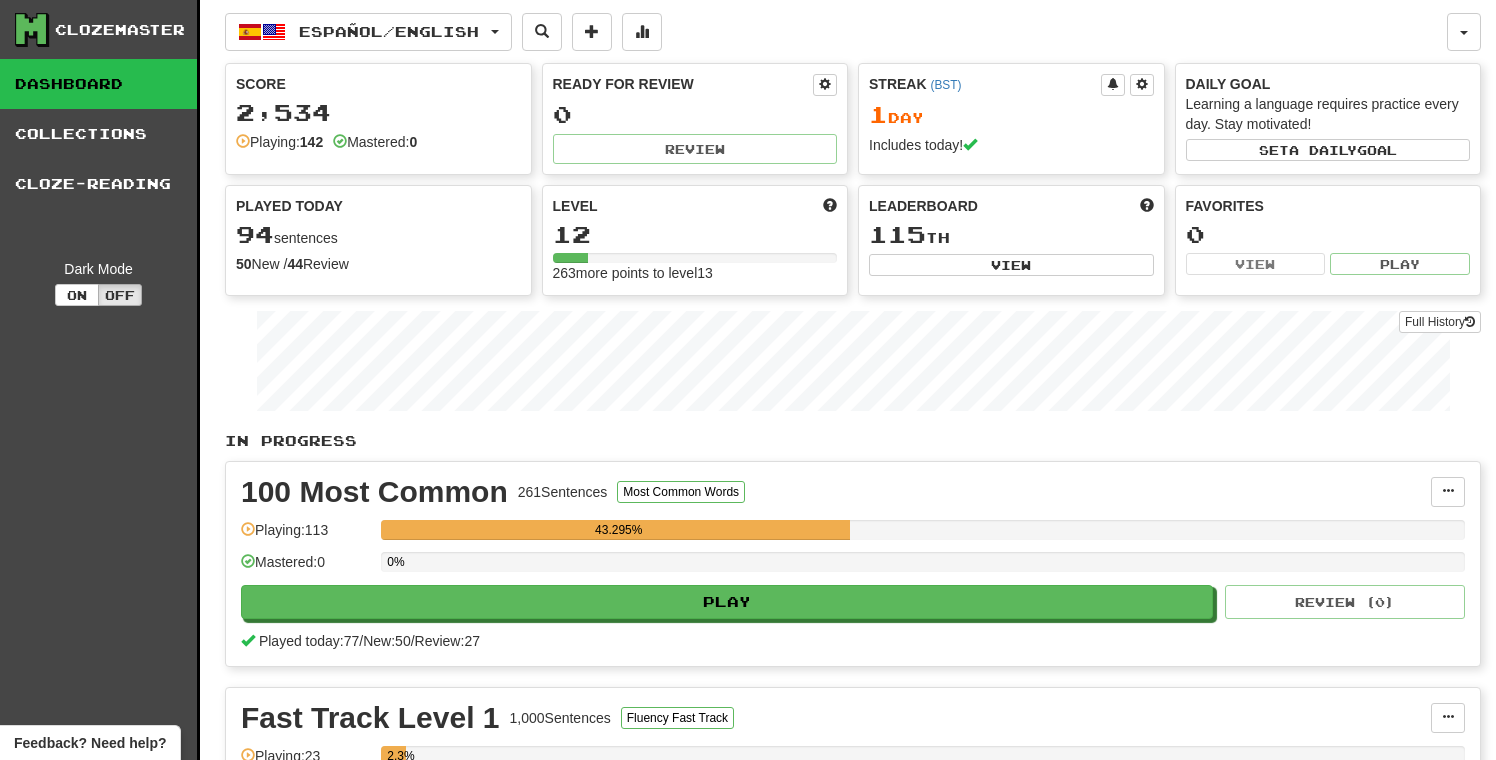 scroll, scrollTop: 0, scrollLeft: 0, axis: both 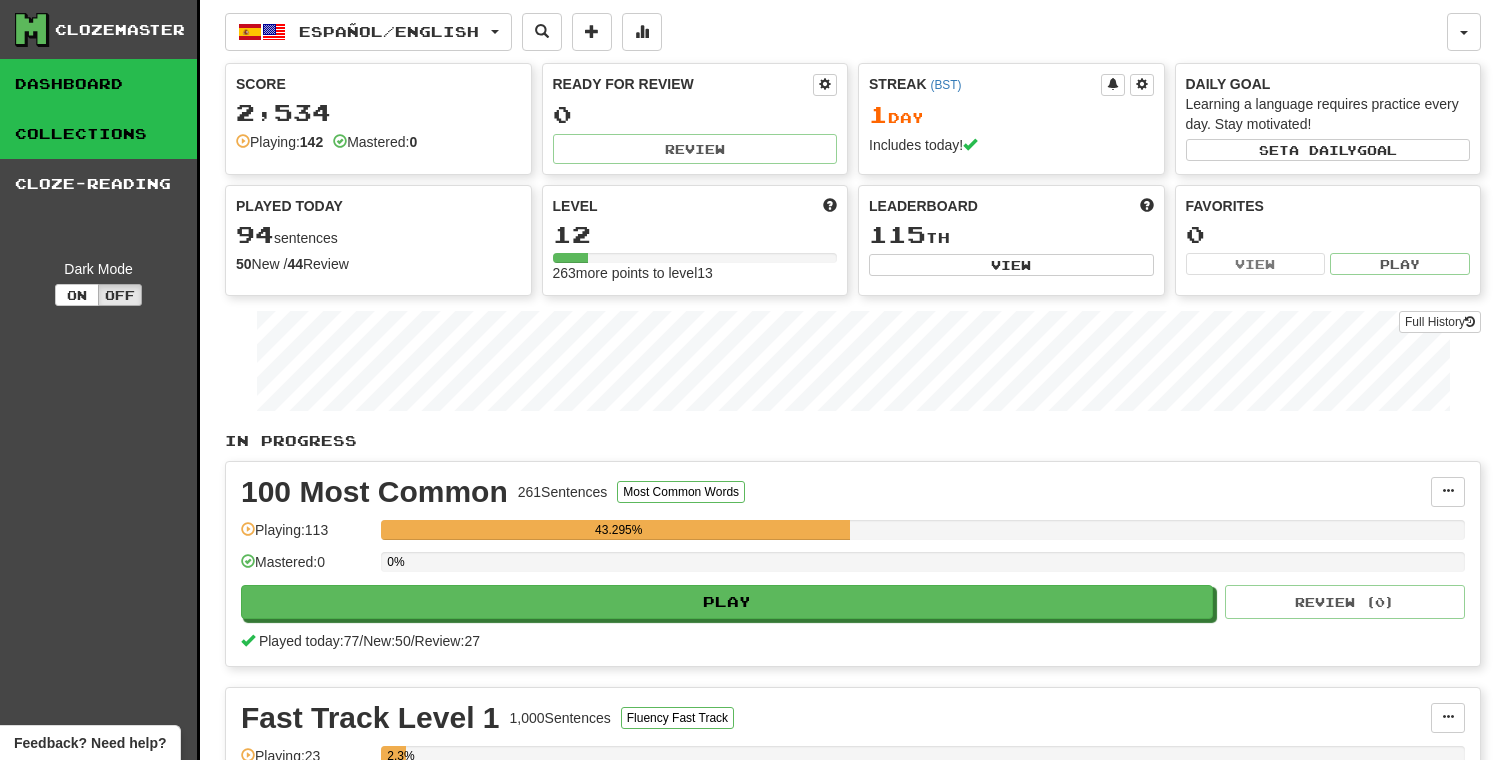 click on "Collections" at bounding box center [98, 134] 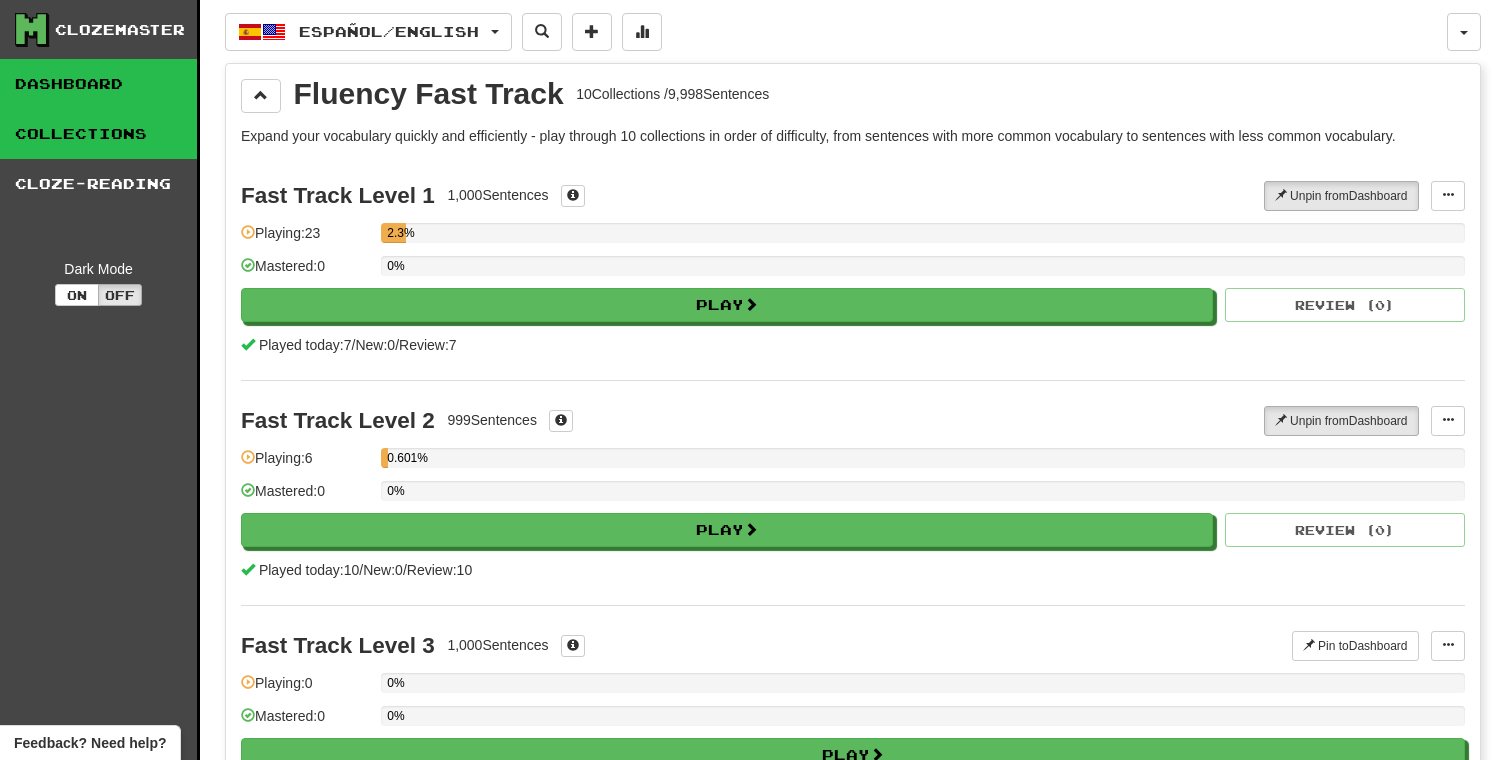 click on "Dashboard" at bounding box center [98, 84] 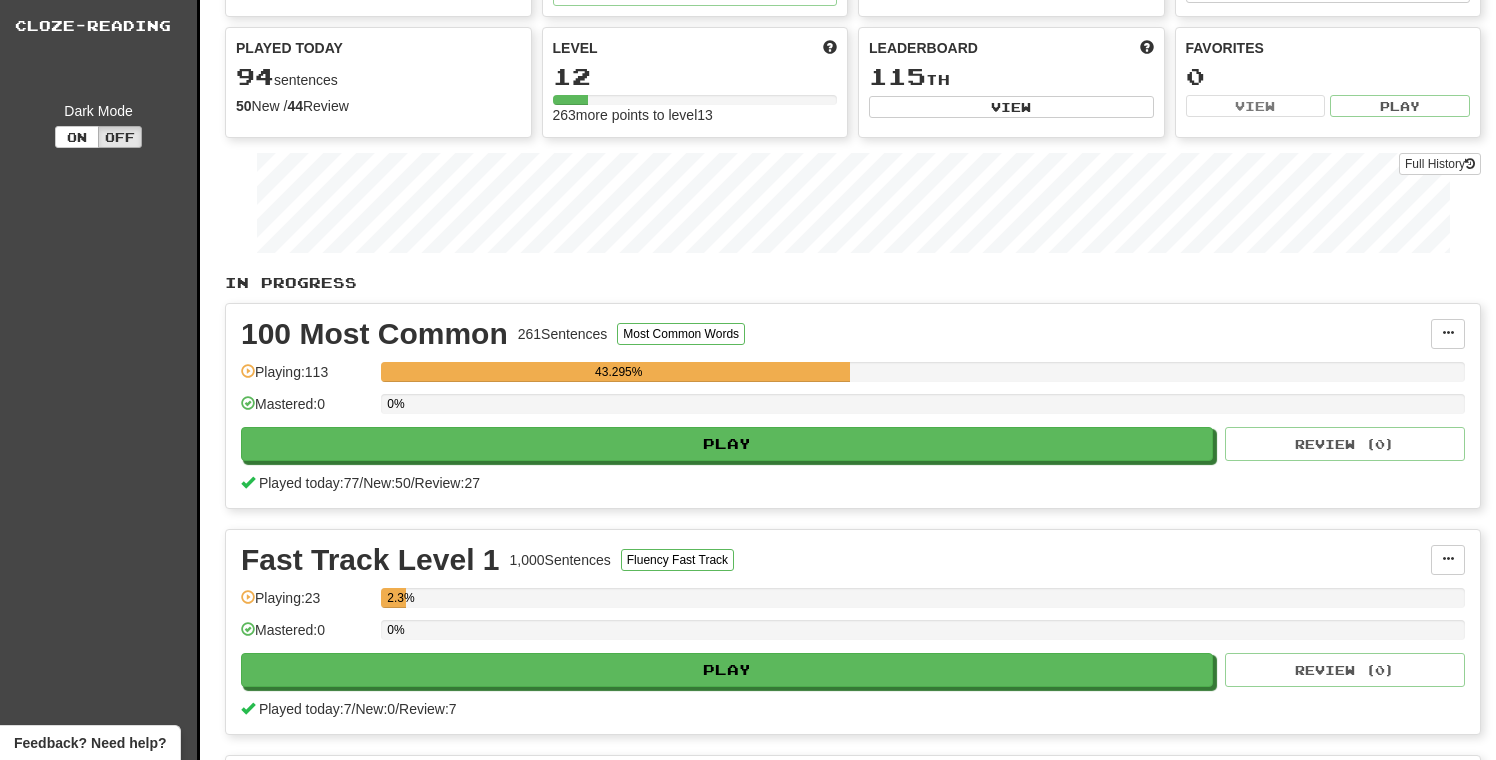 scroll, scrollTop: 165, scrollLeft: 0, axis: vertical 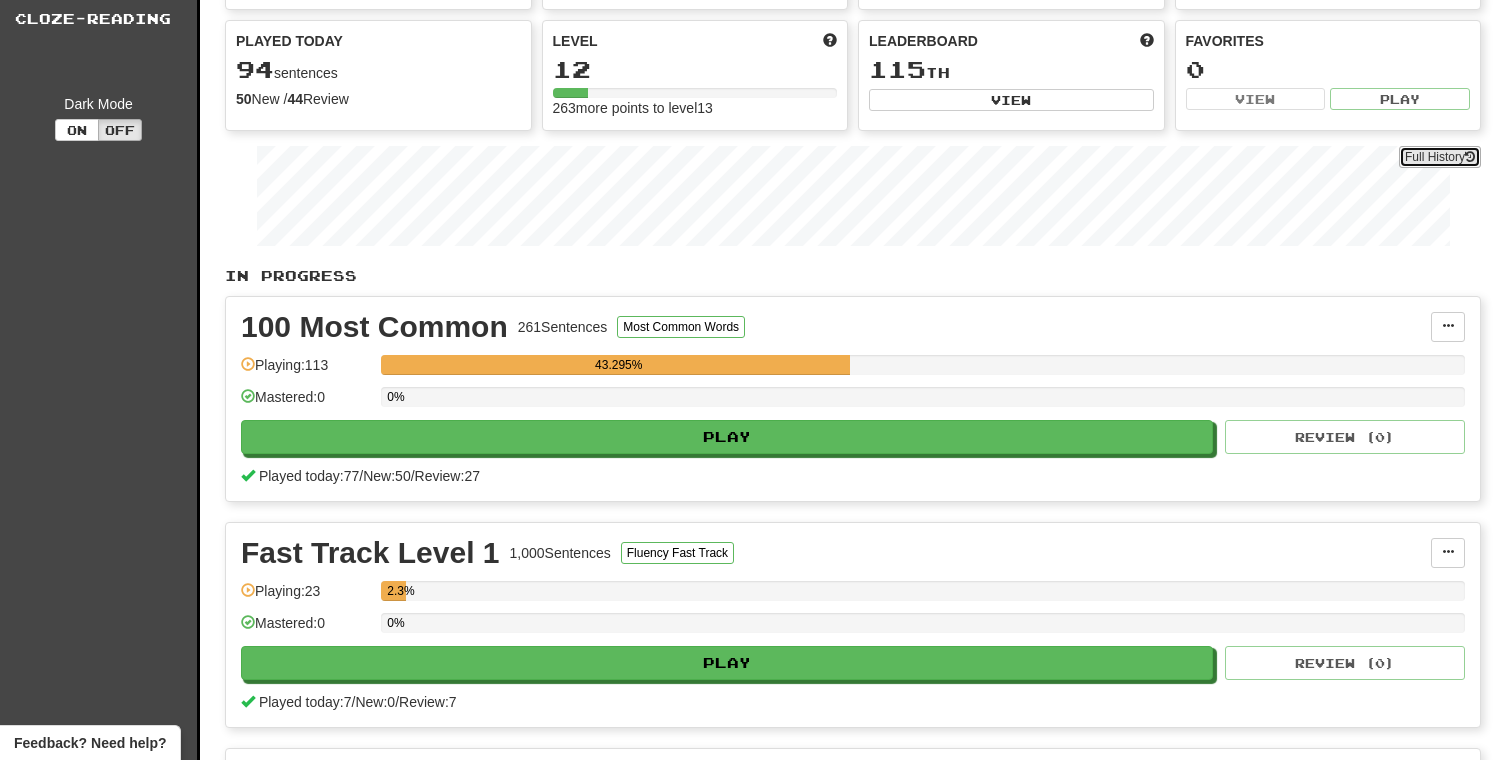 click on "Full History" at bounding box center (1440, 157) 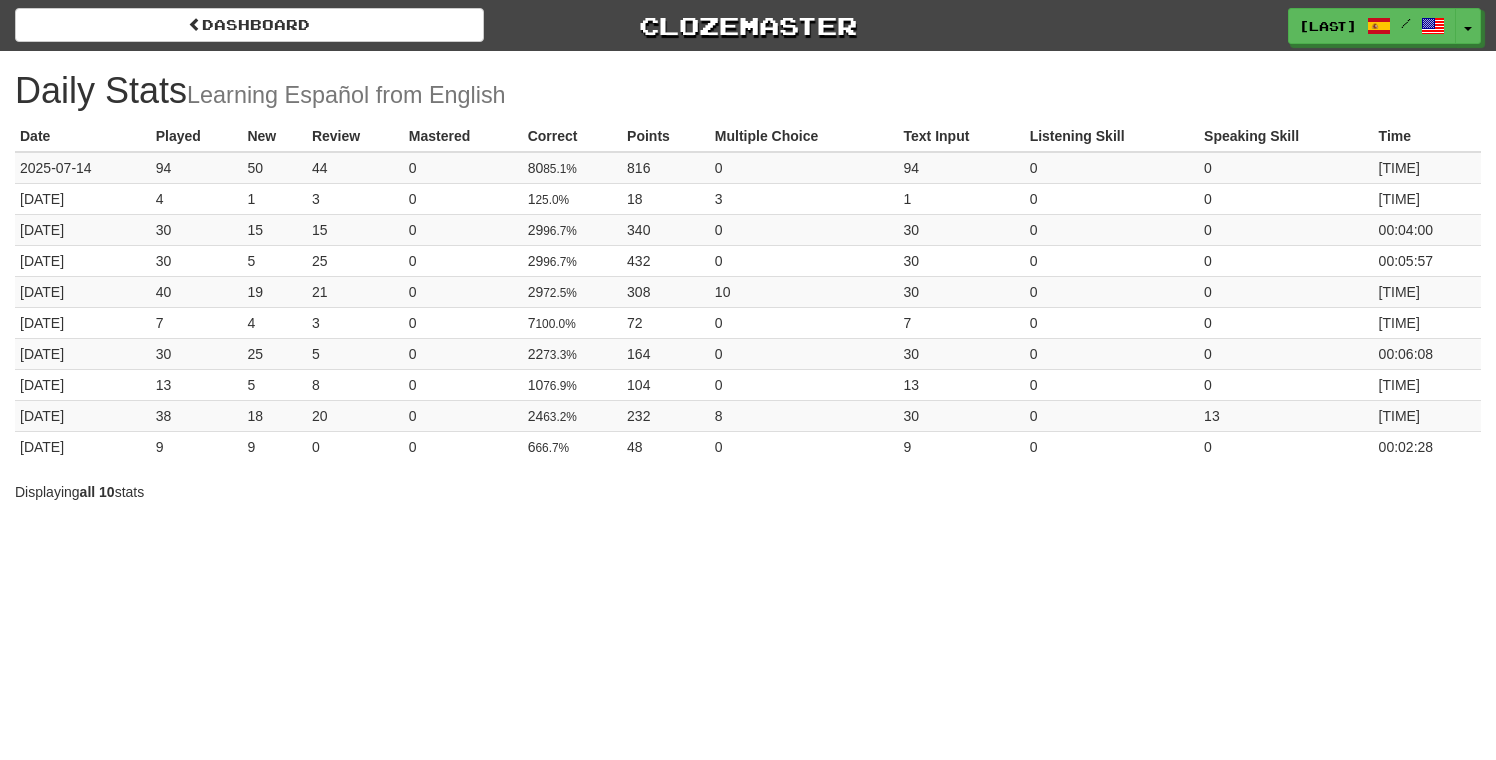 scroll, scrollTop: 0, scrollLeft: 0, axis: both 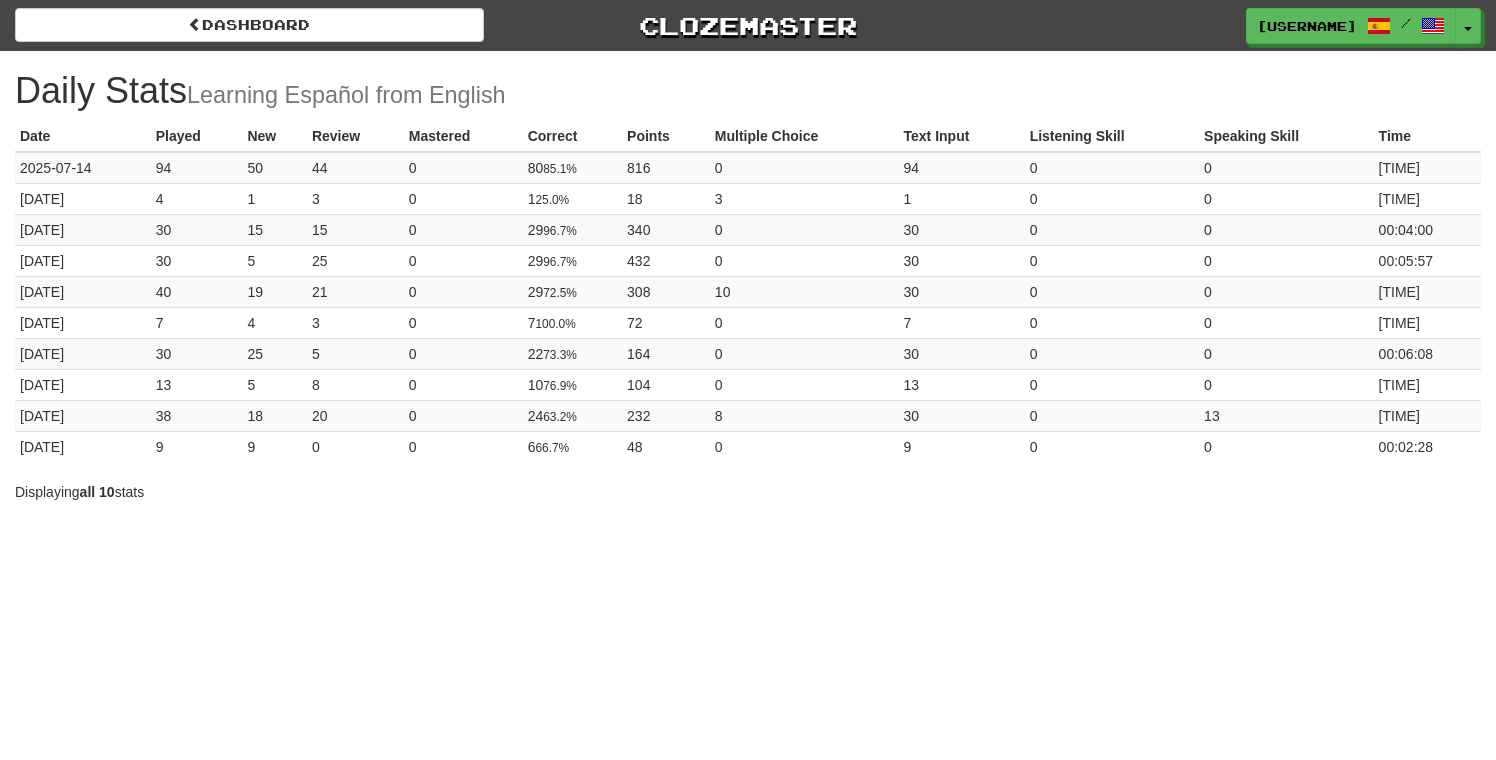 click on "Dashboard
Clozemaster
[USERNAME]
/
Toggle Dropdown
Dashboard
Leaderboard
Activity Feed
Notifications
Profile
Discussions
Español
/
English
Streak:
1
Review:
33
Points Today: 0
Languages
Account
Logout
[USERNAME]
/
Toggle Dropdown
Dashboard
Leaderboard
Activity Feed
Notifications
Profile
Discussions
Español
/
English
Streak:
1
Review:
33
Points Today: 0
Languages
Account
Logout
clozemaster" at bounding box center [748, 22] 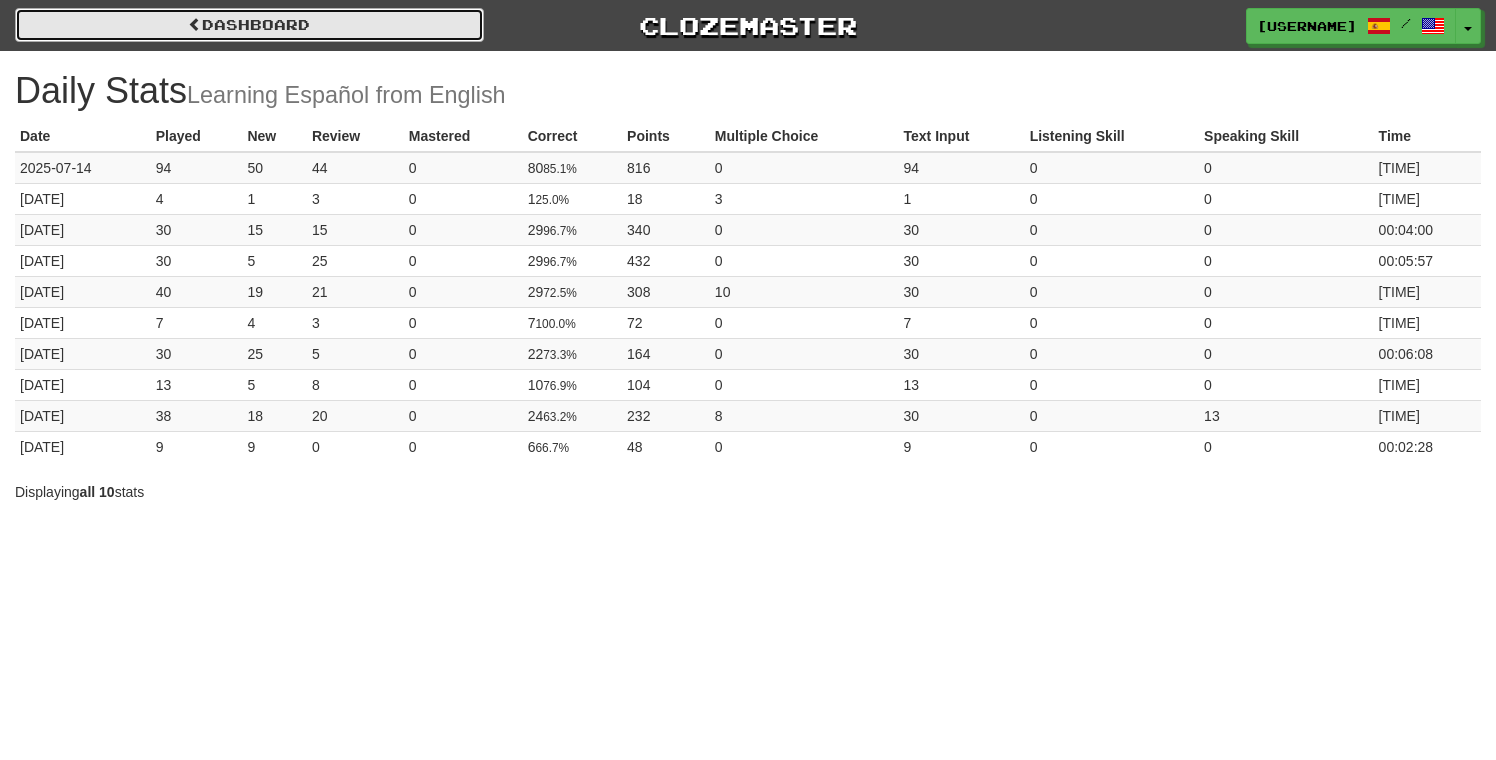 click on "Dashboard" at bounding box center (249, 25) 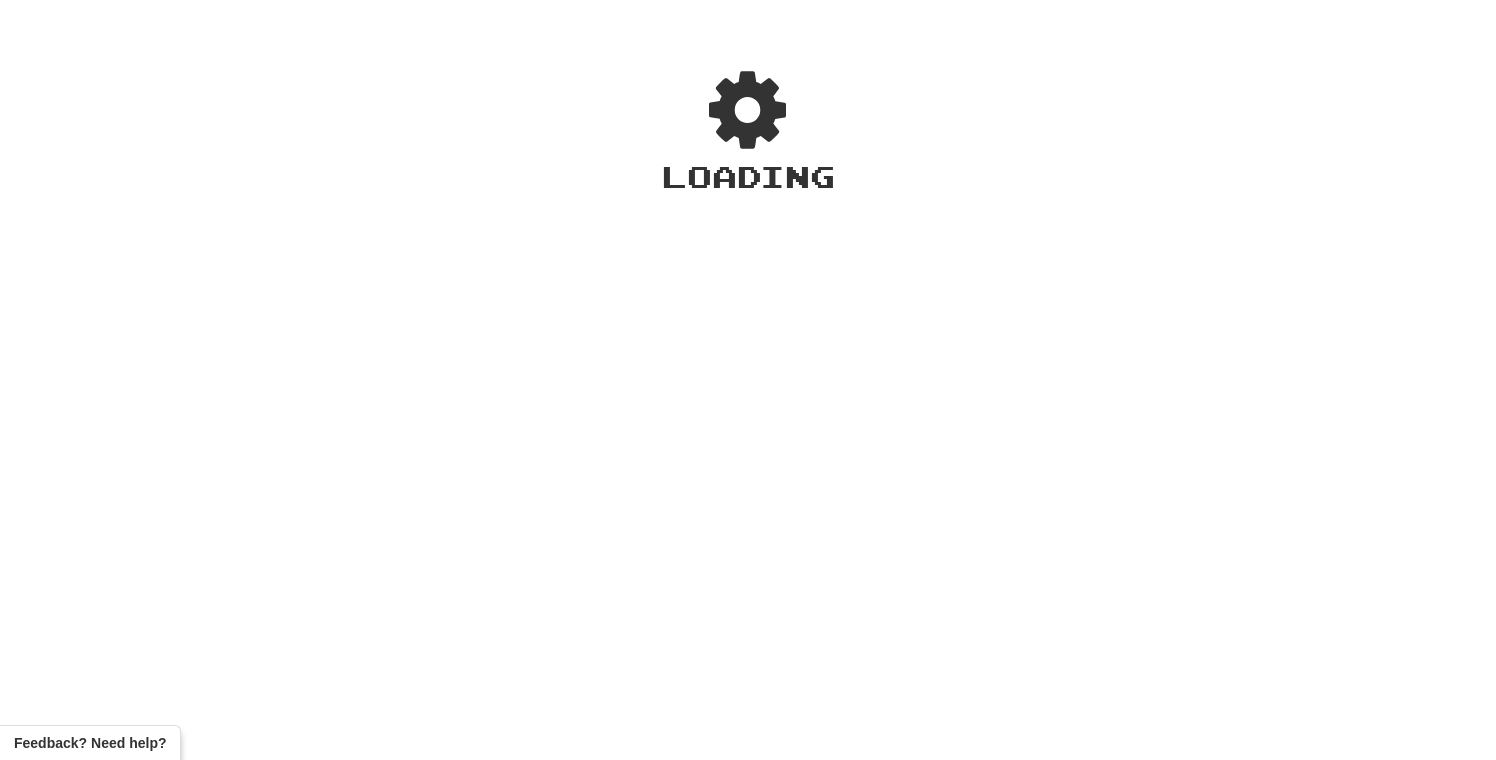 scroll, scrollTop: 0, scrollLeft: 0, axis: both 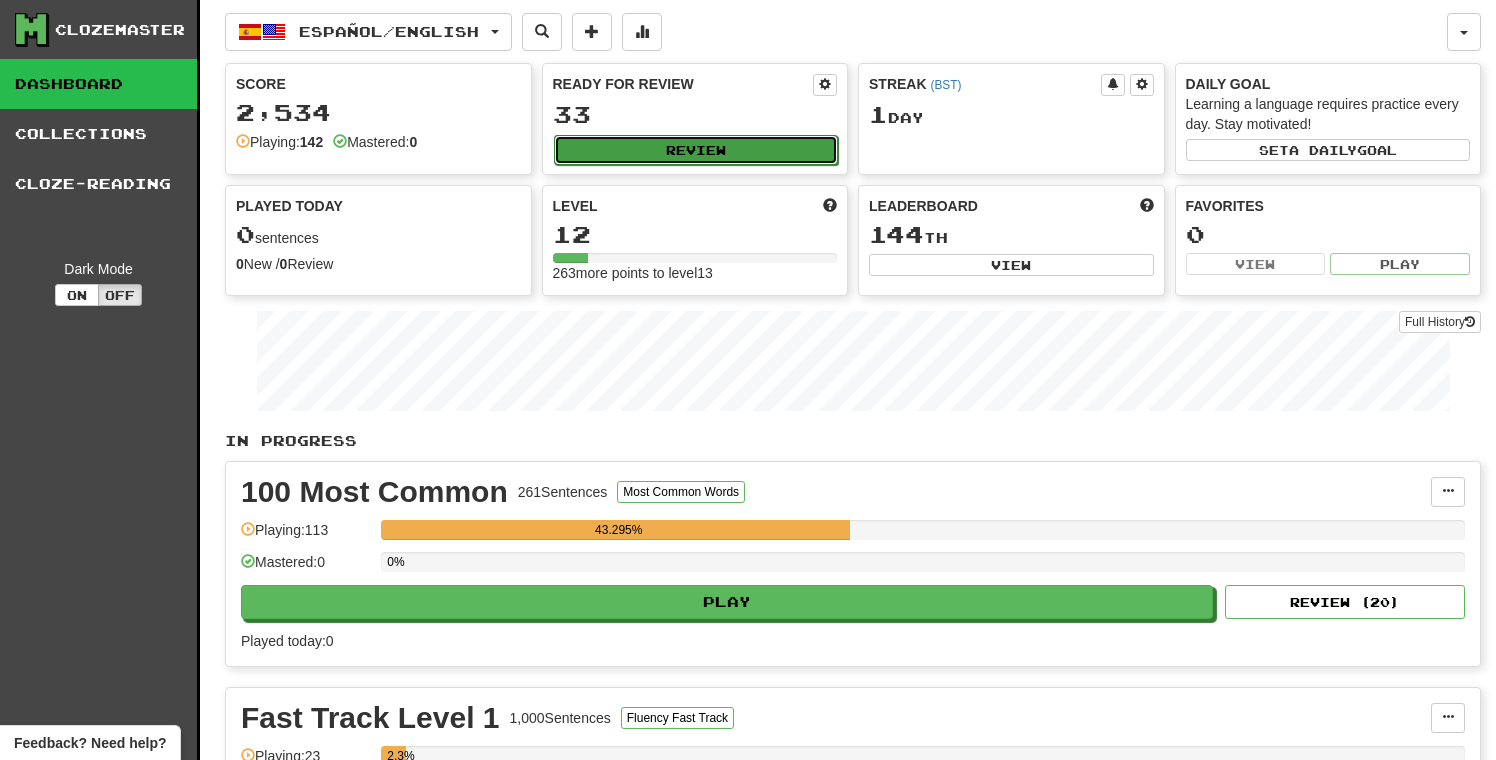 click on "Review" at bounding box center [696, 150] 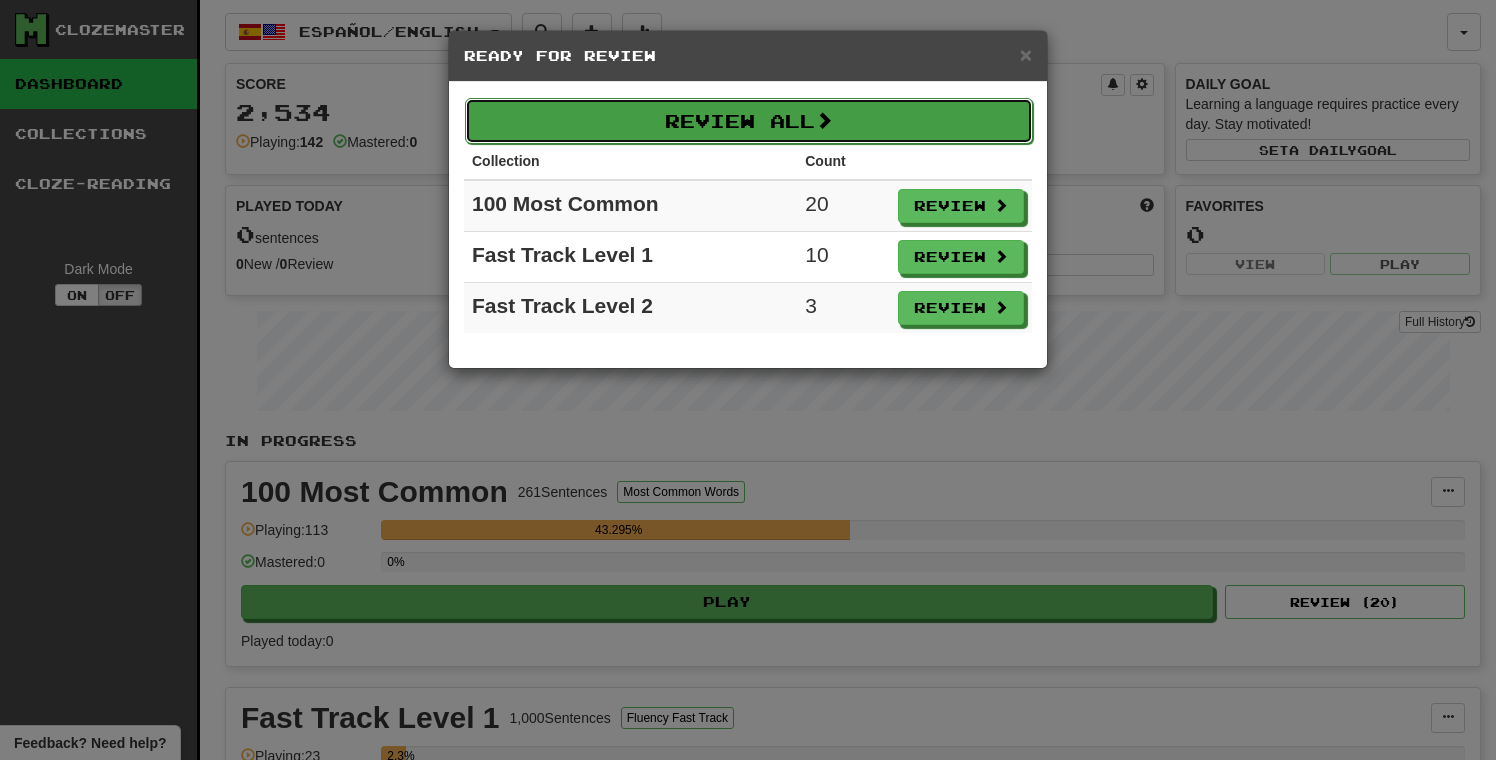 click at bounding box center [824, 120] 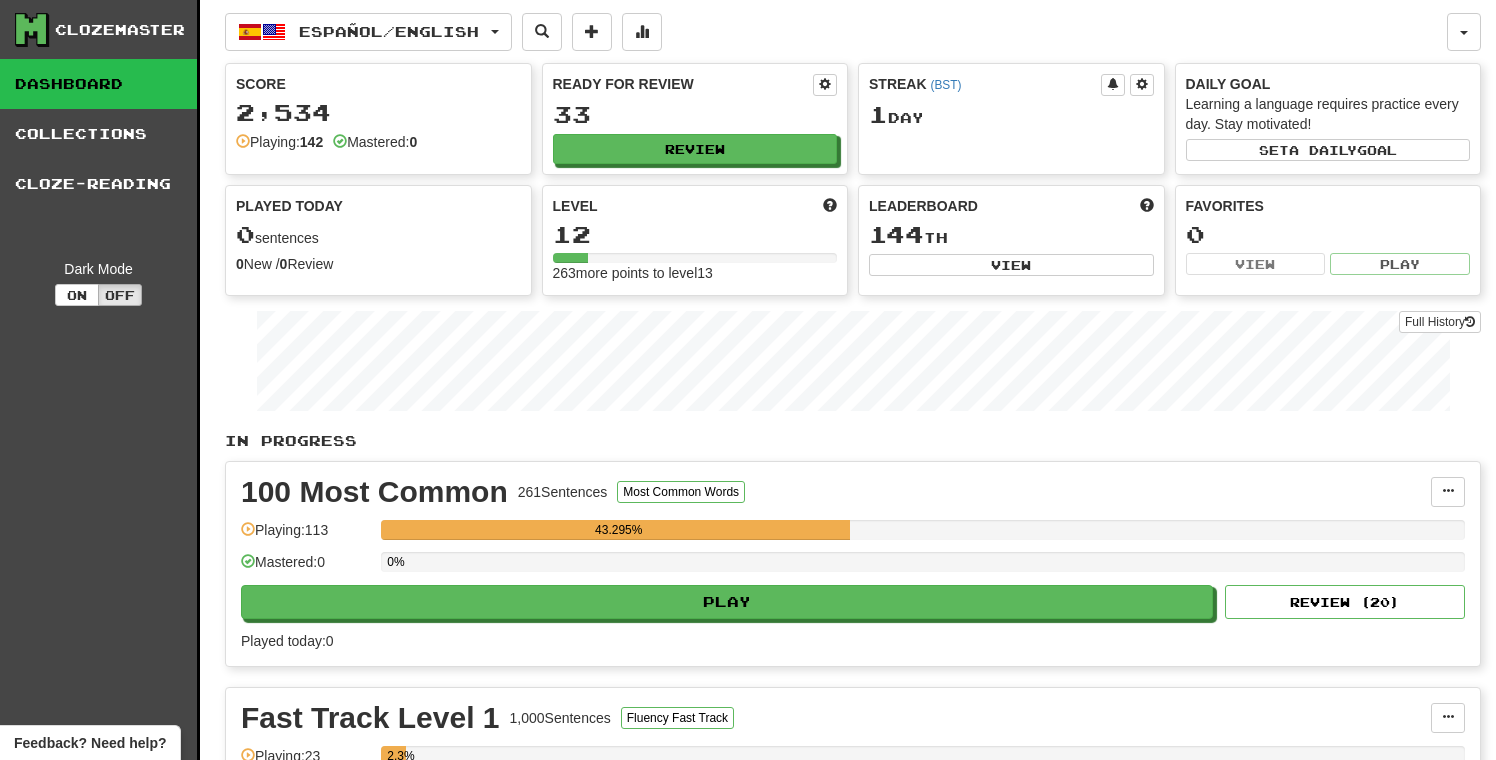 select on "**" 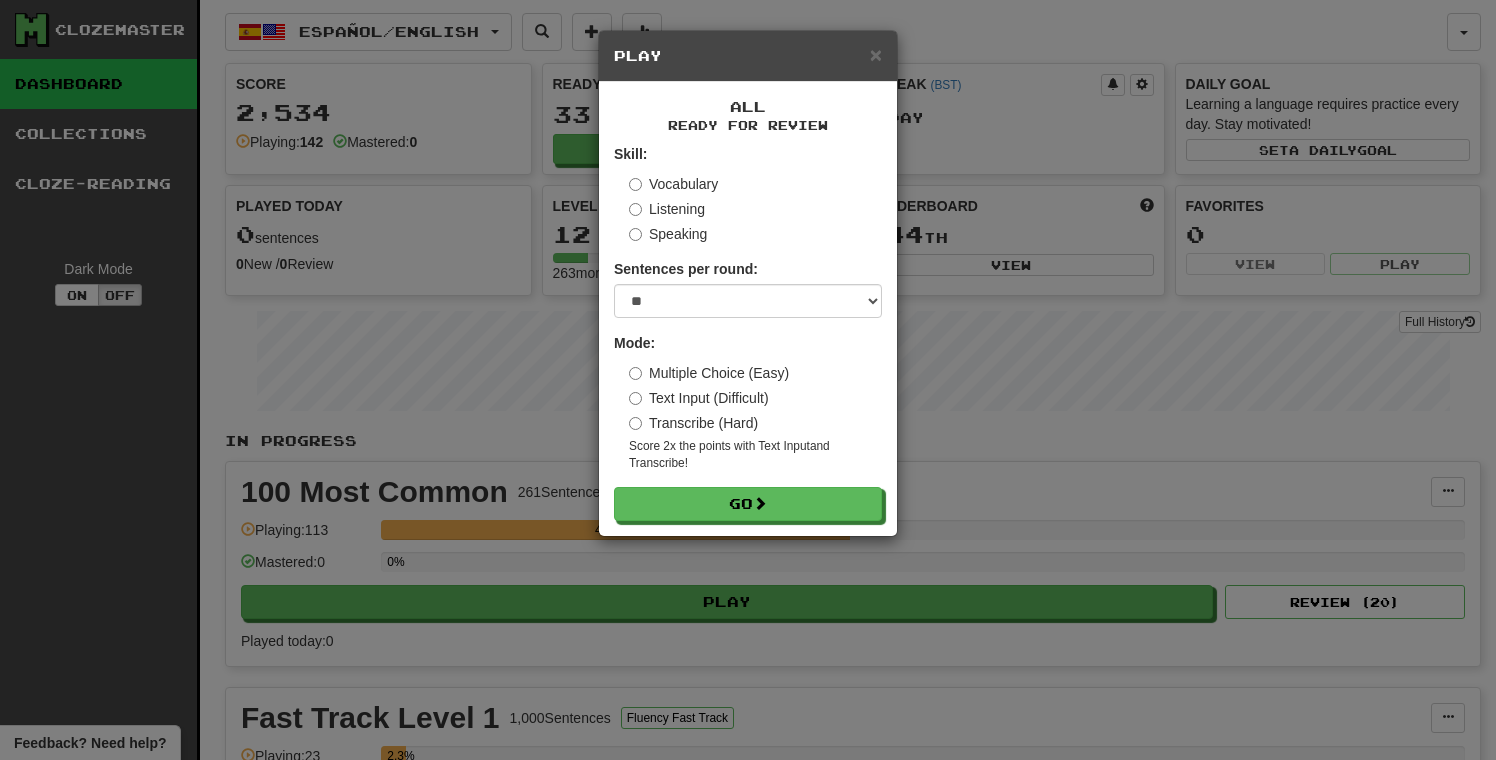 click on "Vocabulary Listening Speaking" at bounding box center [755, 209] 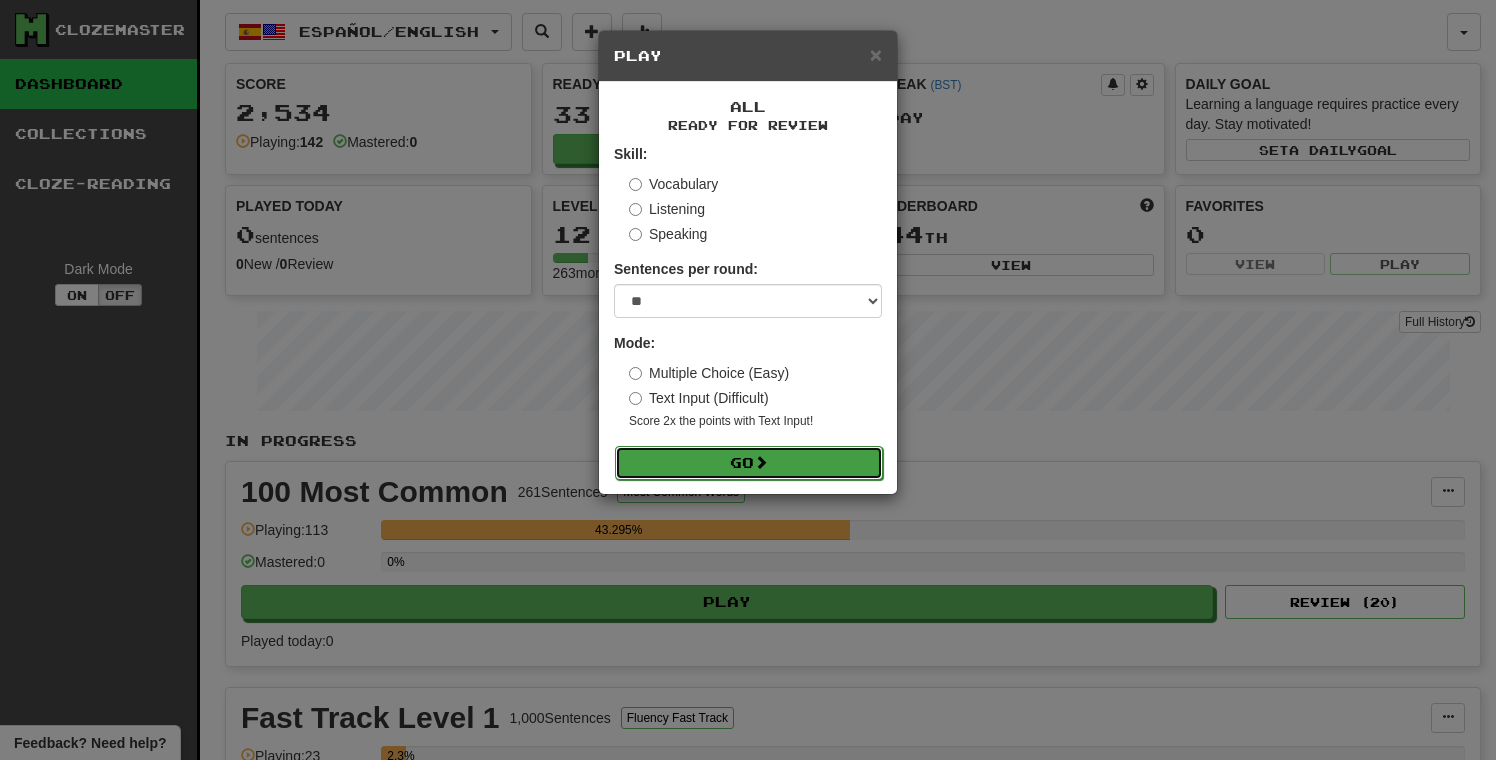 click on "Go" at bounding box center [749, 463] 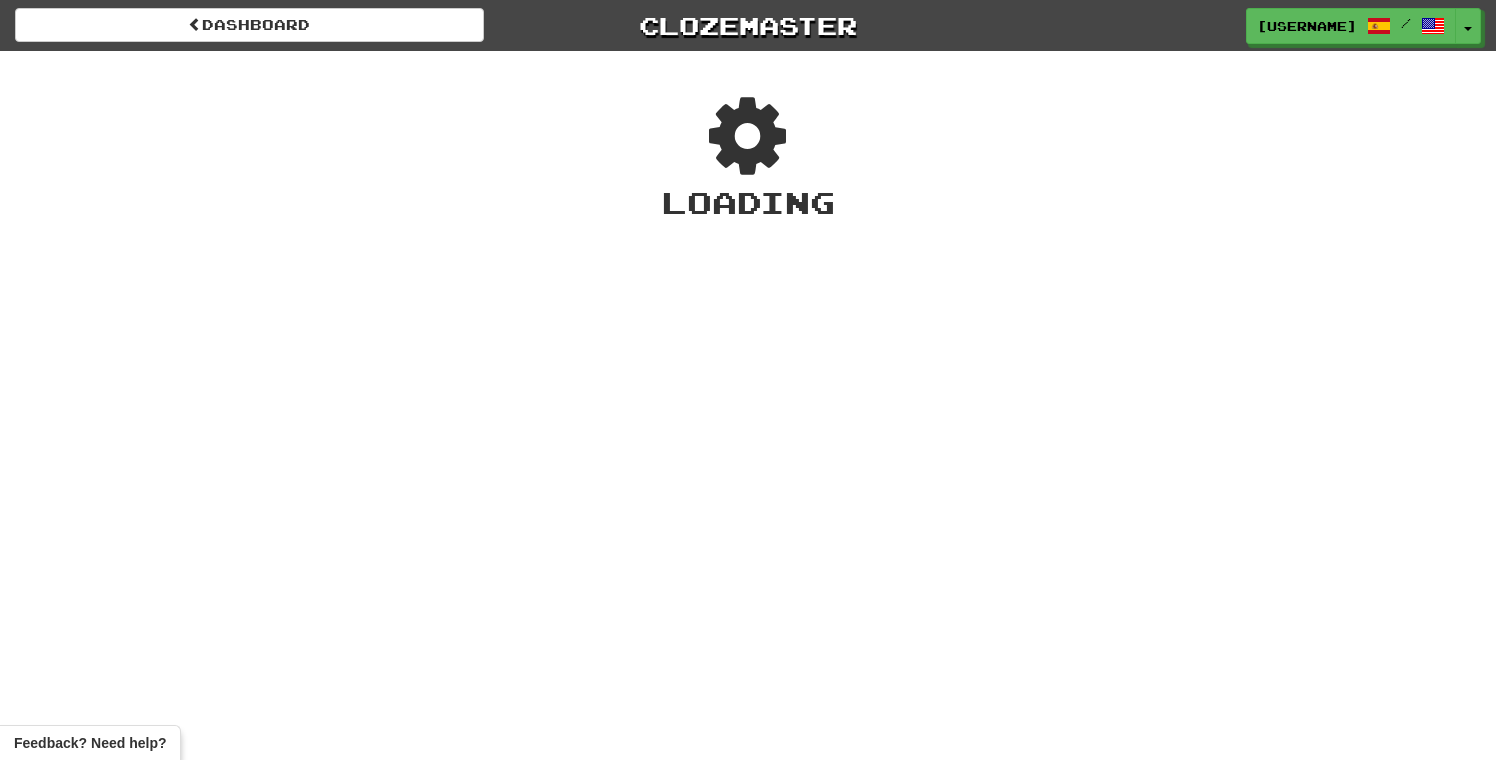 scroll, scrollTop: 0, scrollLeft: 0, axis: both 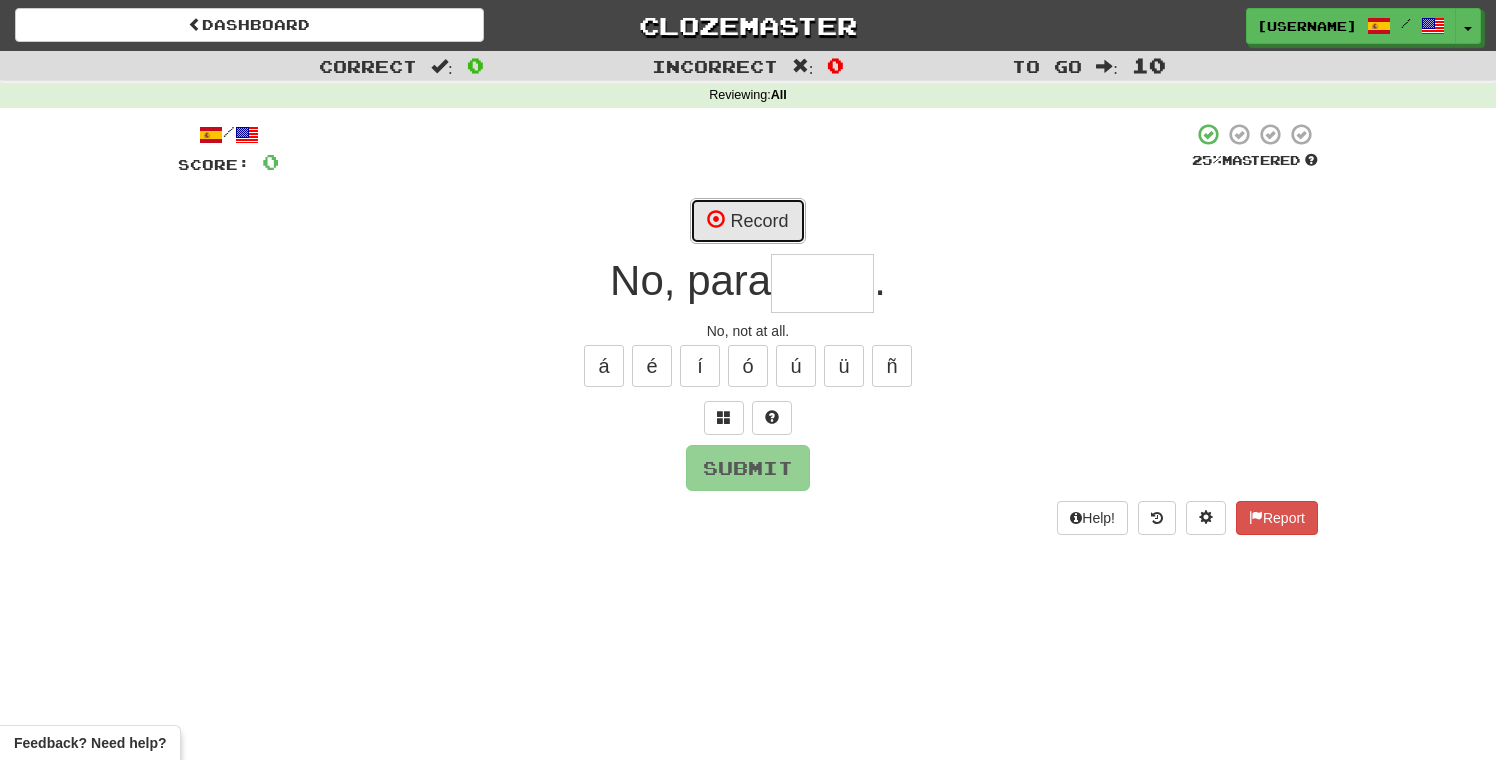 click on "Record" at bounding box center (747, 221) 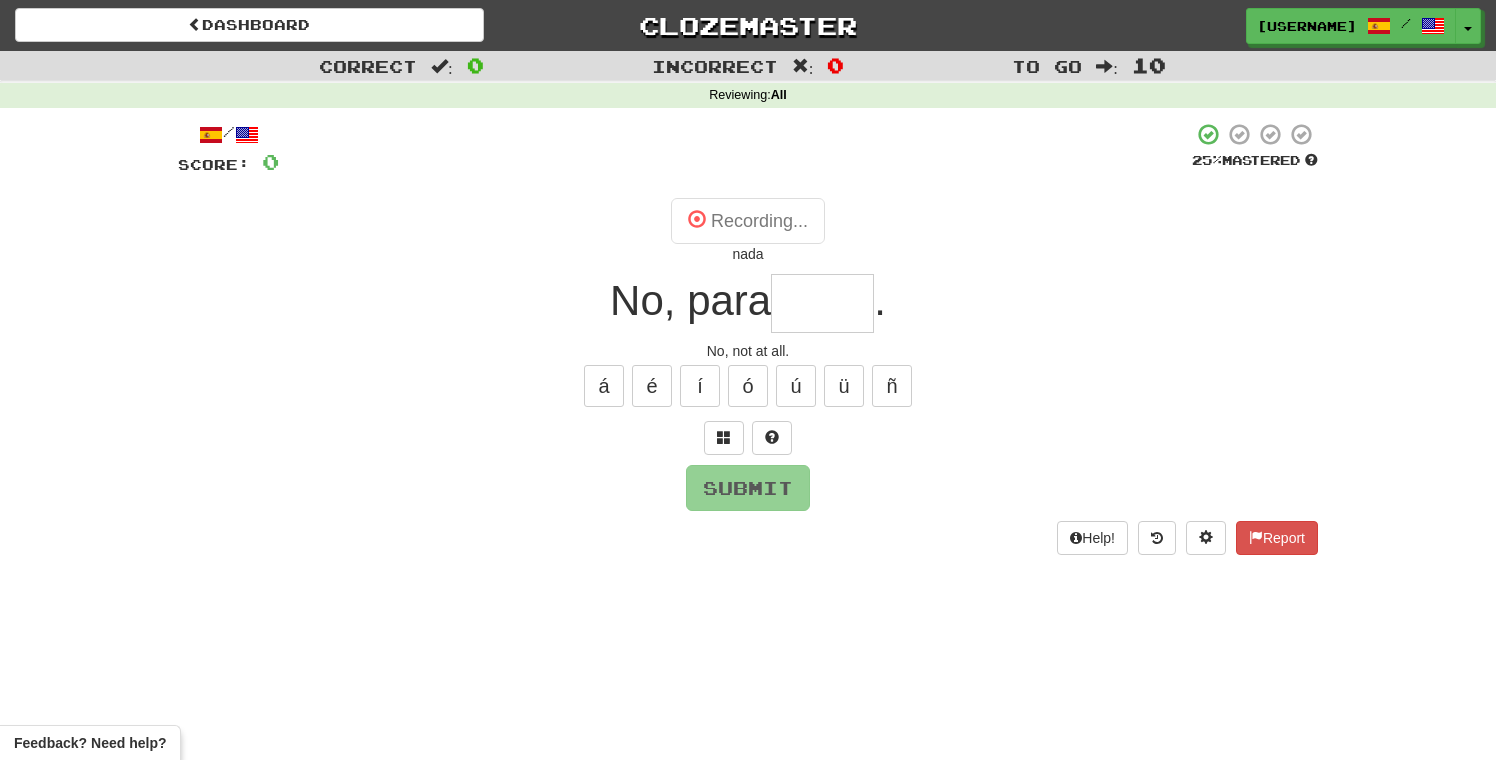 type on "****" 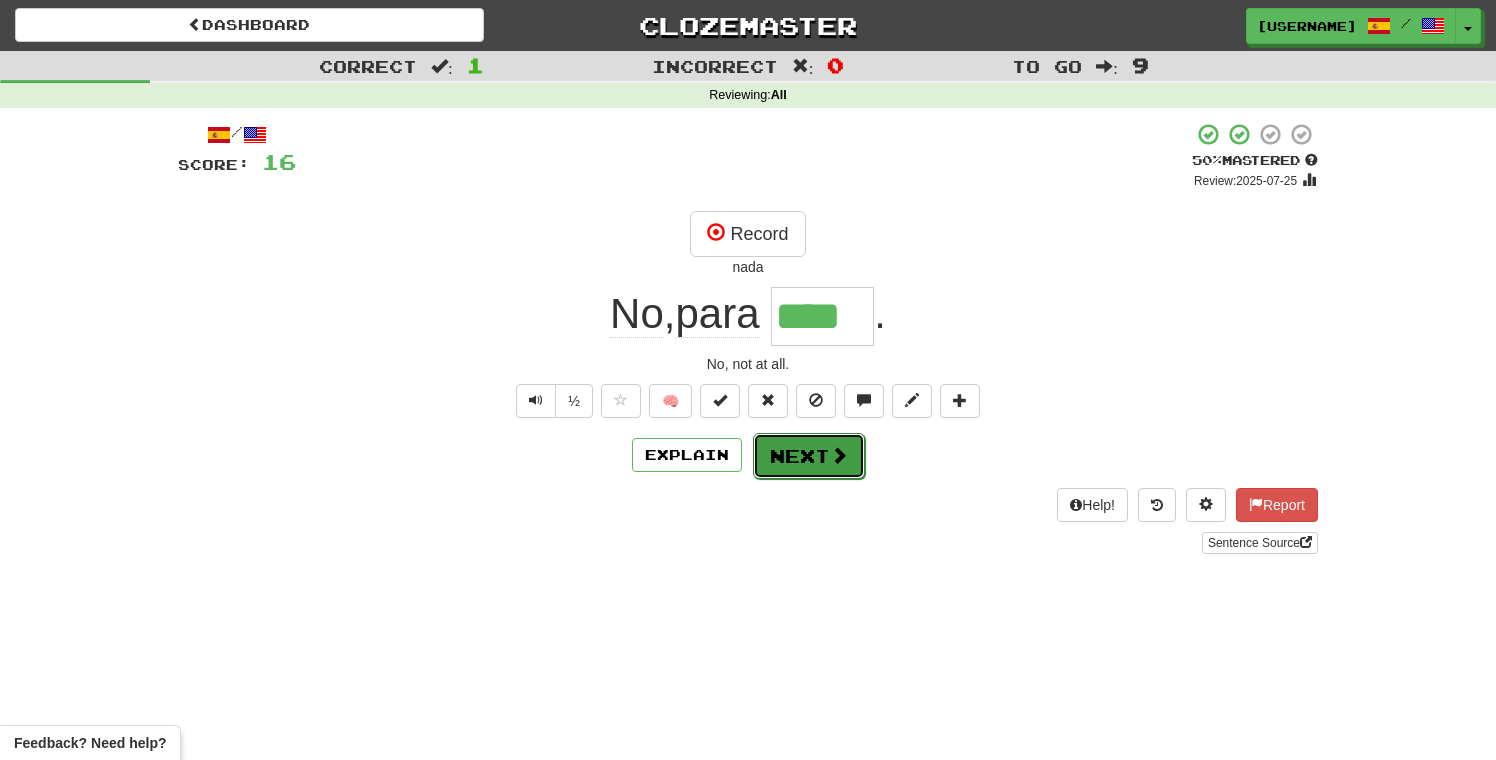 click on "Next" at bounding box center [809, 456] 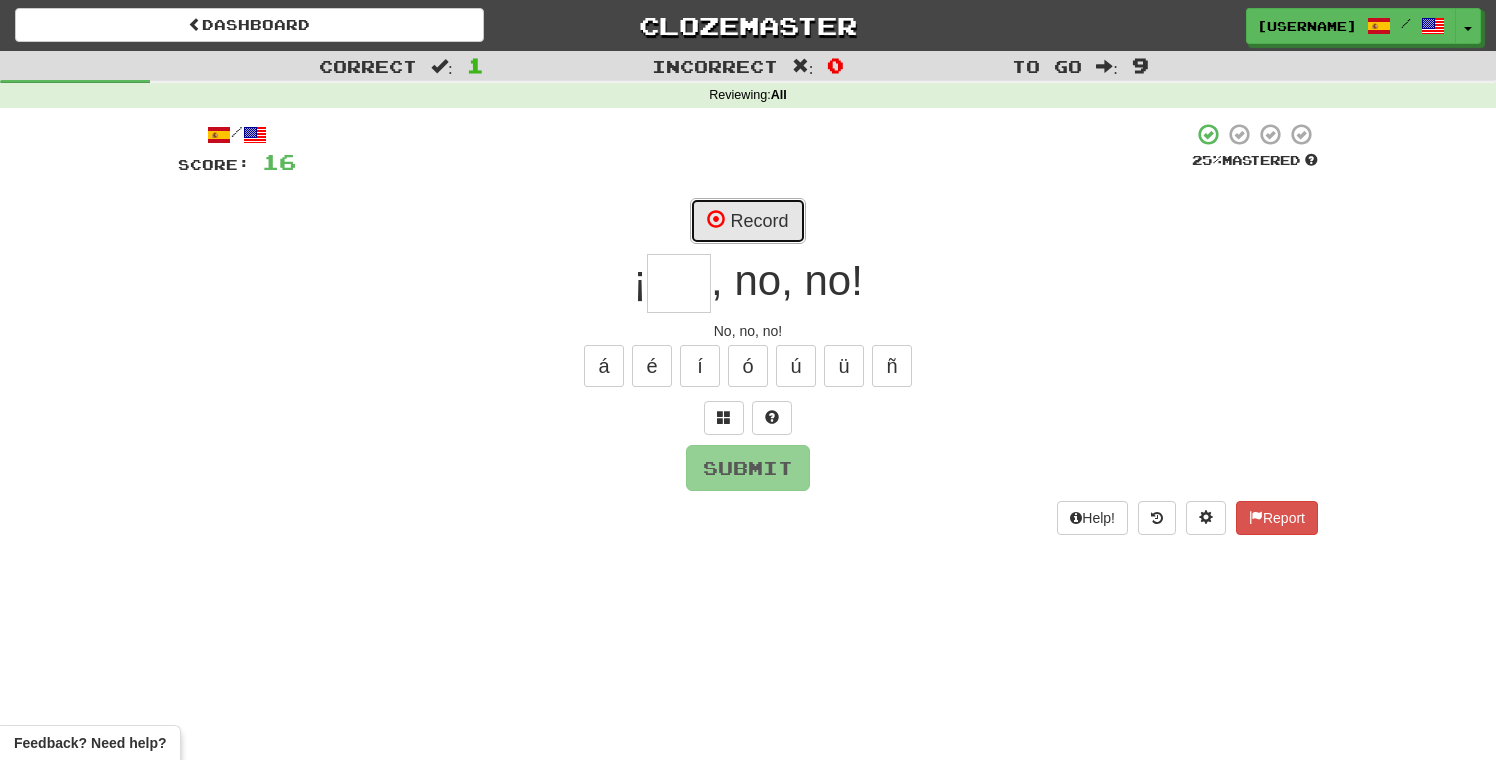 click on "Record" at bounding box center [747, 221] 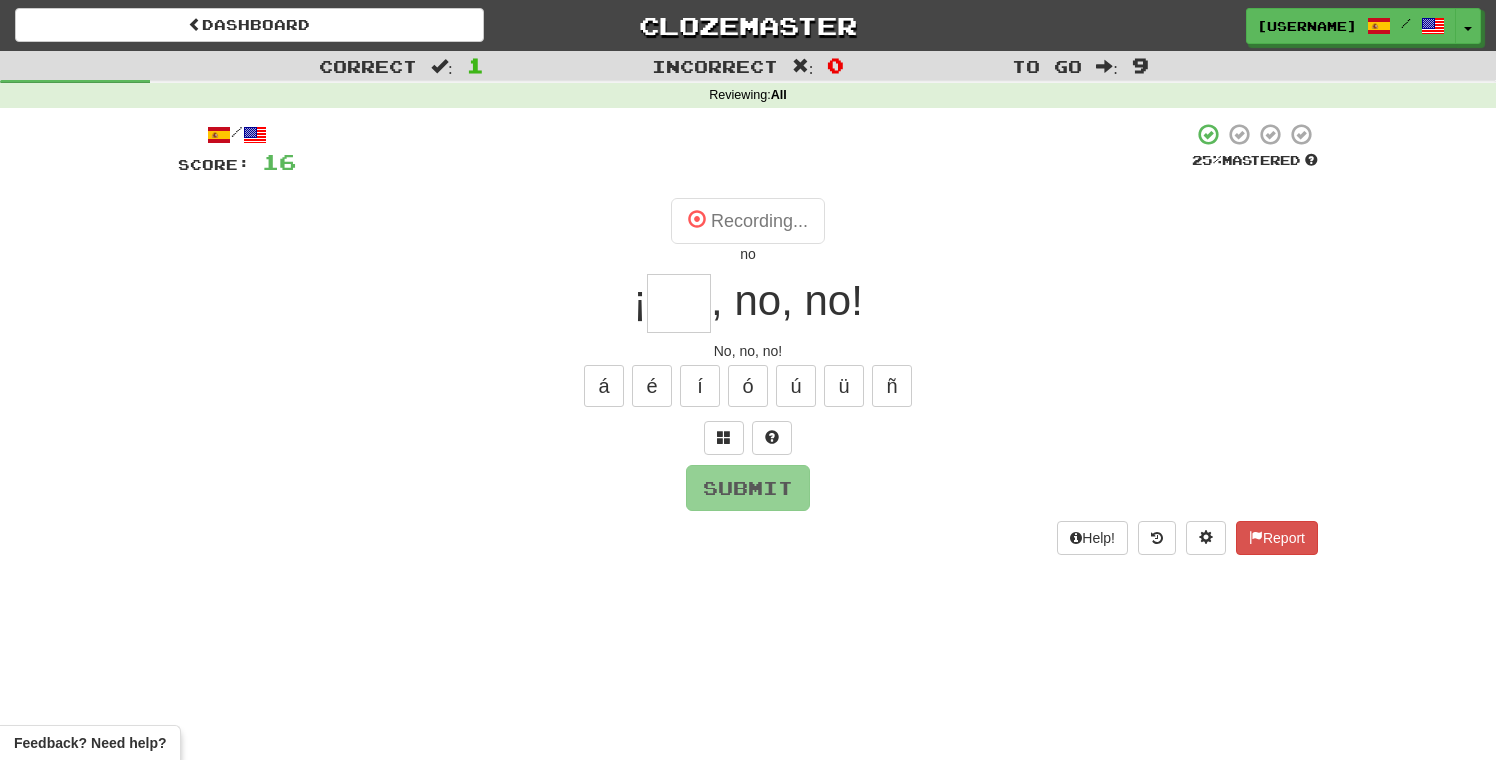 type on "**" 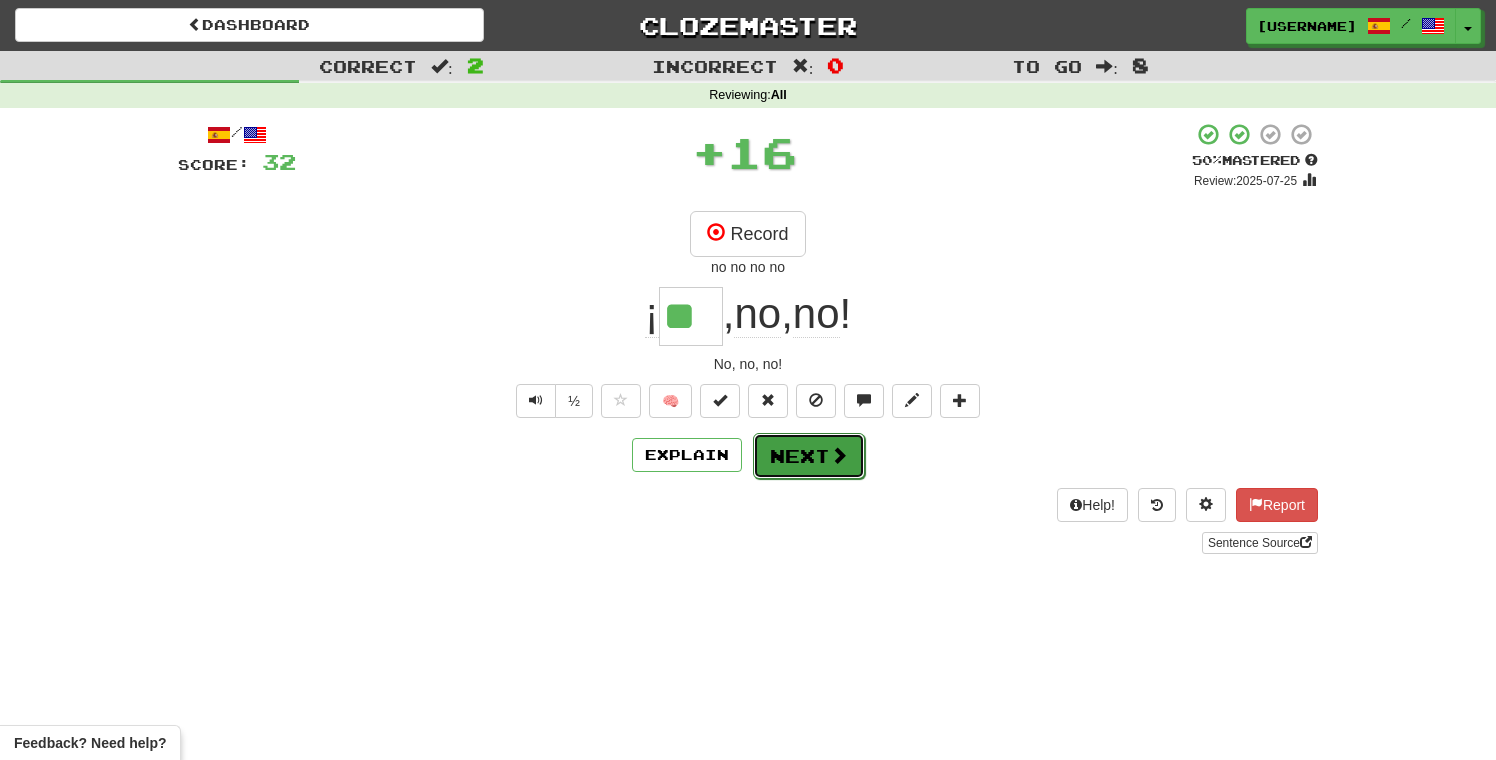 click on "Next" at bounding box center [809, 456] 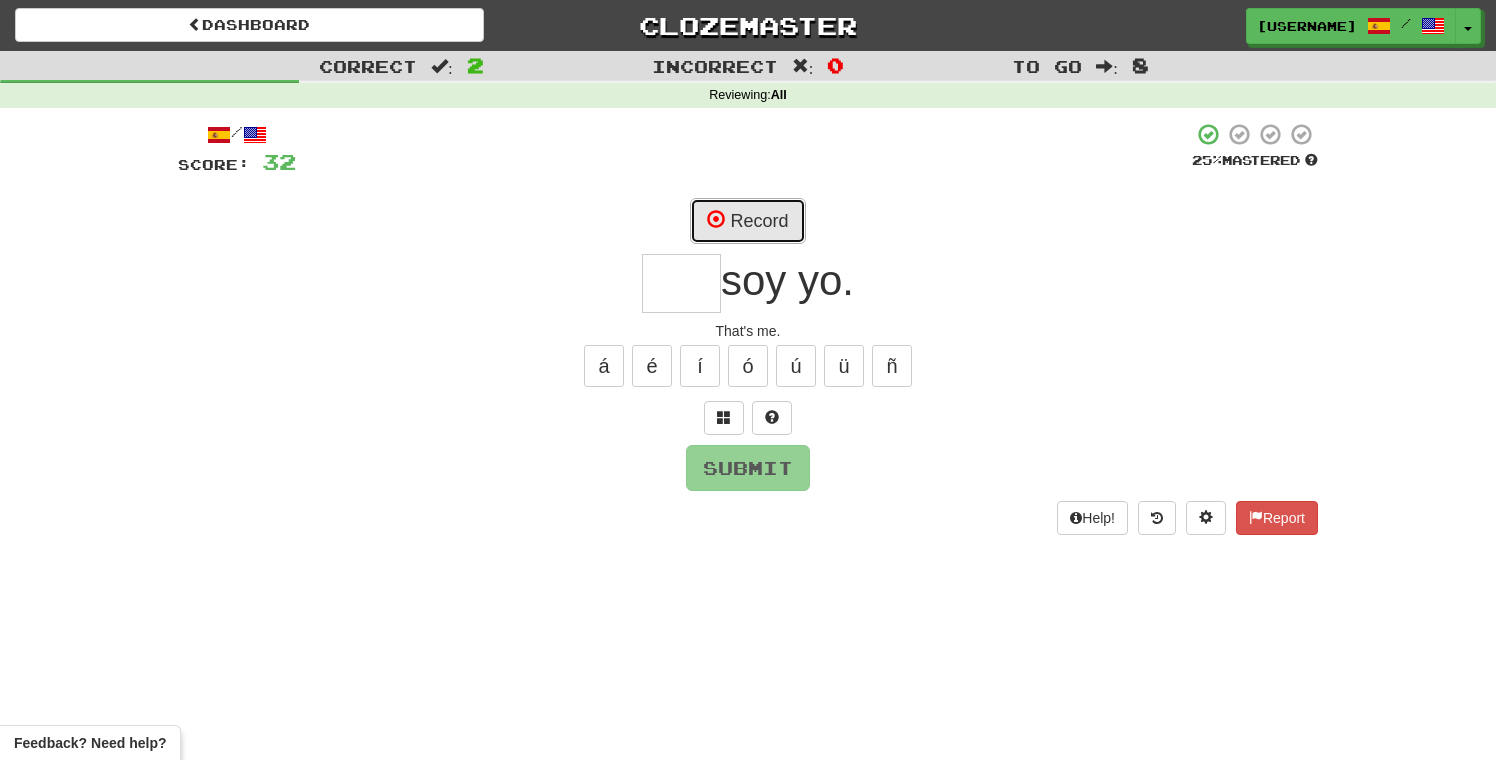 click on "Record" at bounding box center (747, 221) 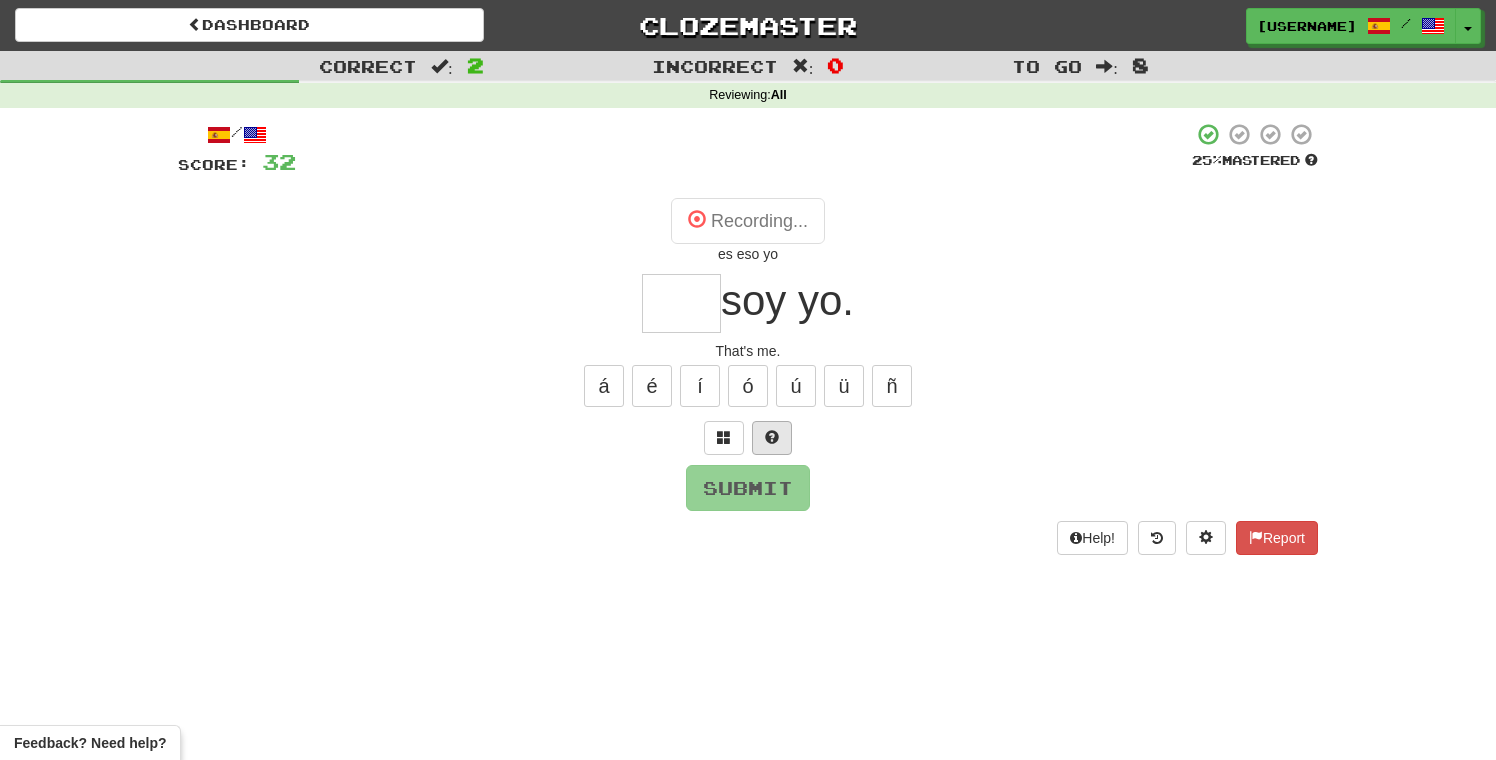 type on "***" 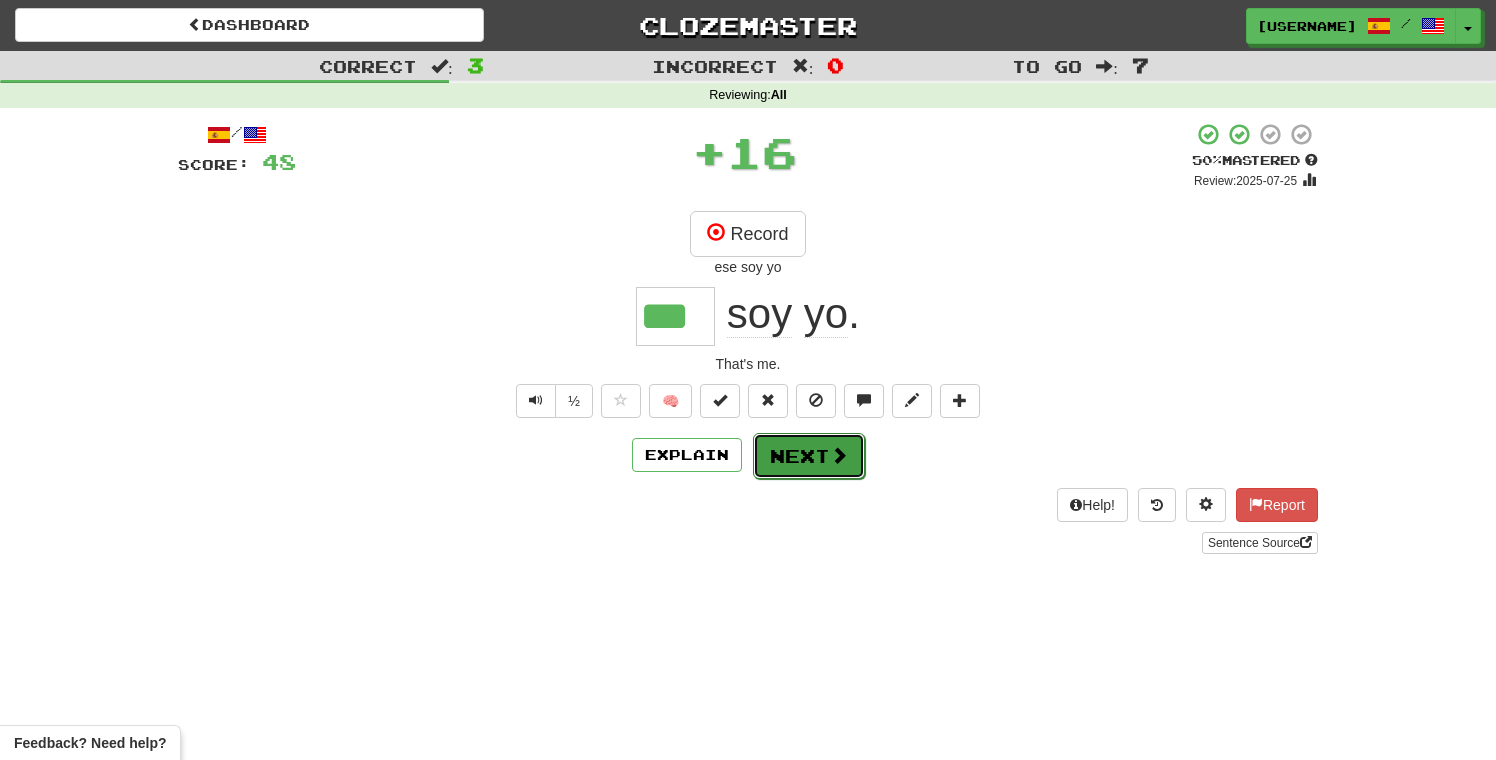 click on "Next" at bounding box center [809, 456] 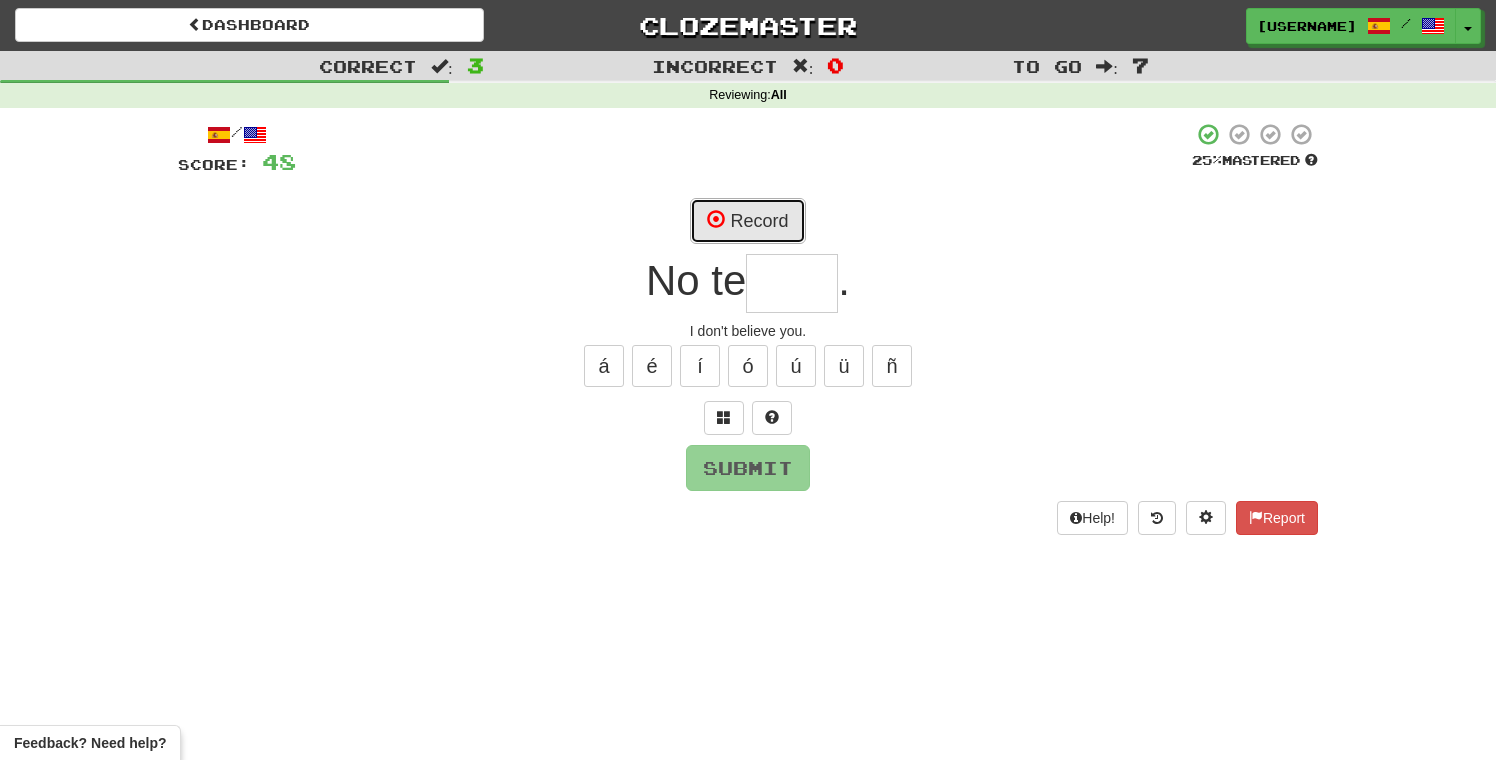 click on "Record" at bounding box center [747, 221] 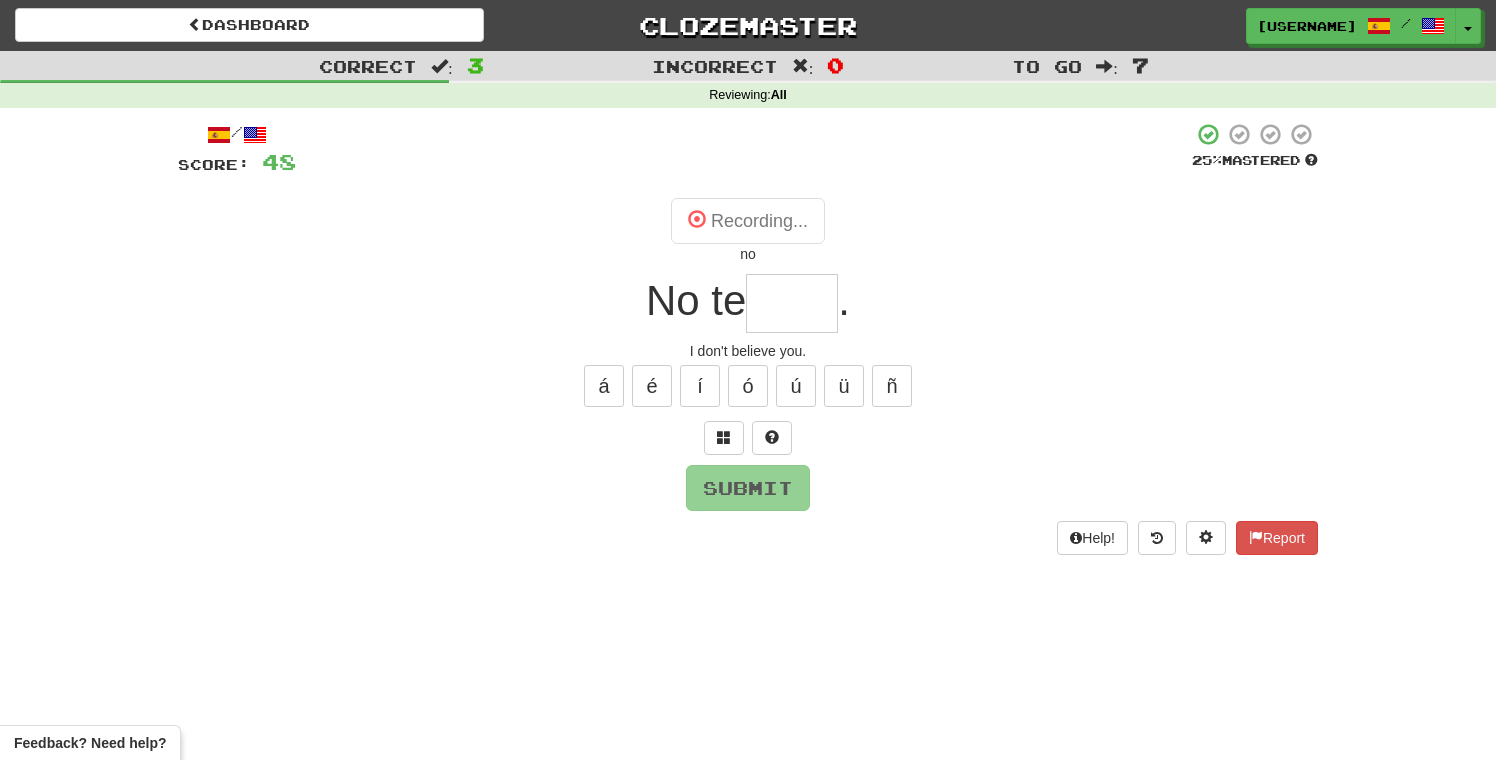 type on "****" 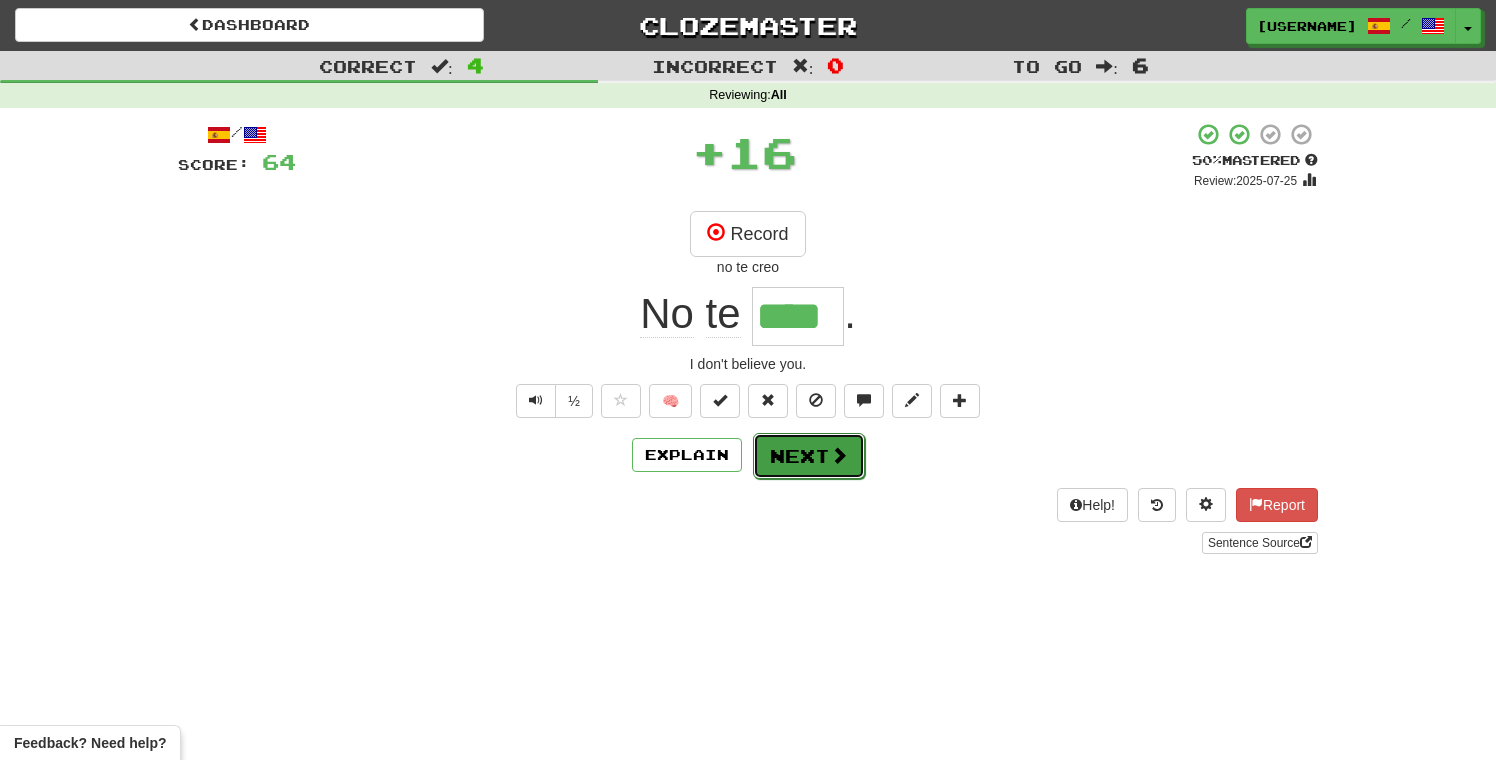 click on "Next" at bounding box center (809, 456) 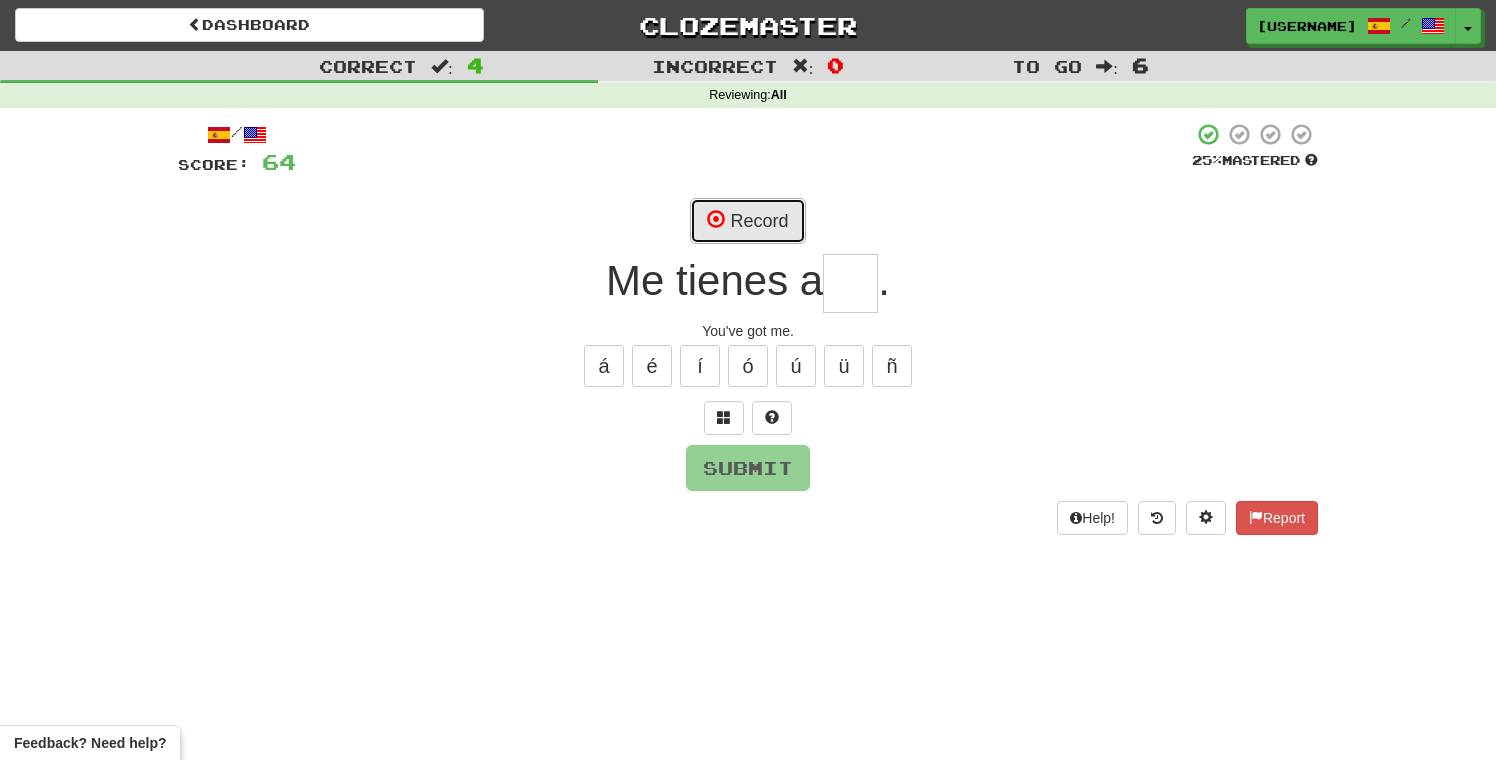 click on "Record" at bounding box center [747, 221] 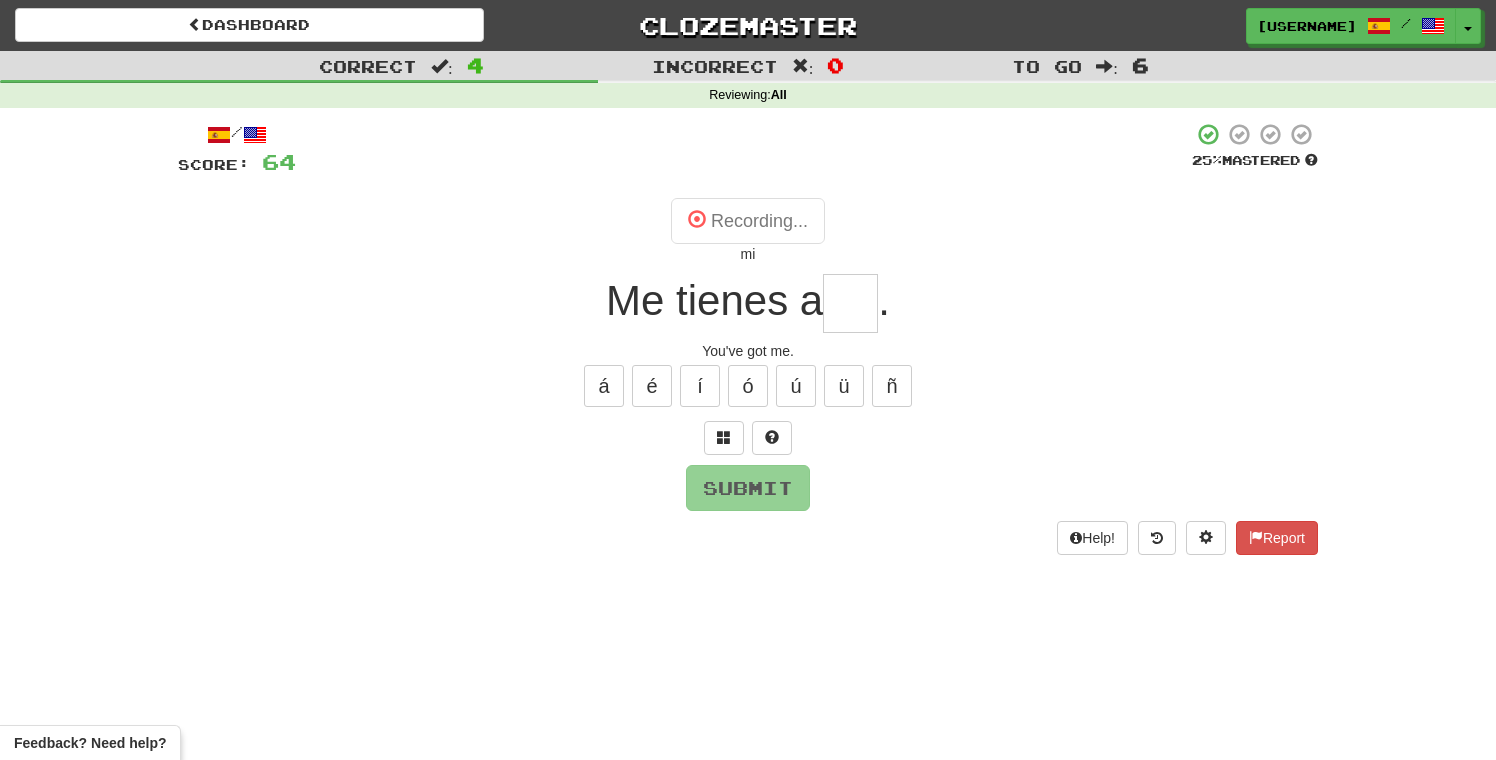 type on "**" 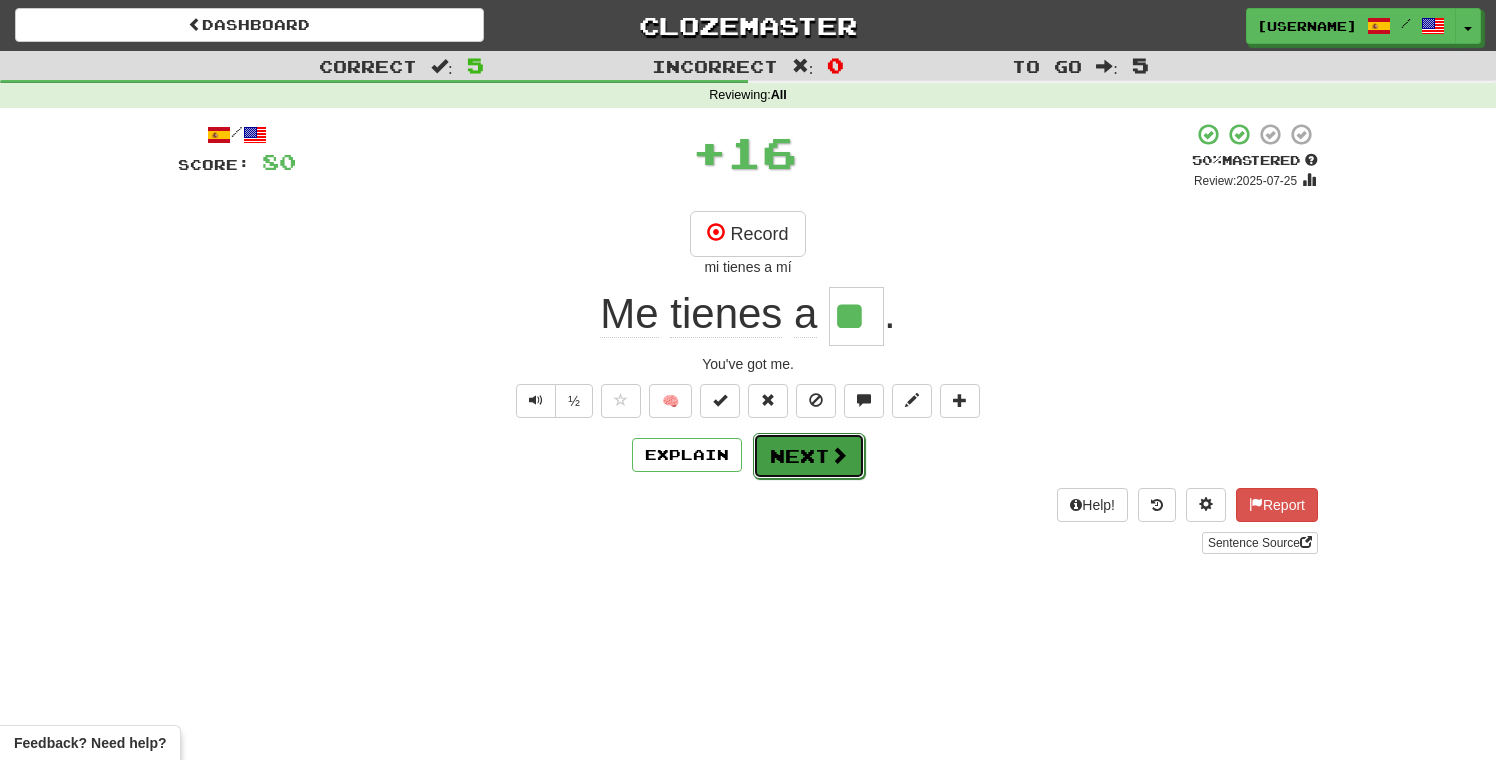 click on "Next" at bounding box center [809, 456] 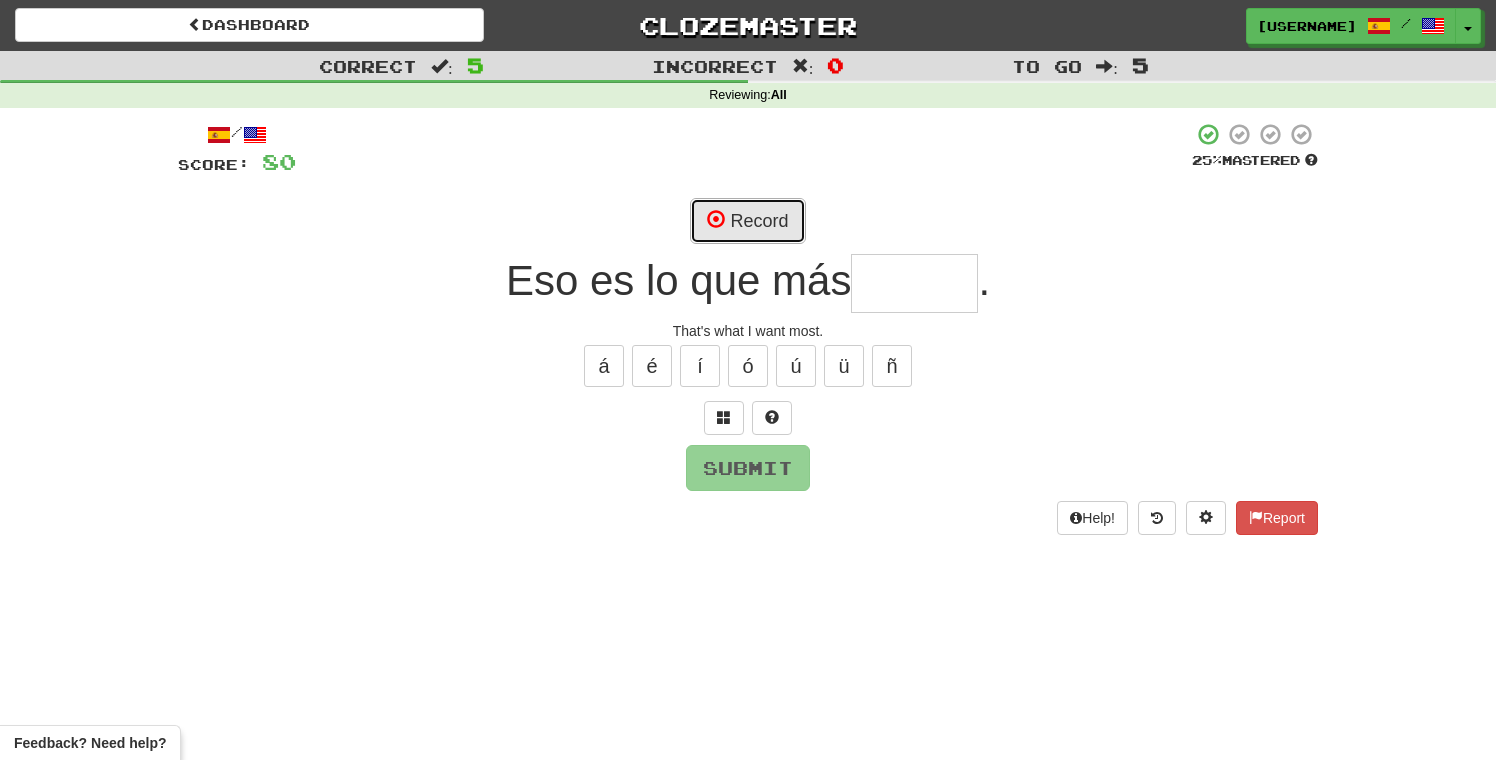 click at bounding box center (716, 219) 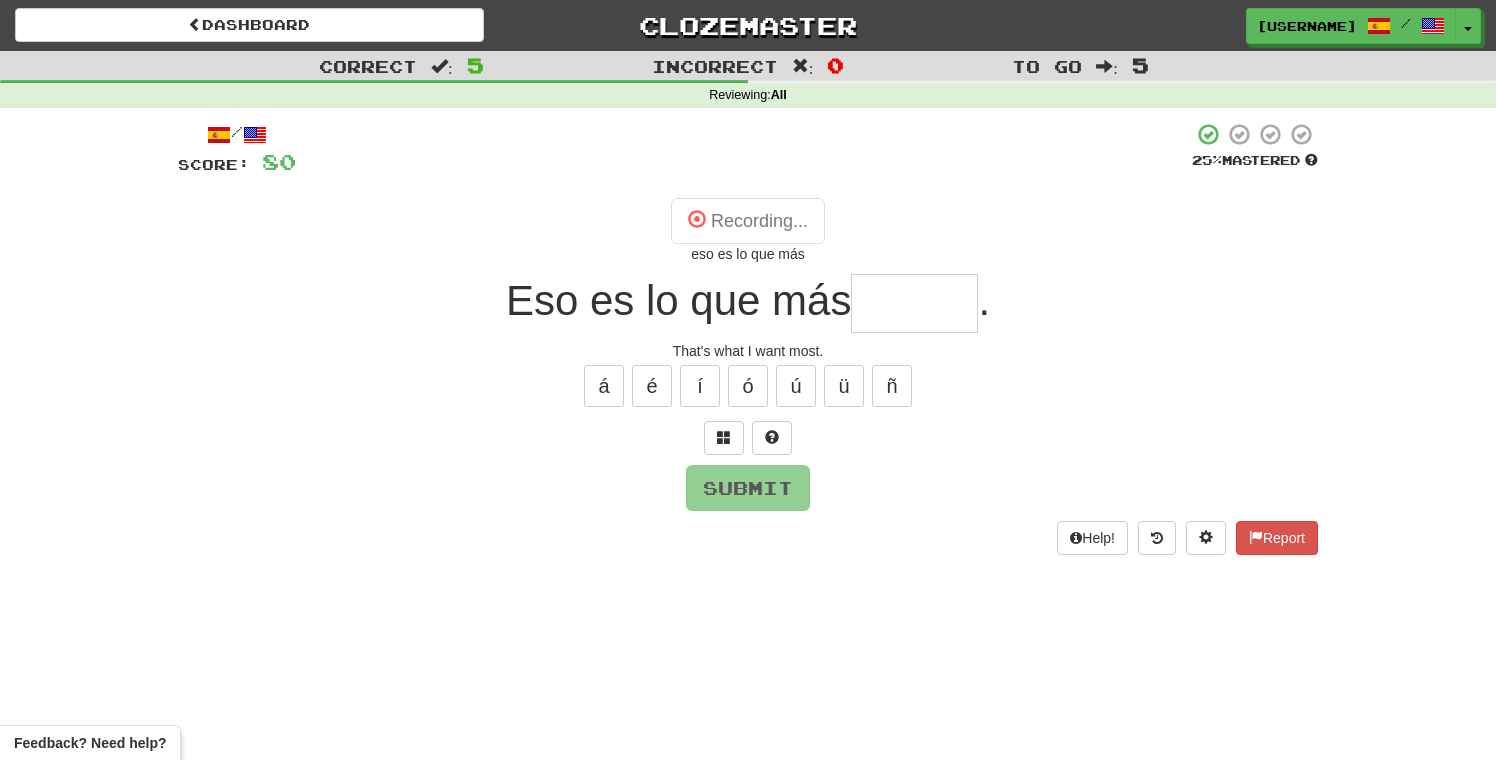 type on "******" 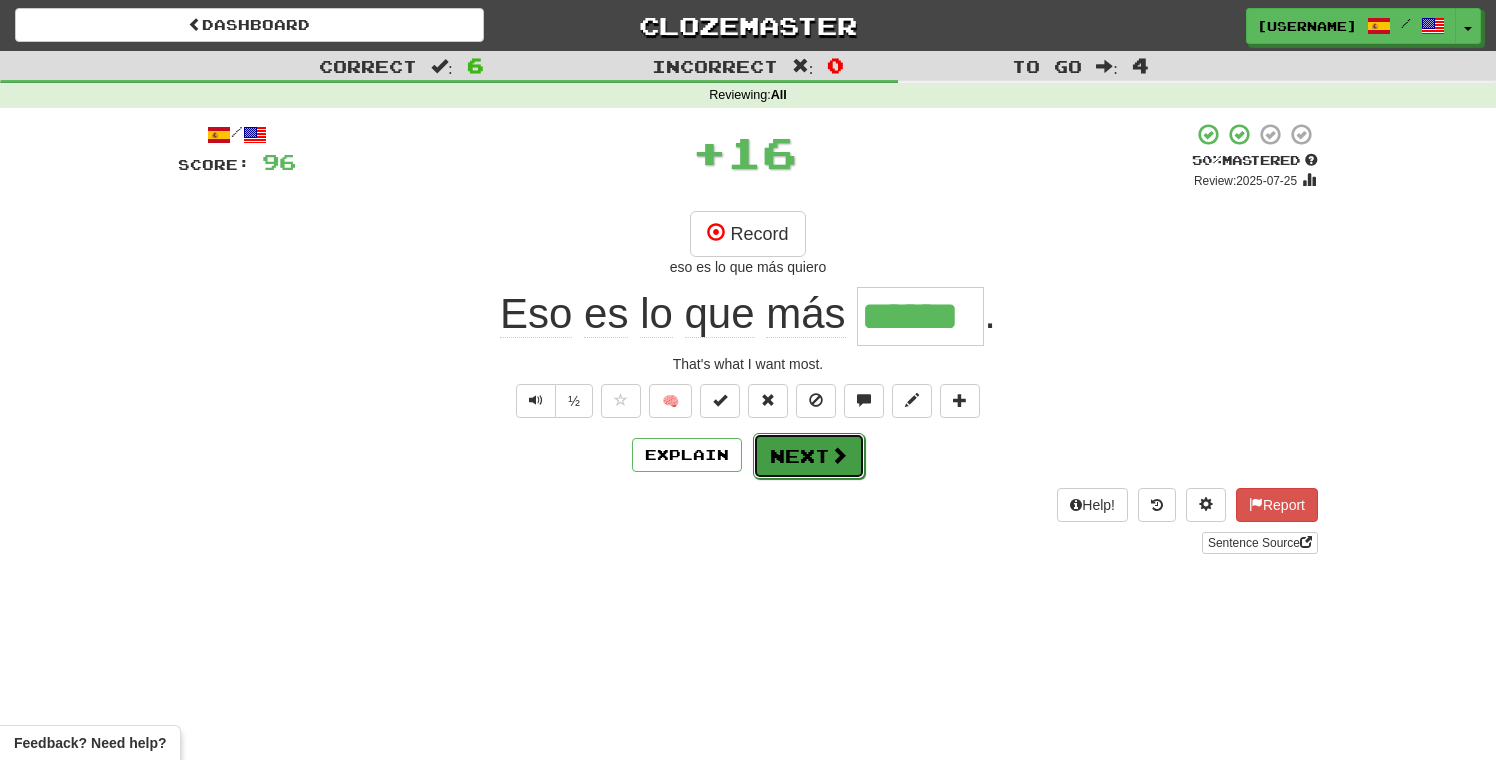 click on "Next" at bounding box center [809, 456] 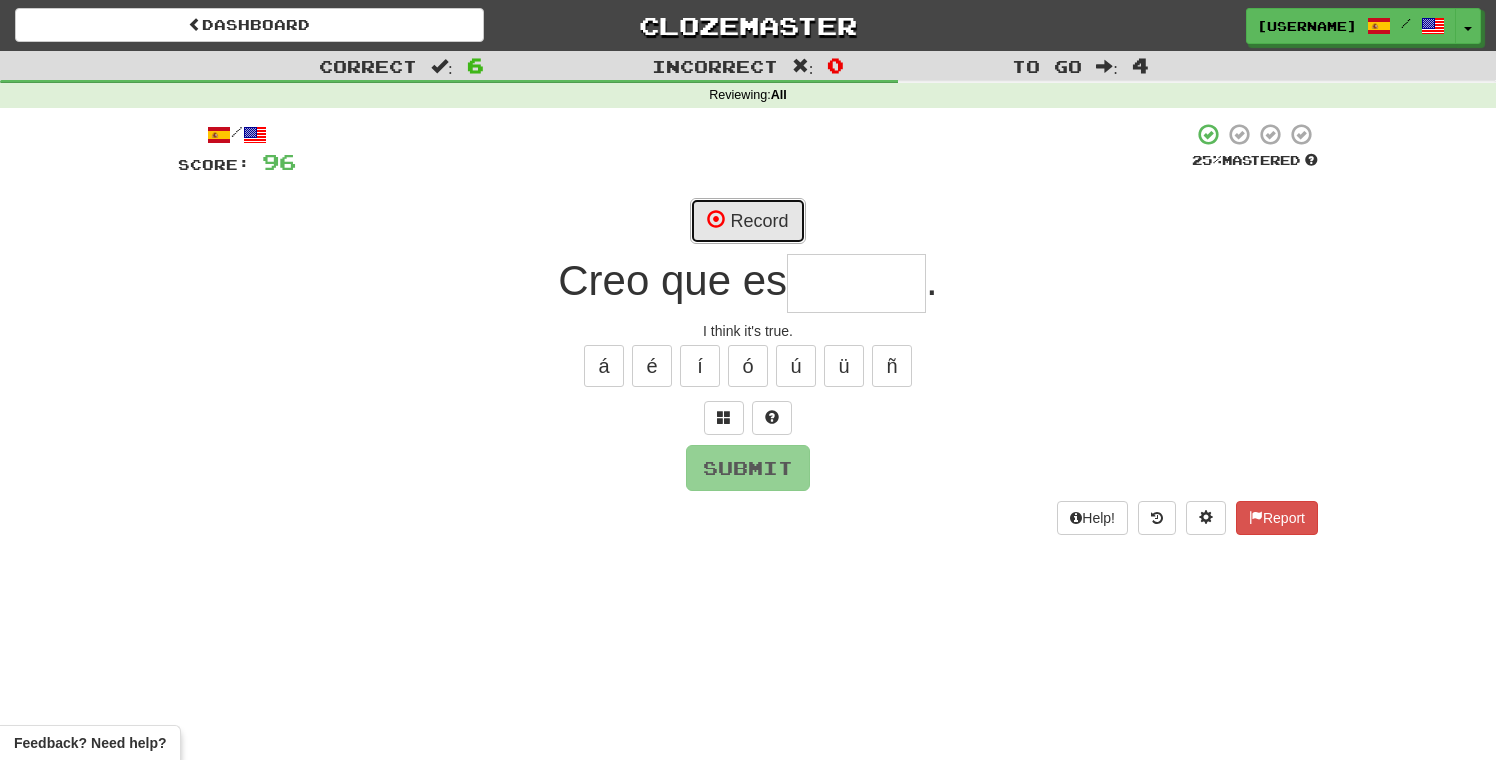 click on "Record" at bounding box center (747, 221) 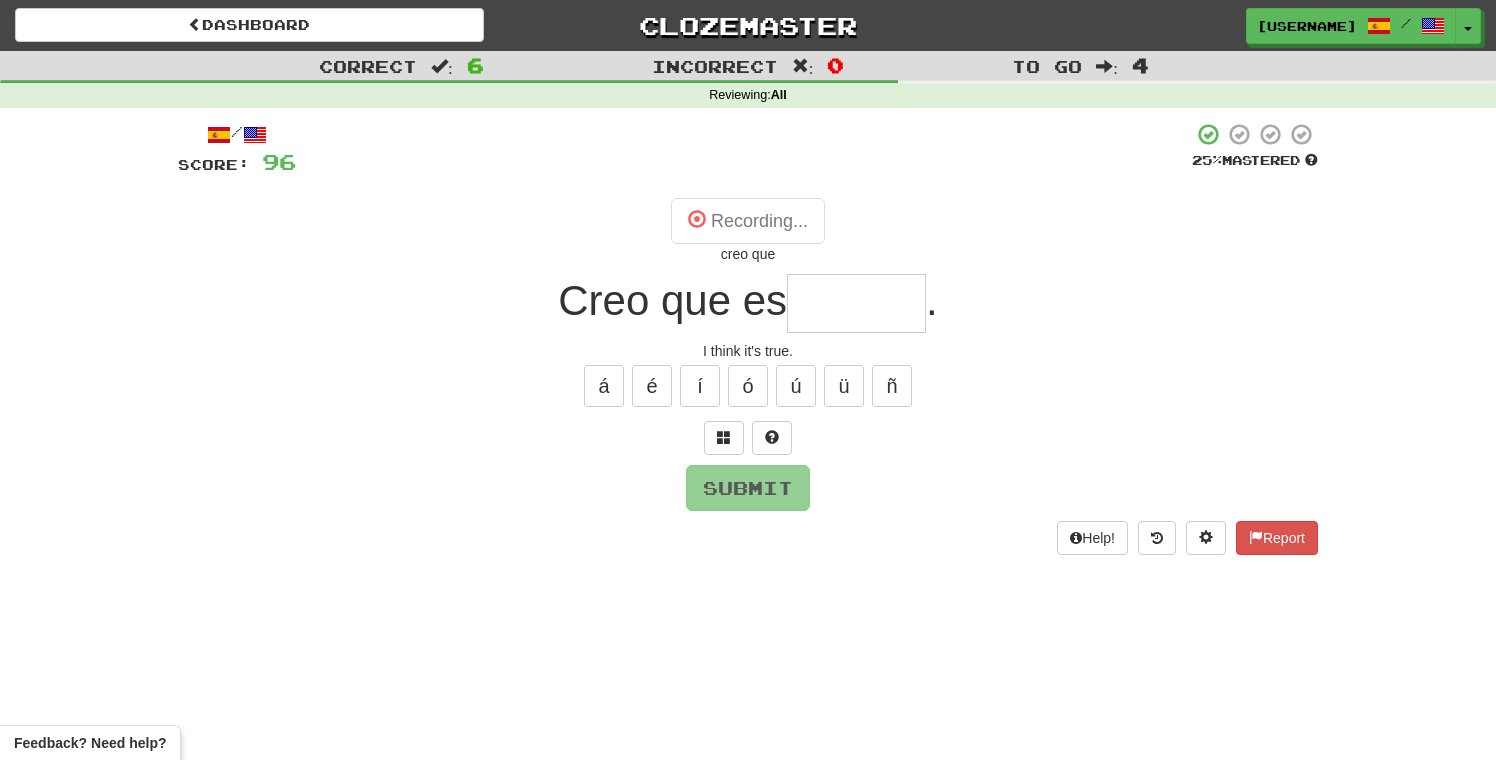 type on "******" 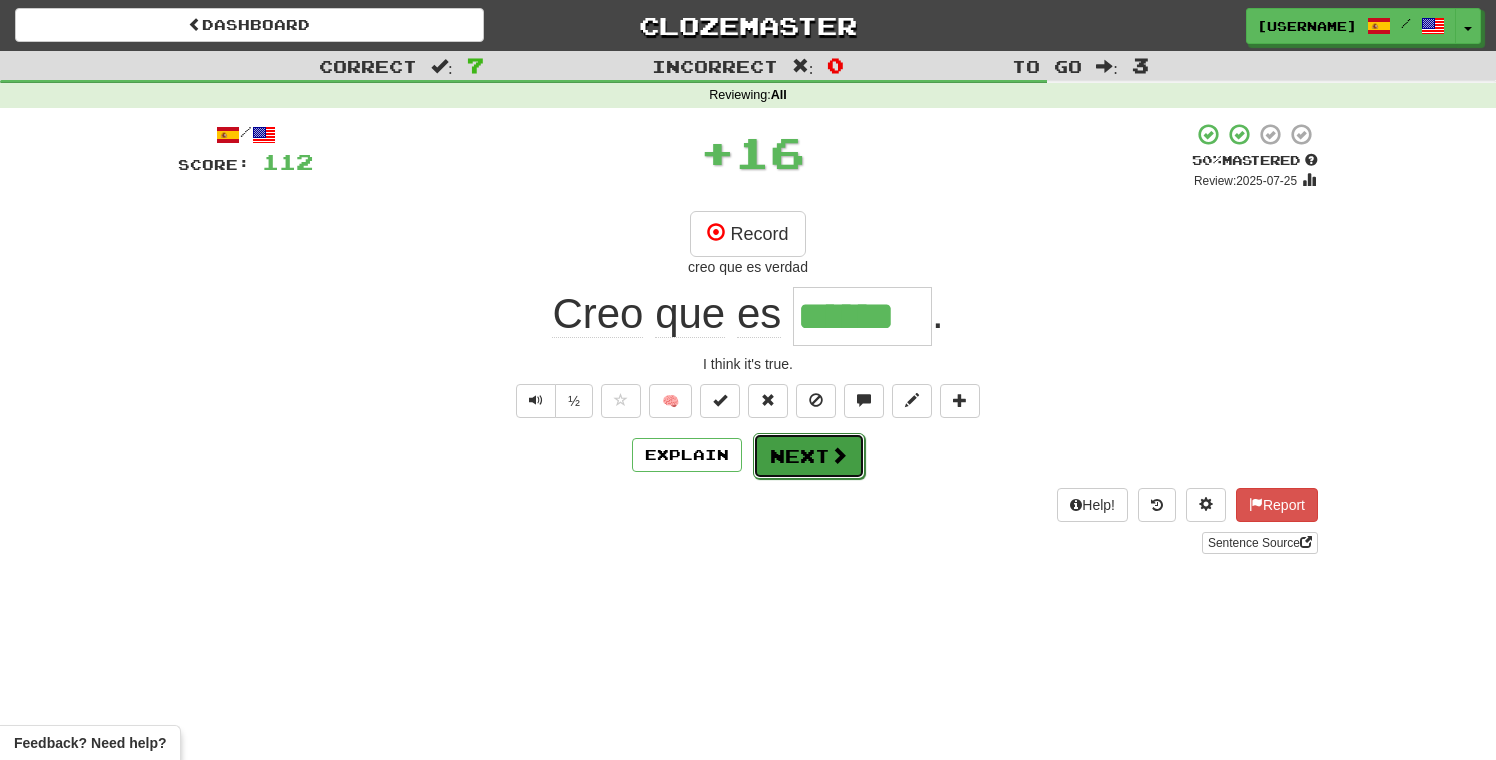 click on "Next" at bounding box center (809, 456) 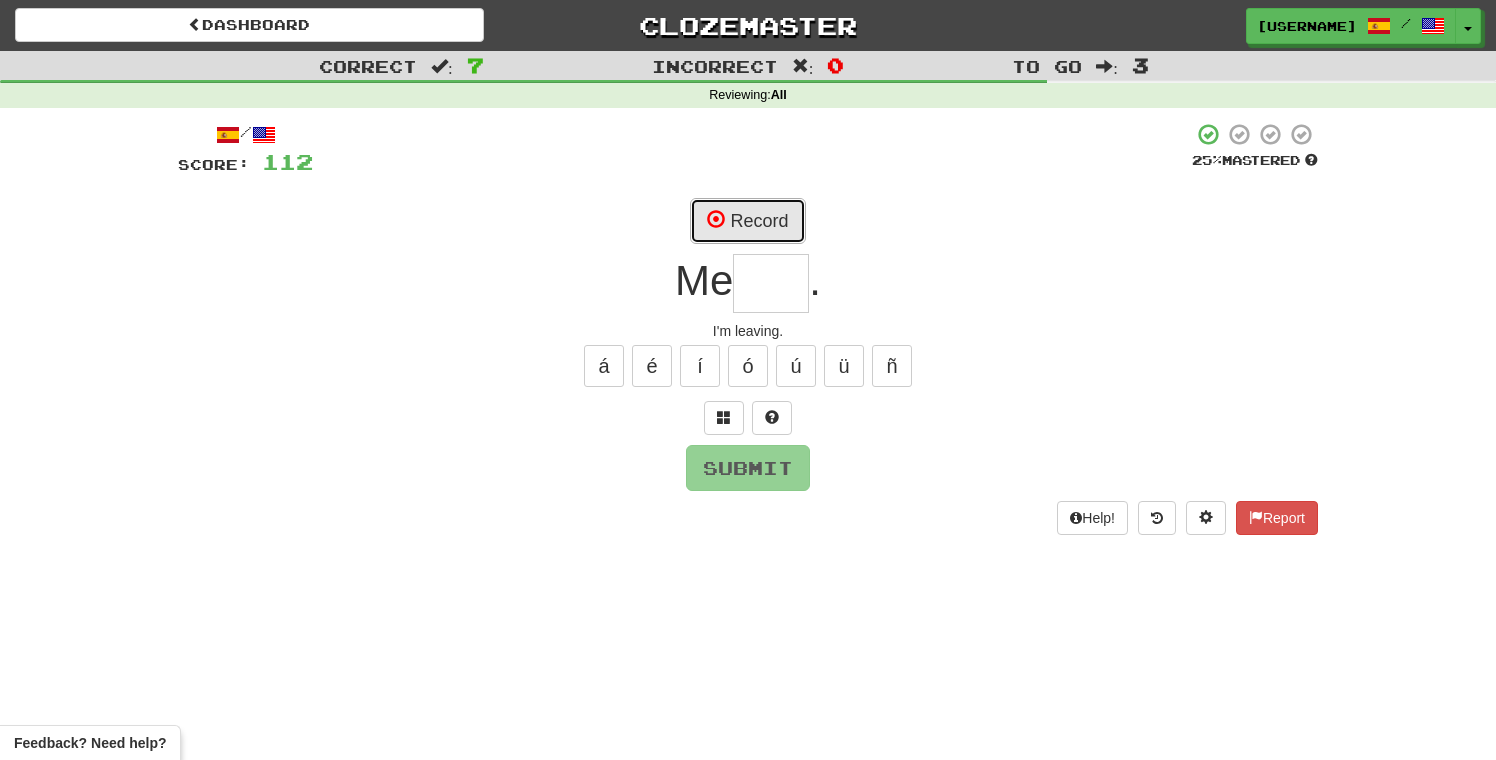 click on "Record" at bounding box center [747, 221] 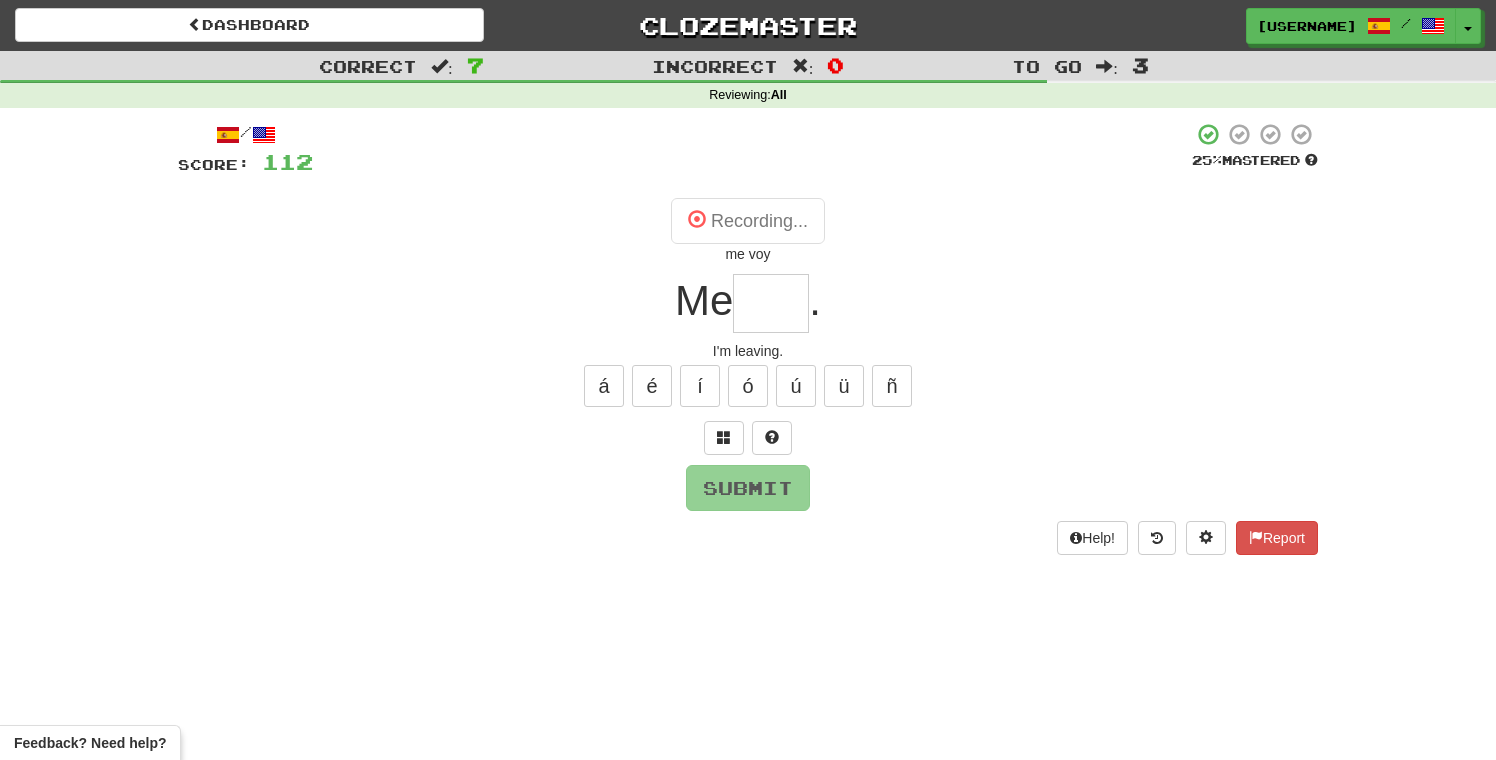 type on "***" 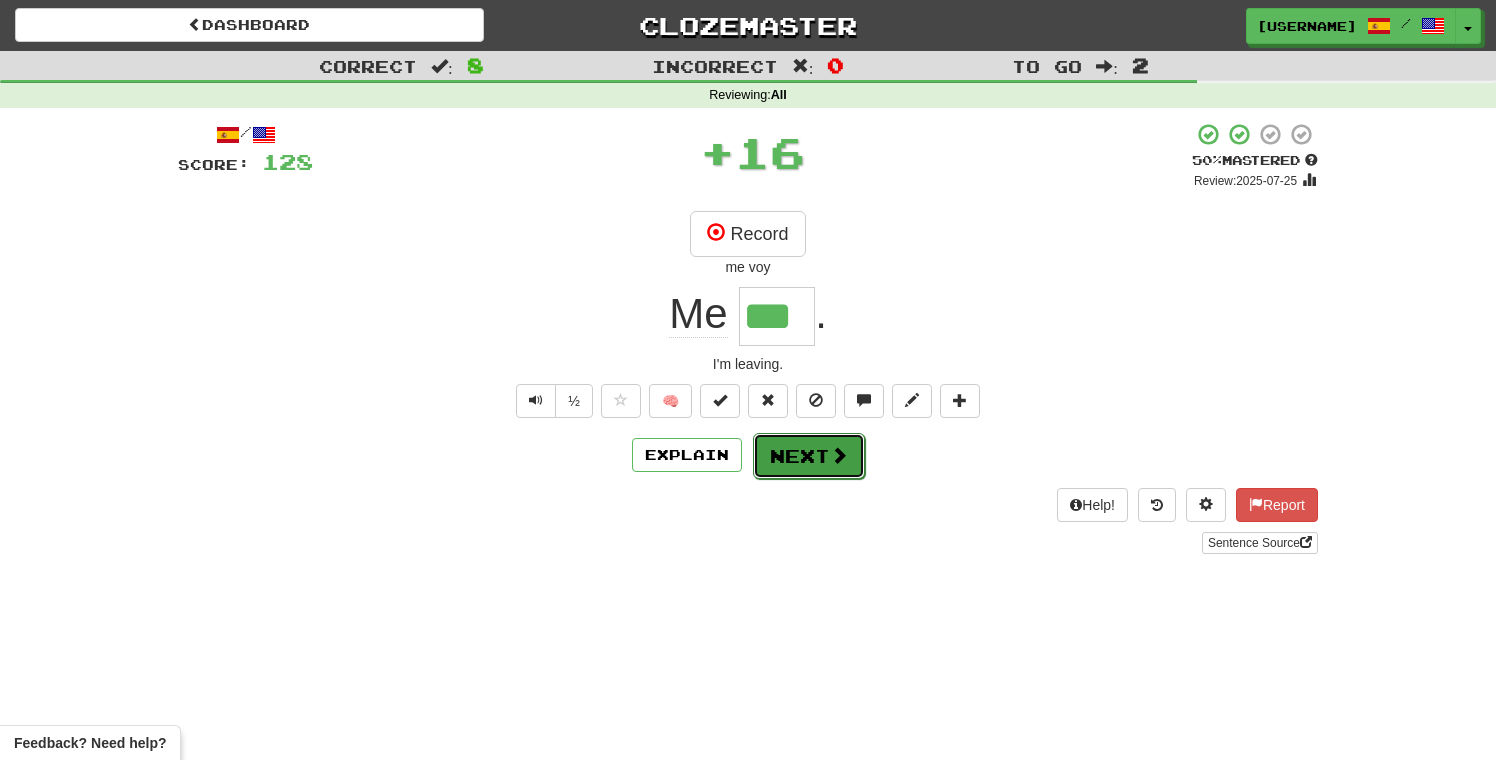 click on "Next" at bounding box center [809, 456] 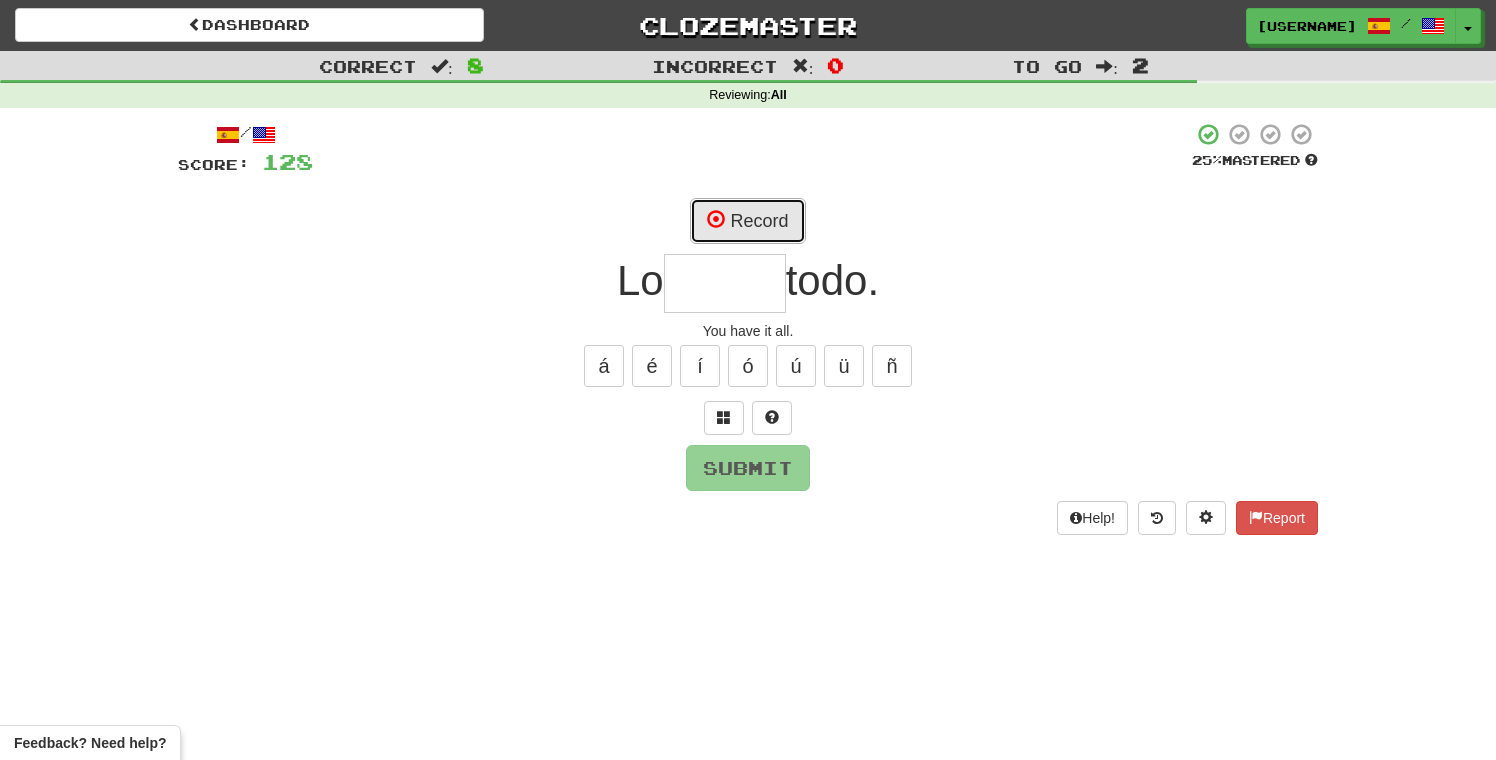 click at bounding box center (716, 219) 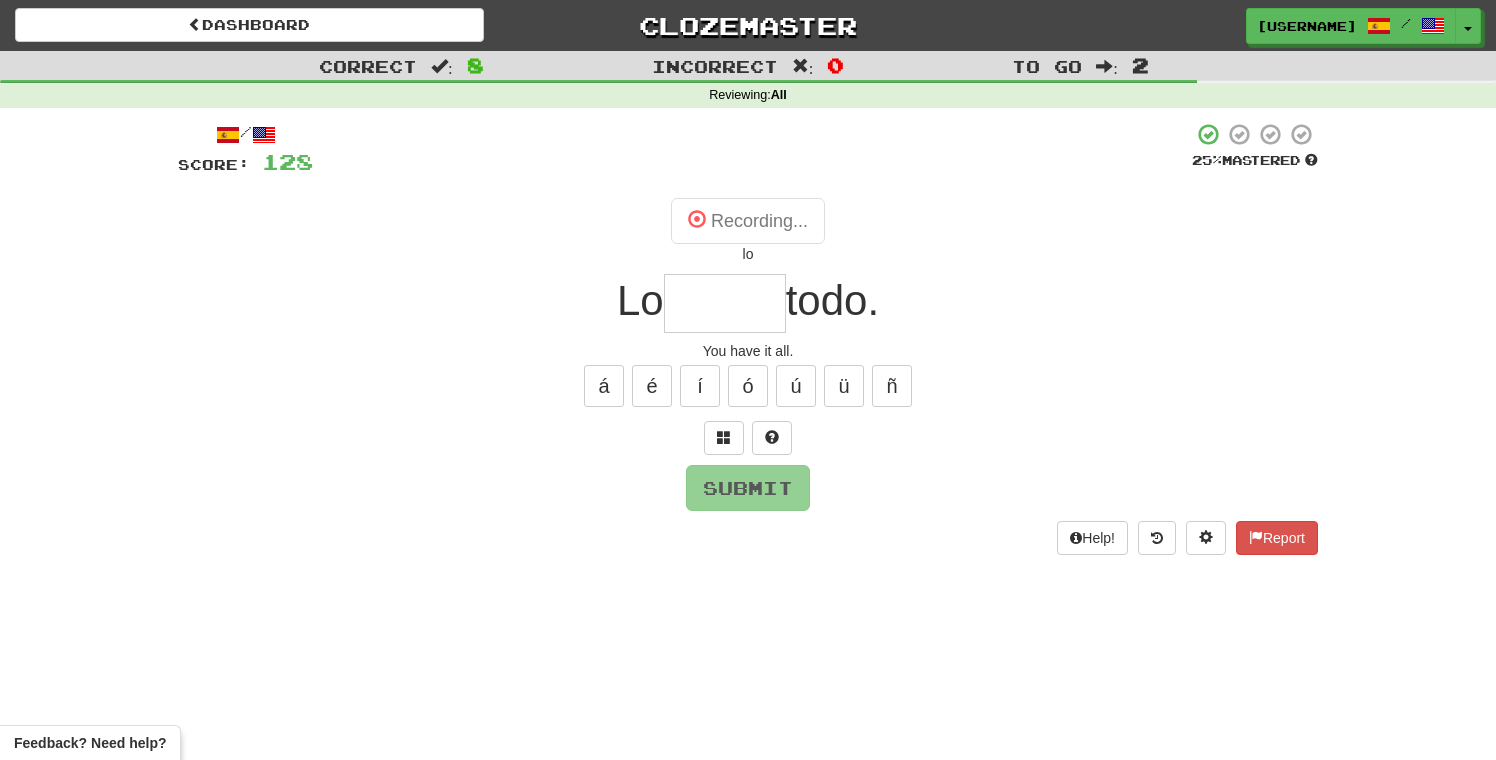 type on "******" 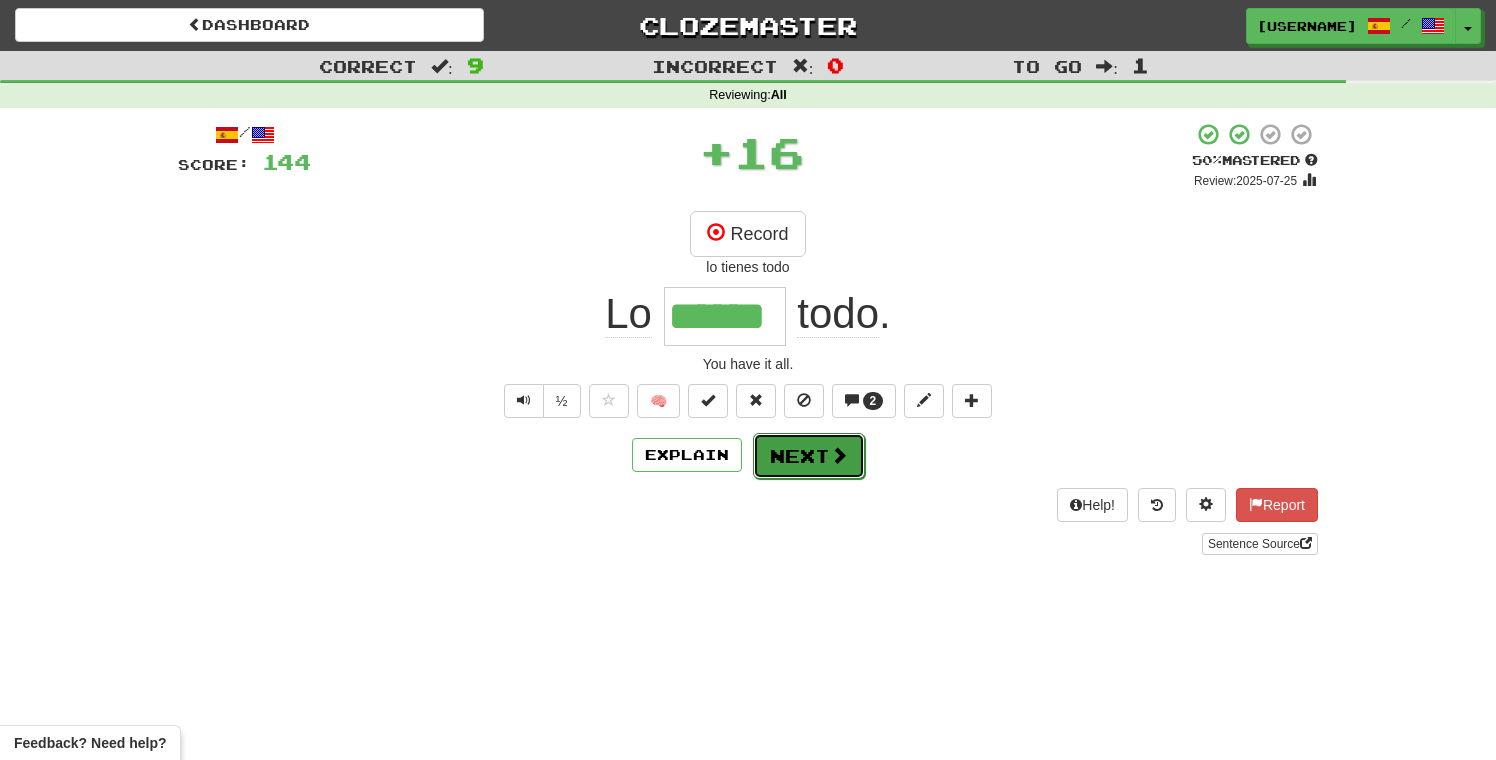 click on "Next" at bounding box center [809, 456] 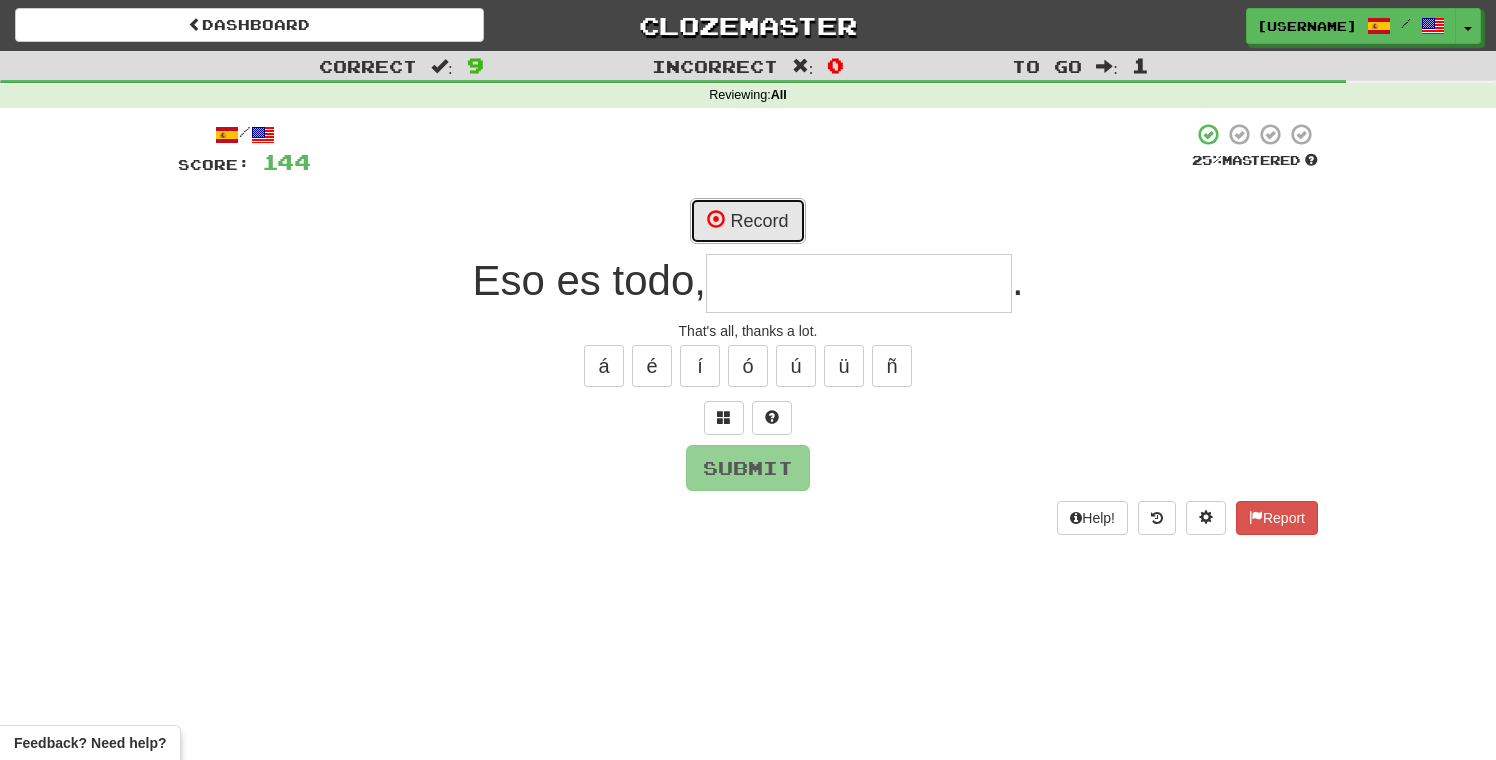 click on "Record" at bounding box center [747, 221] 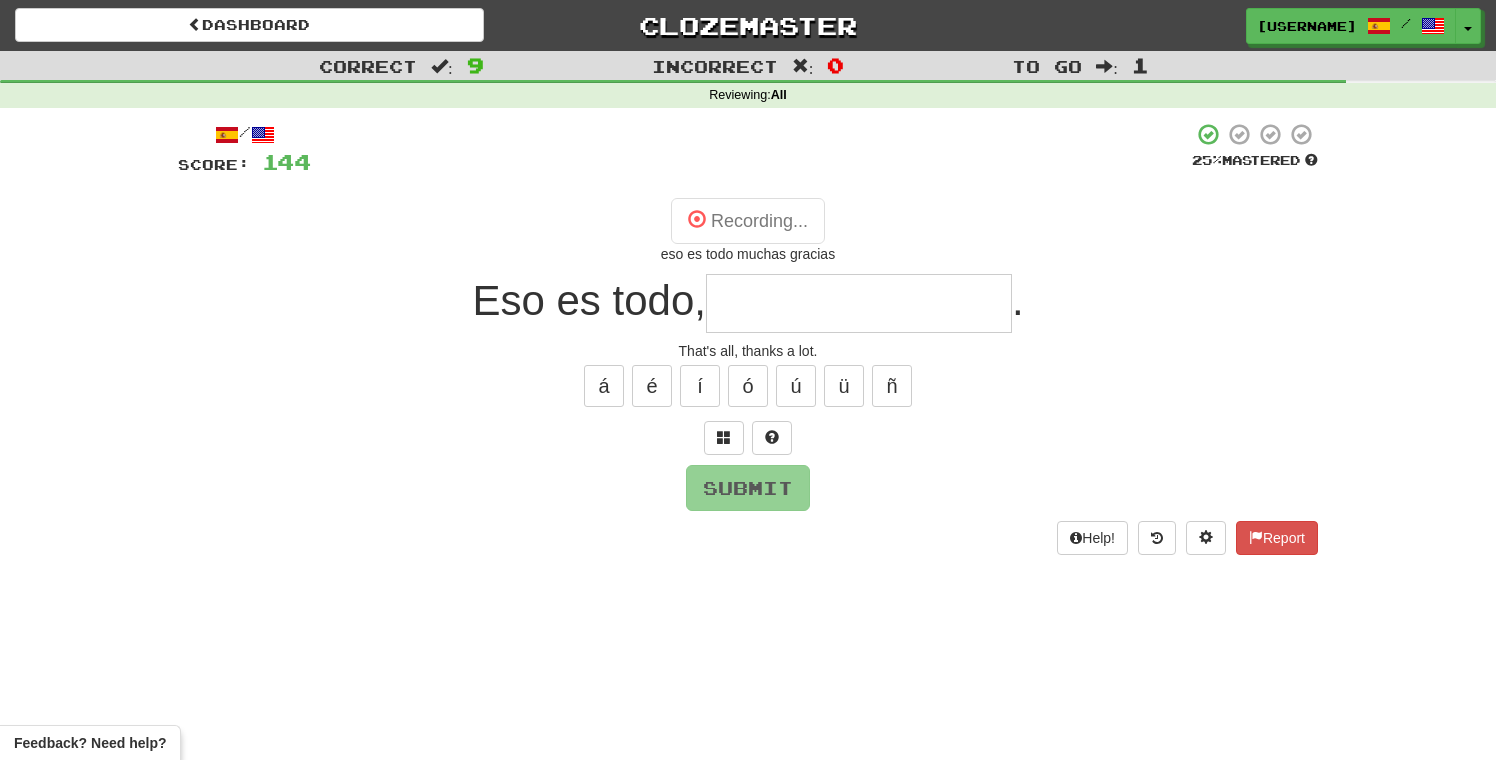 type on "**********" 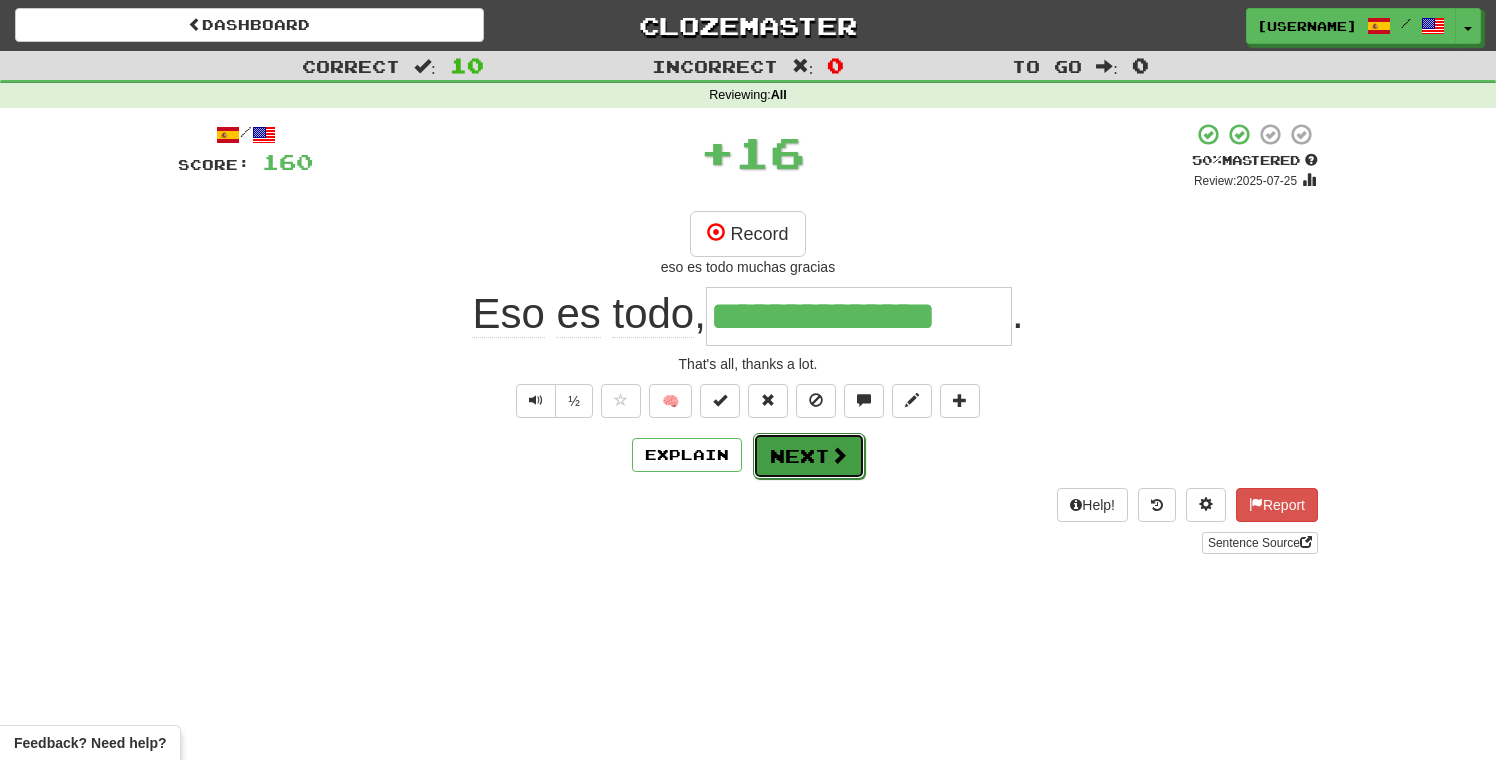 click on "Next" at bounding box center (809, 456) 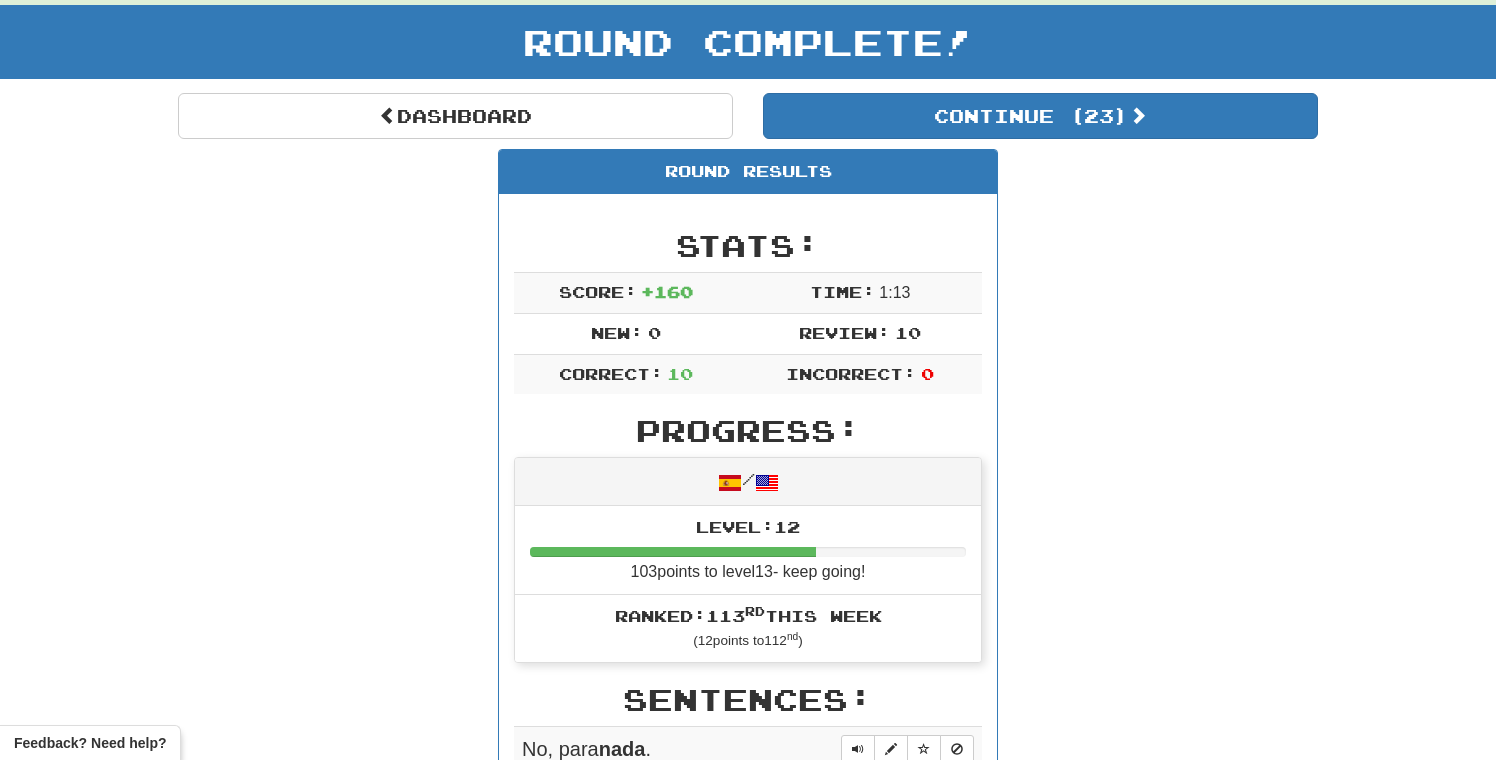 scroll, scrollTop: 0, scrollLeft: 0, axis: both 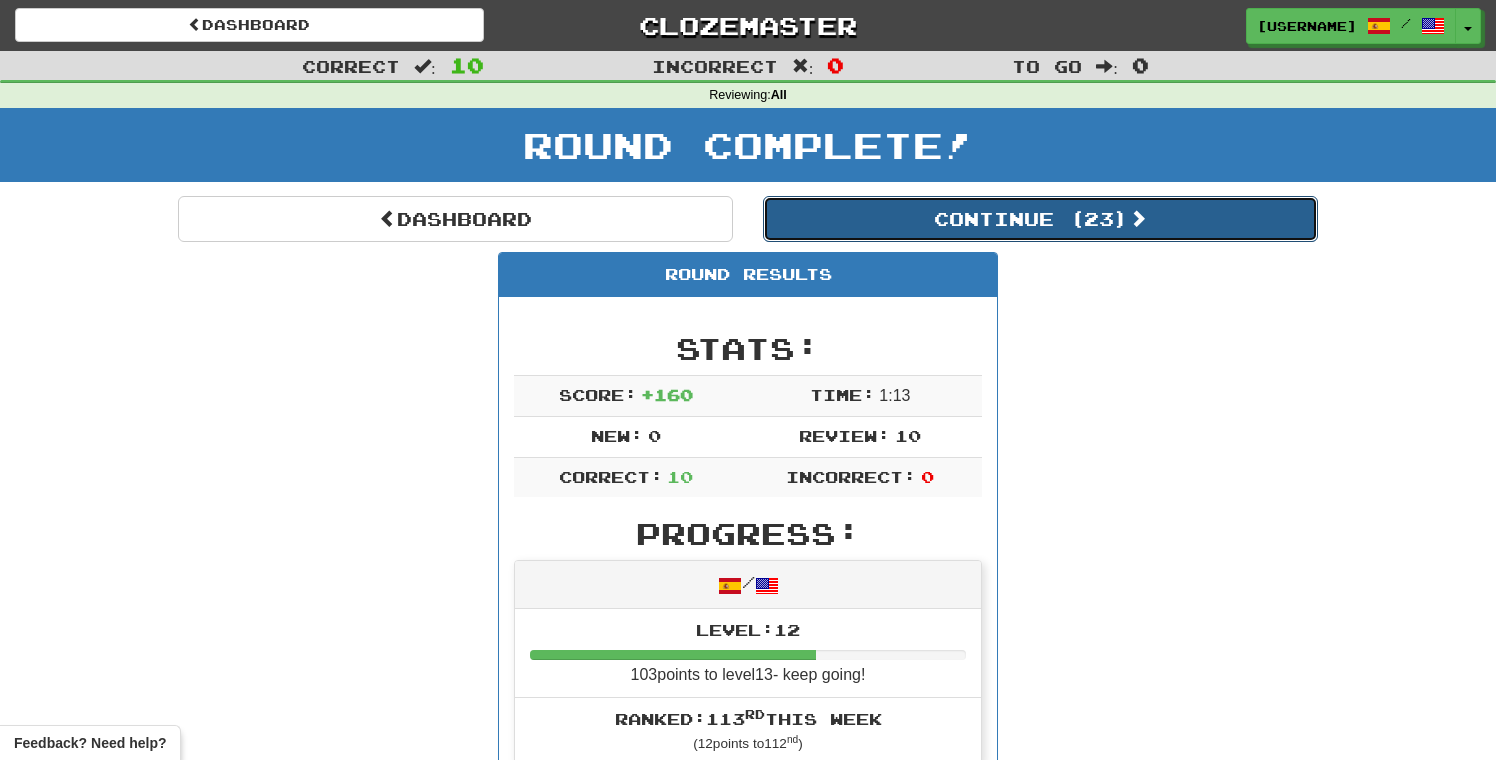 click on "Continue ( 23 )" at bounding box center (1040, 219) 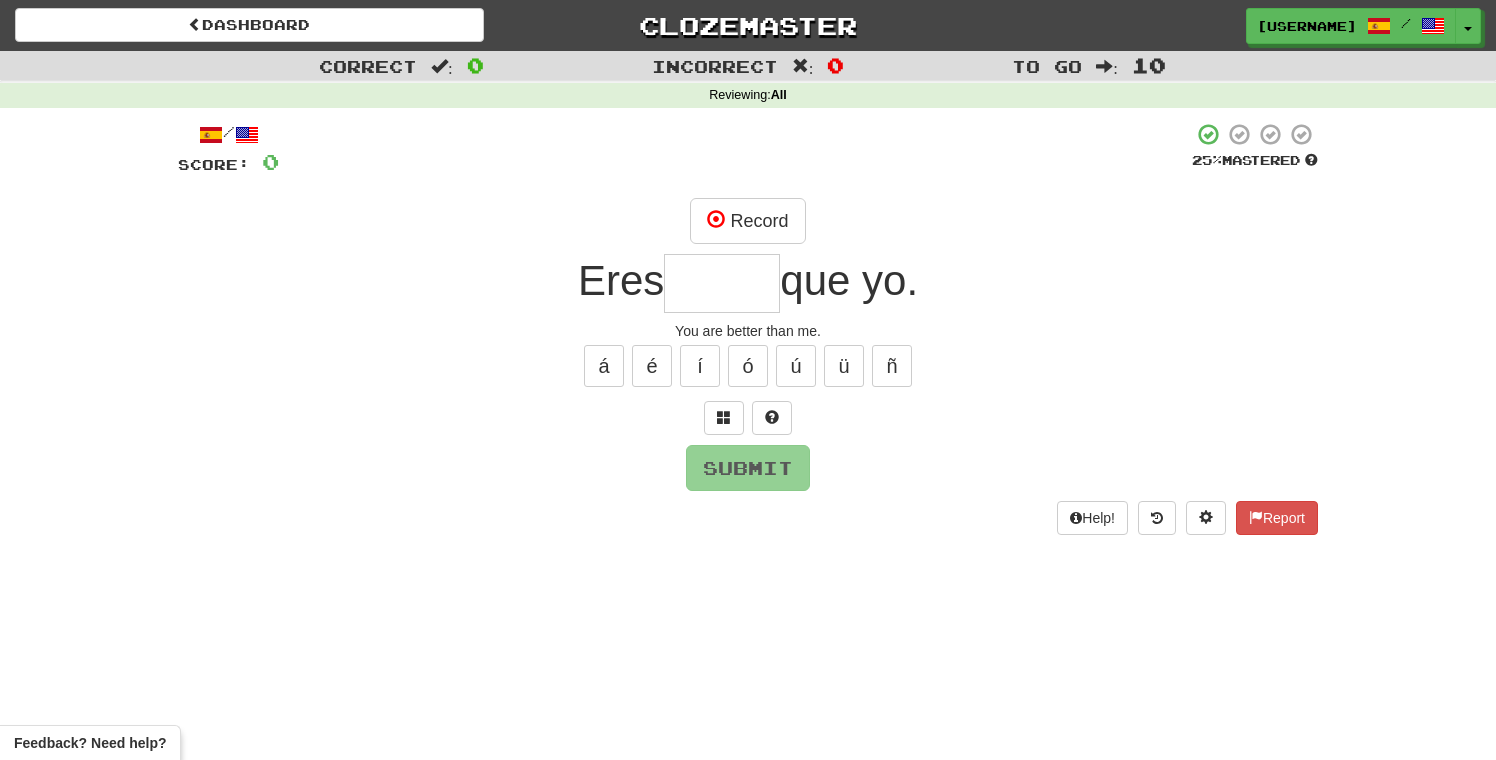 click on "Dashboard
Clozemaster
chelbel
/
Toggle Dropdown
Dashboard
Leaderboard
Activity Feed
Notifications
Profile
Discussions
Español
/
English
Streak:
1
Review:
33
Points Today: 0
Languages
Account
Logout
chelbel
/
Toggle Dropdown
Dashboard
Leaderboard
Activity Feed
Notifications
Profile
Discussions
Español
/
English
Streak:
1
Review:
33
Points Today: 0
Languages
Account
Logout
clozemaster" at bounding box center (748, 22) 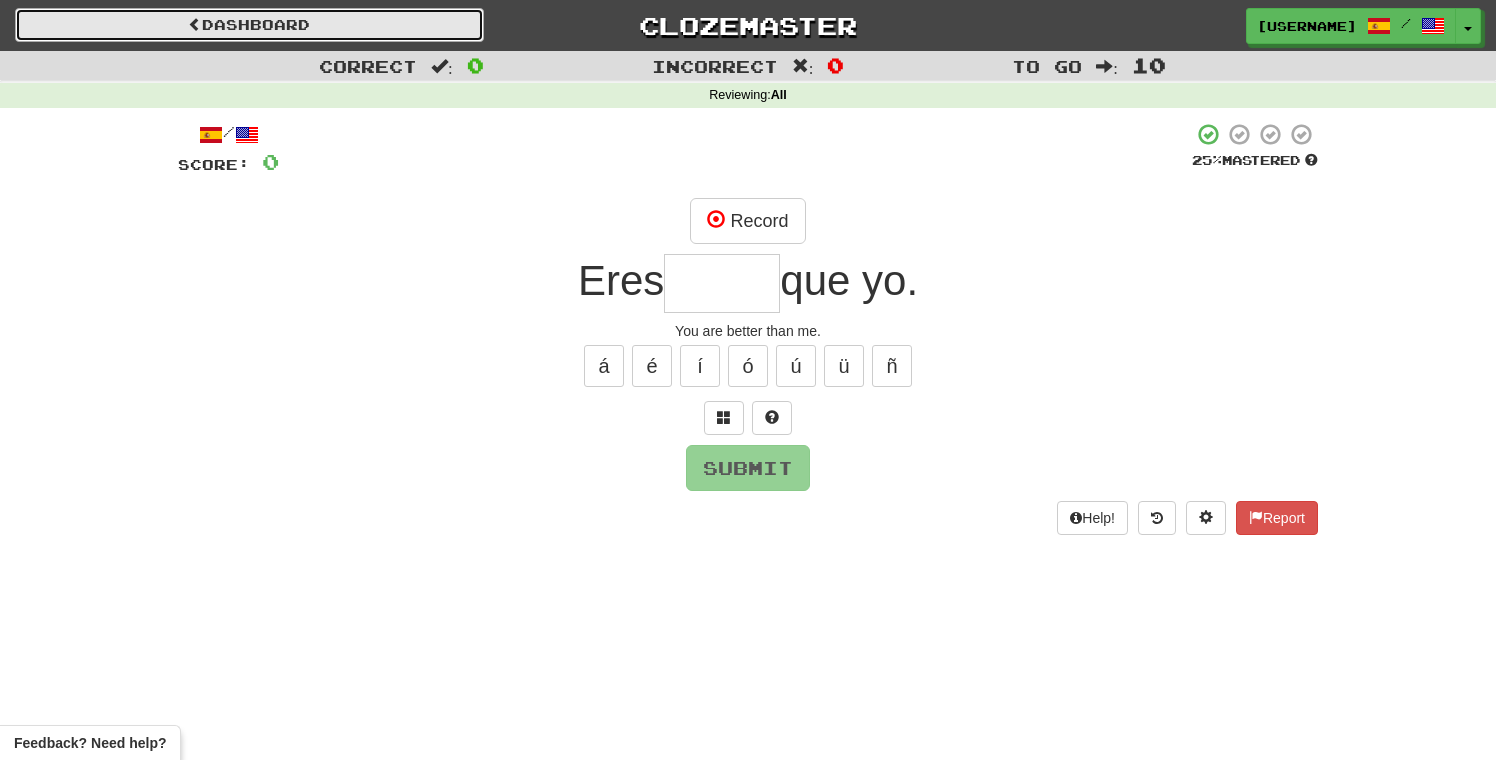 click on "Dashboard" at bounding box center (249, 25) 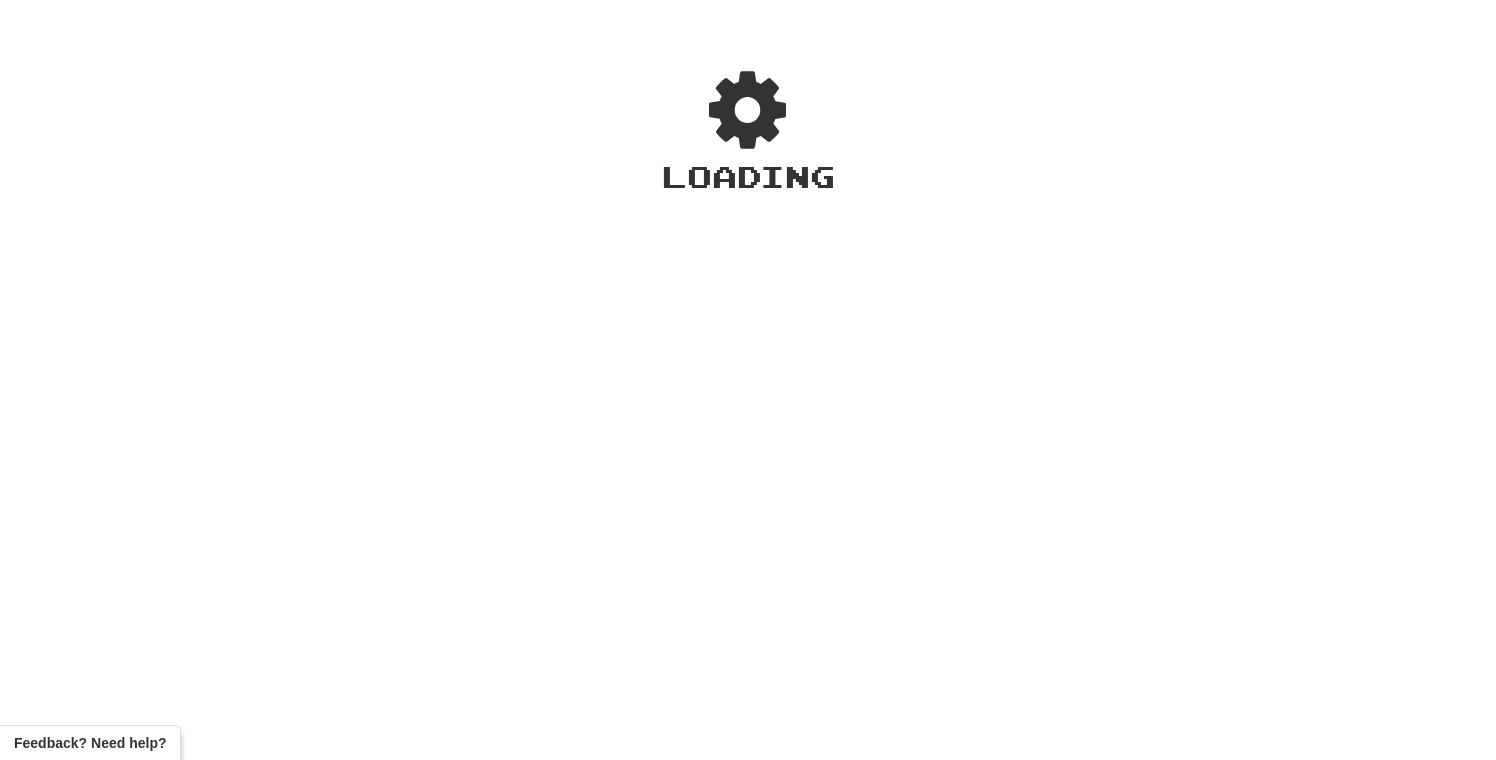 scroll, scrollTop: 0, scrollLeft: 0, axis: both 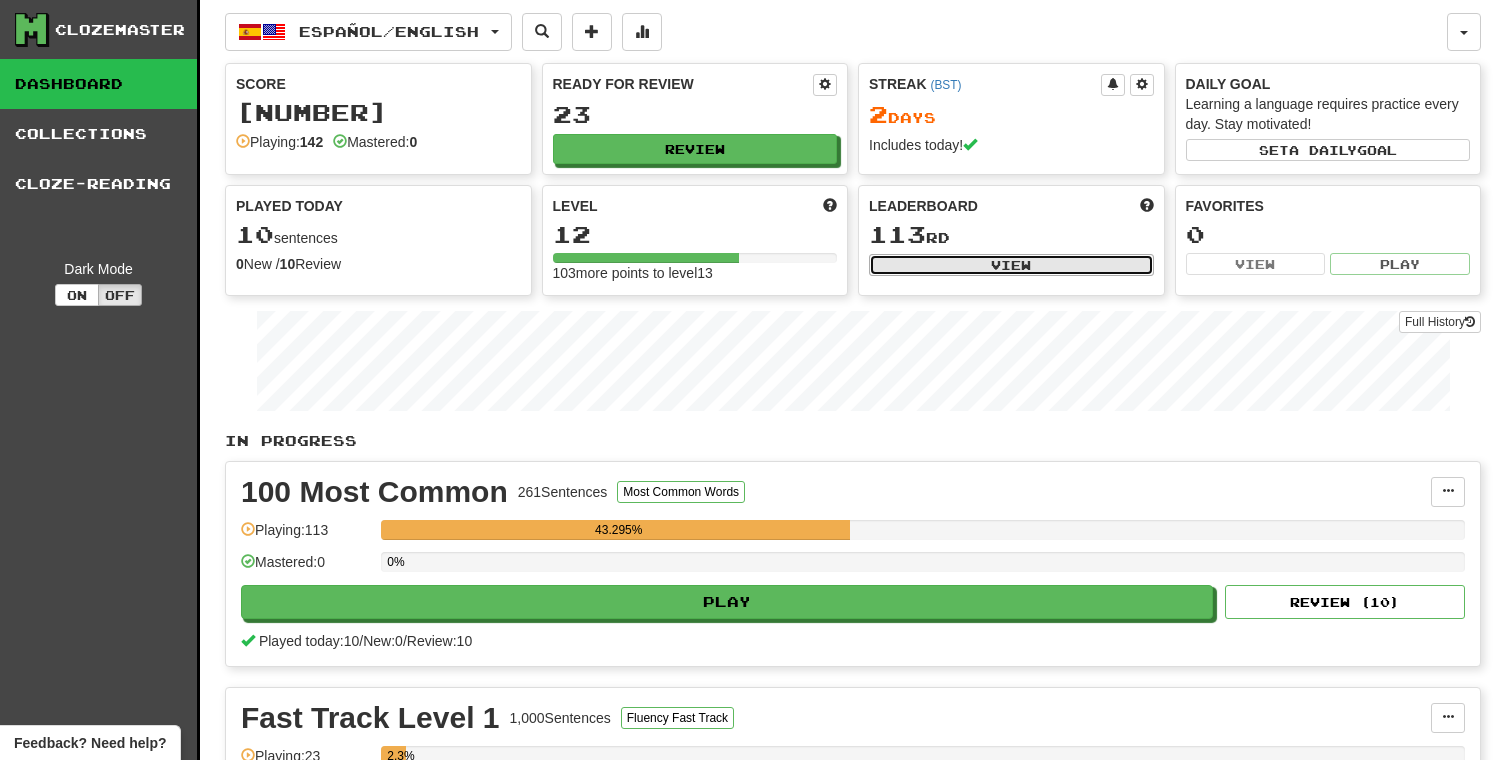 click on "View" at bounding box center [1011, 265] 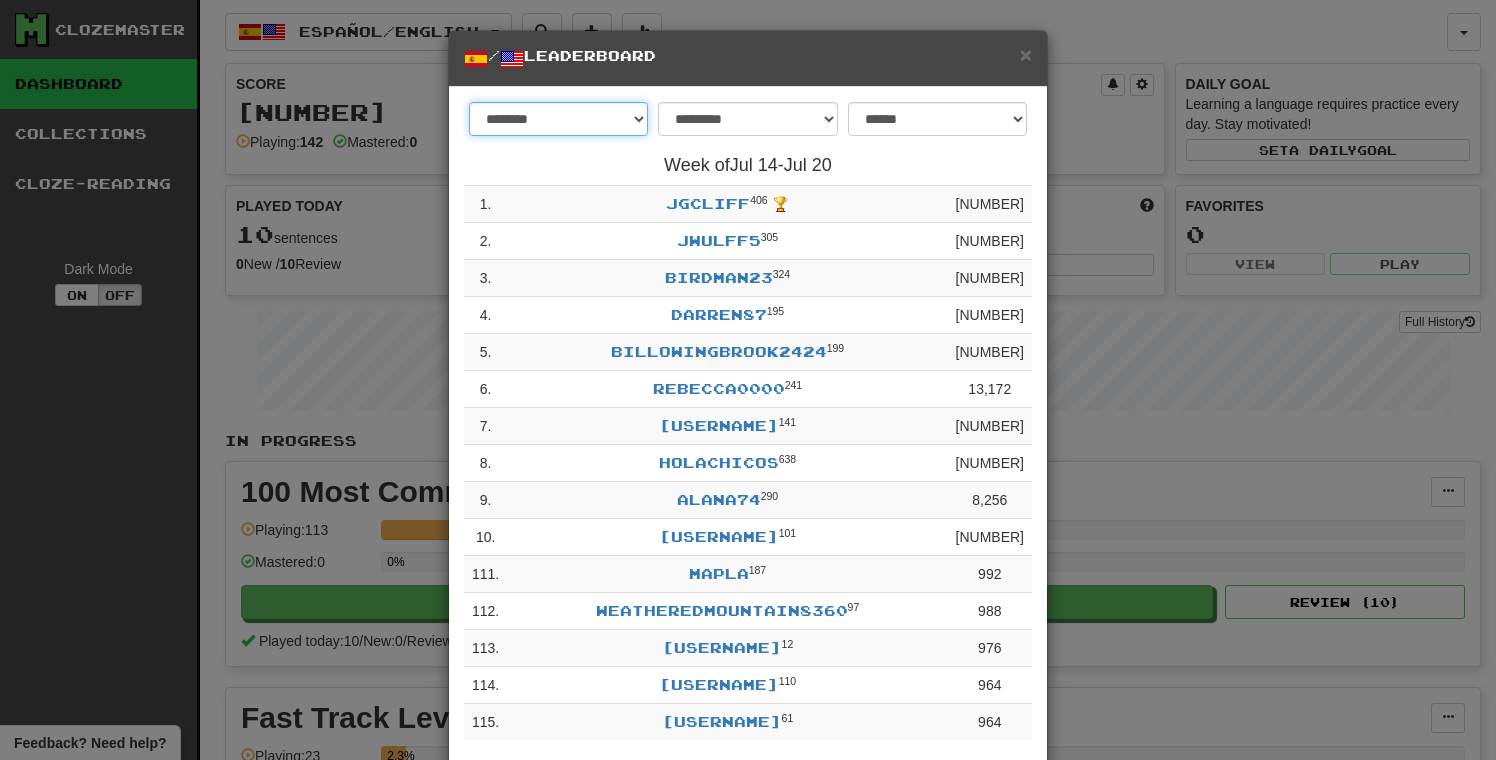 click on "******** *********" at bounding box center (558, 119) 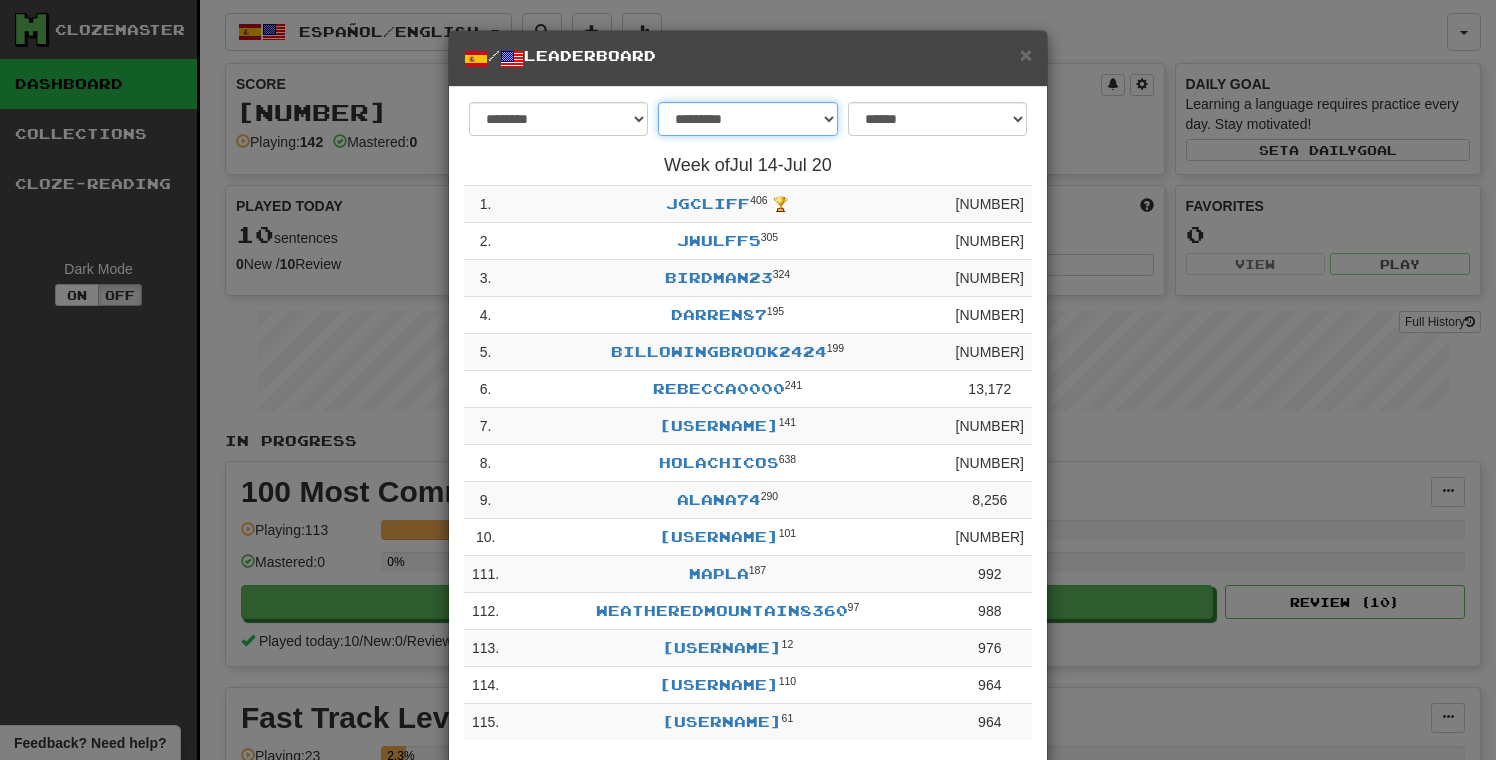 click on "**********" at bounding box center (747, 119) 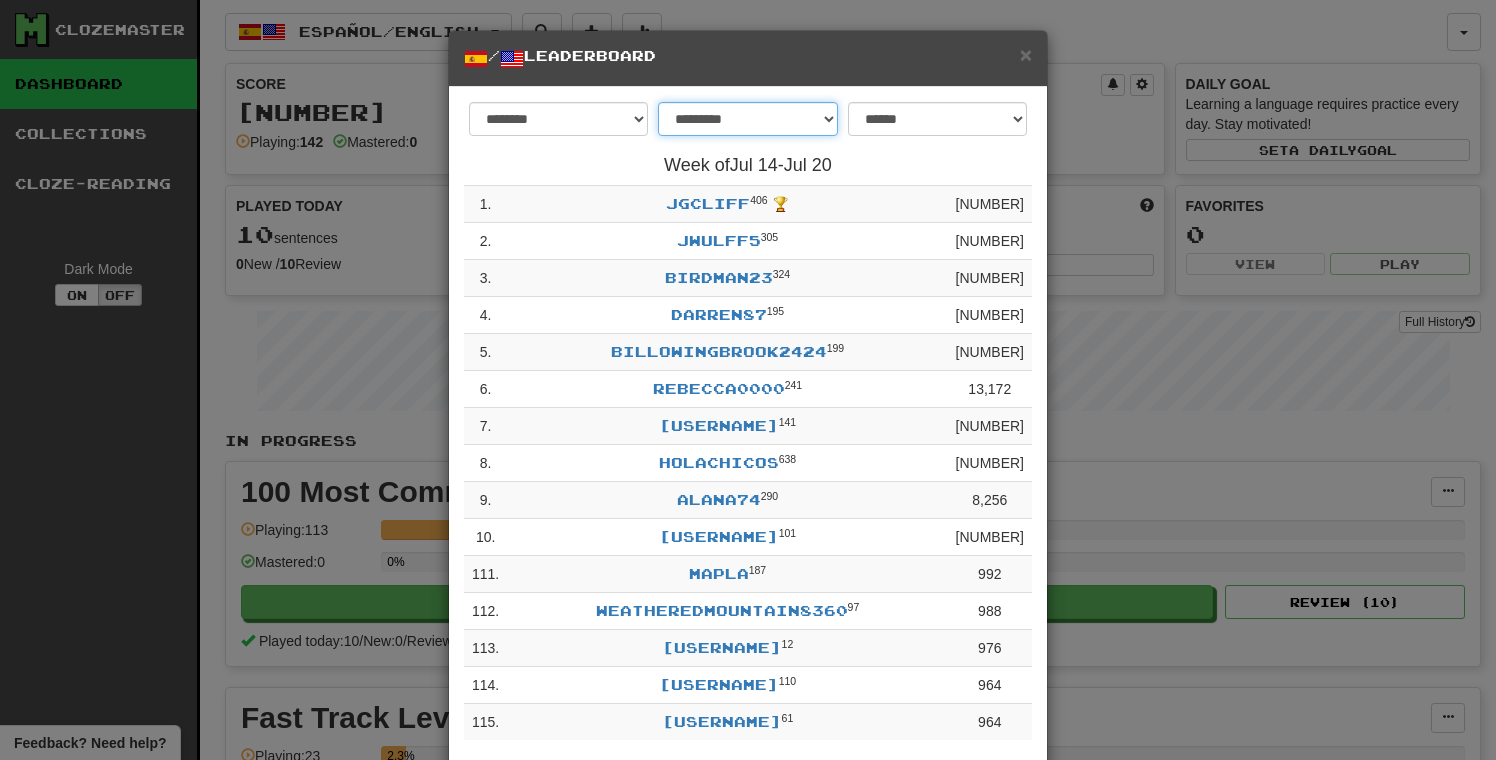 select on "*******" 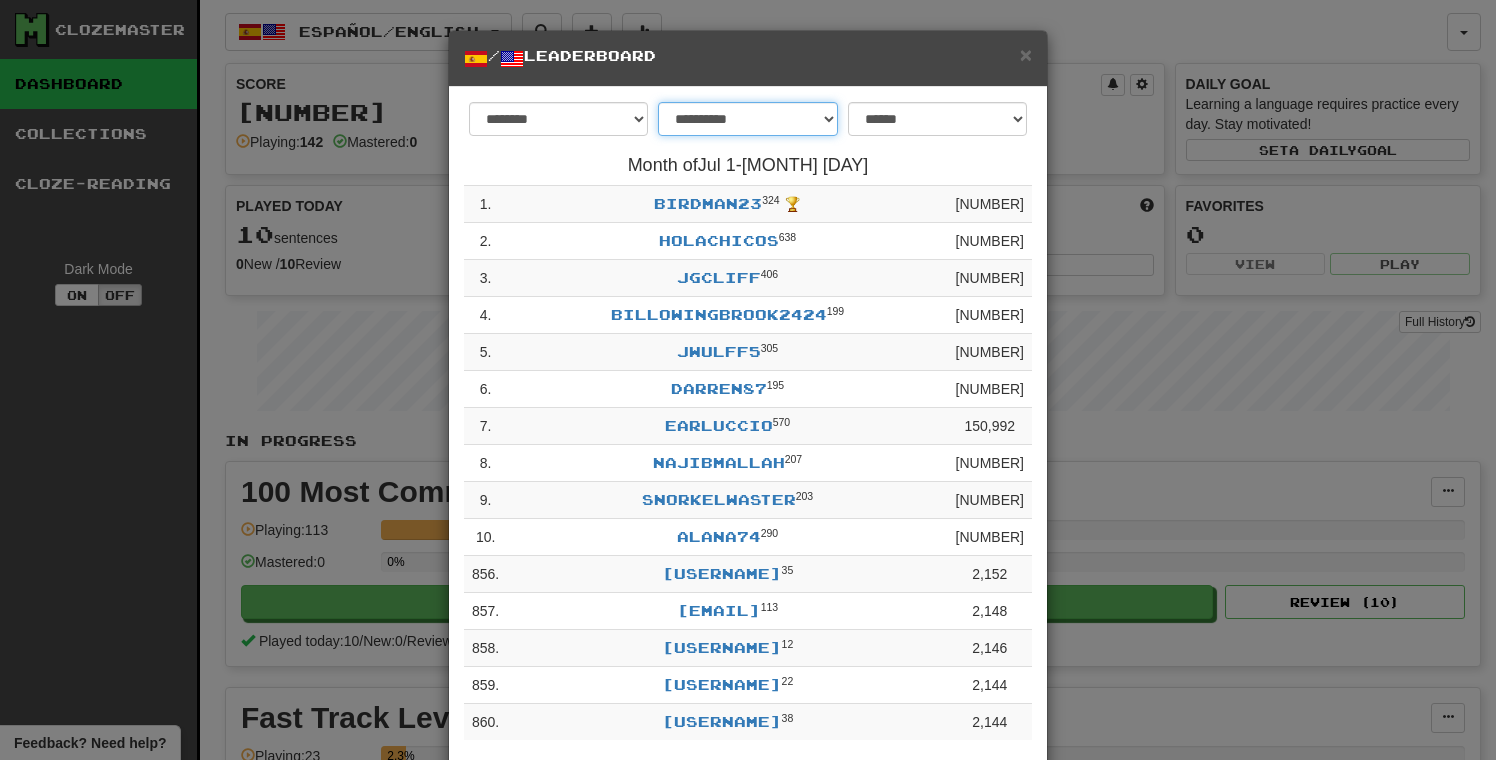 click on "**********" at bounding box center (747, 119) 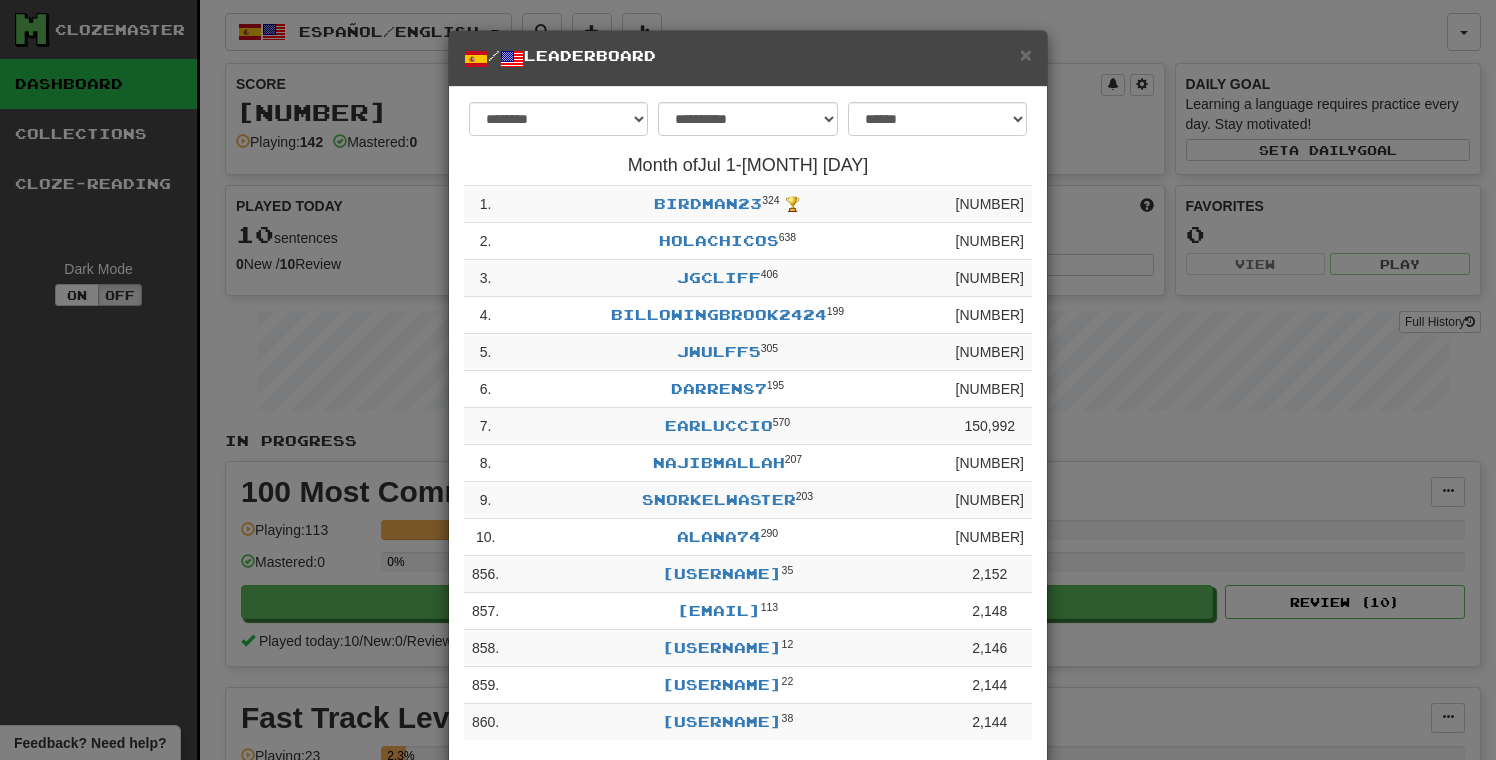 click on "**********" at bounding box center (748, 124) 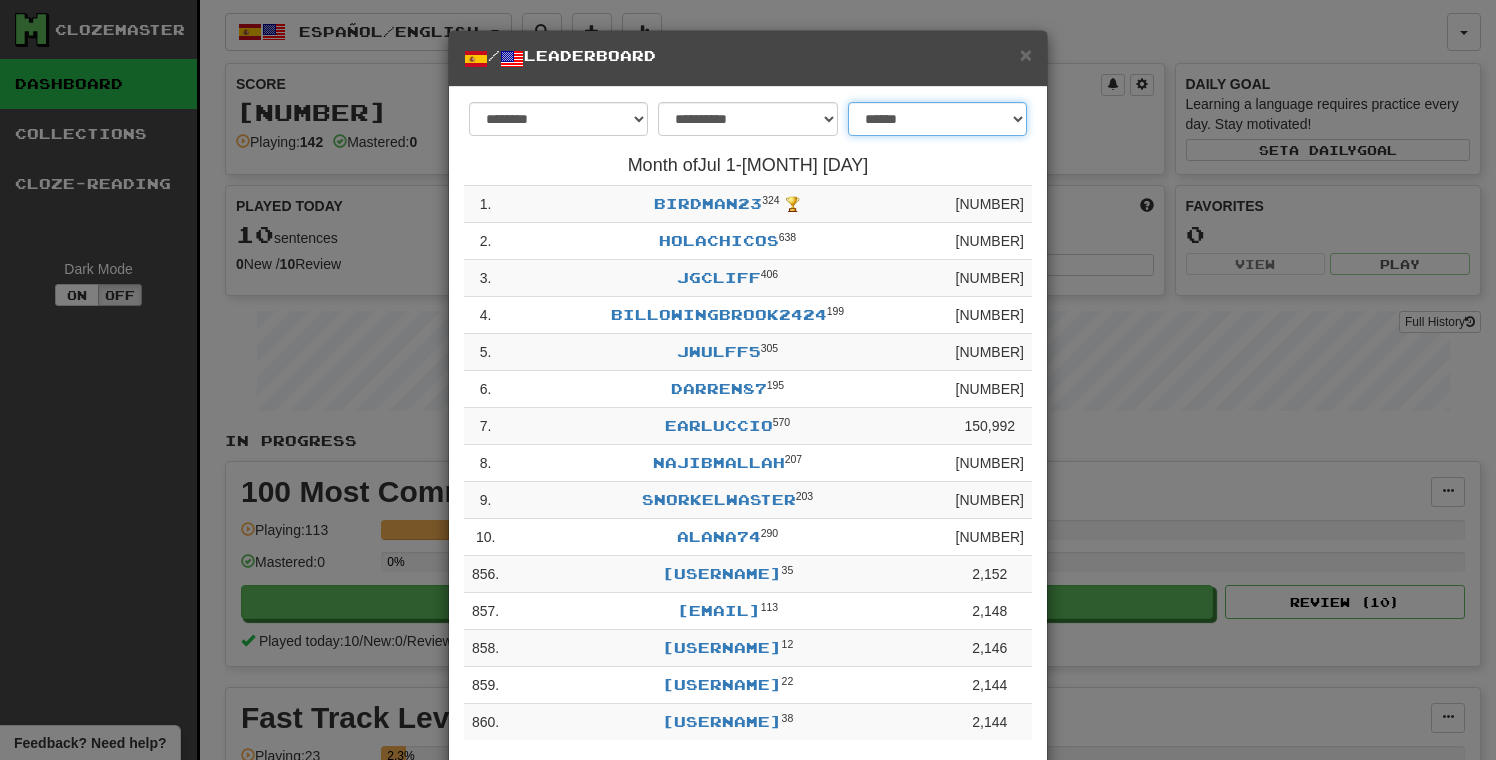 click on "**********" at bounding box center (937, 119) 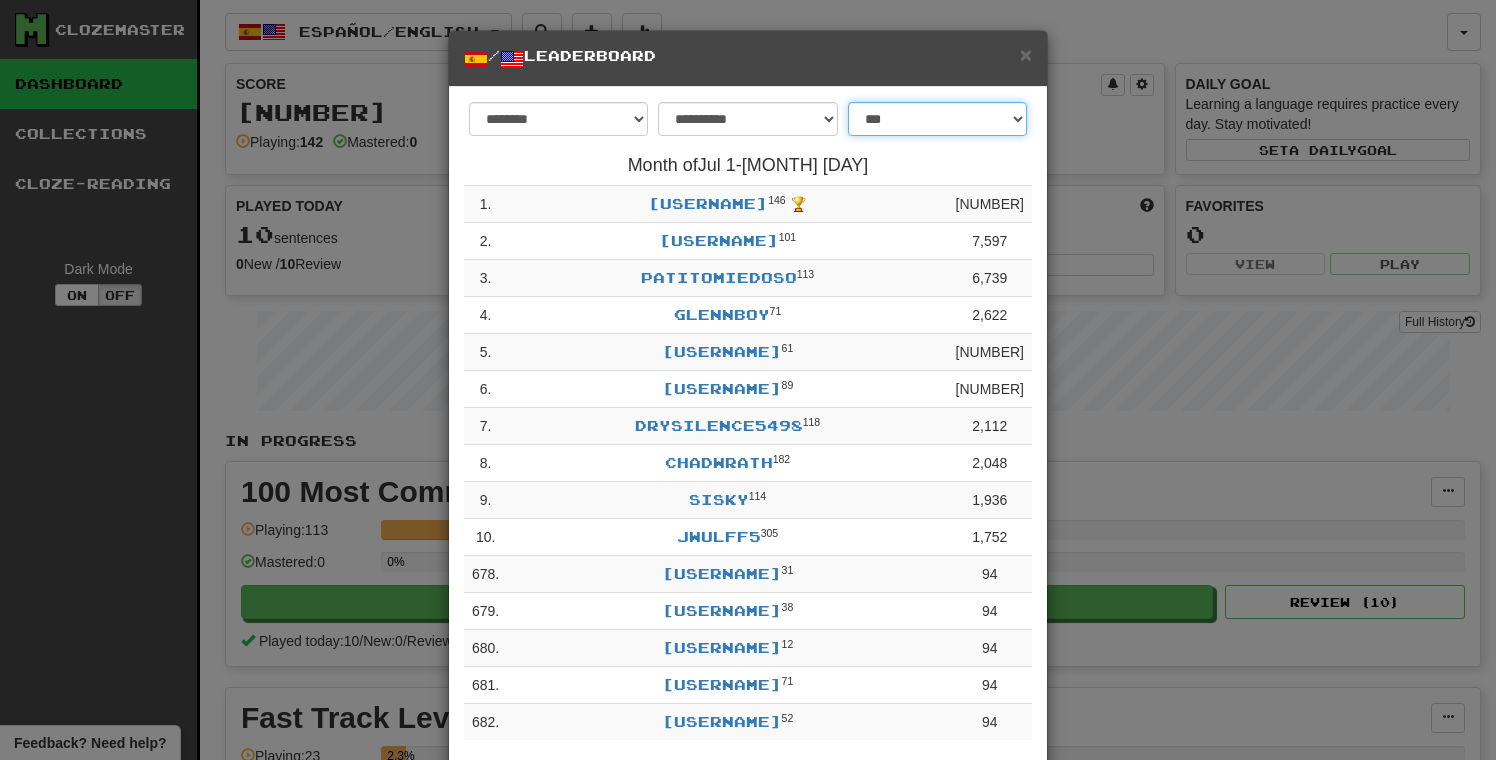 click on "**********" at bounding box center [937, 119] 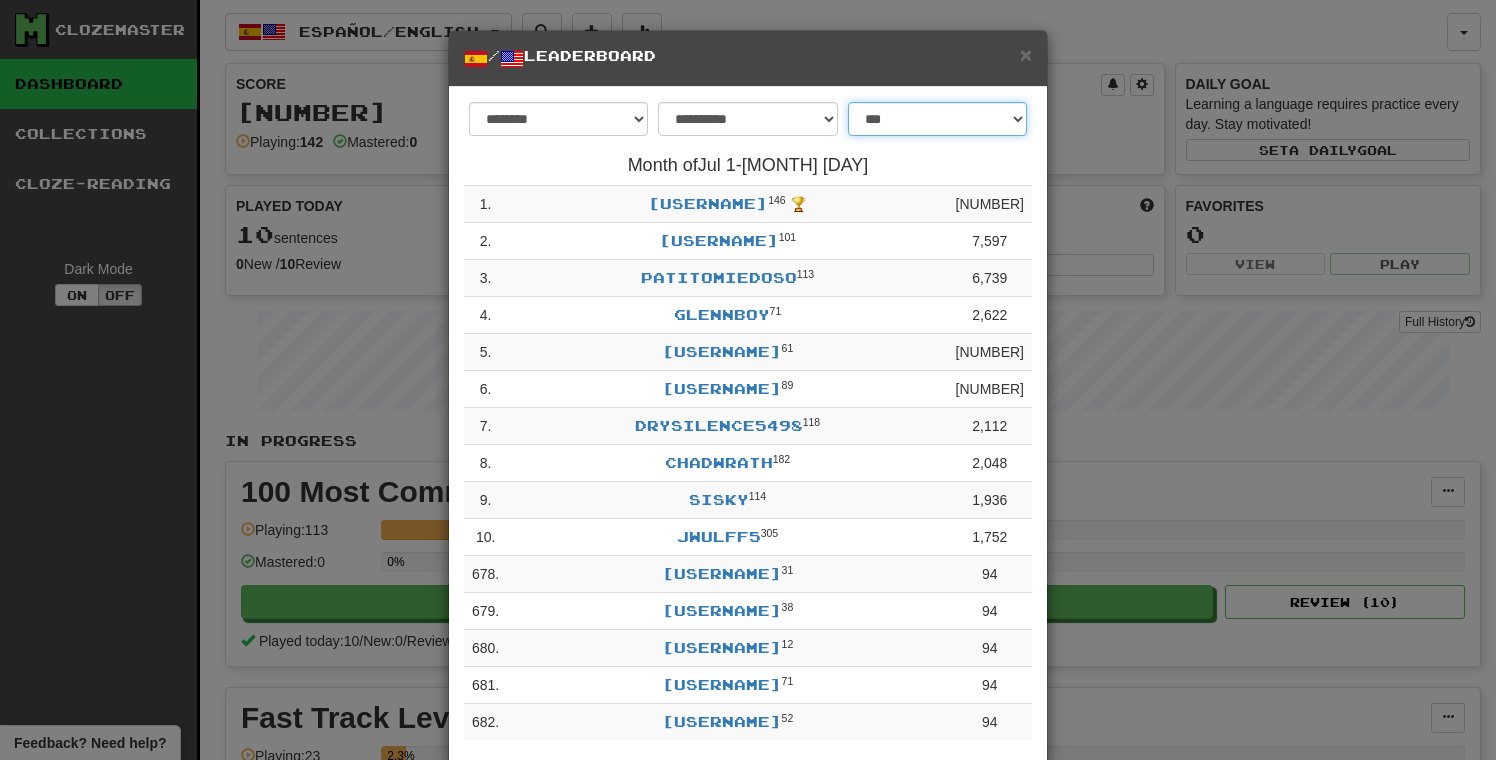 select on "**********" 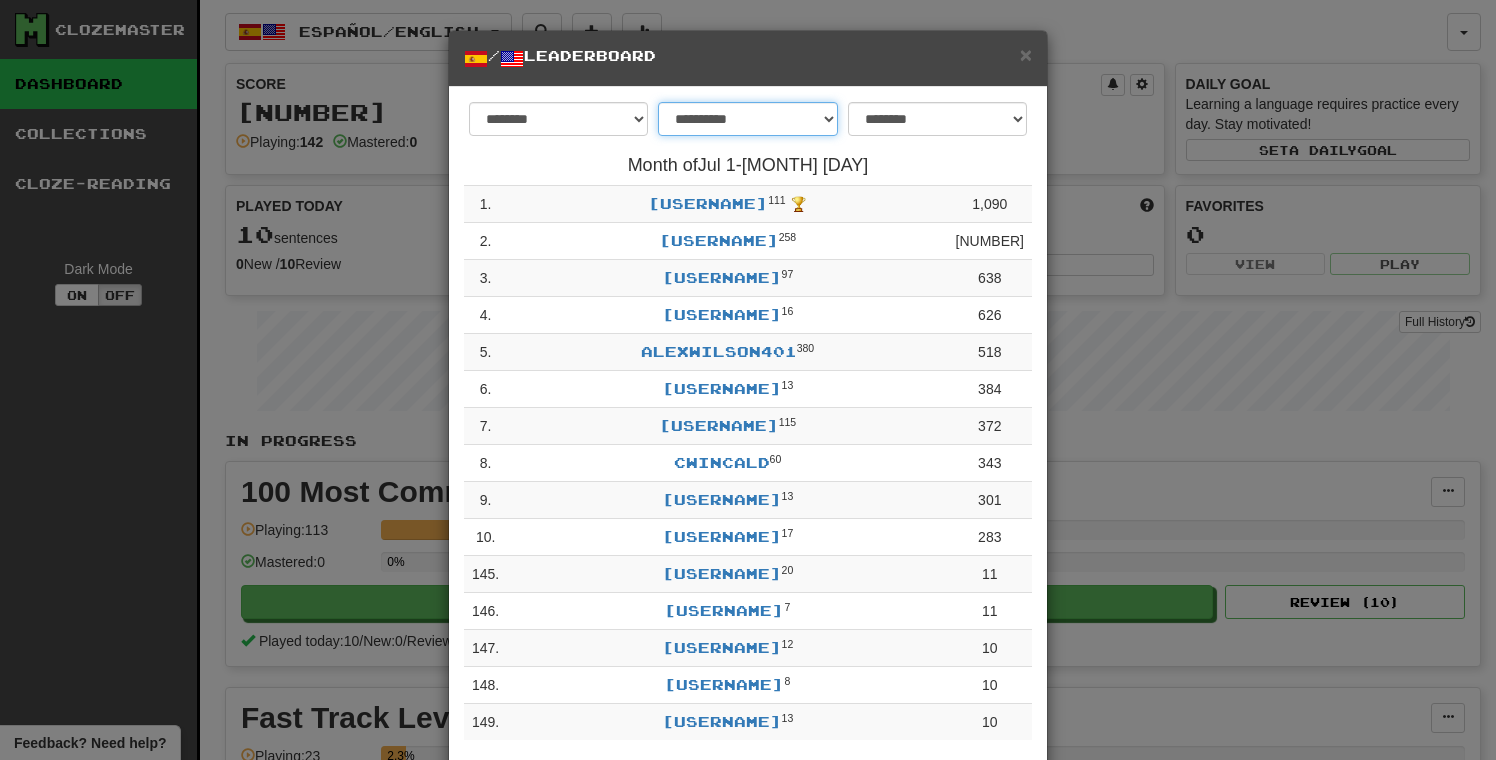 click on "**********" at bounding box center [747, 119] 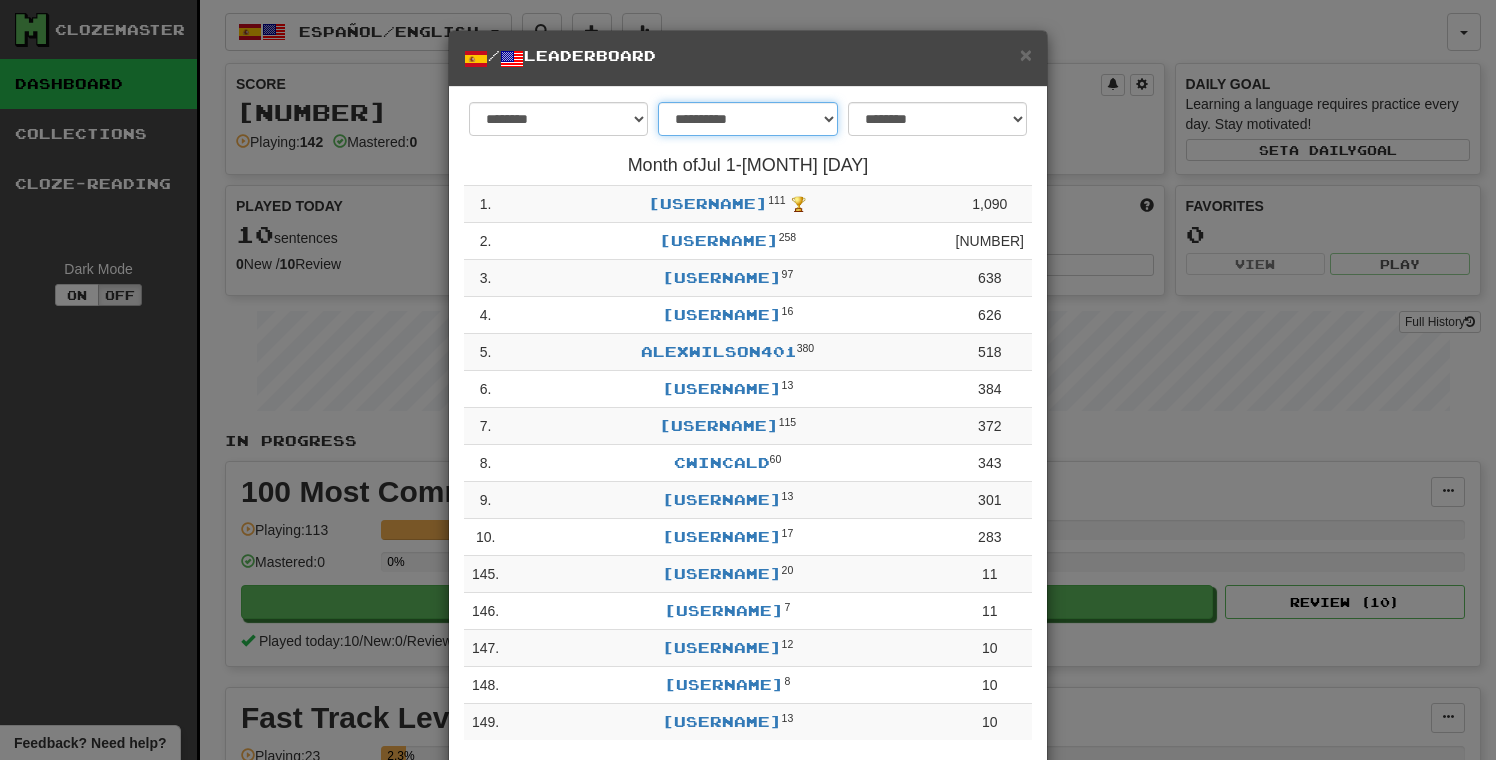 select on "******" 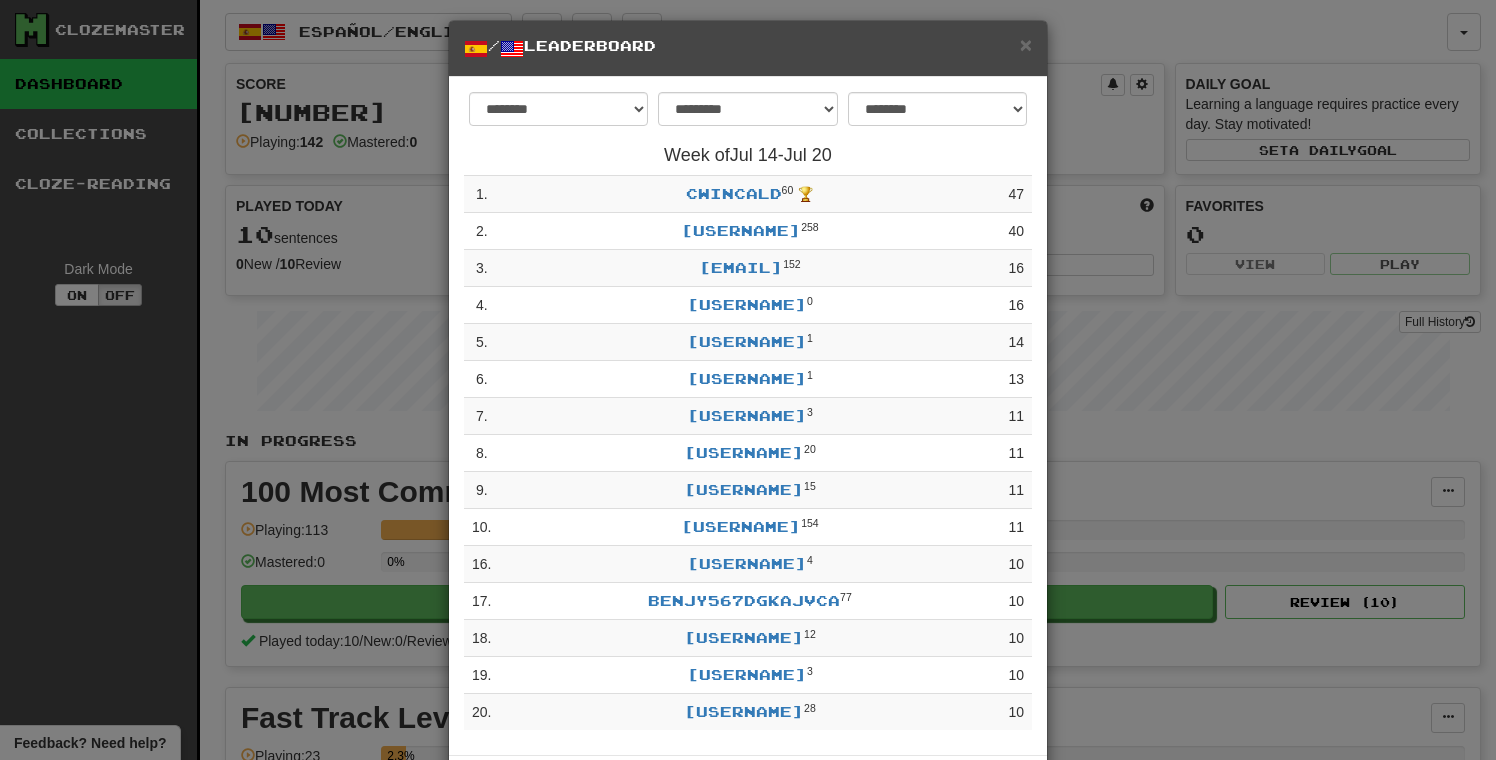 scroll, scrollTop: 0, scrollLeft: 0, axis: both 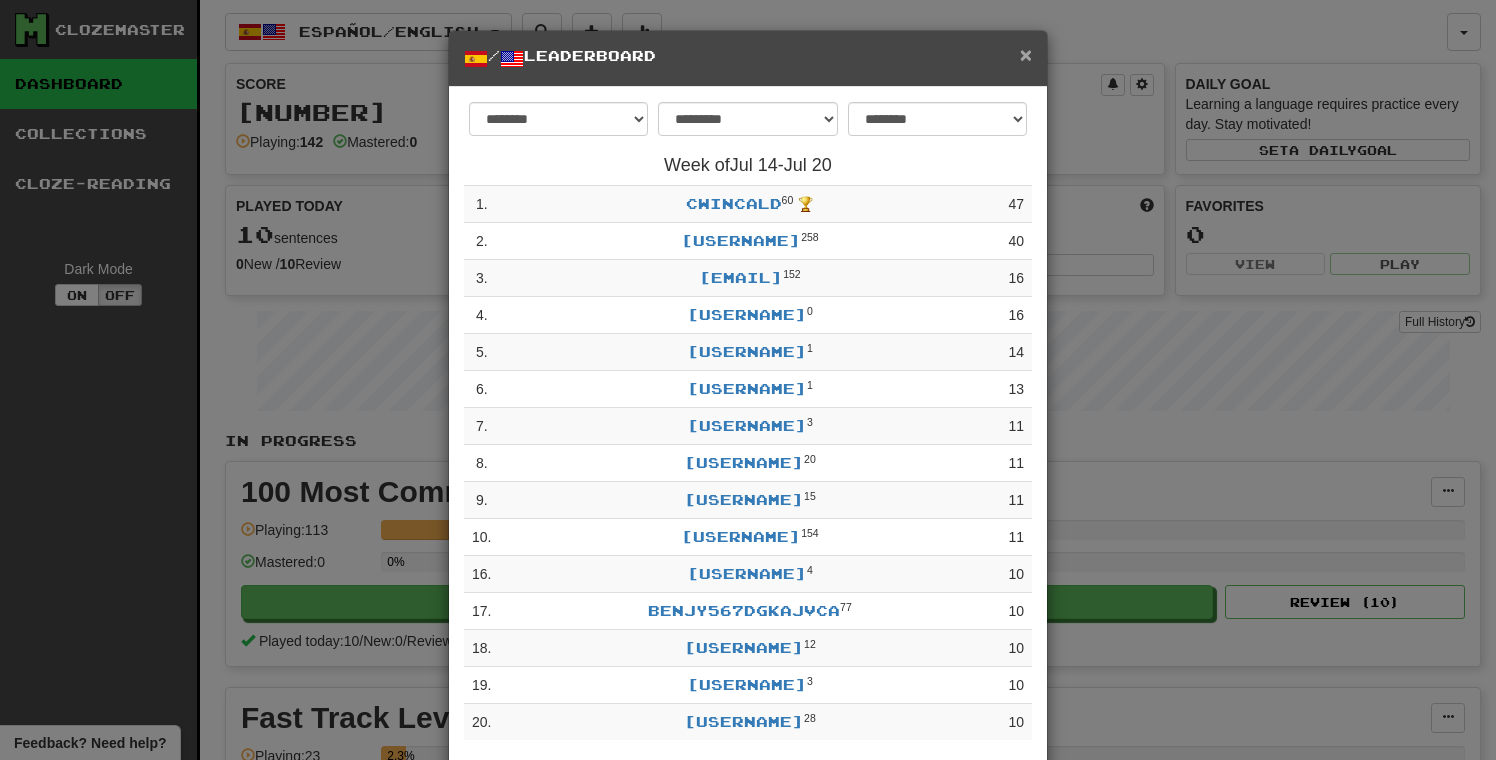 click on "×" at bounding box center (1026, 54) 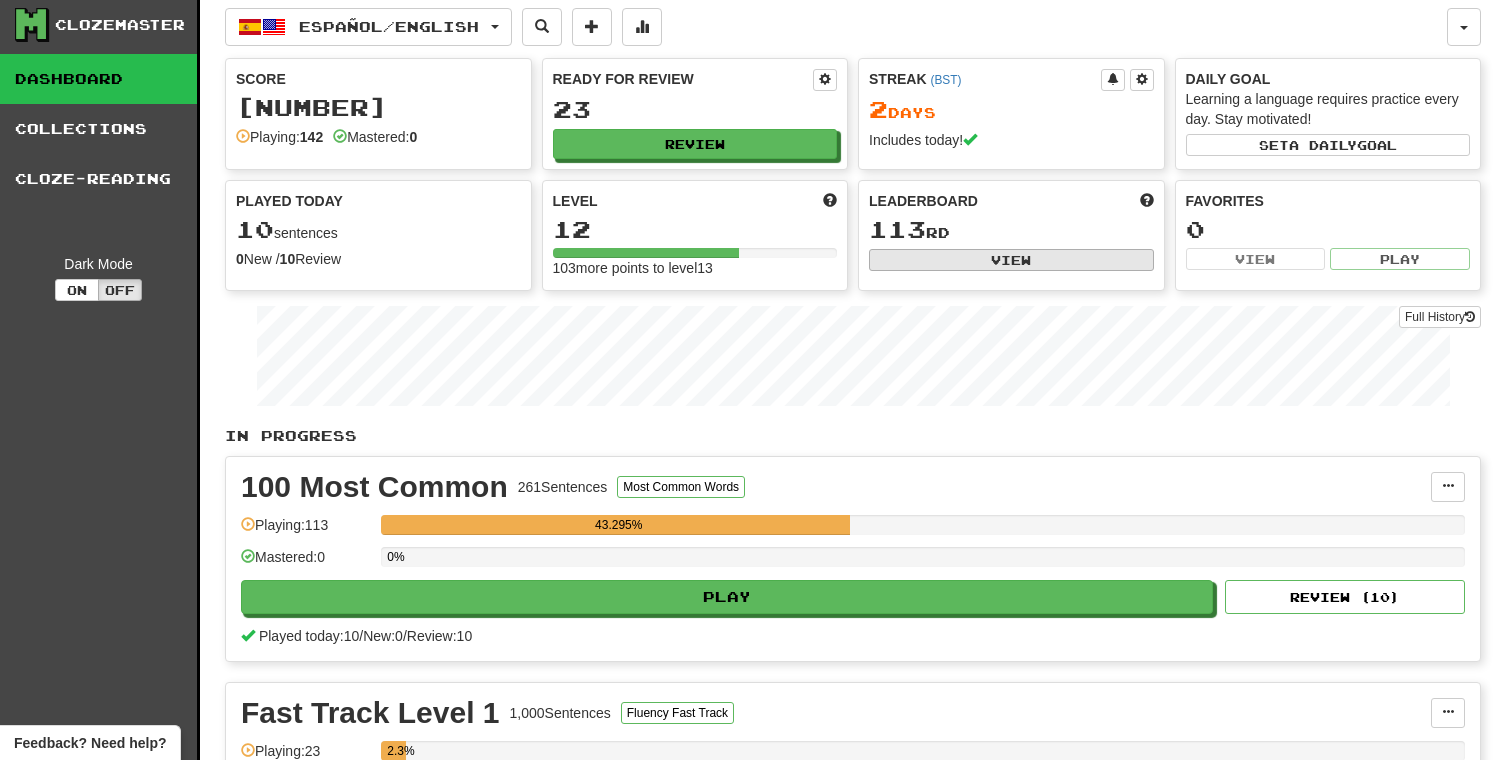 scroll, scrollTop: 10, scrollLeft: 0, axis: vertical 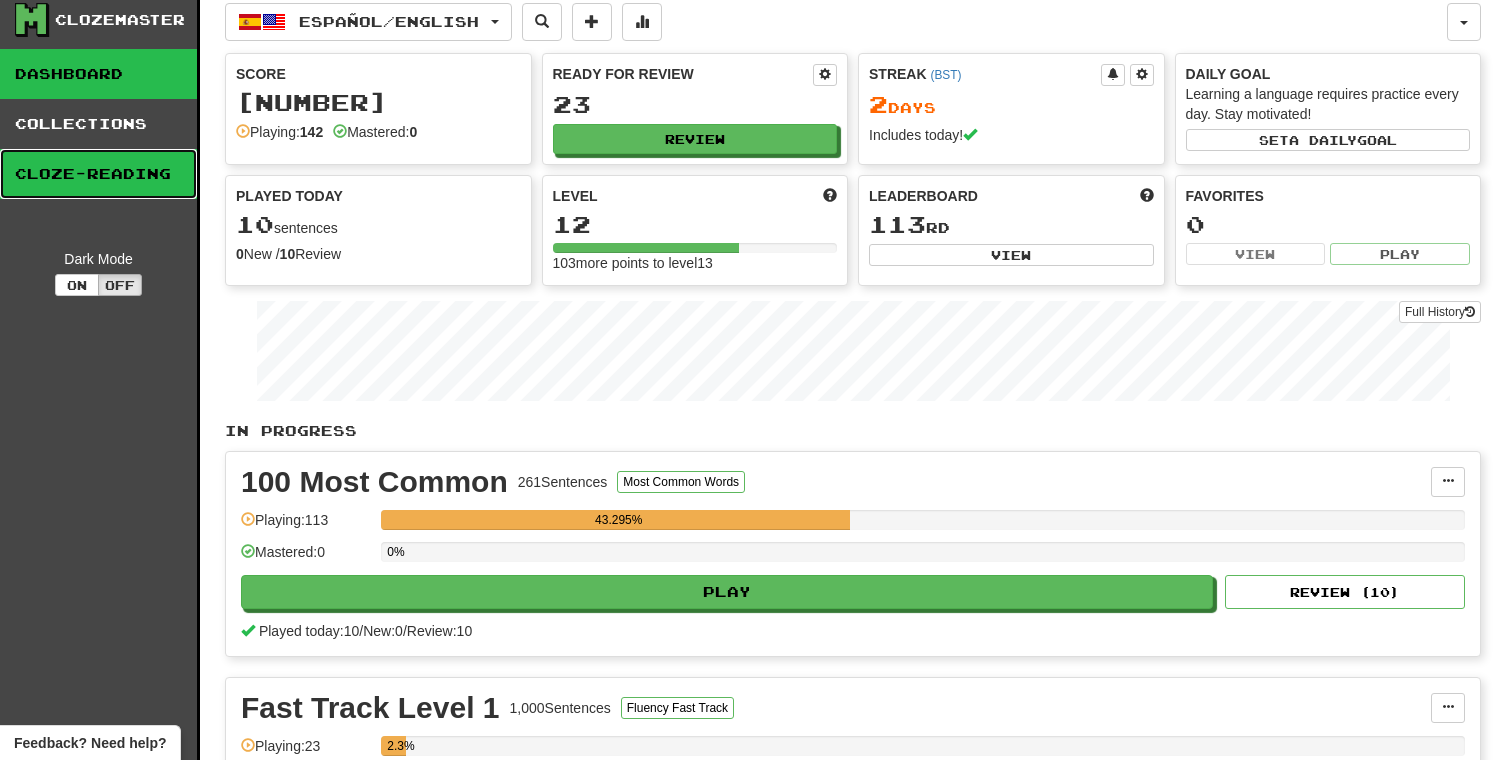 click on "Cloze-Reading" at bounding box center [98, 174] 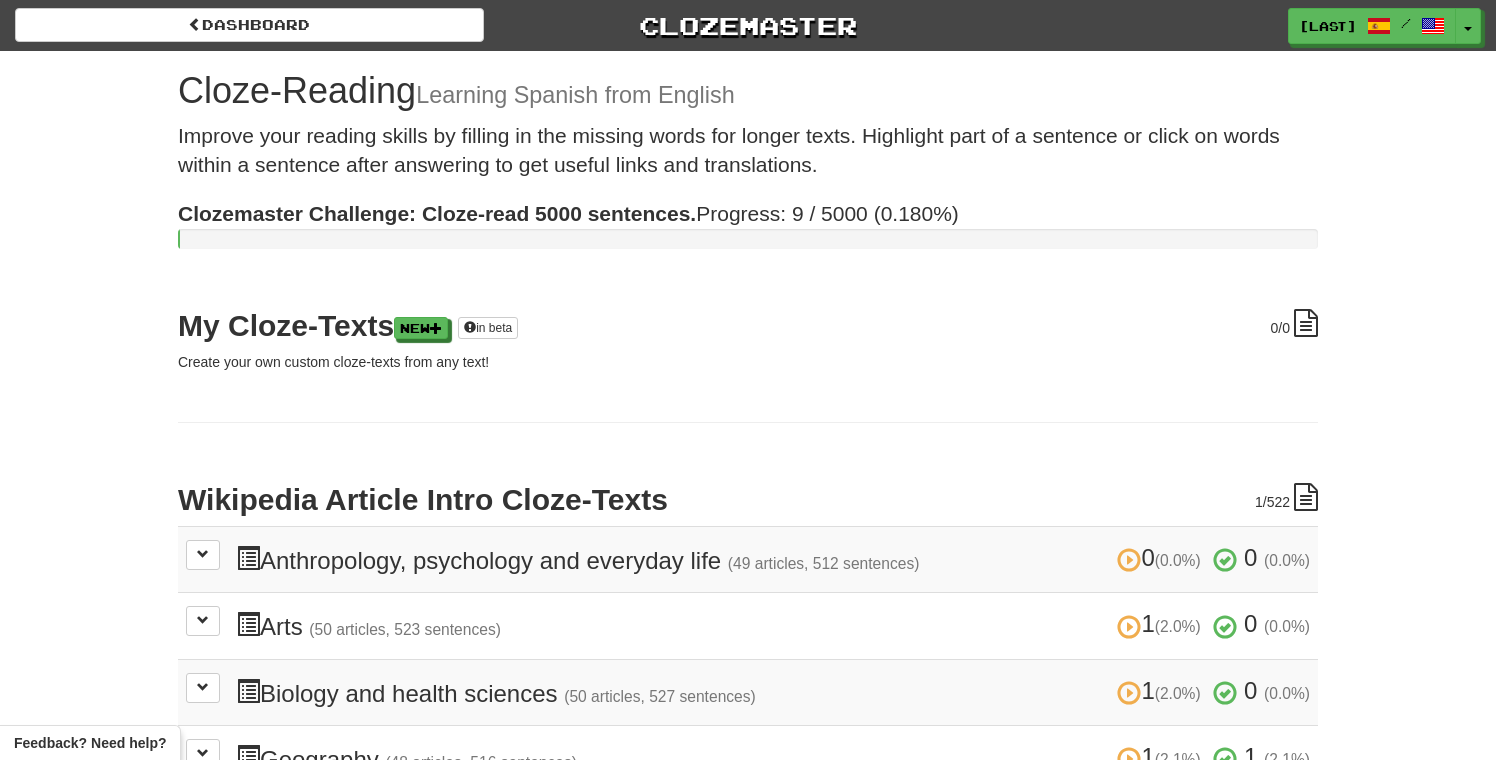 scroll, scrollTop: 0, scrollLeft: 0, axis: both 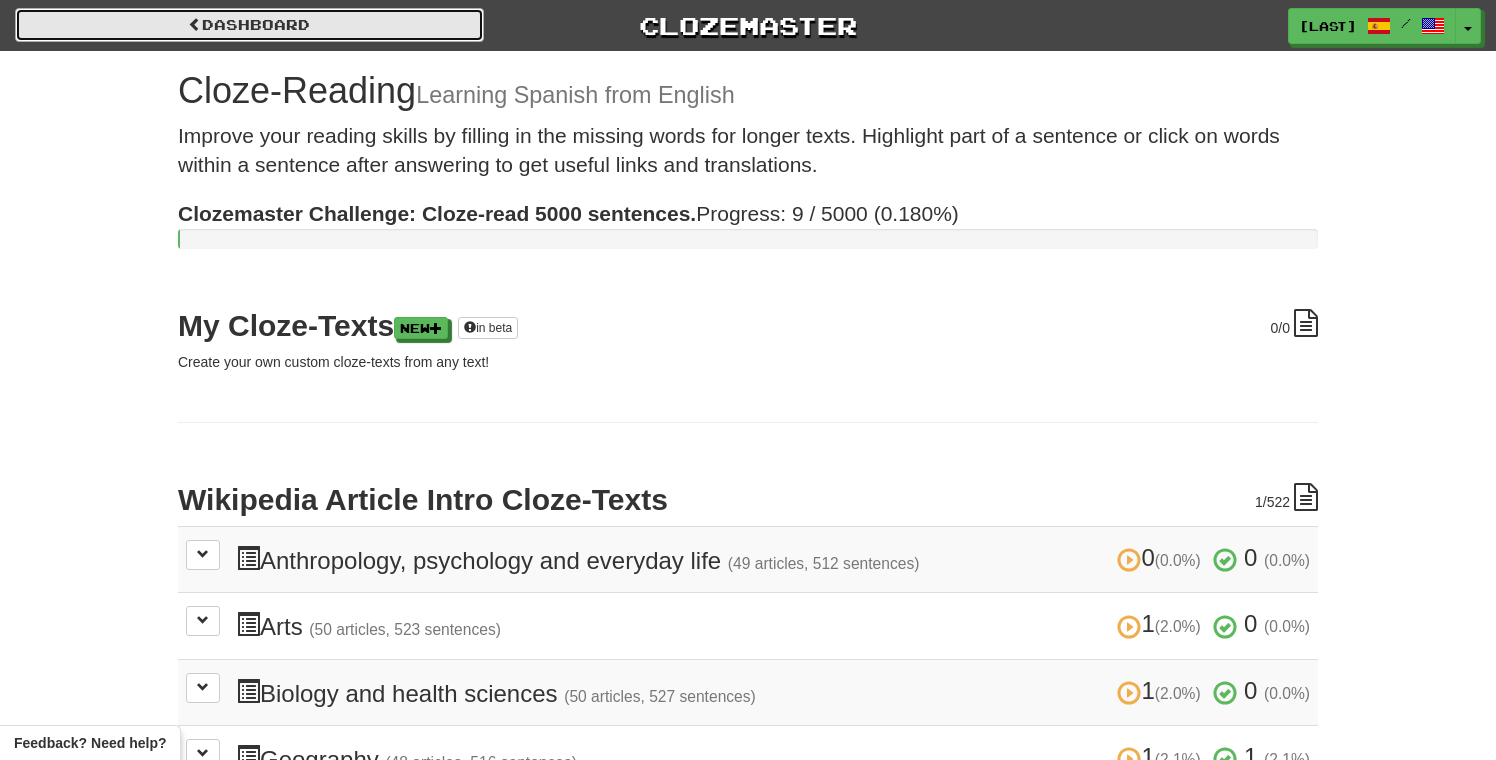 click on "Dashboard" at bounding box center (249, 25) 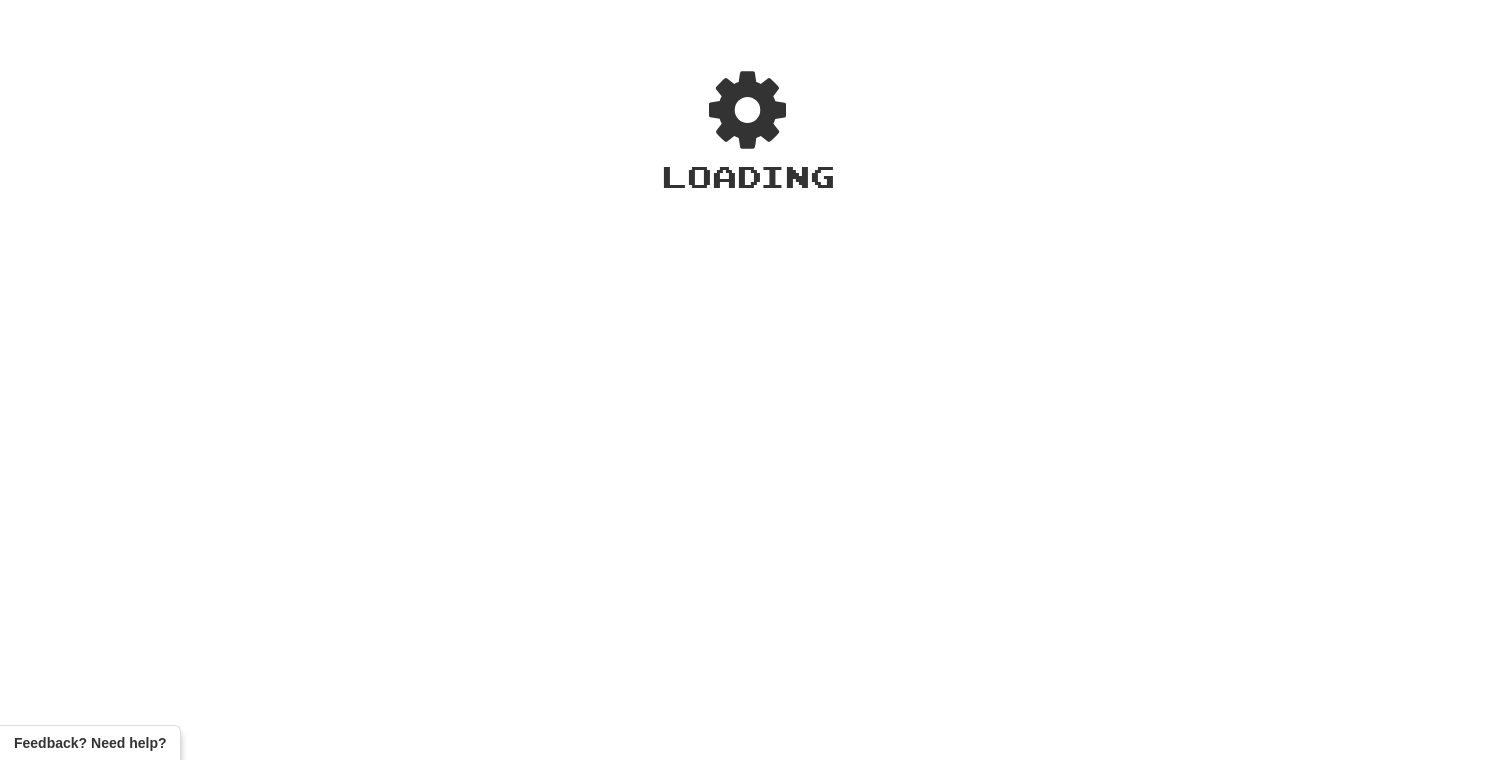 scroll, scrollTop: 0, scrollLeft: 0, axis: both 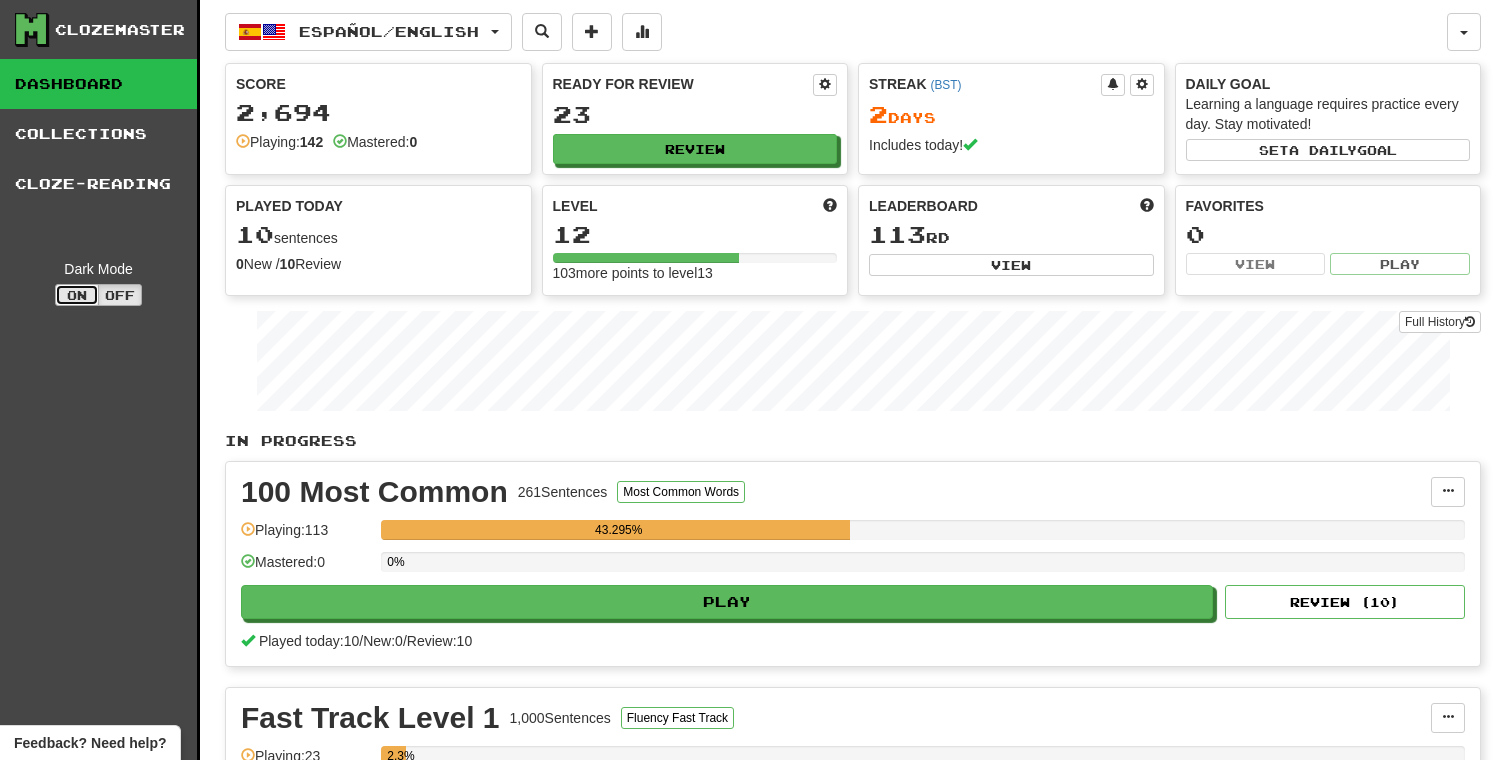 click on "On" at bounding box center [77, 295] 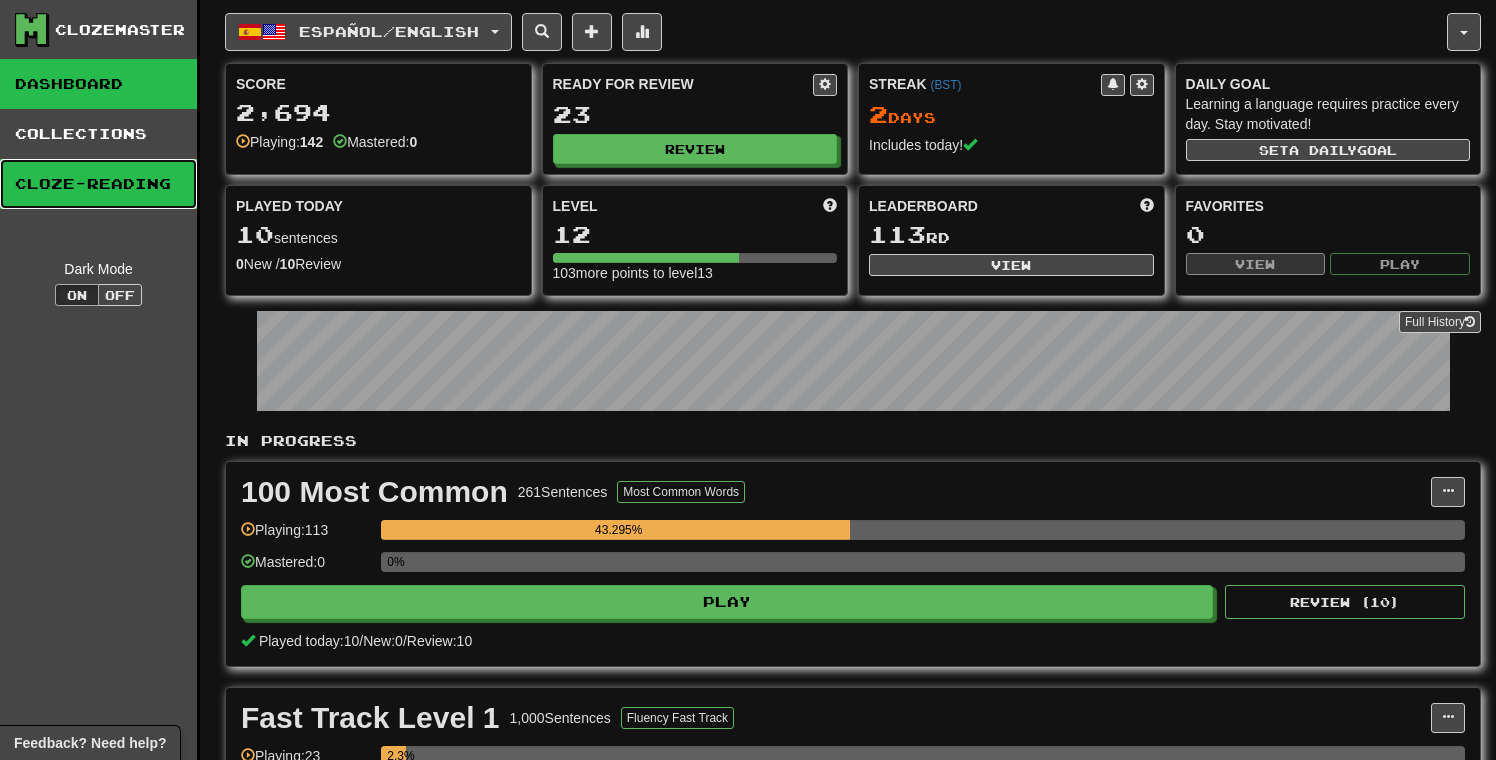 click on "Cloze-Reading" at bounding box center (98, 184) 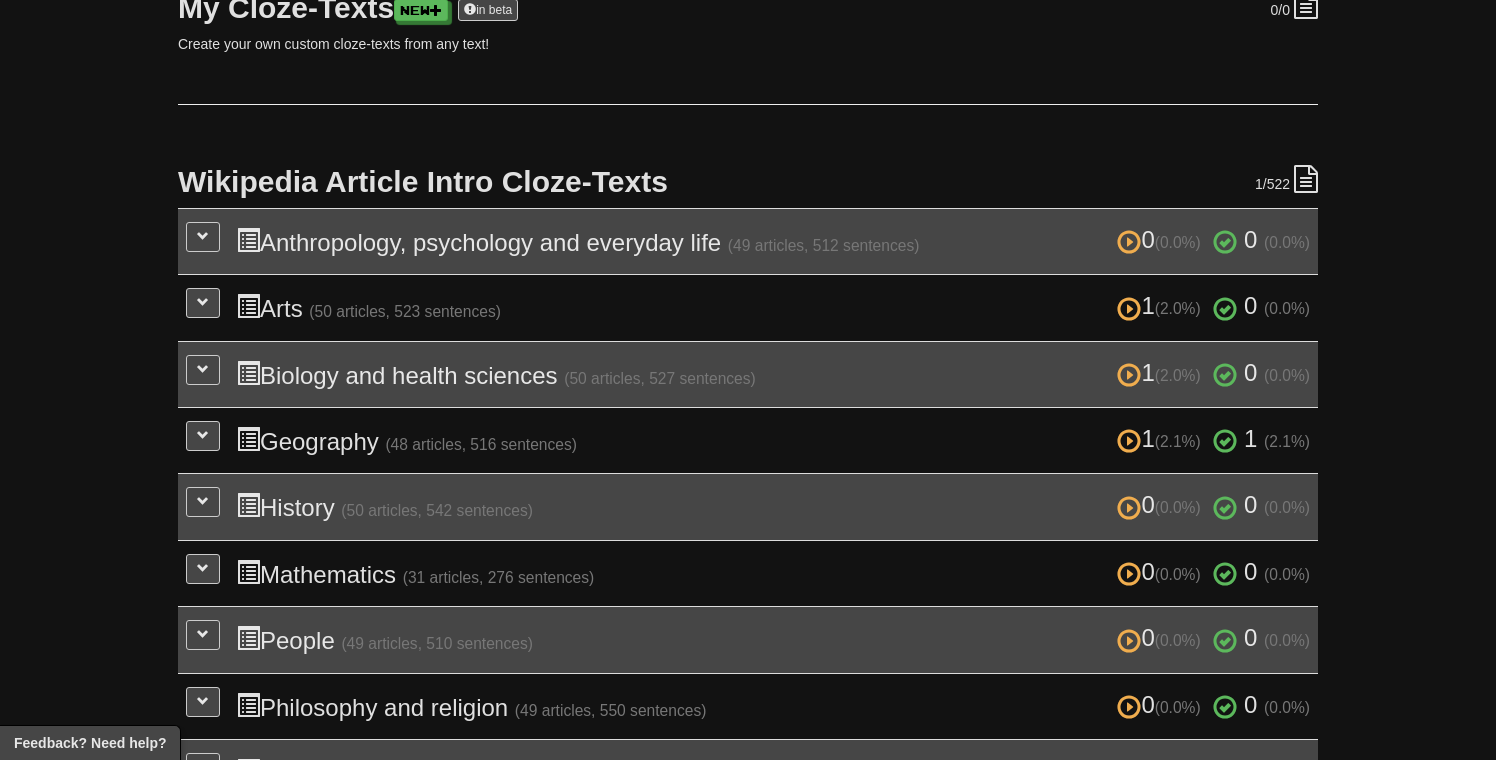 scroll, scrollTop: 332, scrollLeft: 0, axis: vertical 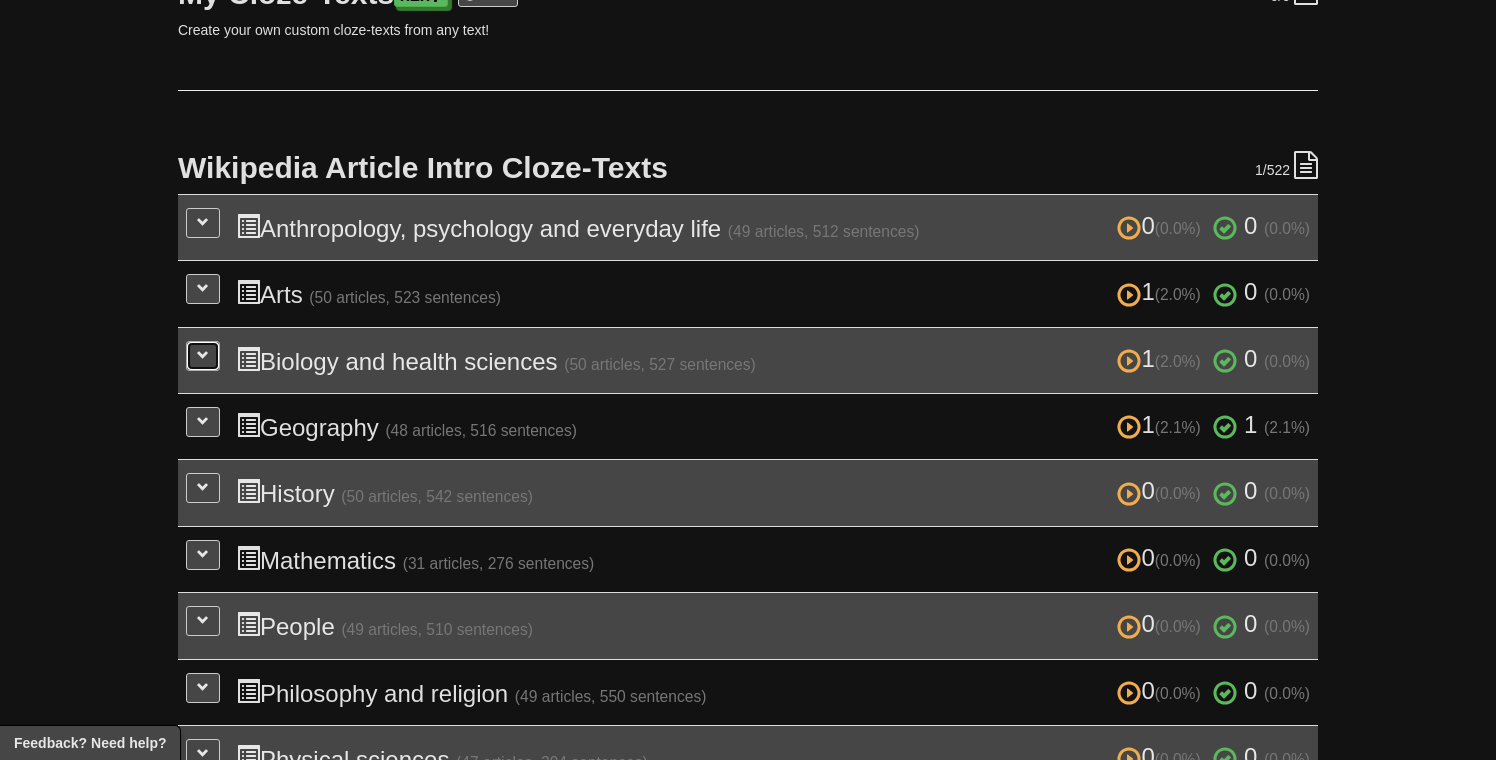 click at bounding box center (203, 356) 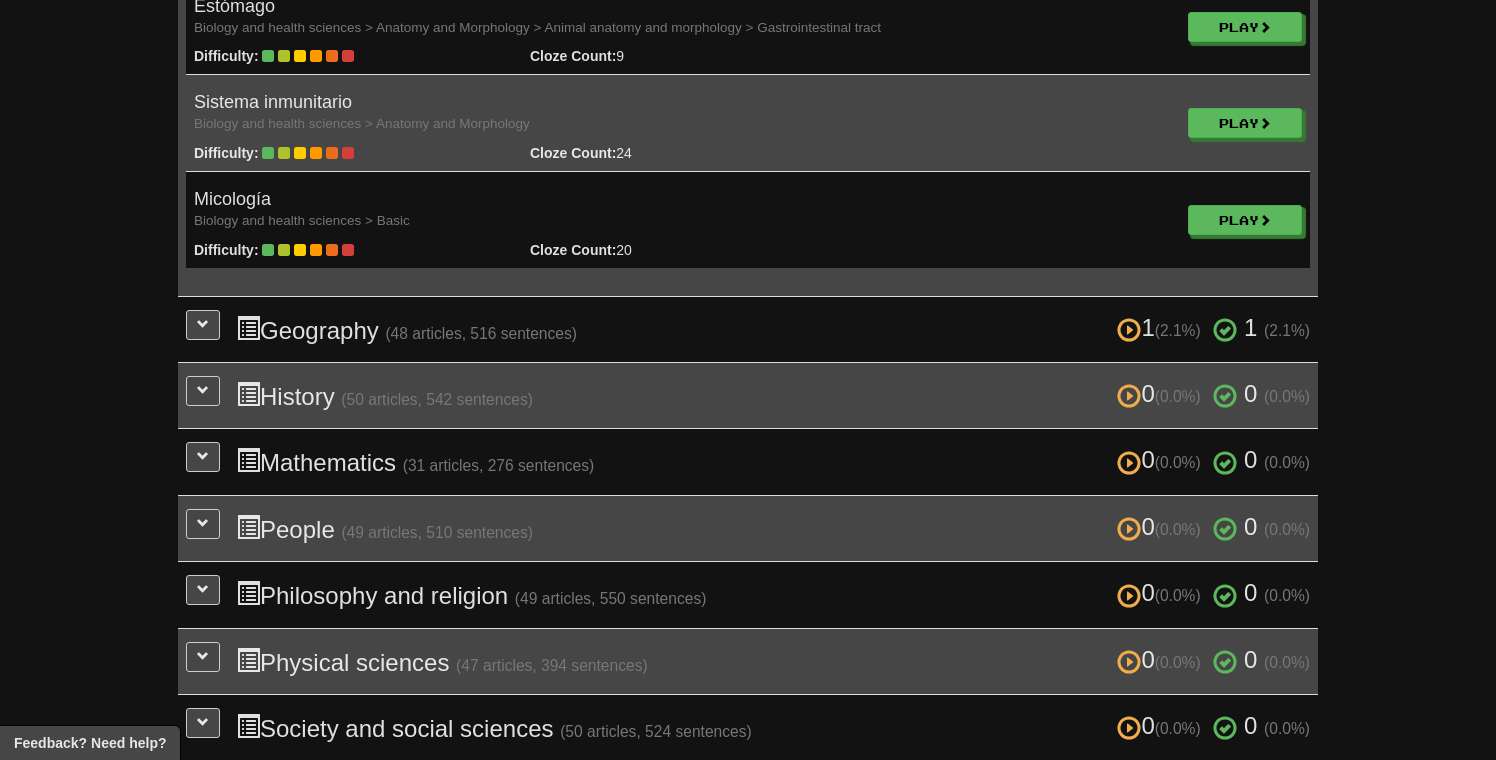 scroll, scrollTop: 5277, scrollLeft: 0, axis: vertical 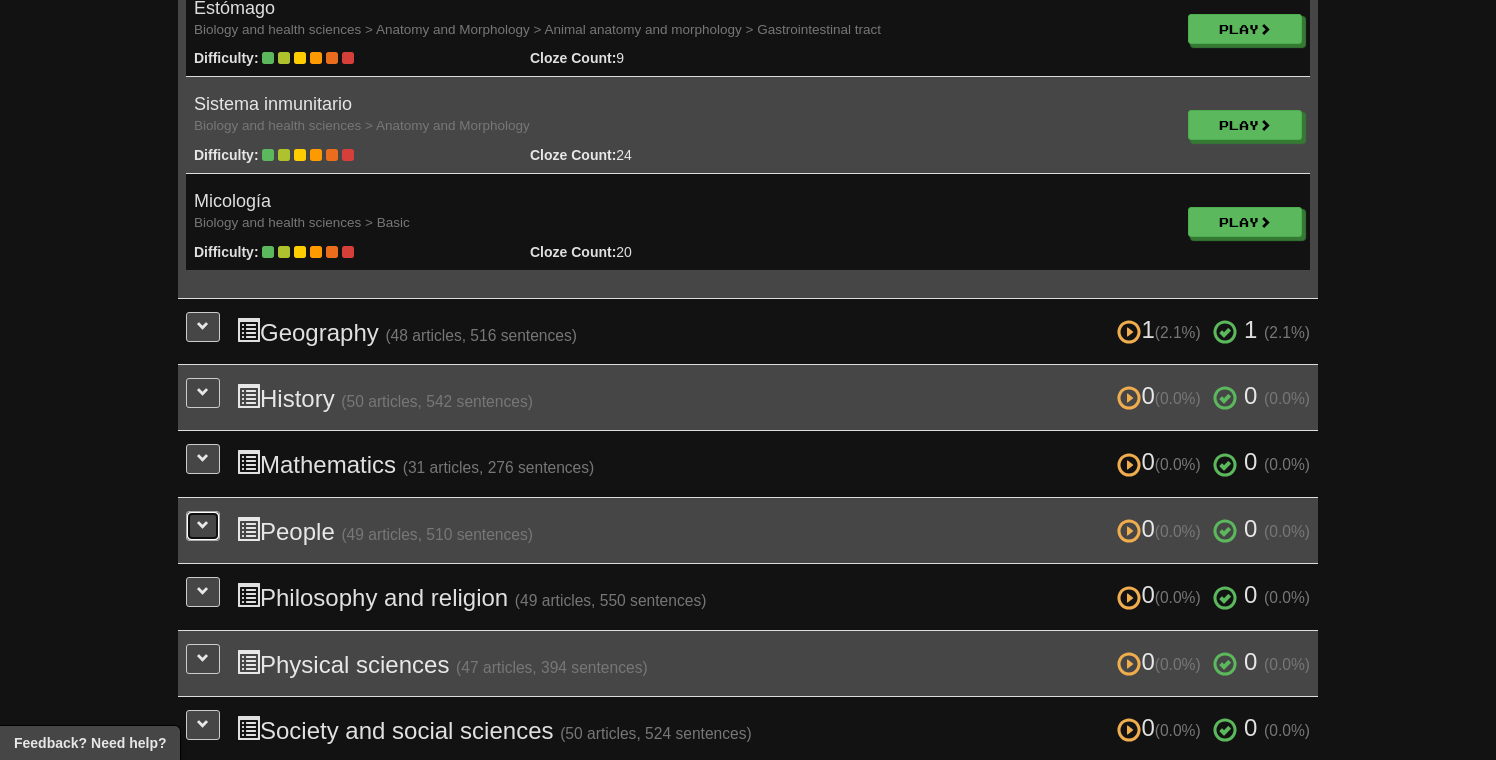 click at bounding box center [203, 525] 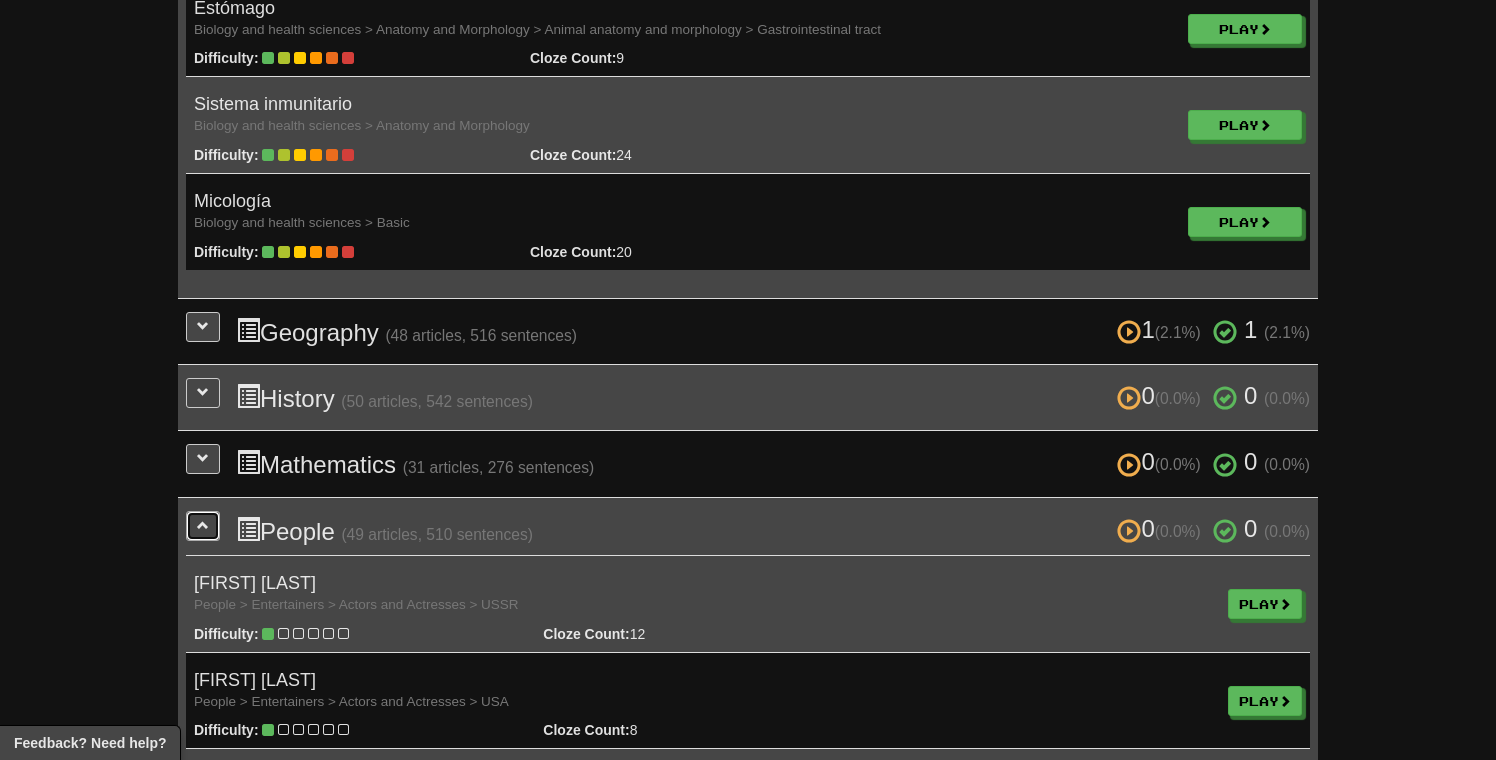 click at bounding box center [203, 525] 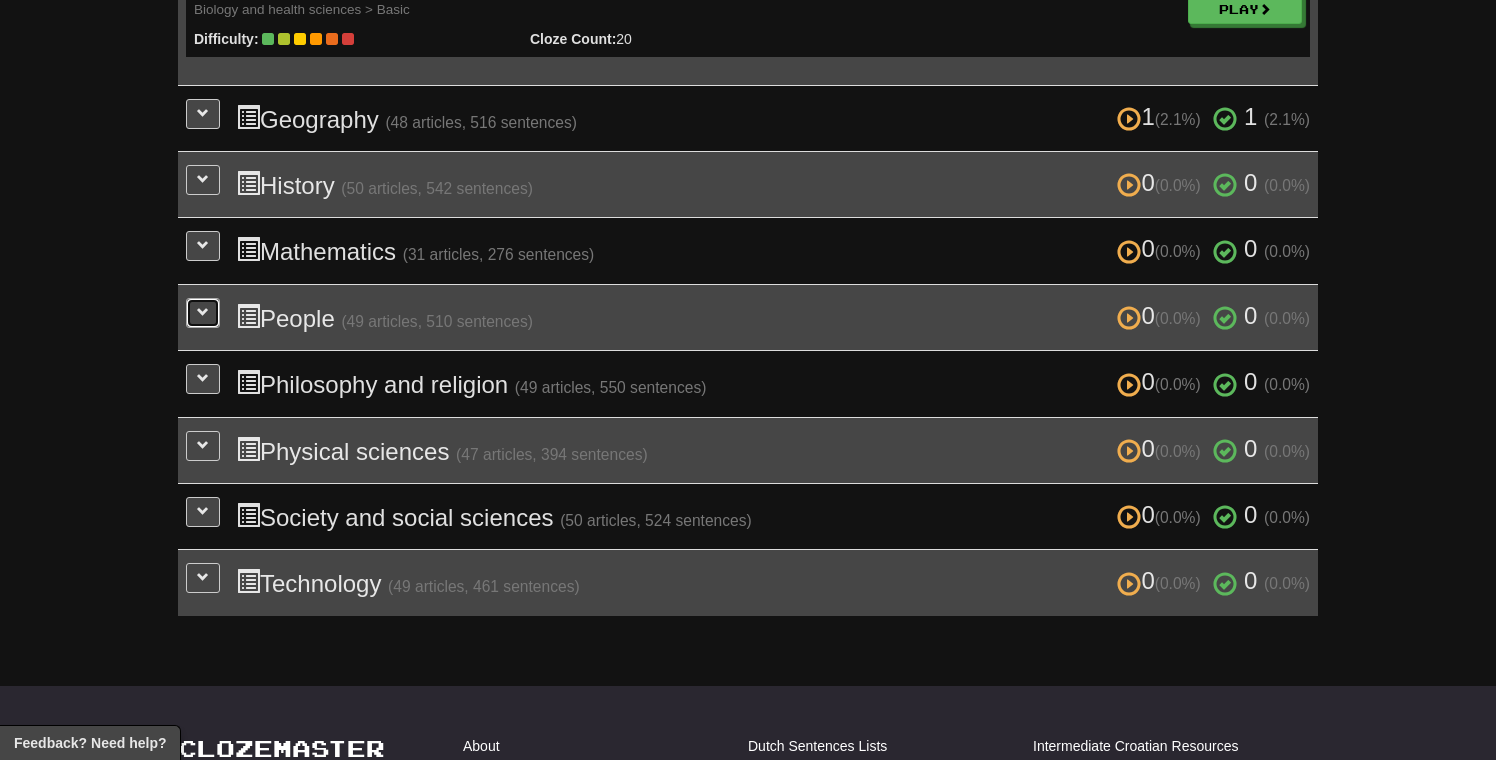 scroll, scrollTop: 5494, scrollLeft: 0, axis: vertical 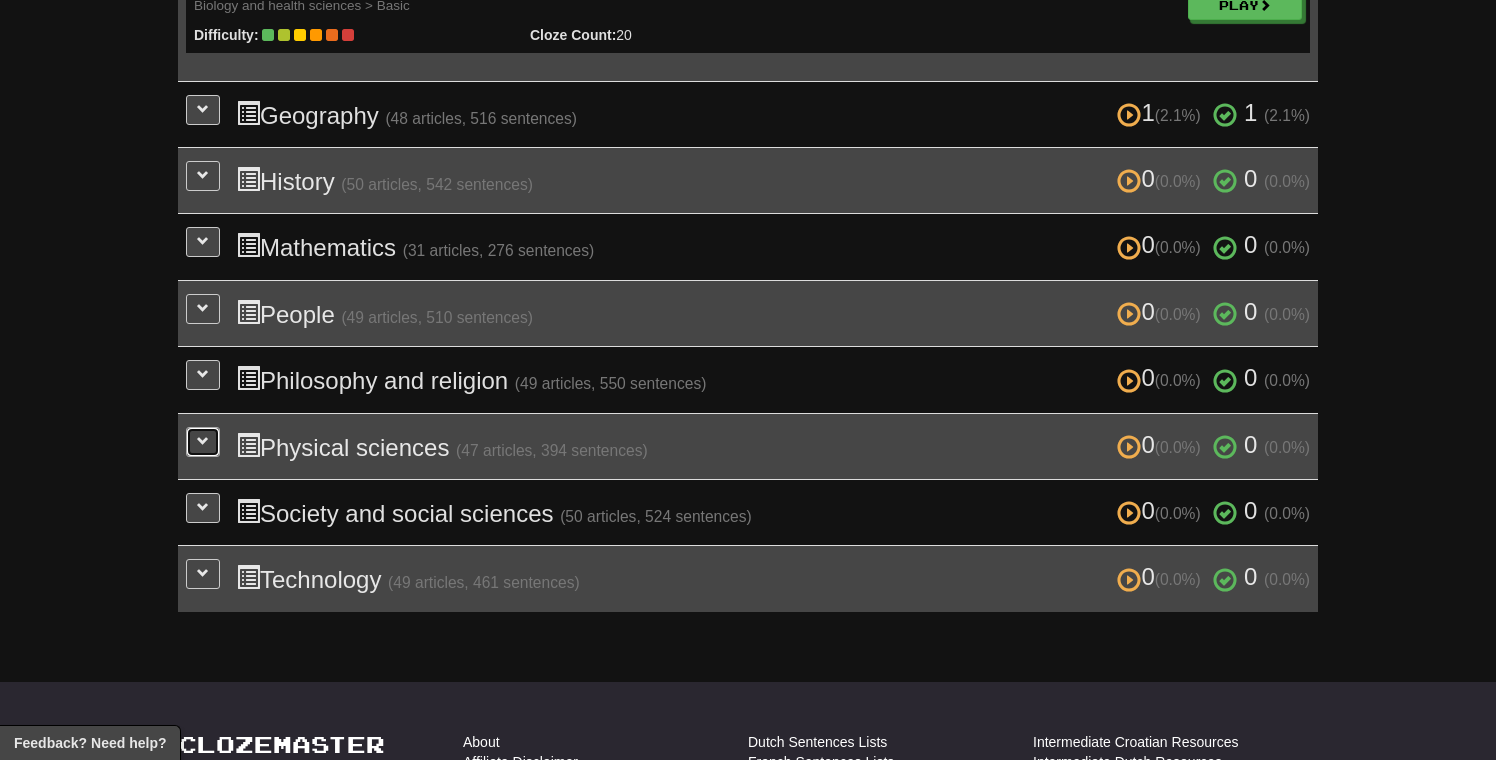 click at bounding box center [203, 442] 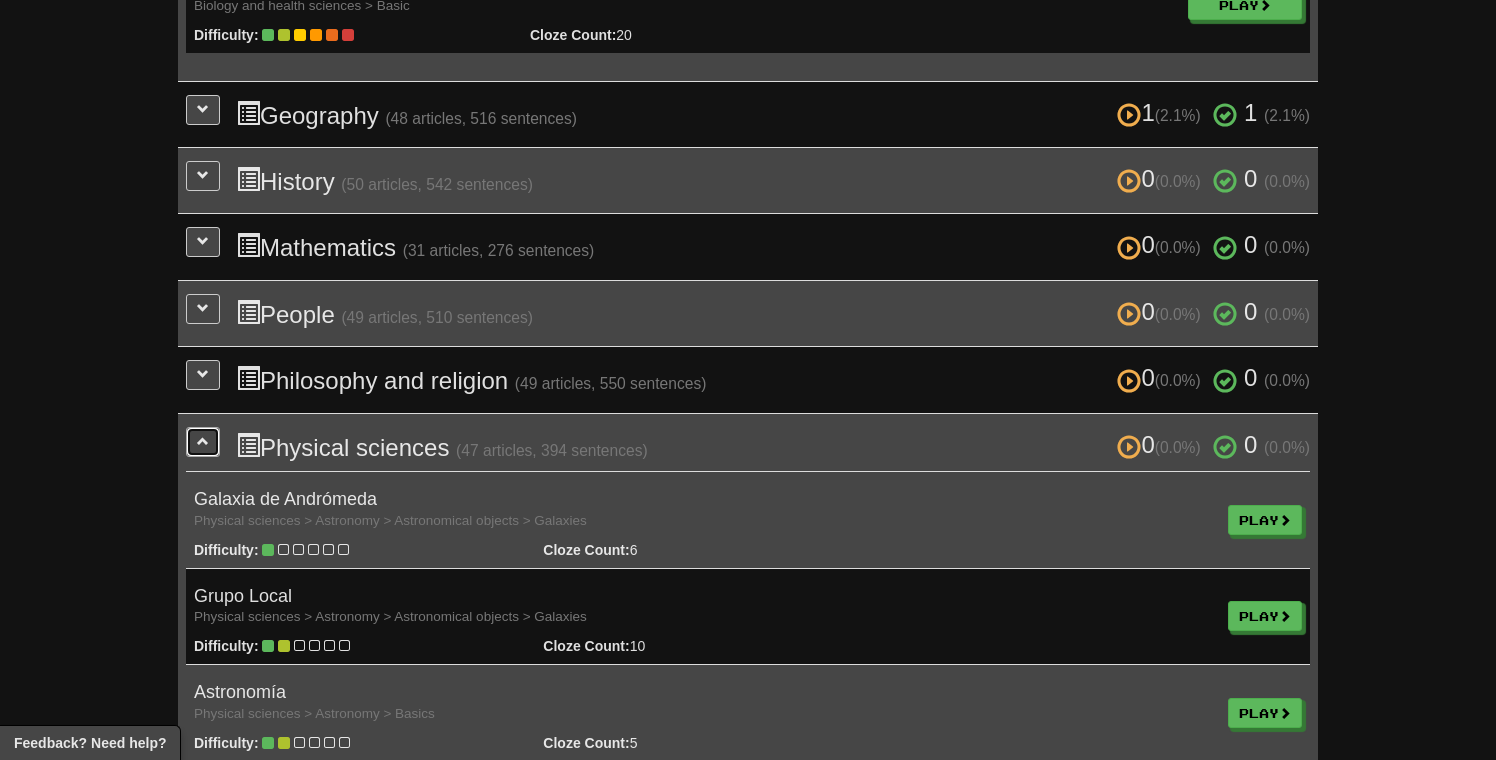 click at bounding box center (203, 442) 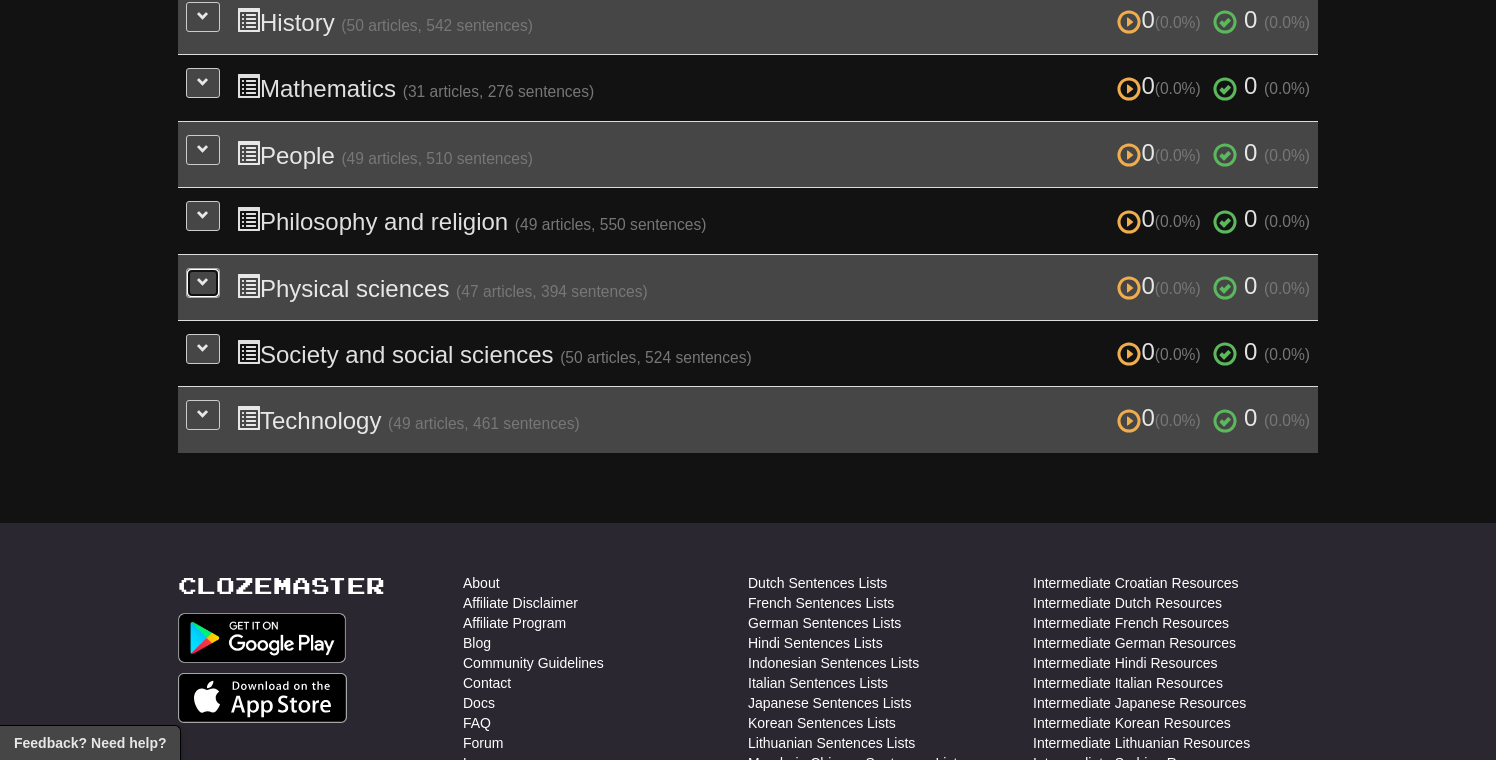 scroll, scrollTop: 5675, scrollLeft: 0, axis: vertical 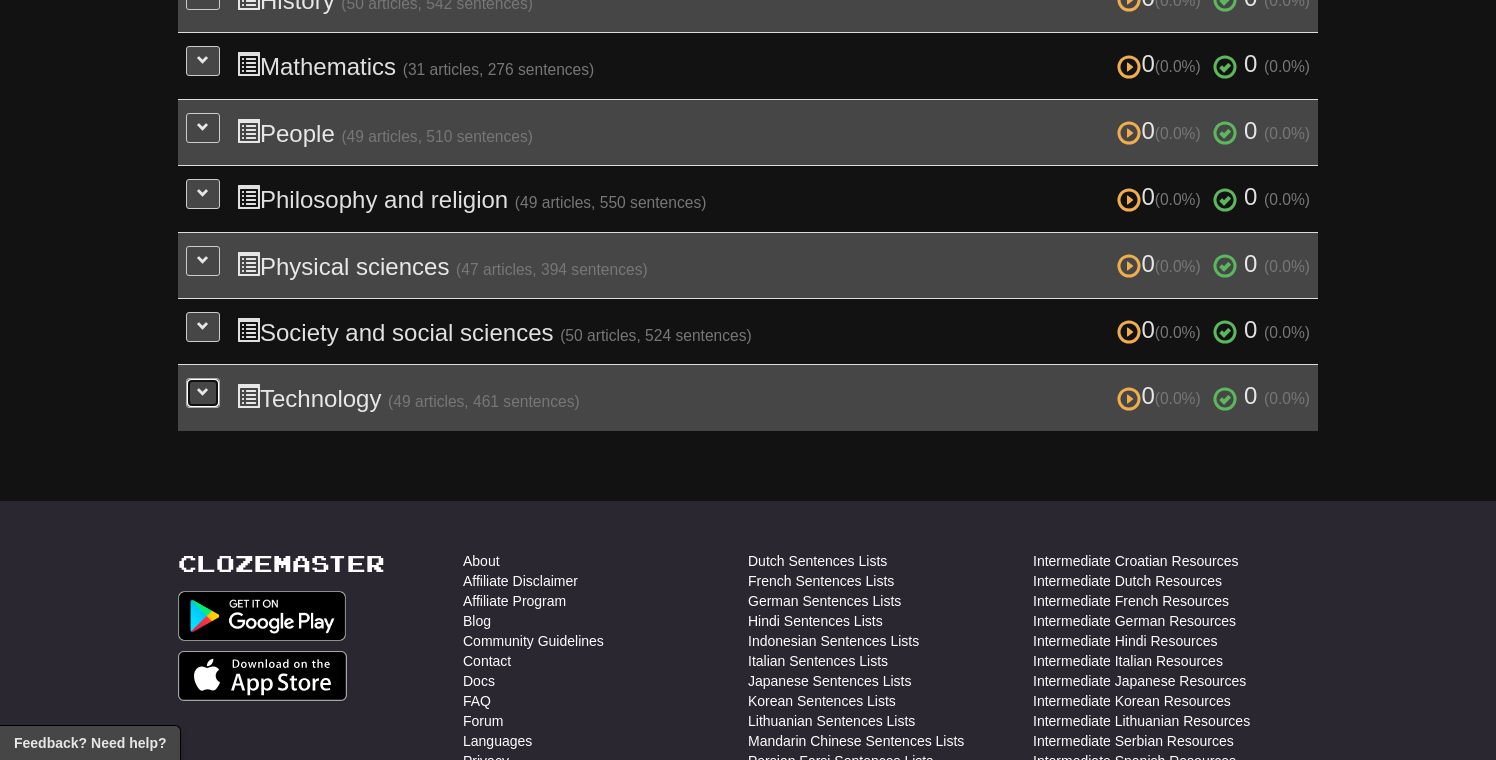 click at bounding box center [203, 393] 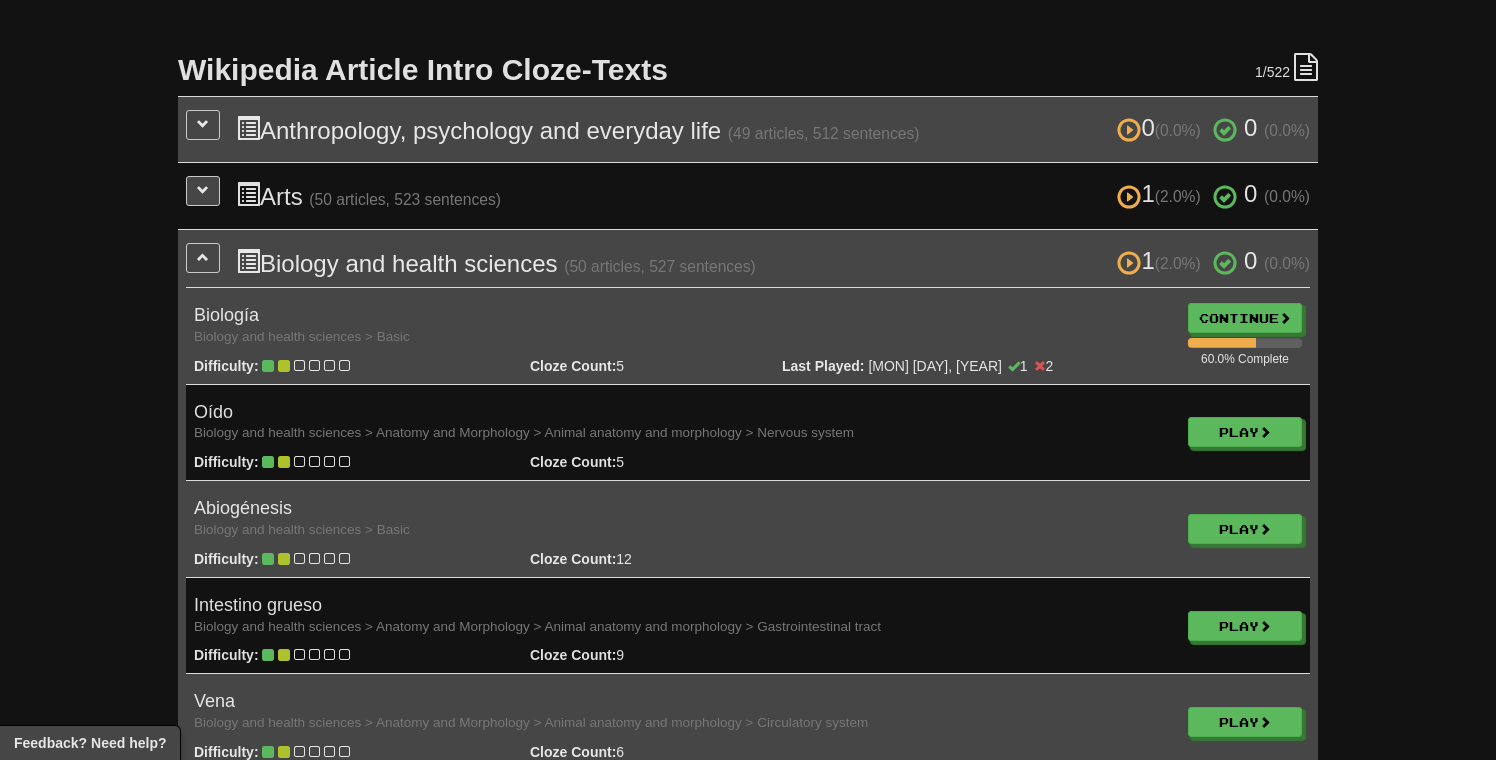 scroll, scrollTop: 426, scrollLeft: 0, axis: vertical 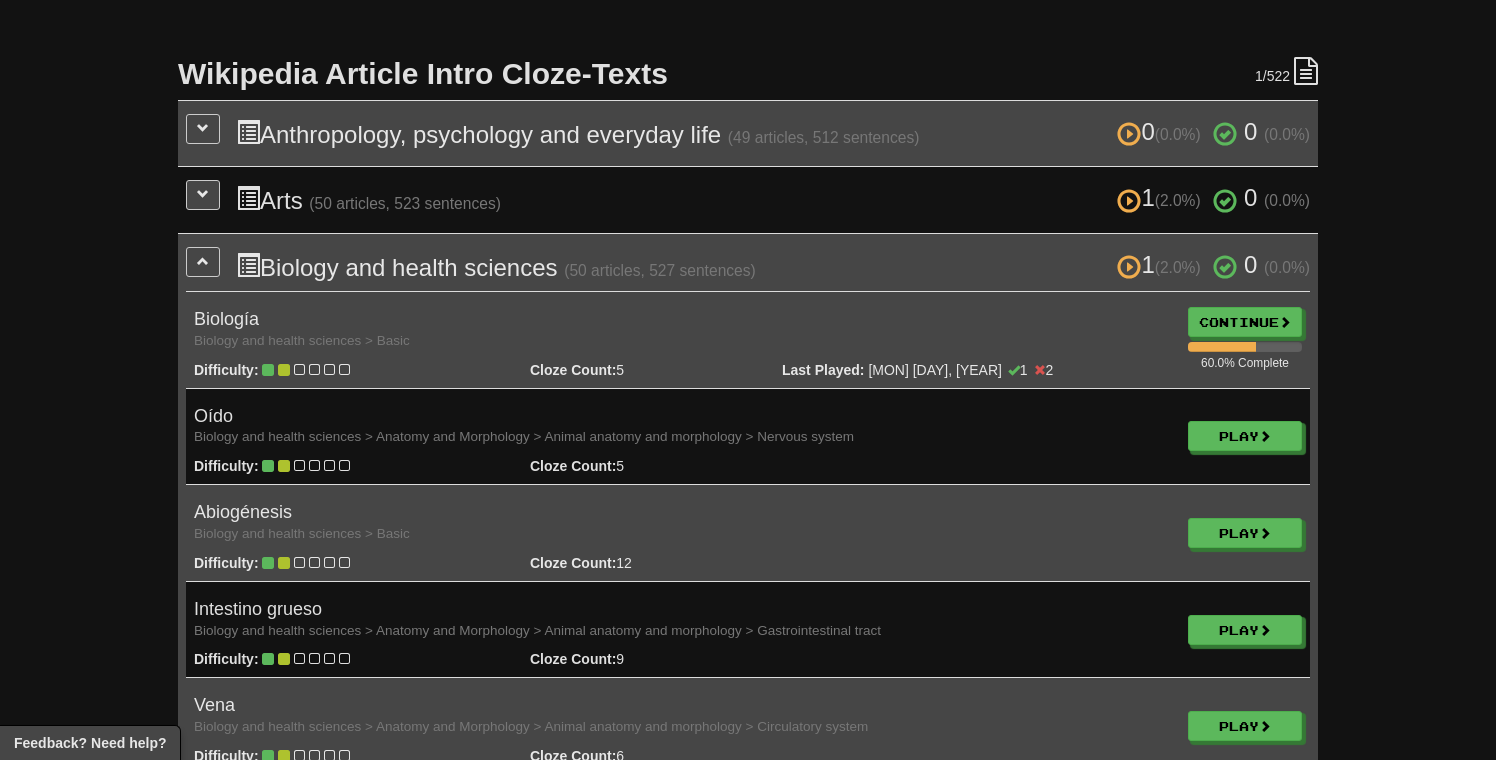 click on "1
(2.0%)
0
(0.0%)
Biology and health sciences
(50 articles, 527 sentences)
1
(2.0%)
0
(0.0%)
Biología
Biology and health sciences > Basic
Difficulty:
Cloze Count:
5
Last Played:
May 24, 2025
1
2
Continue
60.0%
Complete
Continue
60.0%
Complete
Oído
Biology and health sciences > Anatomy and Morphology > Animal anatomy and morphology > Nervous system
Difficulty:
Cloze Count:
5
Play
Play
Abiogénesis
Biology and health sciences > Basic
Difficulty:
Cloze Count:
12
Play
Play
Intestino grueso
Biology and health sciences > Anatomy and Morphology > Animal anatomy and morphology > Gastrointestinal tract
Difficulty:
Cloze Count:
9
Play" at bounding box center (748, 2691) 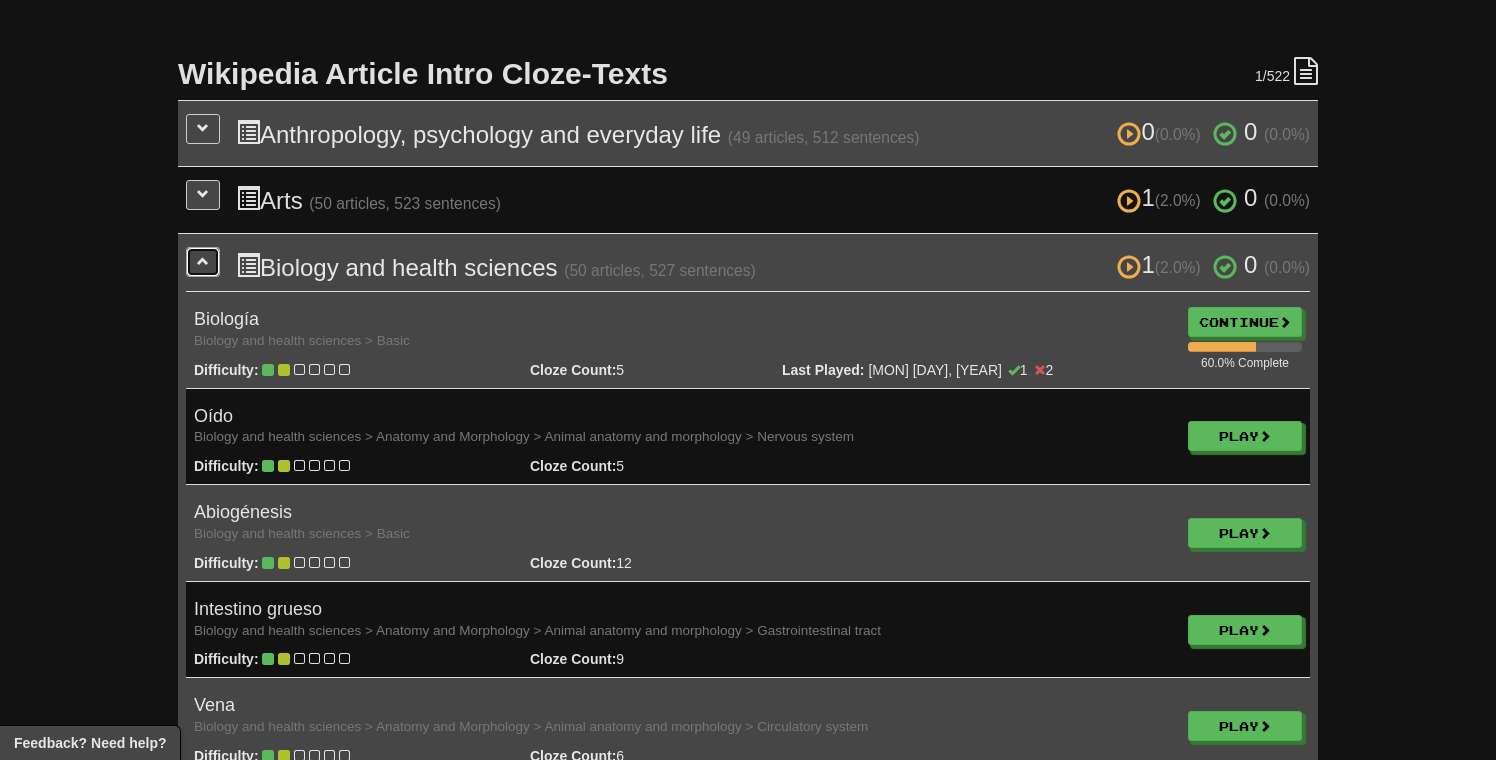 click at bounding box center [203, 261] 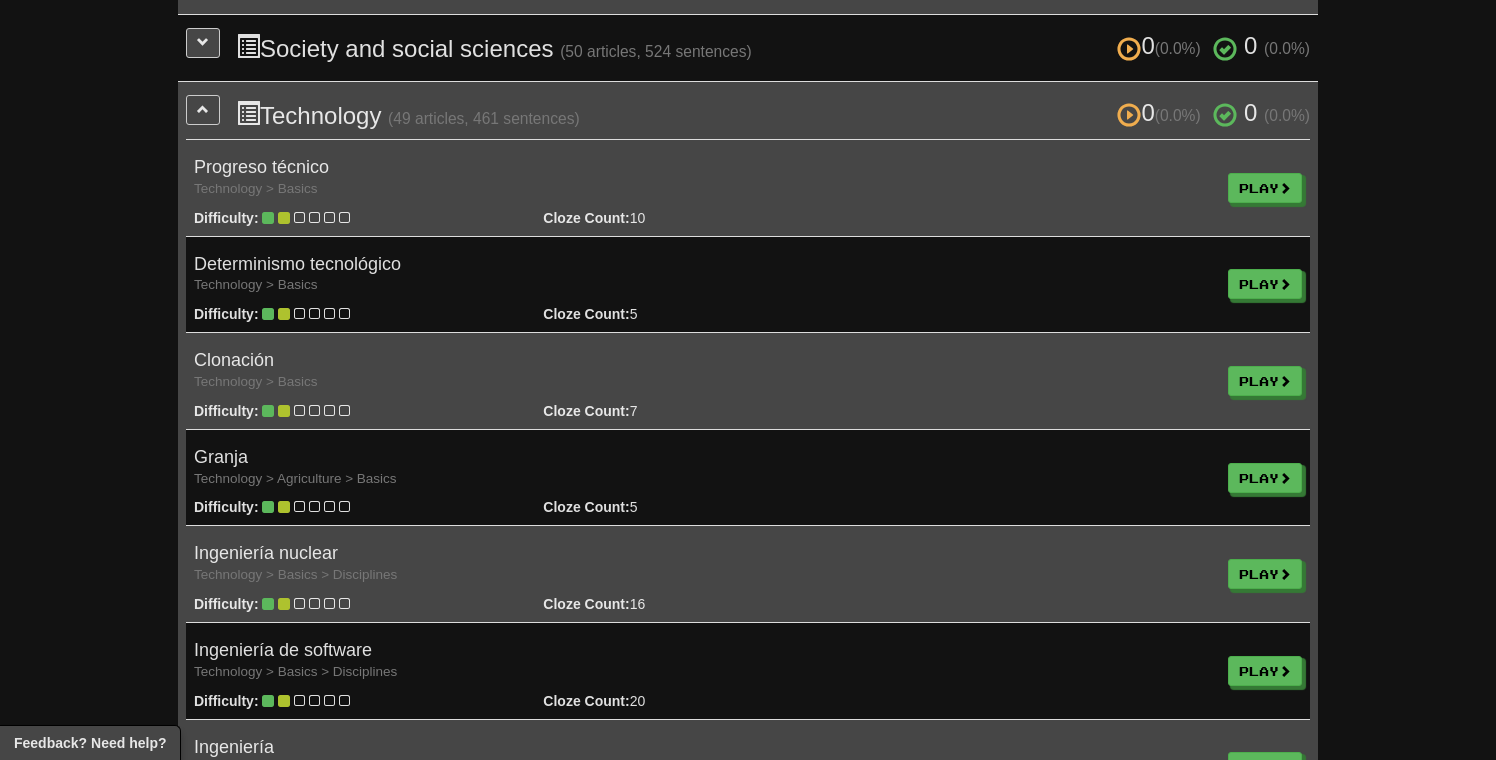 scroll, scrollTop: 1111, scrollLeft: 0, axis: vertical 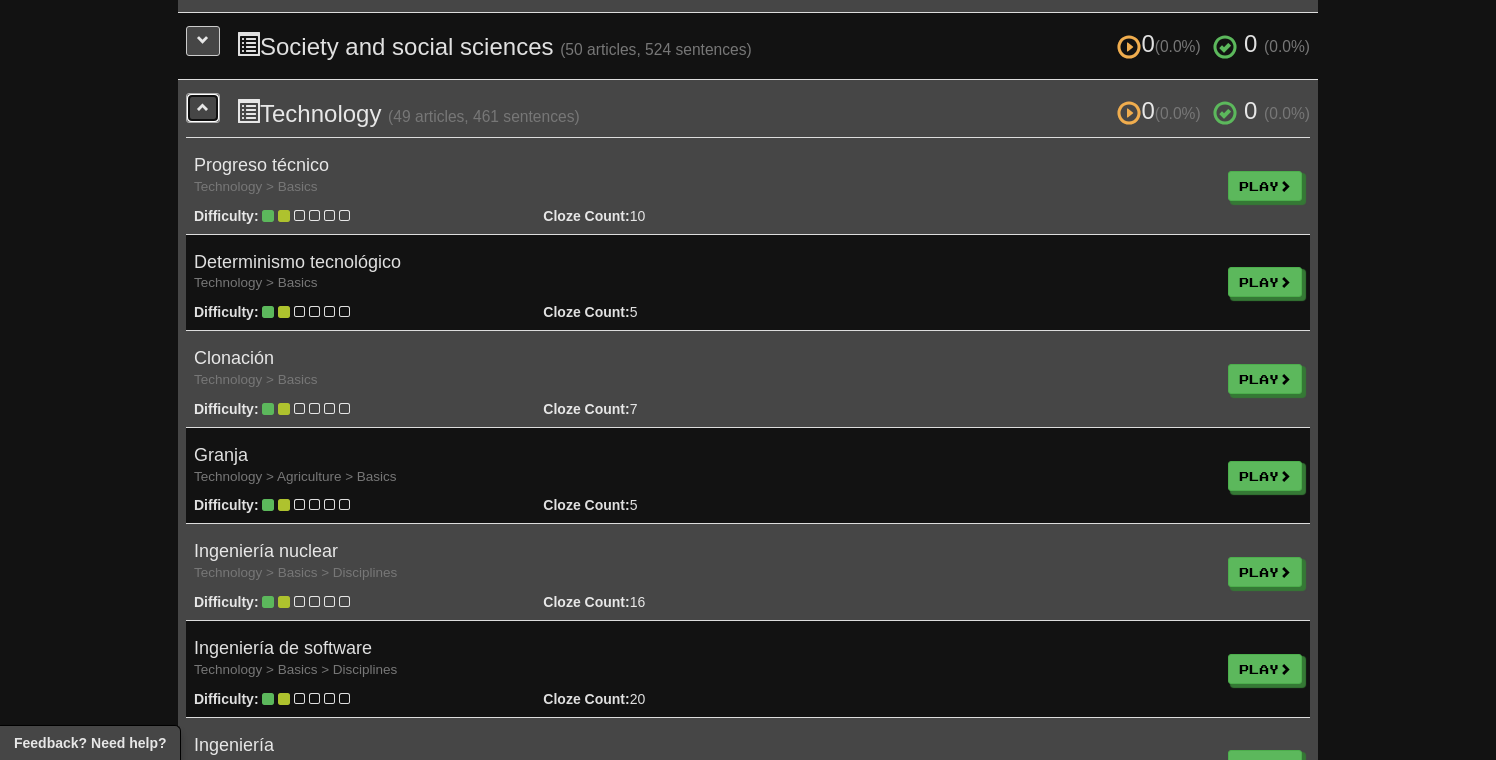 click at bounding box center (203, 108) 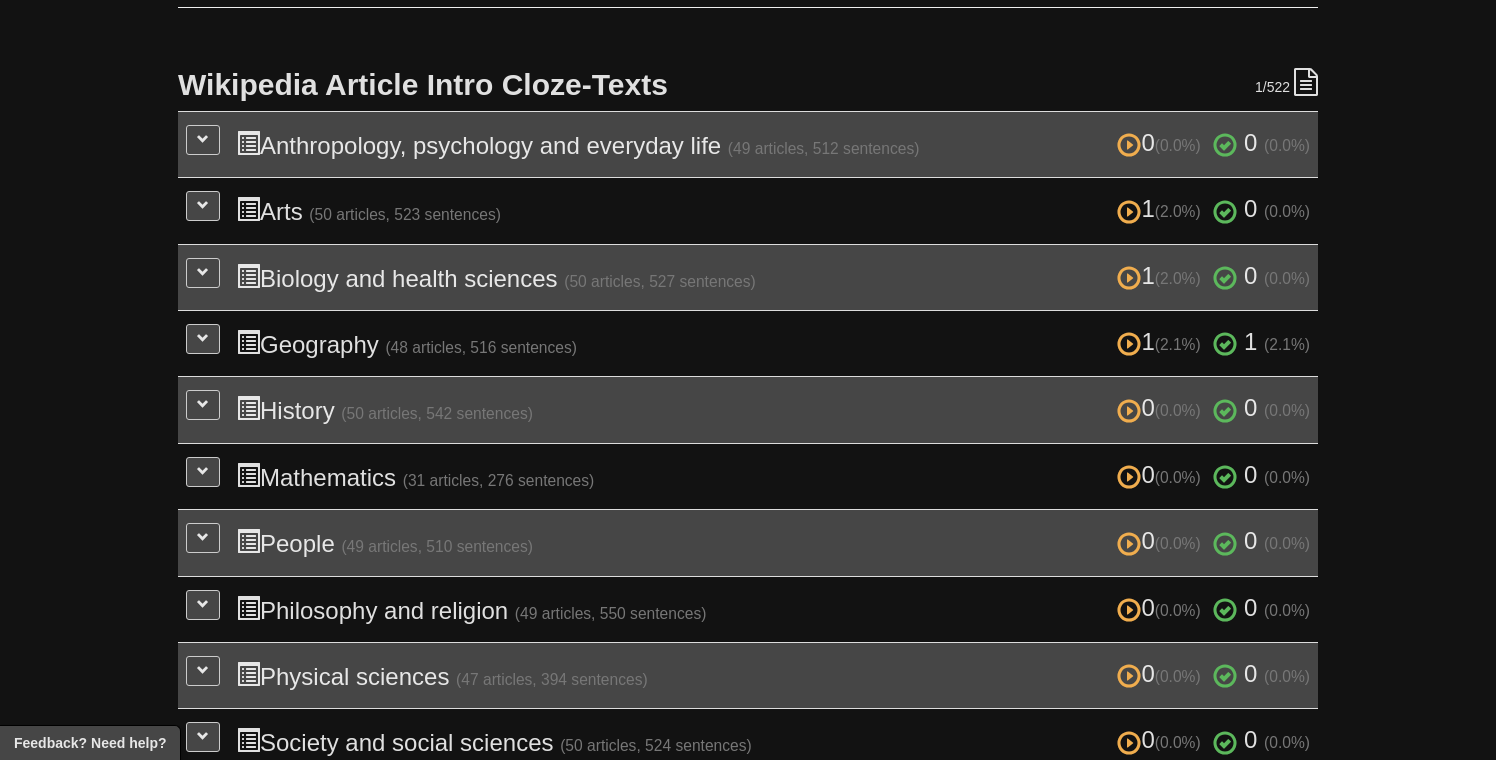 scroll, scrollTop: 389, scrollLeft: 0, axis: vertical 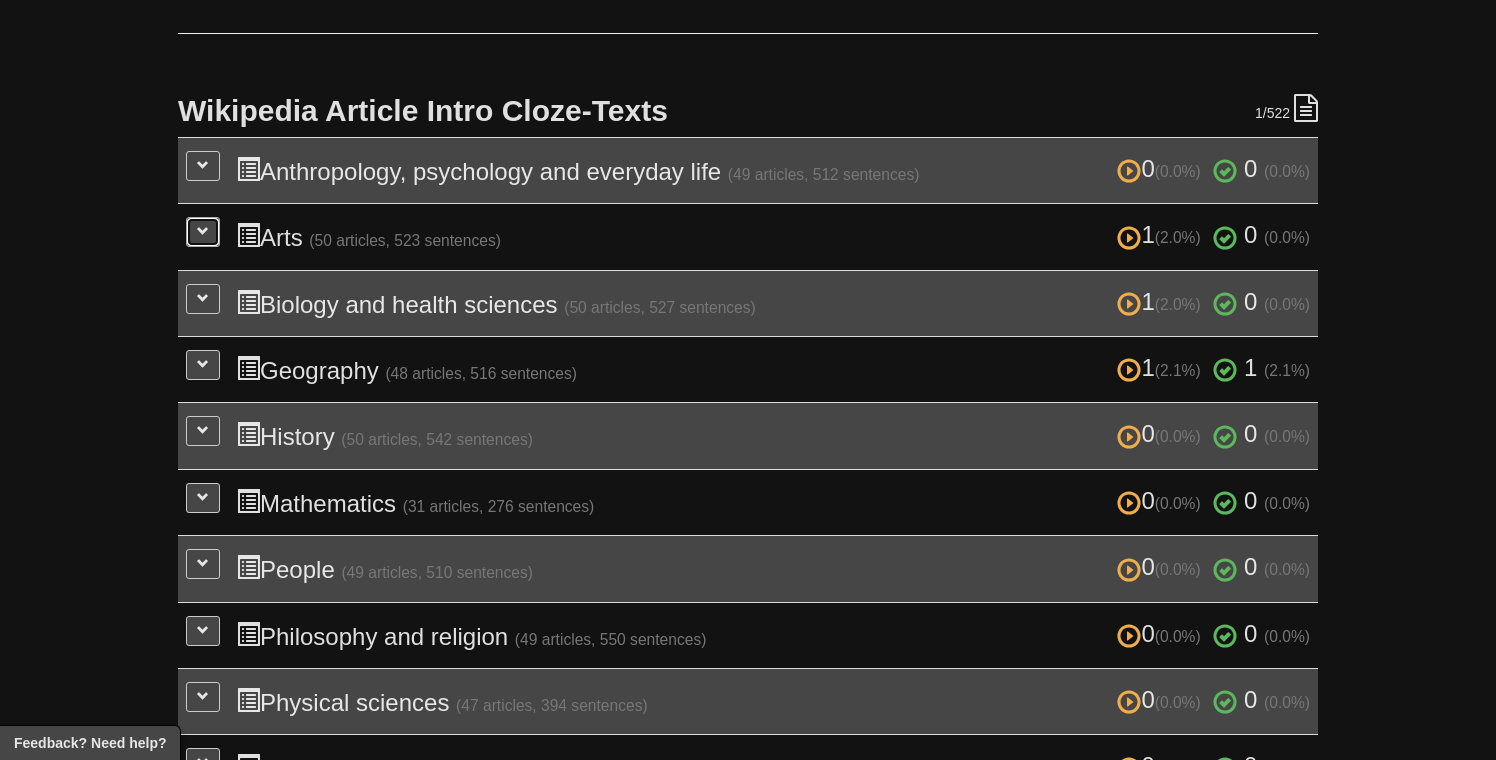click at bounding box center [203, 232] 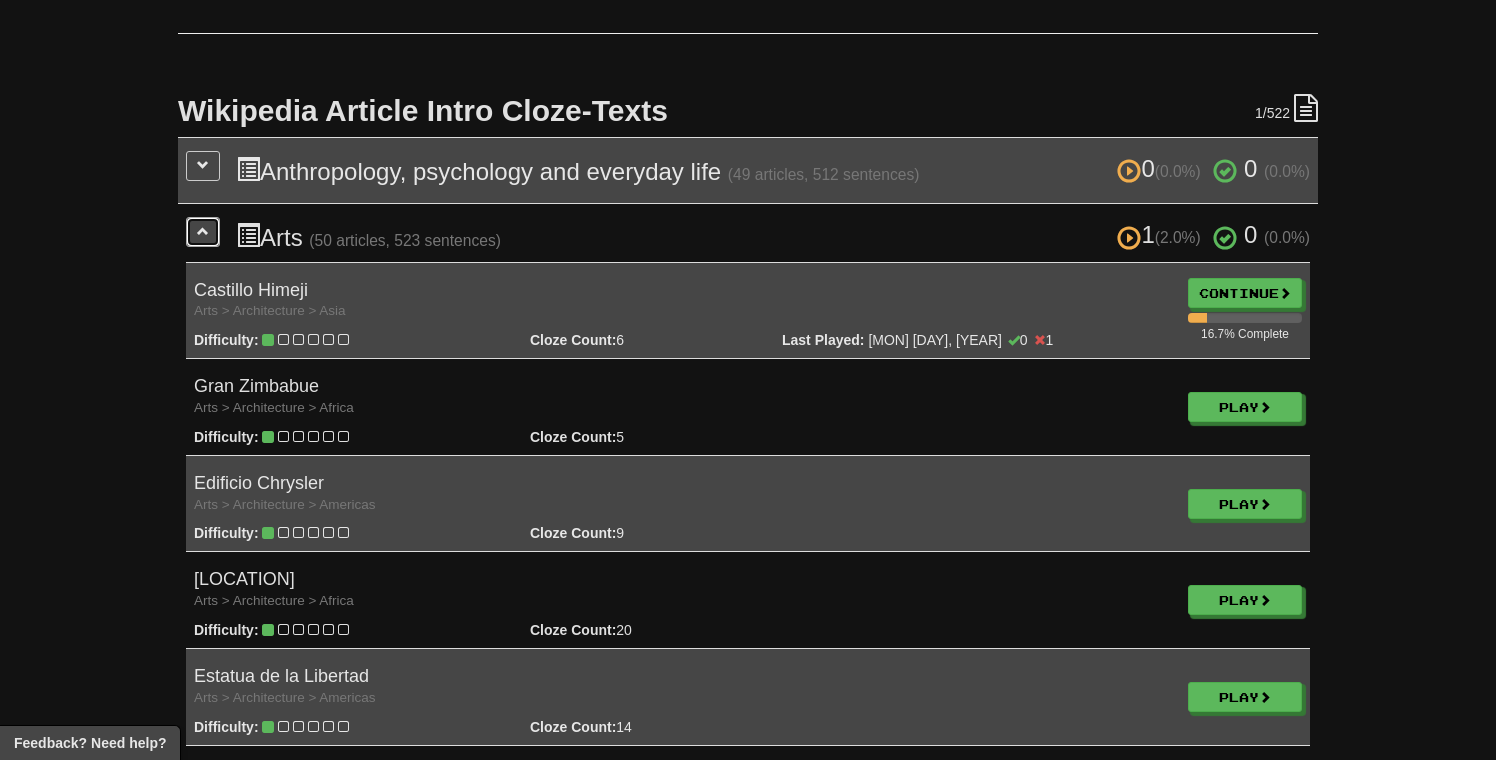 click at bounding box center (203, 231) 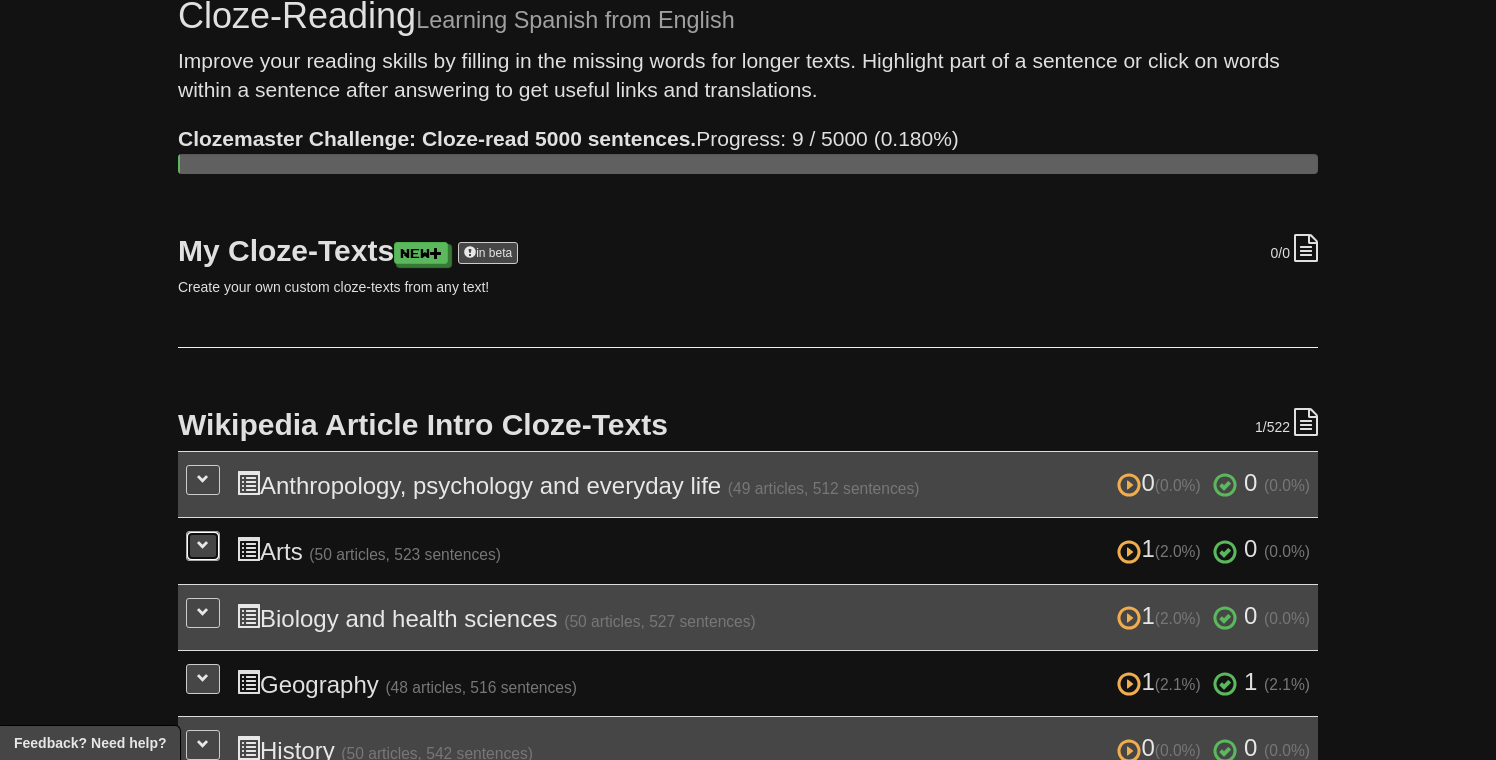 scroll, scrollTop: 0, scrollLeft: 0, axis: both 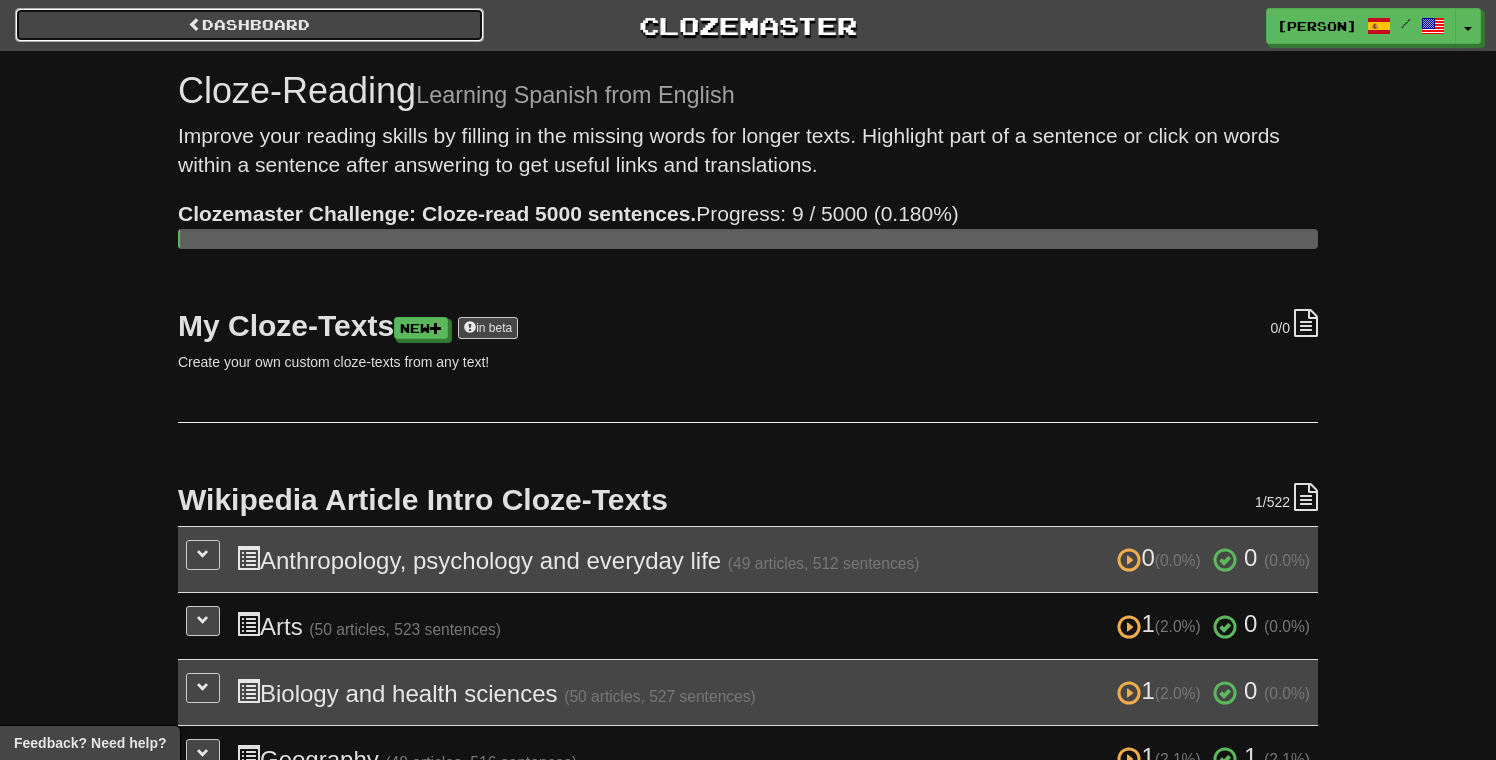 click on "Dashboard" at bounding box center [249, 25] 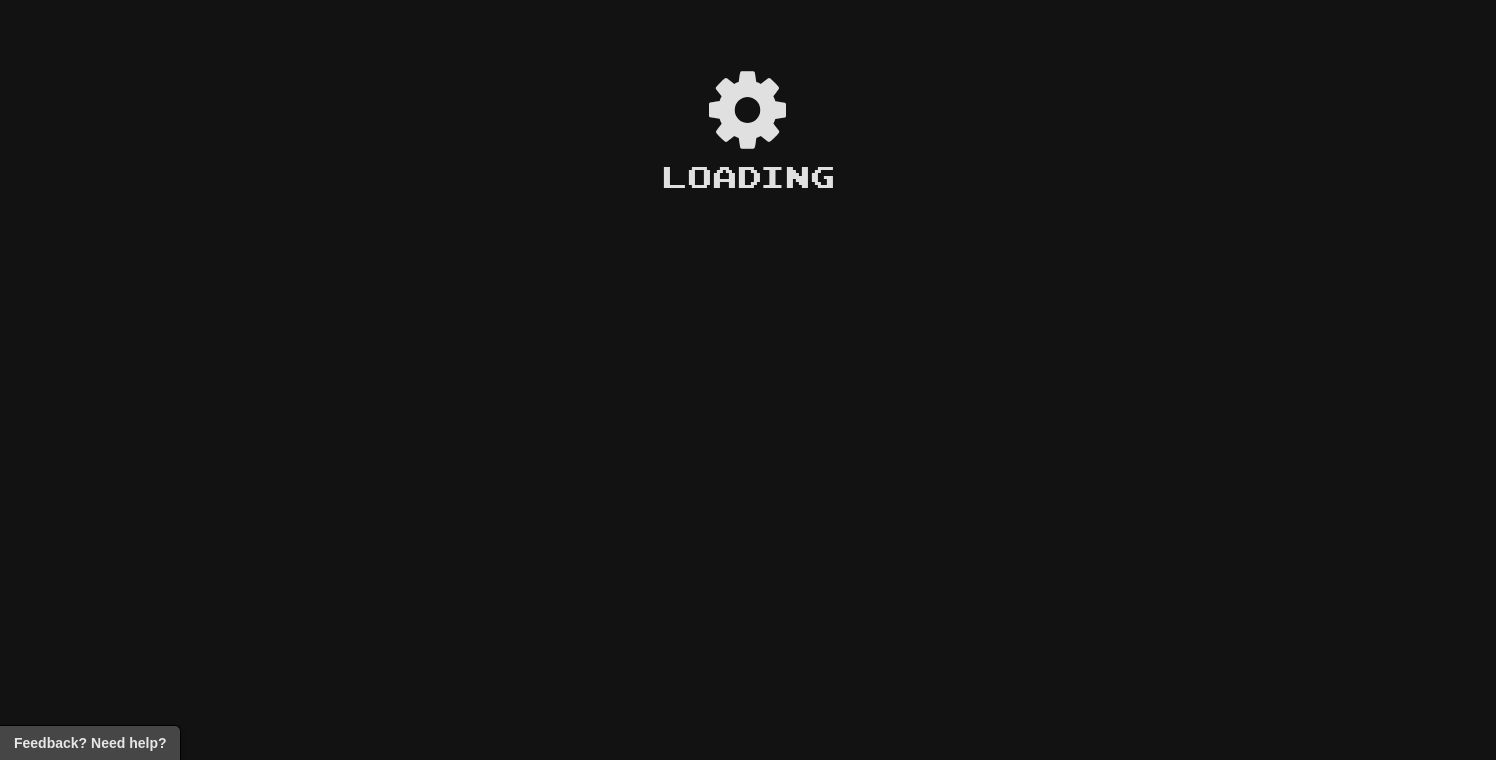 scroll, scrollTop: 0, scrollLeft: 0, axis: both 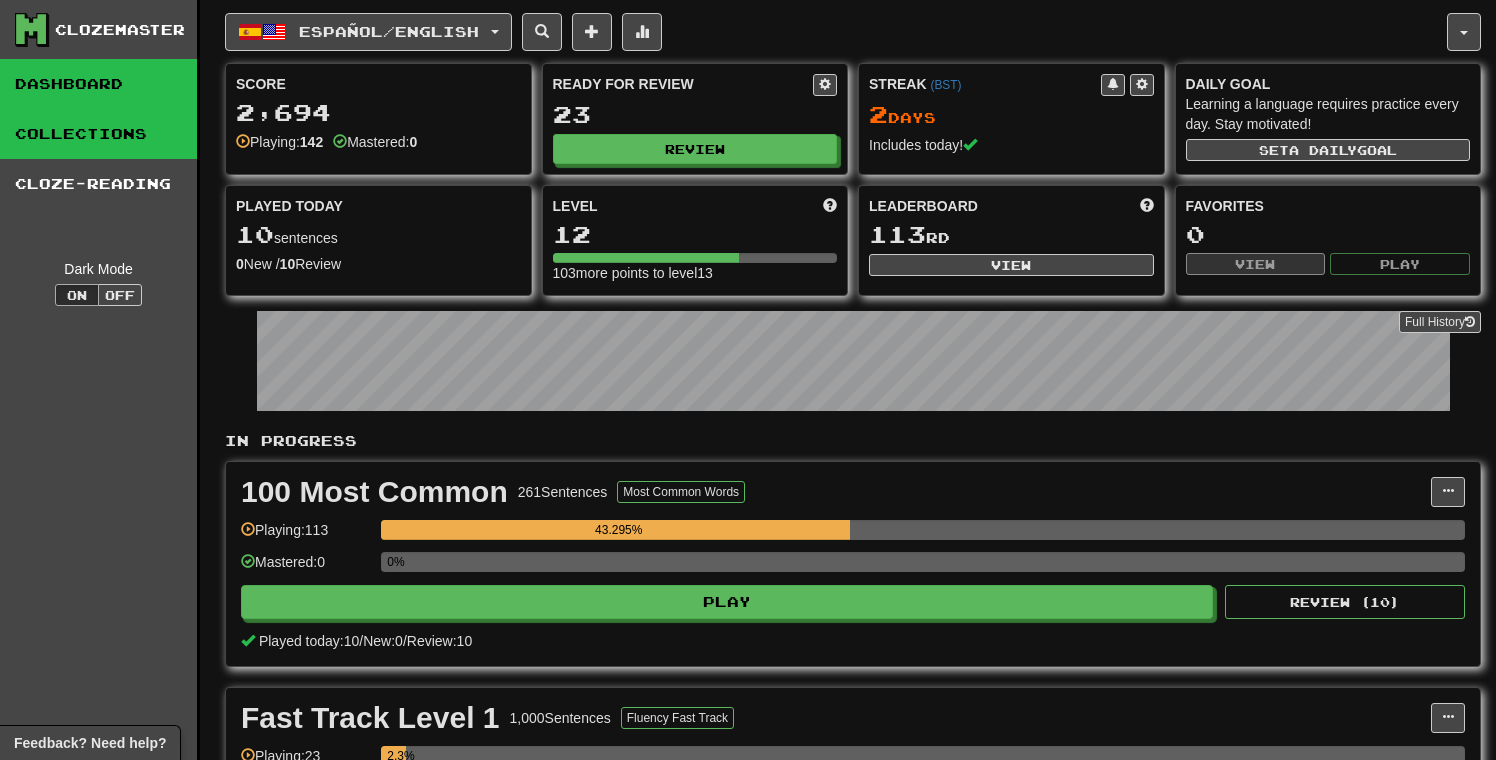 click on "Collections" at bounding box center (98, 134) 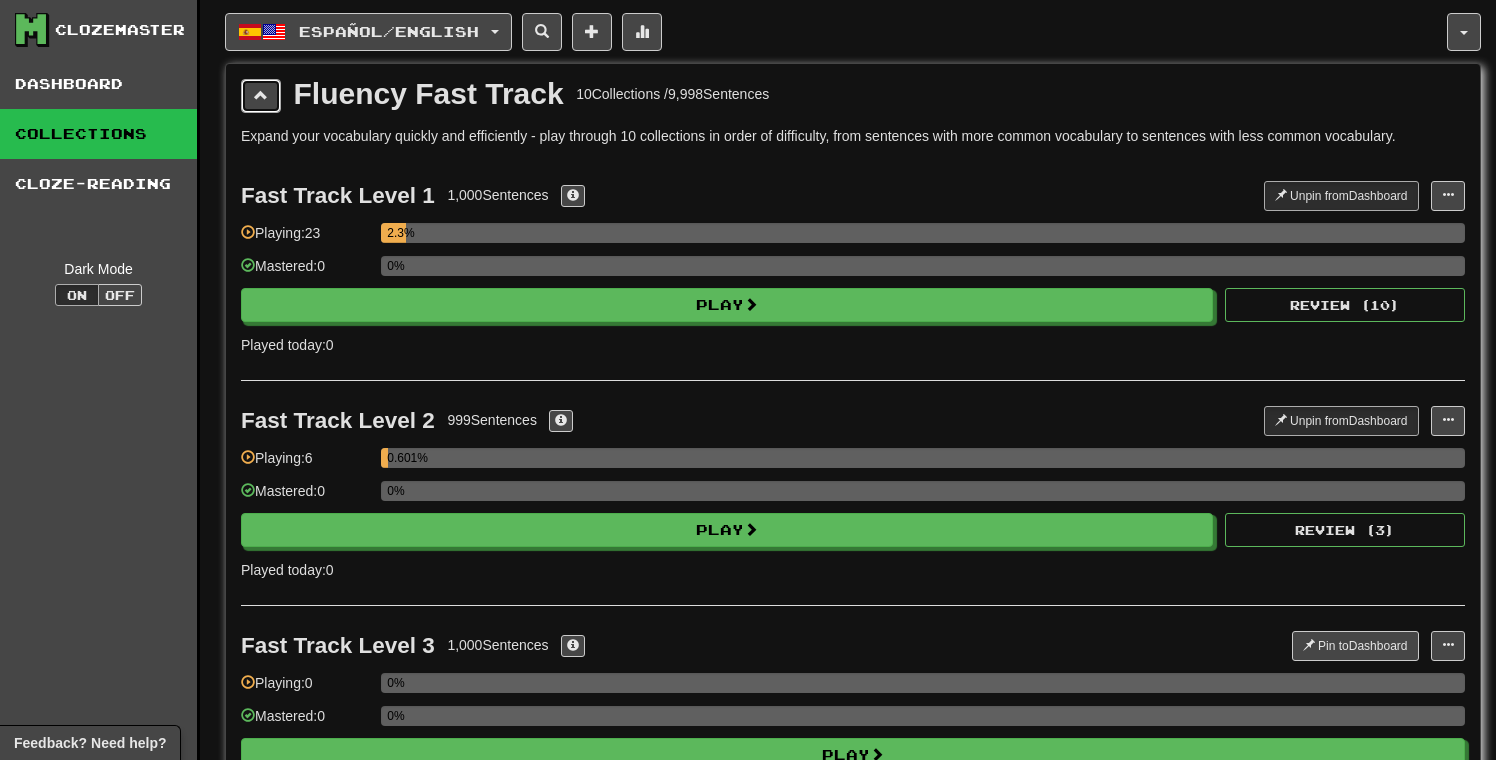 click at bounding box center (261, 96) 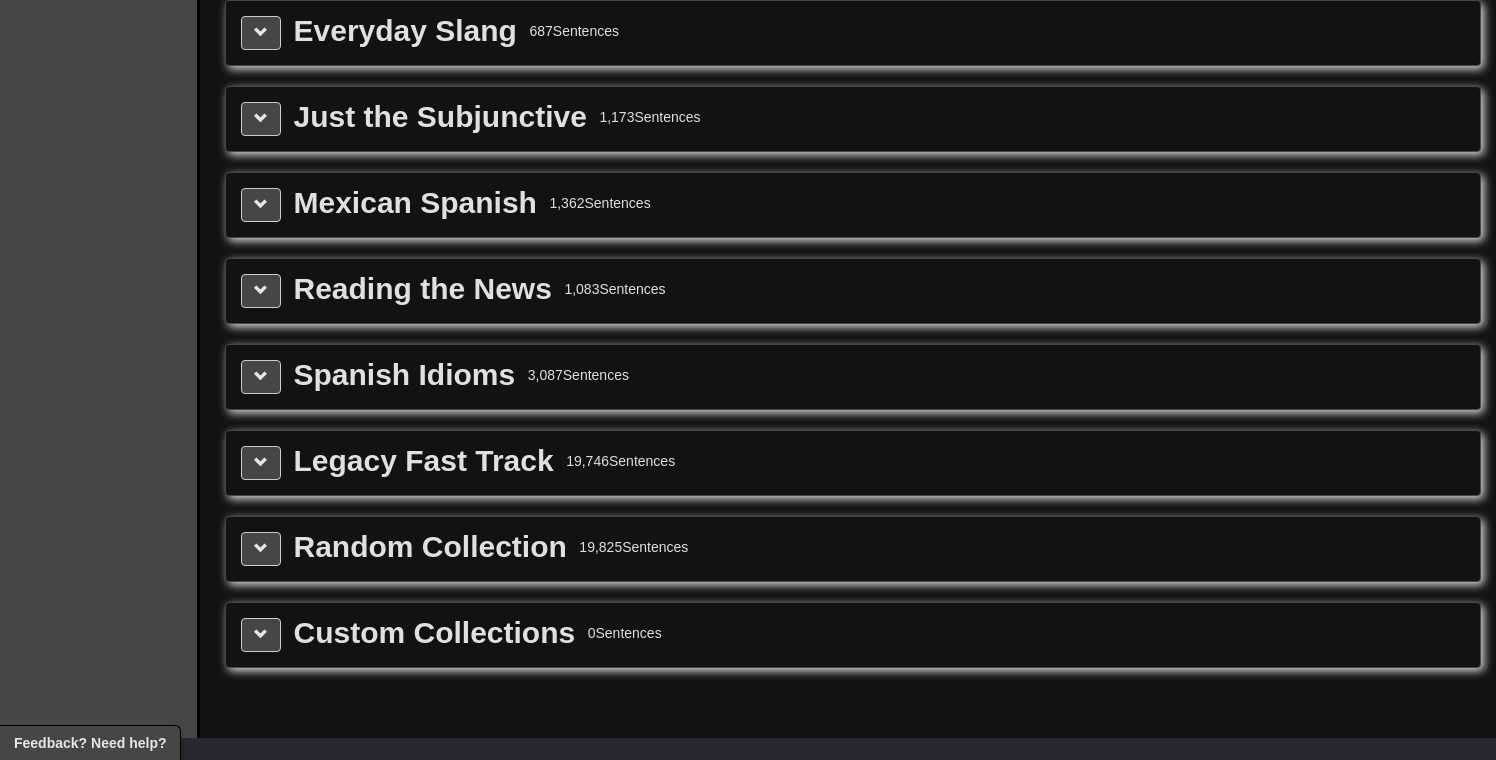 scroll, scrollTop: 415, scrollLeft: 0, axis: vertical 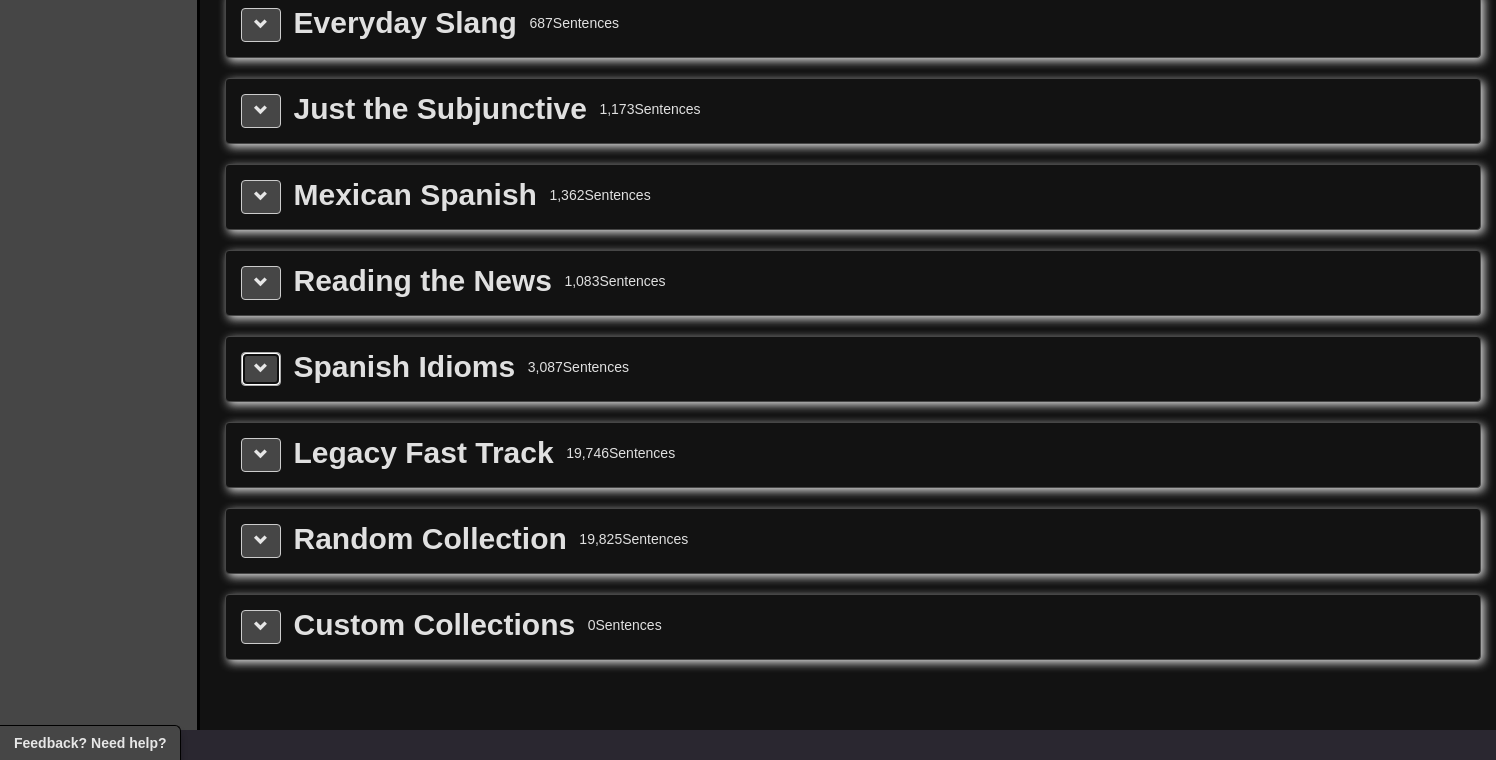 click at bounding box center (261, 369) 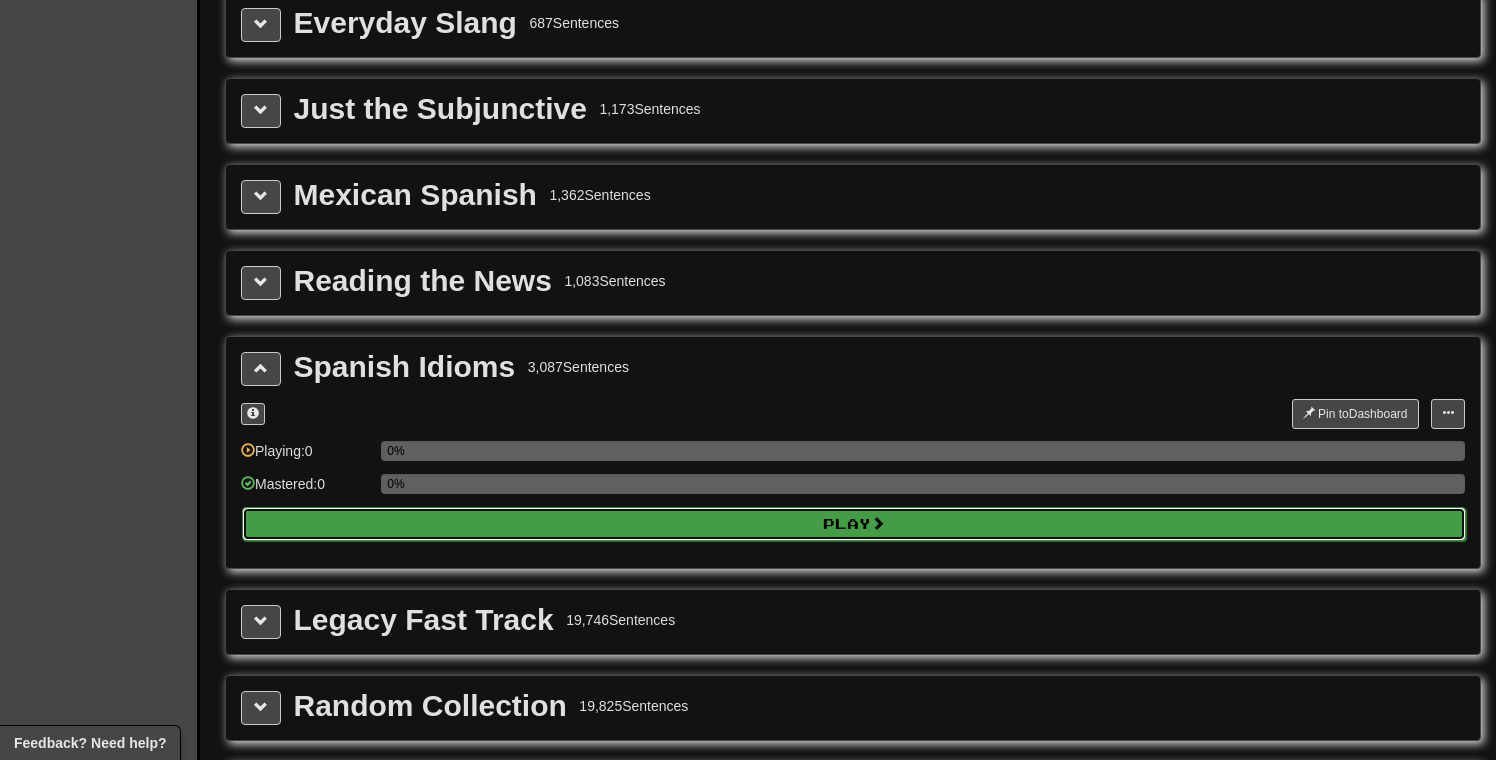 click on "Play" at bounding box center (854, 524) 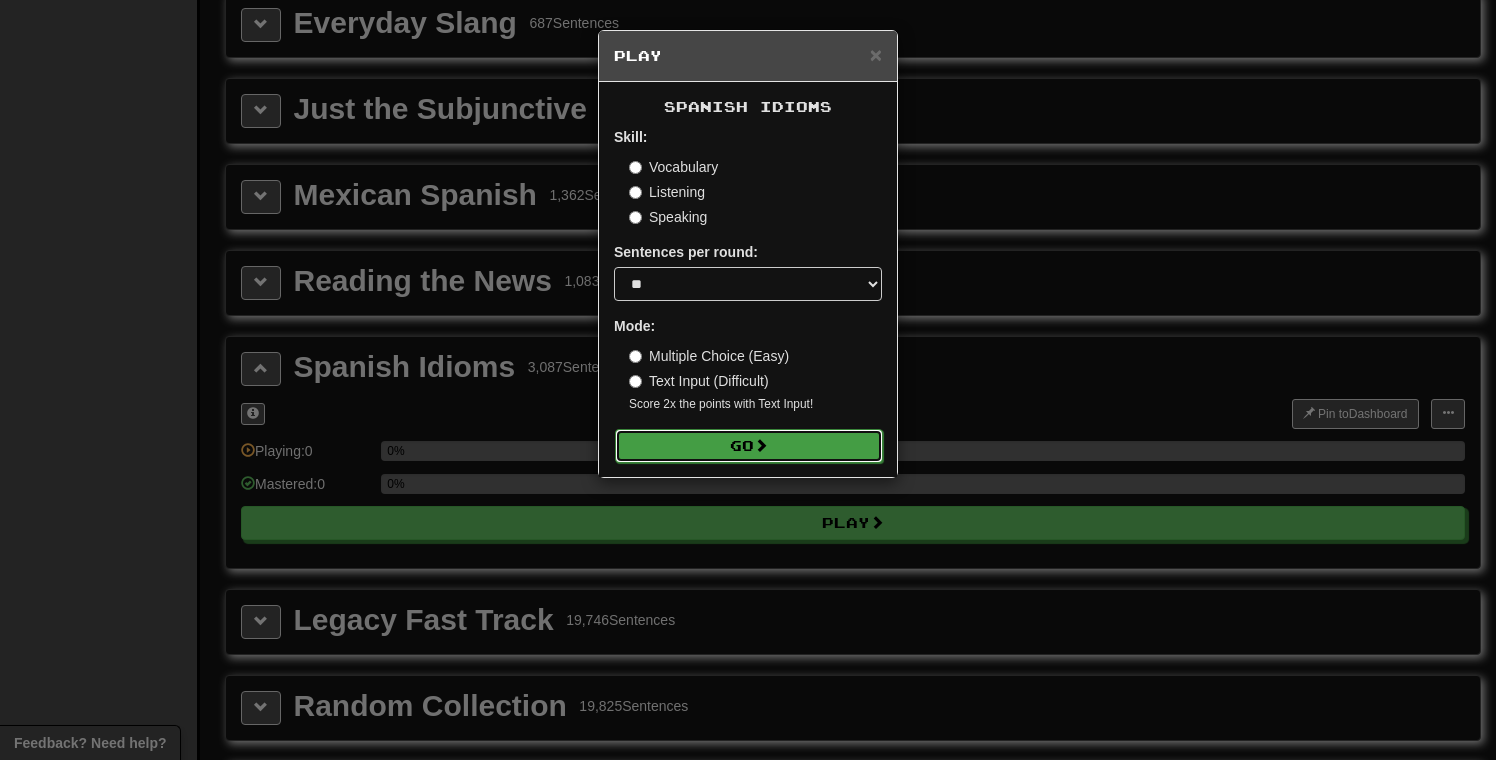 click on "Go" at bounding box center (749, 446) 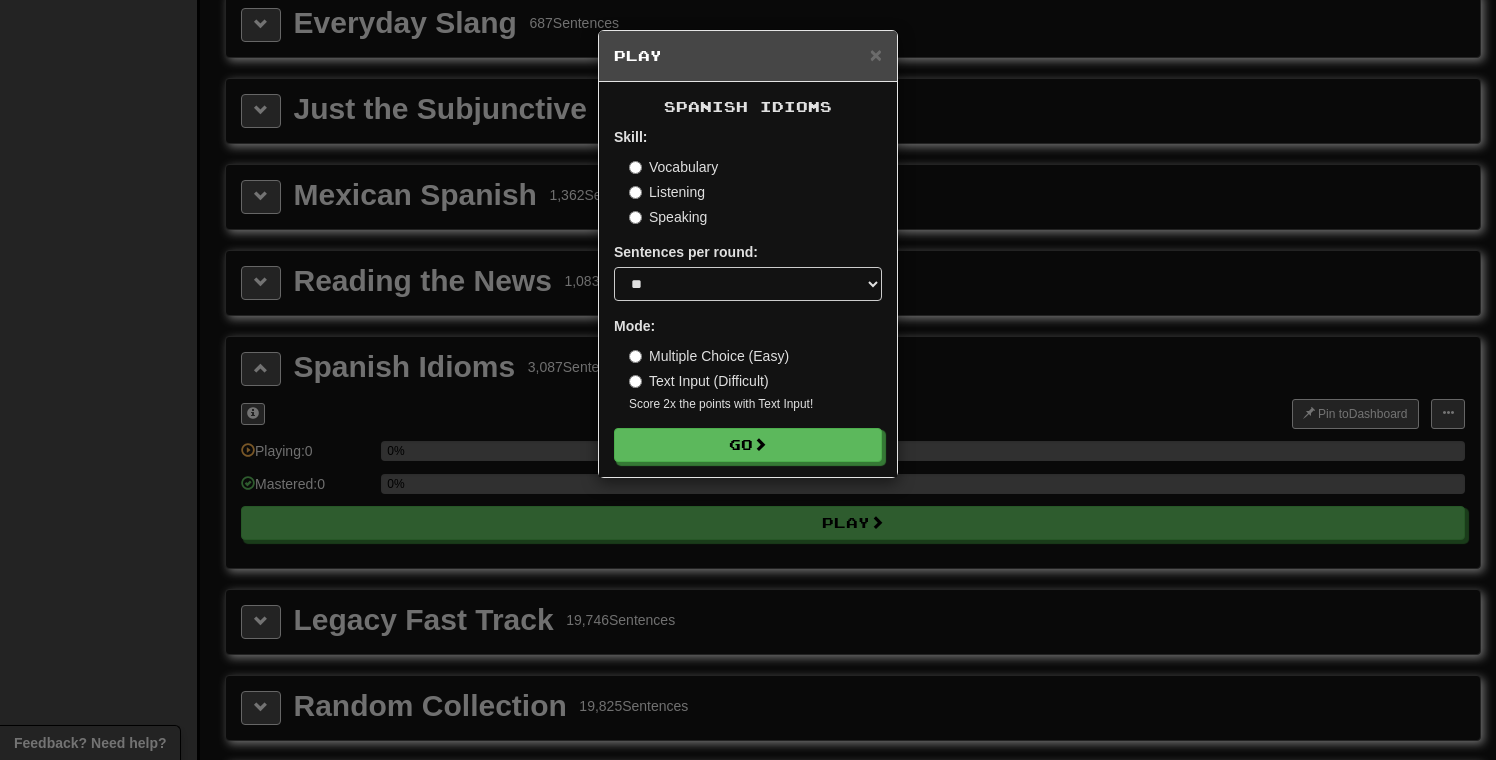 click on "× Play Spanish Idioms Skill: Vocabulary Listening Speaking Sentences per round: * ** ** ** ** ** *** ******** Mode: Multiple Choice (Easy) Text Input (Difficult) Score 2x the points with Text Input ! Go" at bounding box center [748, 380] 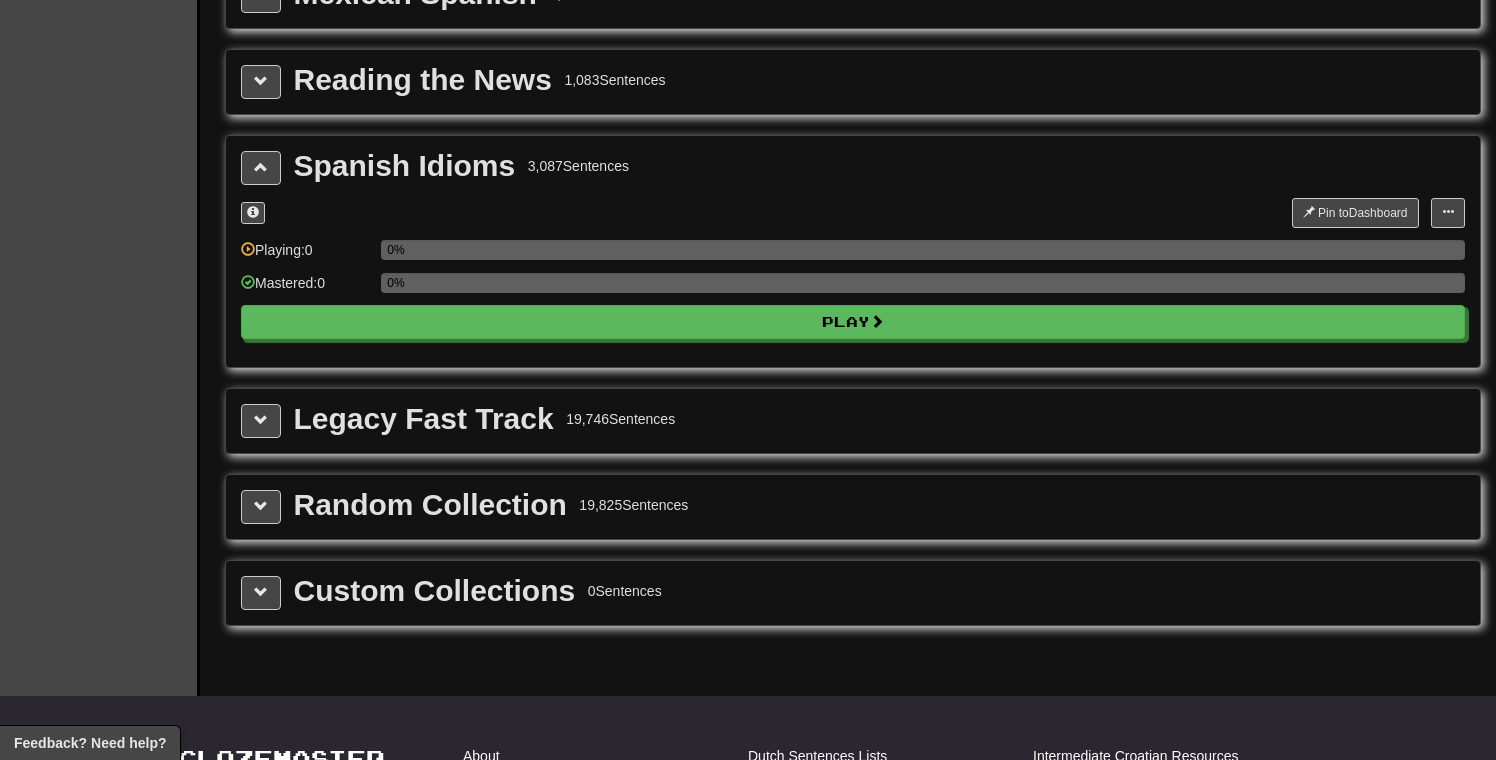 scroll, scrollTop: 618, scrollLeft: 0, axis: vertical 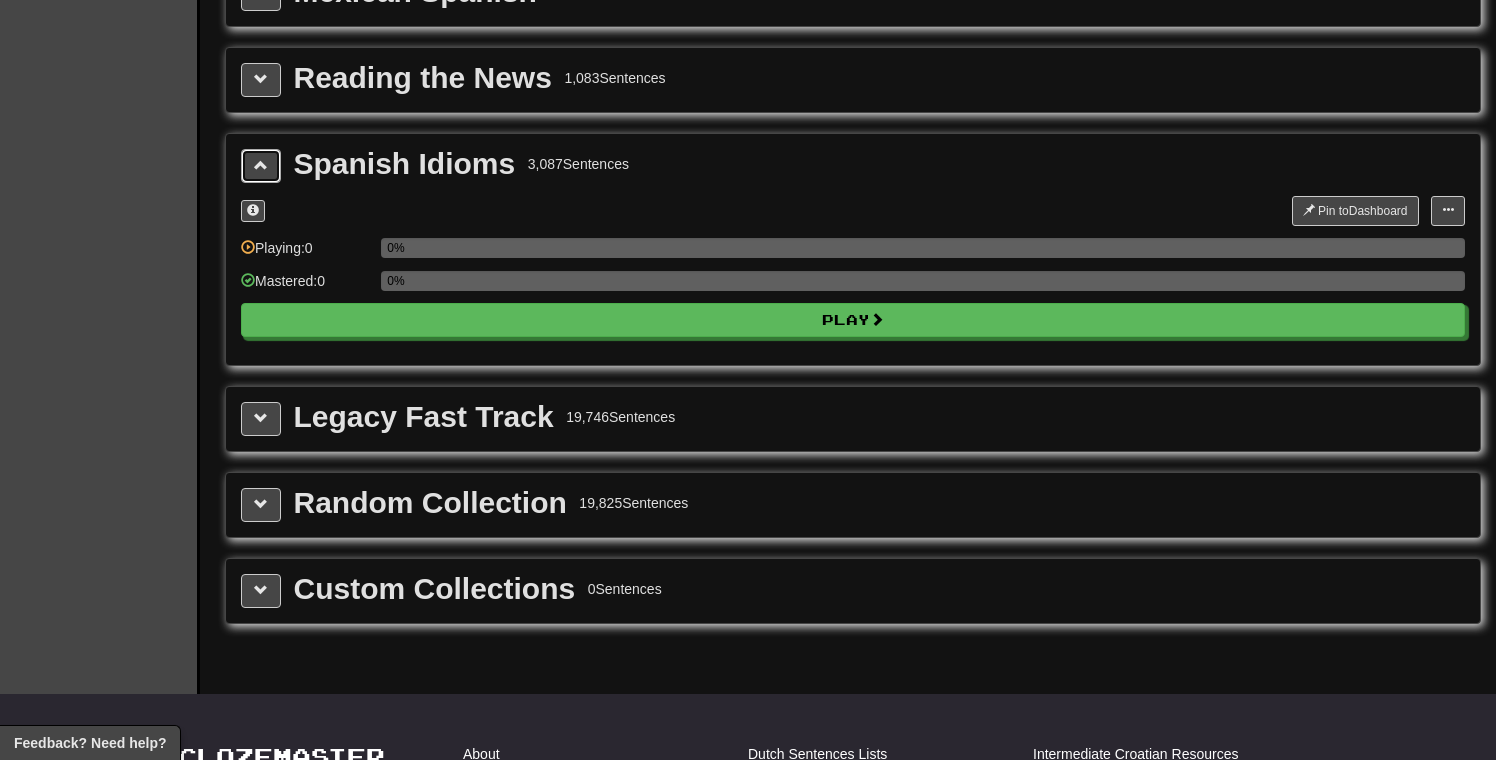 click at bounding box center (261, 166) 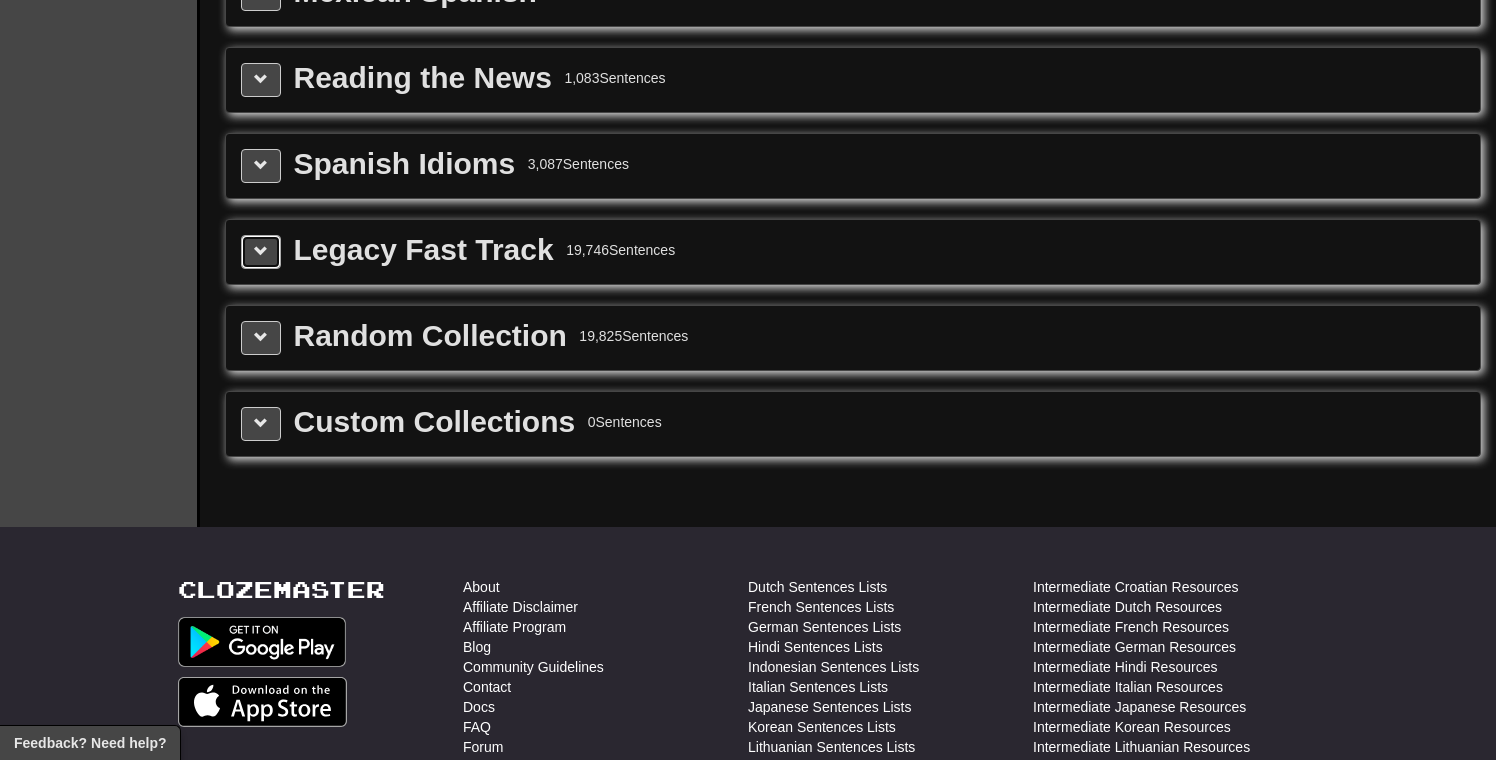 click at bounding box center (261, 251) 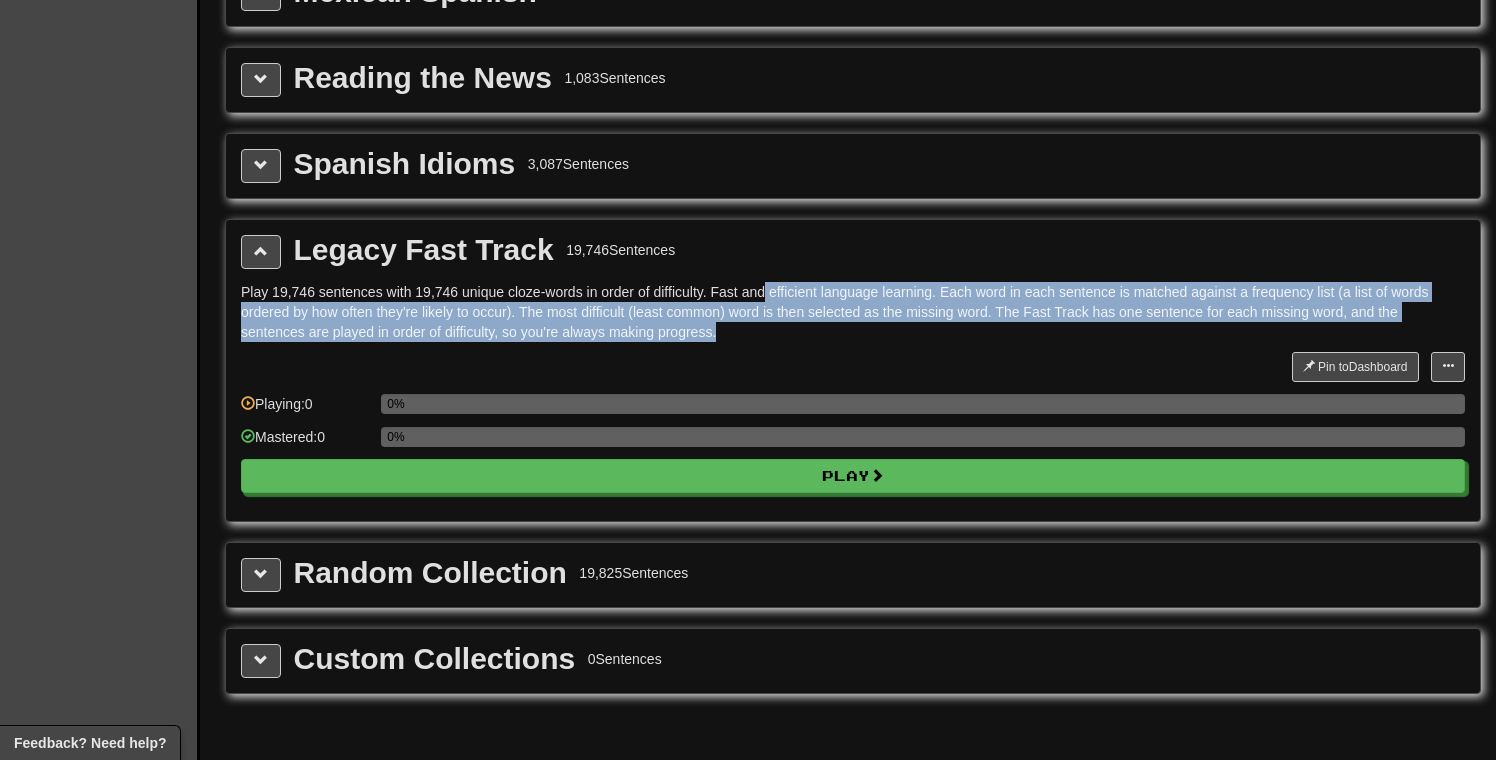drag, startPoint x: 770, startPoint y: 281, endPoint x: 983, endPoint y: 327, distance: 217.91054 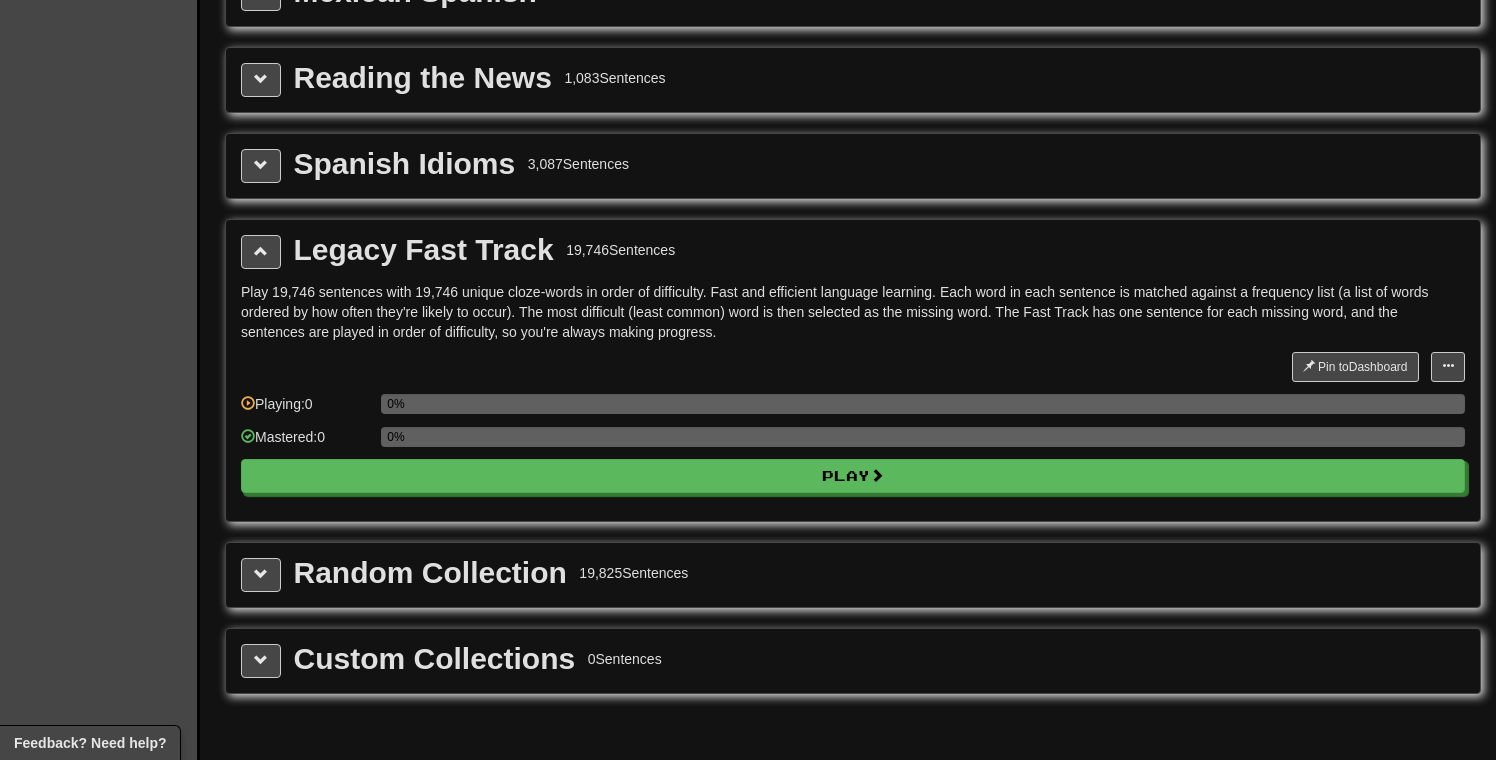 click on "Play 19,746 sentences with 19,746 unique cloze-words in order of difficulty. Fast and efficient language learning. Each word in each sentence is matched against a frequency list (a list of words ordered by how often they're likely to occur). The most difficult (least common) word is then selected as the missing word. The Fast Track has one sentence for each missing word, and the sentences are played in order of difficulty, so you're always making progress." at bounding box center [853, 312] 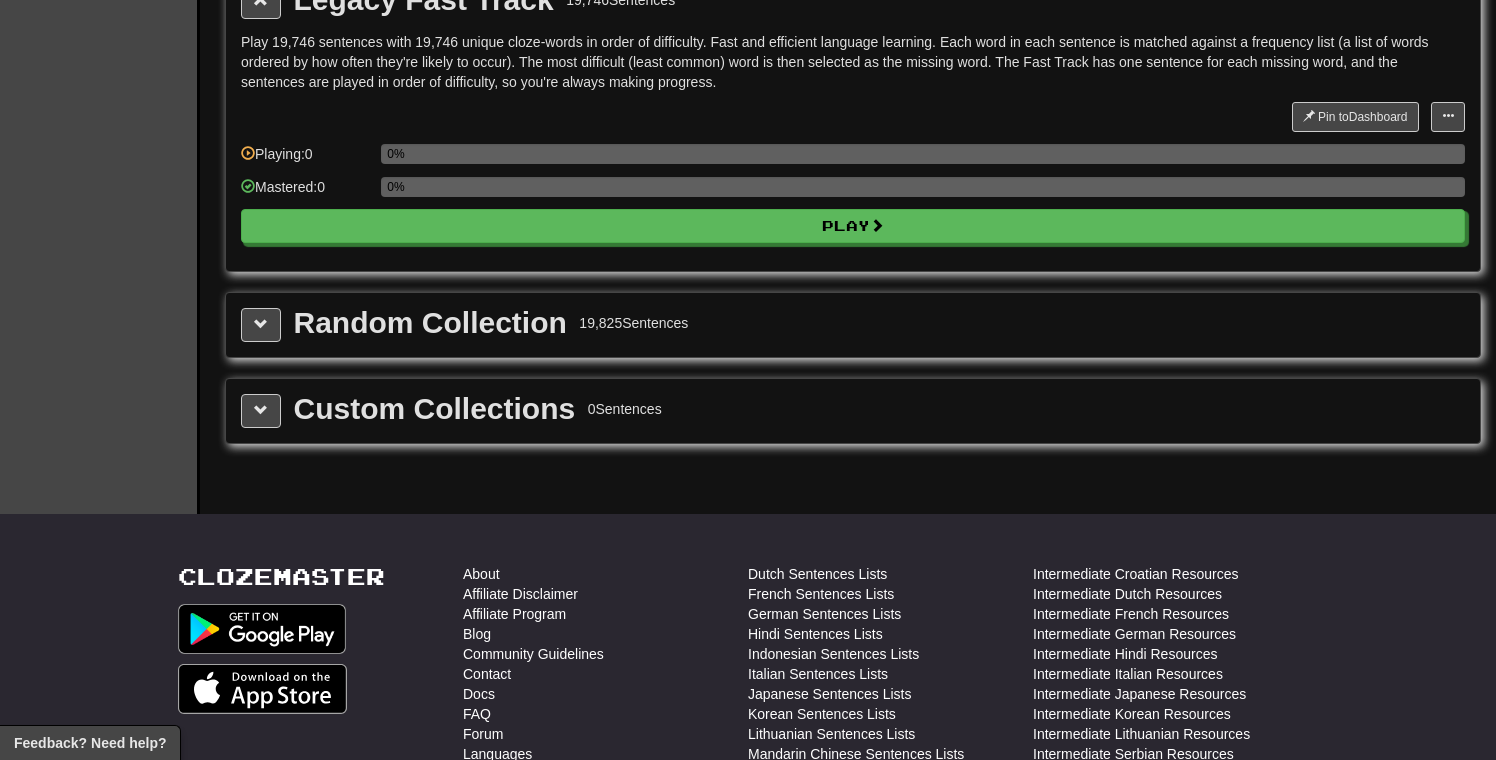 scroll, scrollTop: 878, scrollLeft: 0, axis: vertical 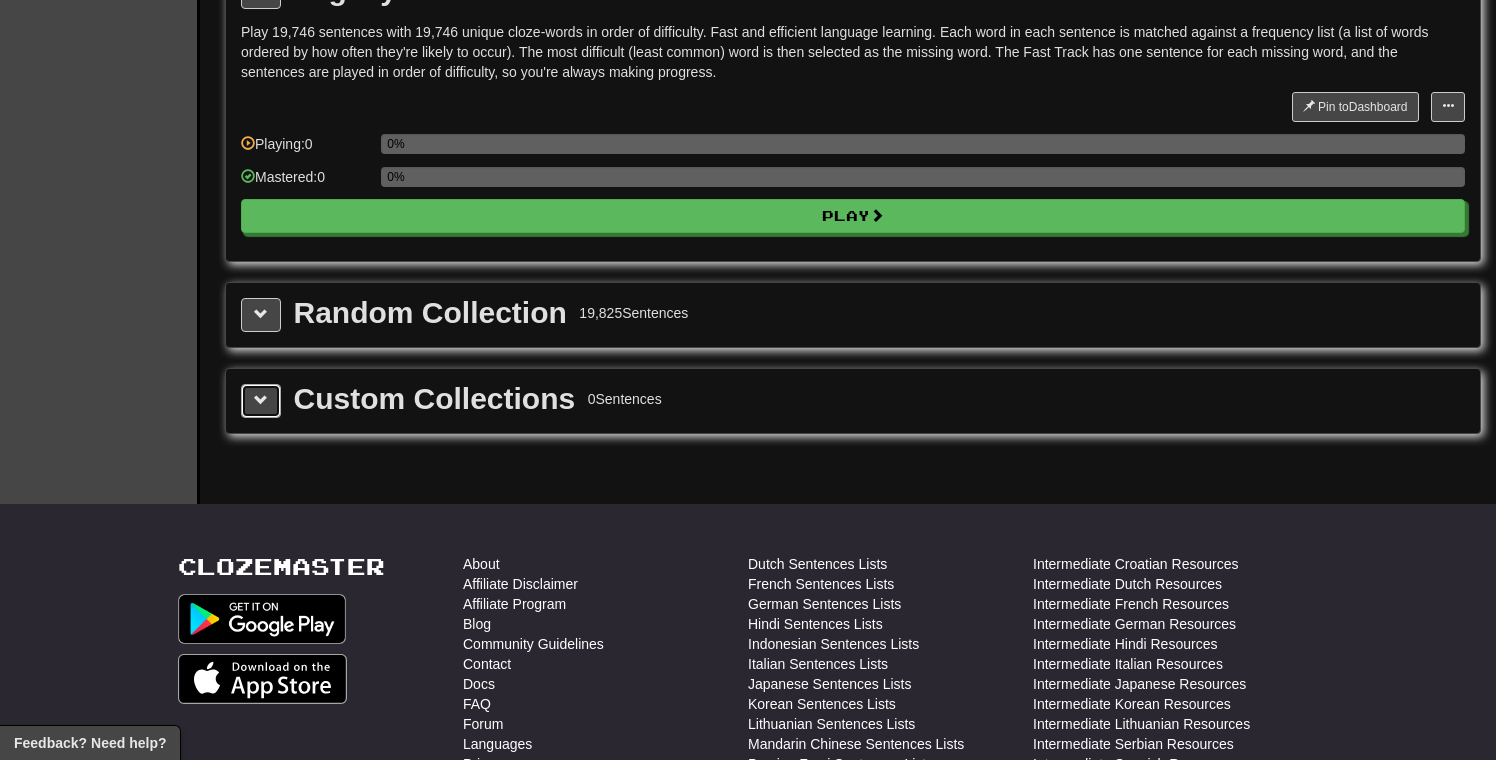 click at bounding box center (261, 401) 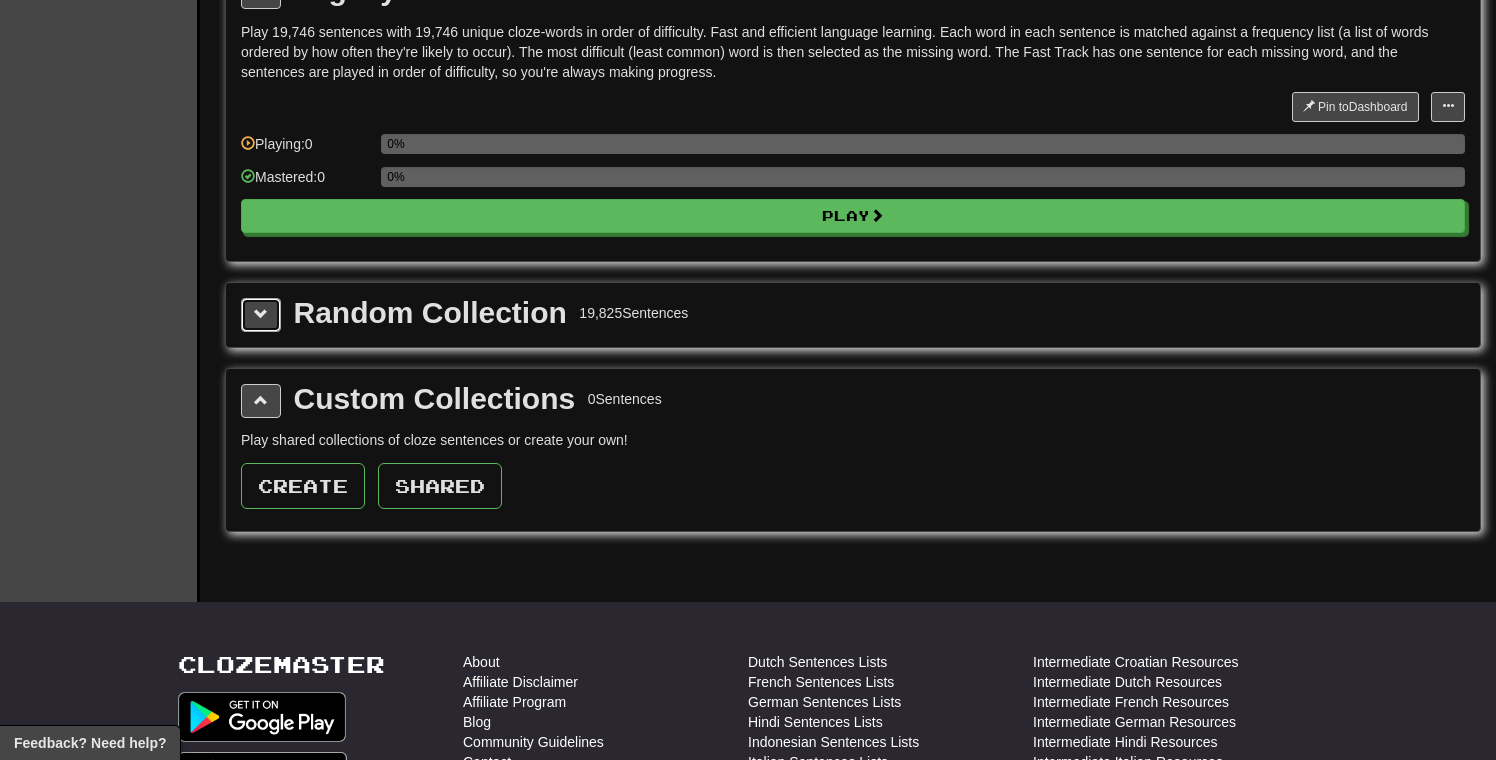 click at bounding box center (261, 315) 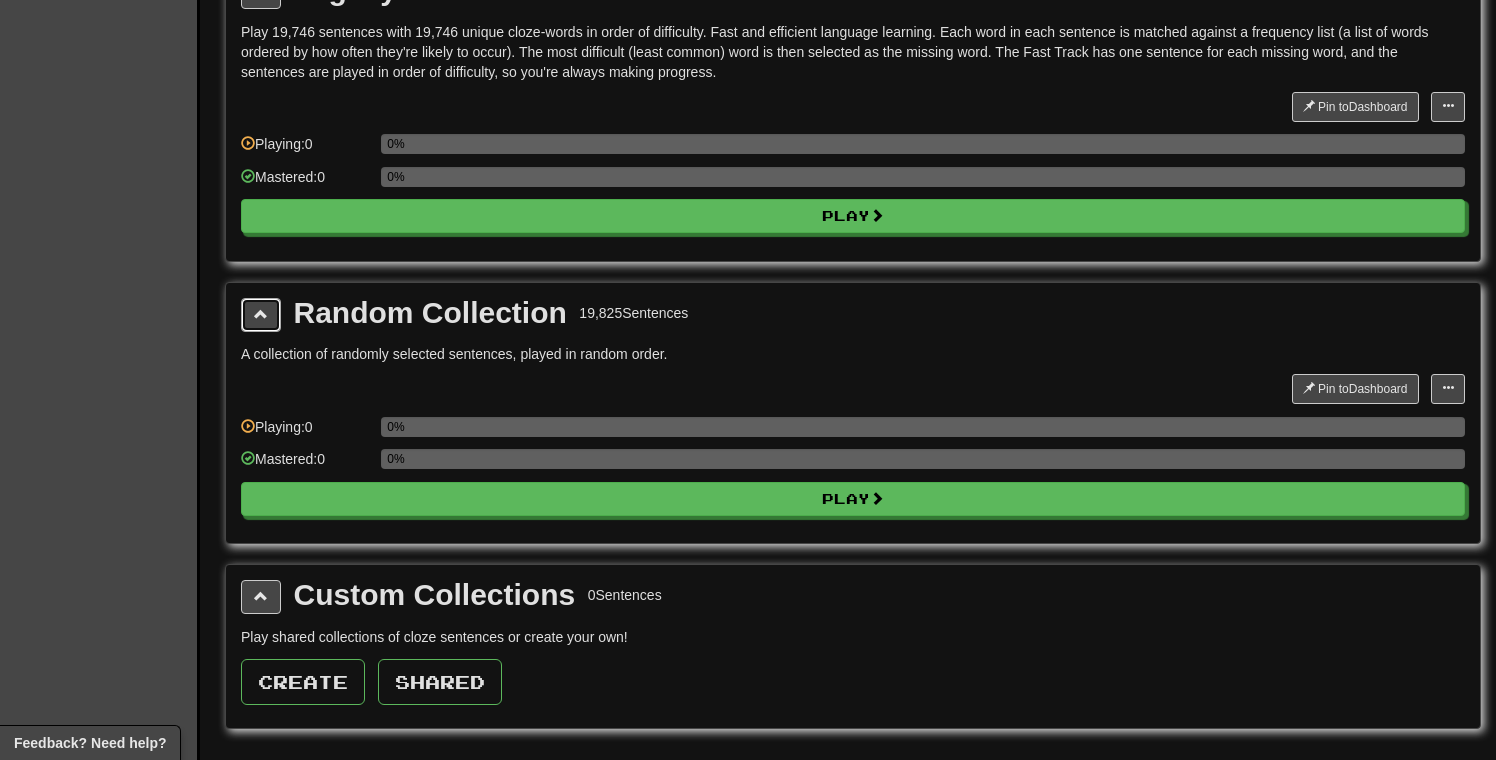 click at bounding box center (261, 315) 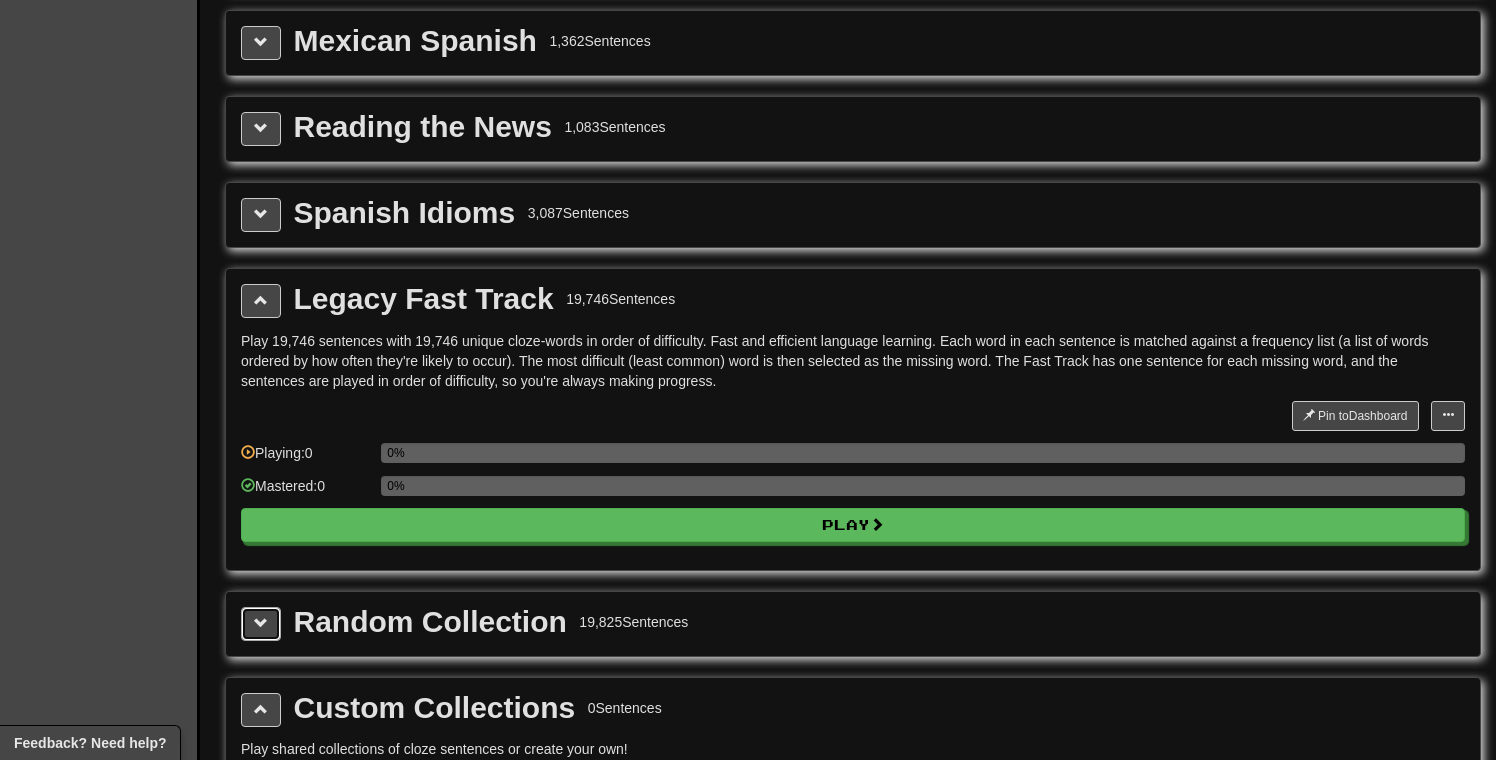 scroll, scrollTop: 564, scrollLeft: 0, axis: vertical 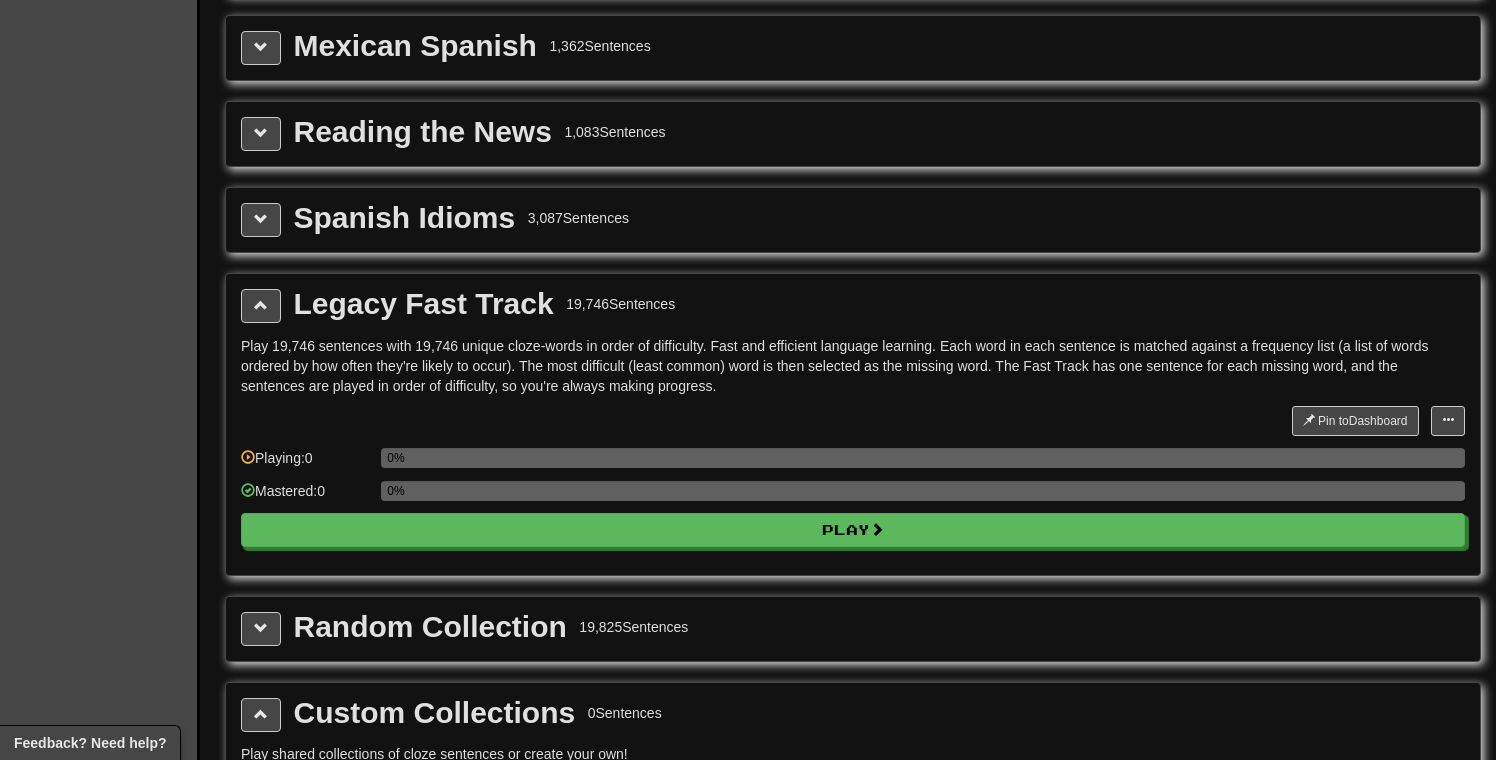 click on "Legacy Fast Track 19,746  Sentences Play 19,746 sentences with 19,746 unique cloze-words in order of difficulty. Fast and efficient language learning. Each word in each sentence is matched against a frequency list (a list of words ordered by how often they're likely to occur). The most difficult (least common) word is then selected as the missing word. The Fast Track has one sentence for each missing word, and the sentences are played in order of difficulty, so you're always making progress.   Pin to  Dashboard   Pin to  Dashboard Manage Sentences  Playing:  0 0%  Mastered:  0 0% Play" at bounding box center [853, 424] 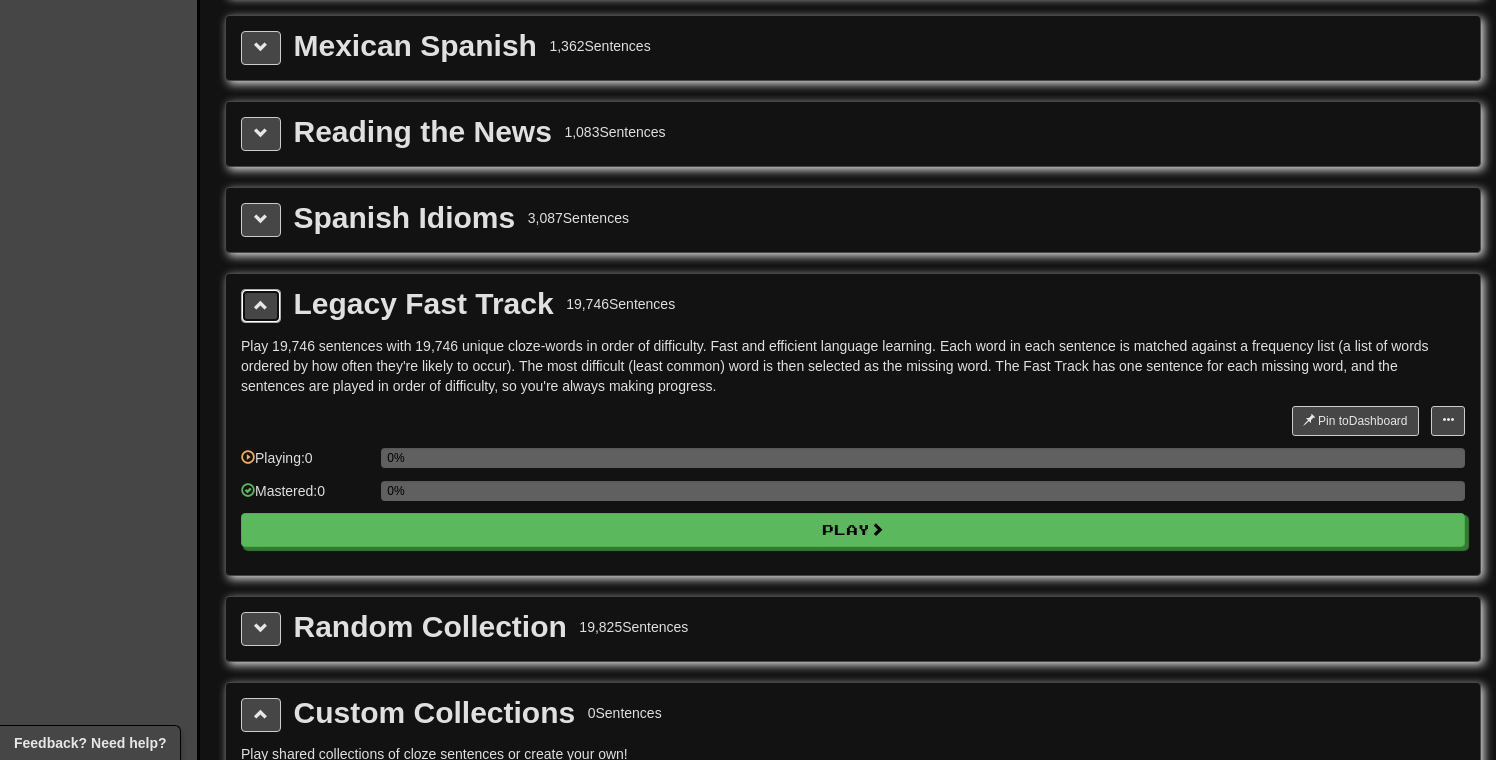 click at bounding box center (261, 305) 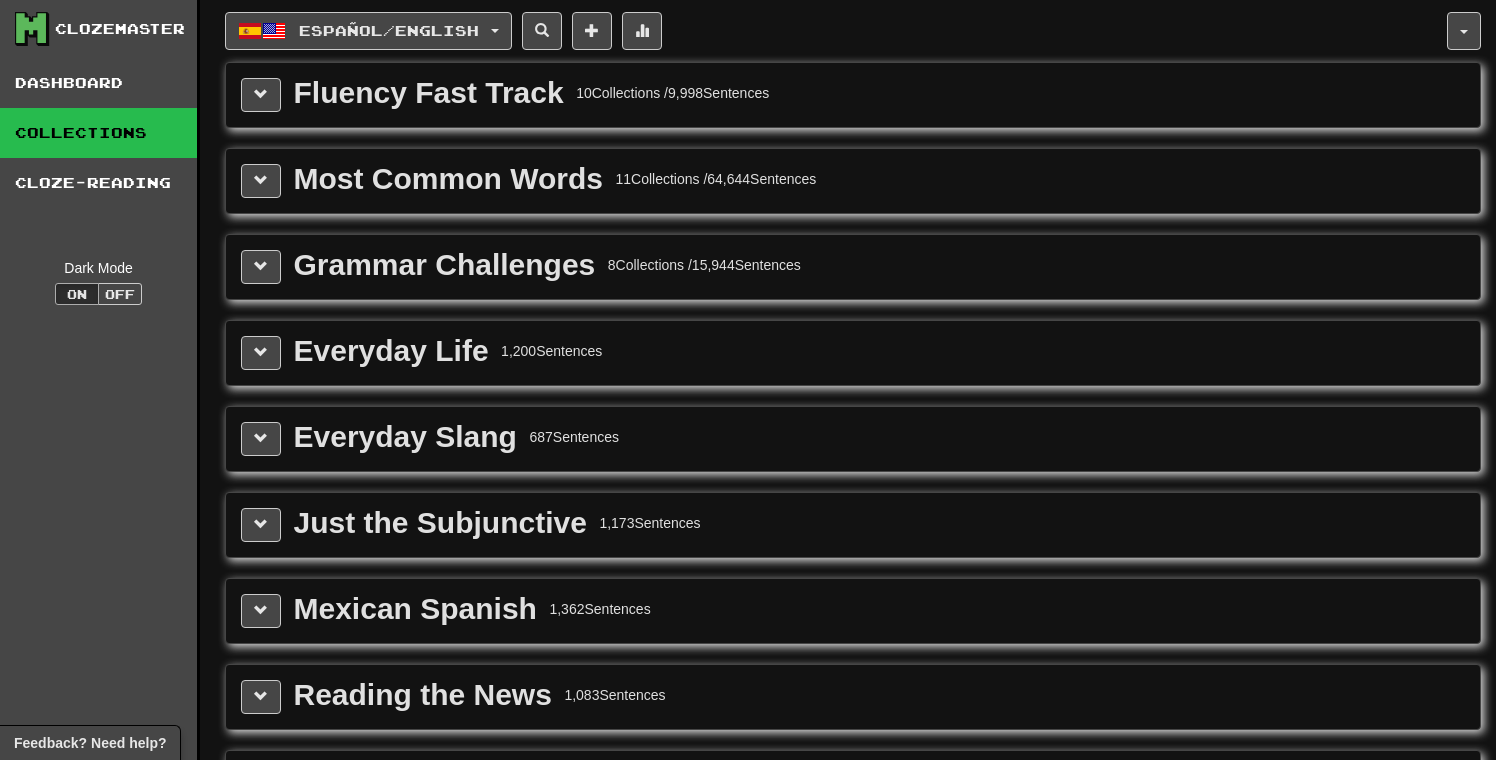 scroll, scrollTop: 0, scrollLeft: 0, axis: both 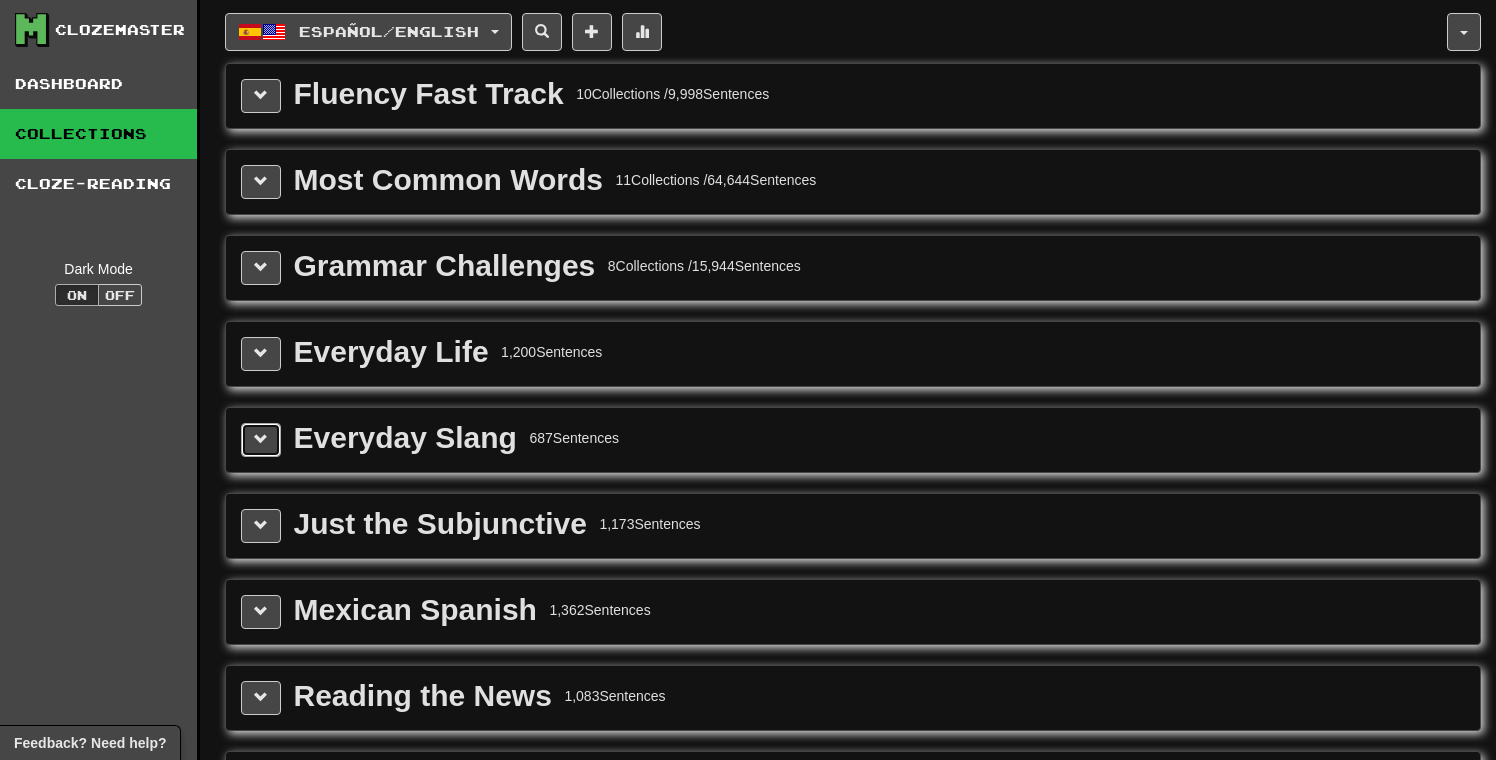 click at bounding box center [261, 439] 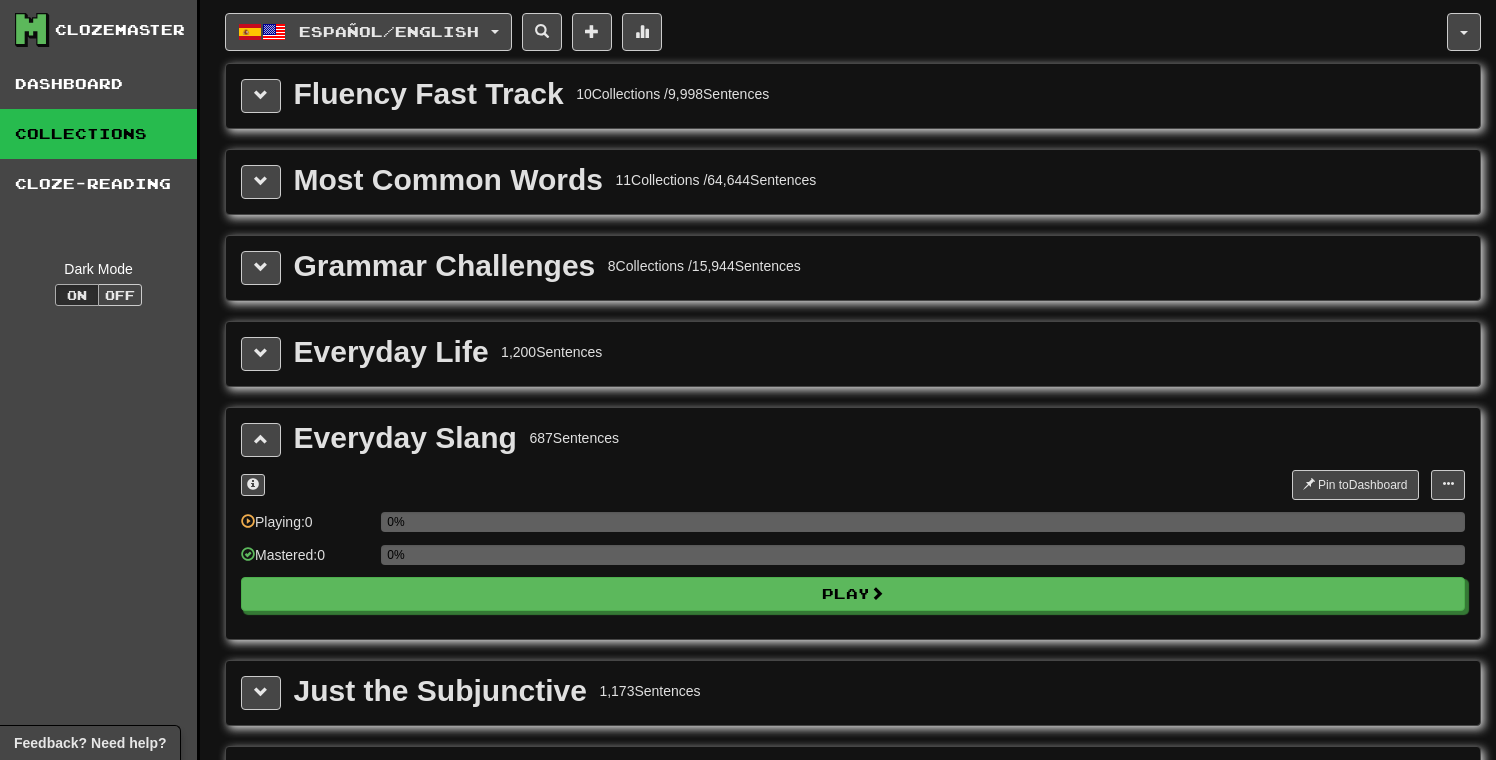 click on "0%" at bounding box center (923, 561) 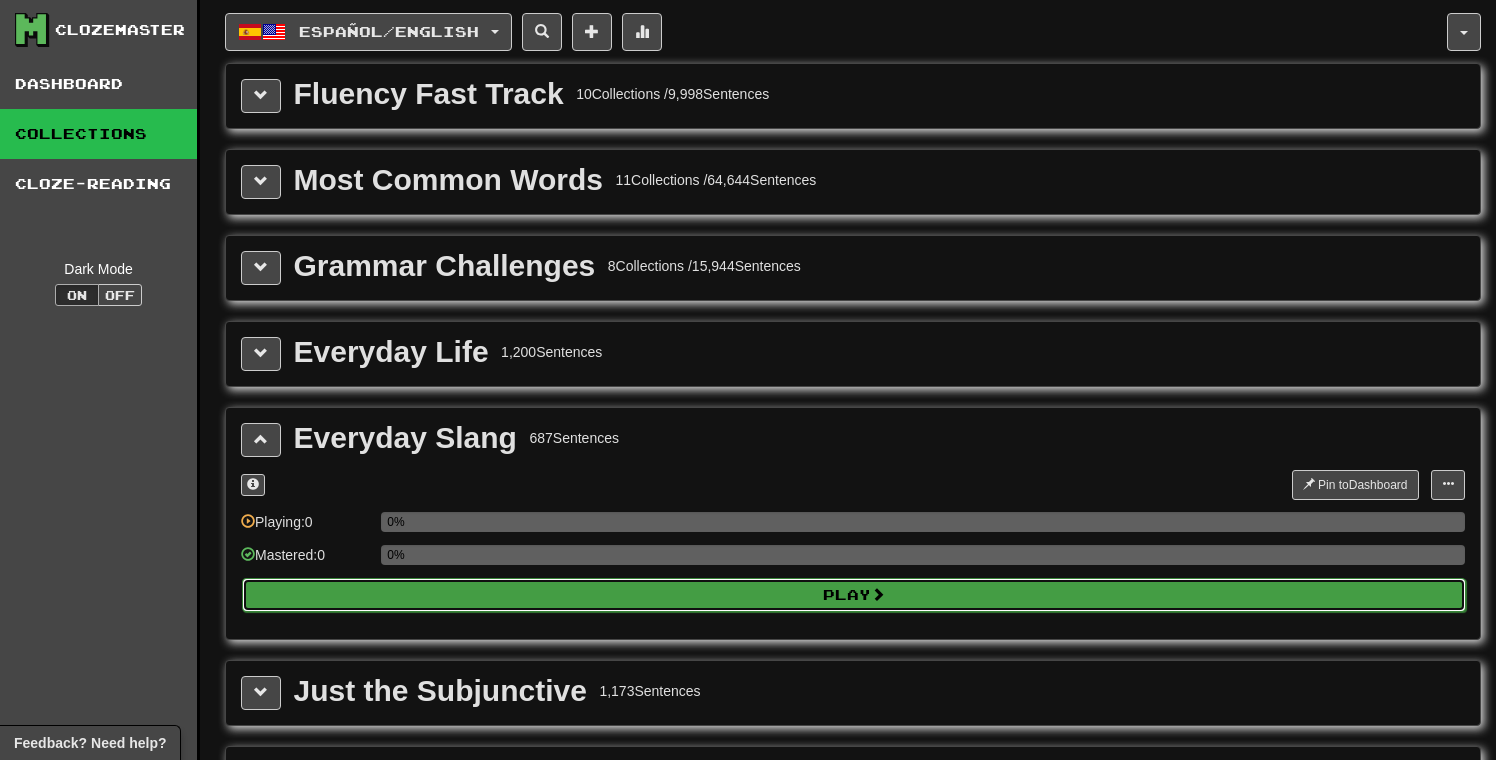 click on "Play" at bounding box center (854, 595) 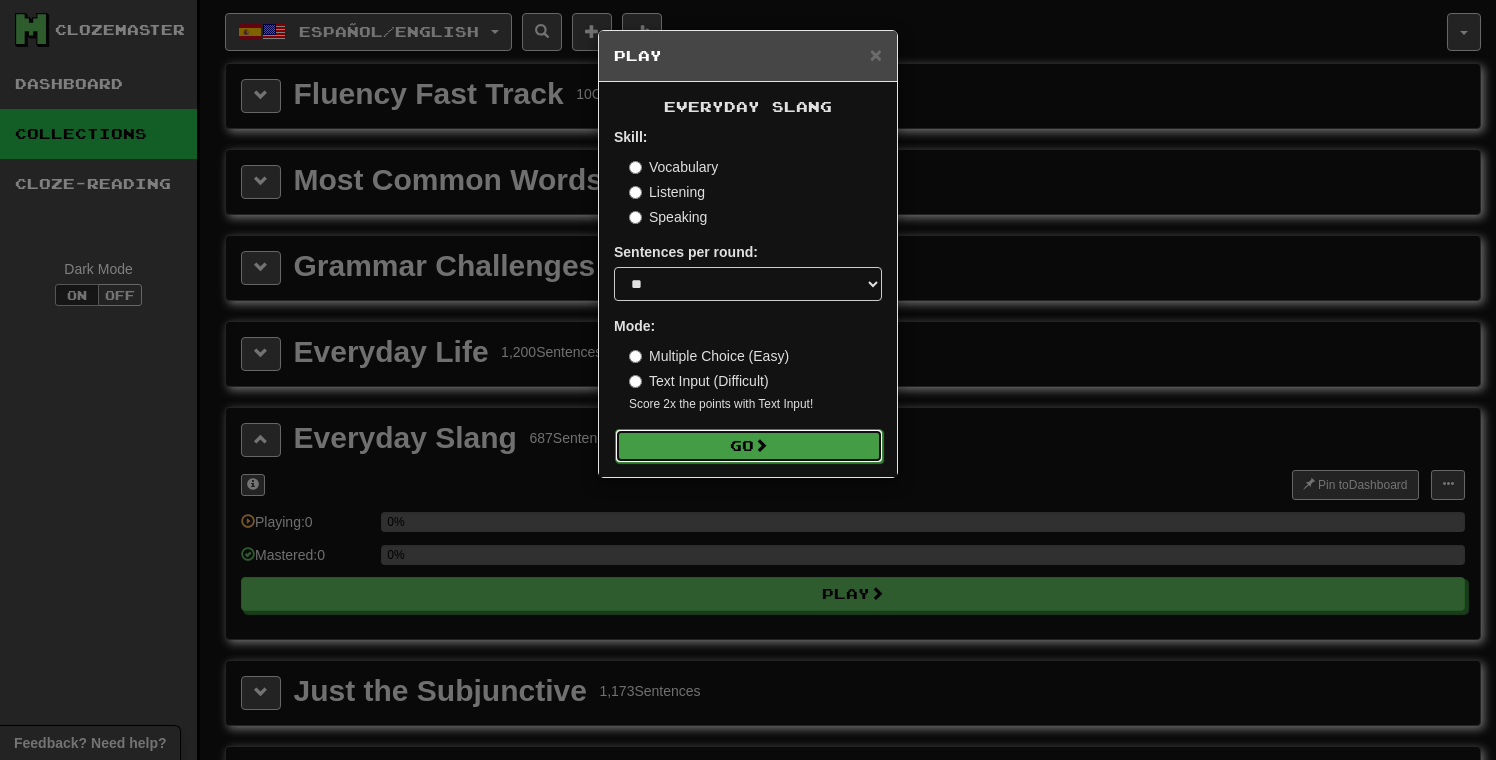 click on "Go" at bounding box center [749, 446] 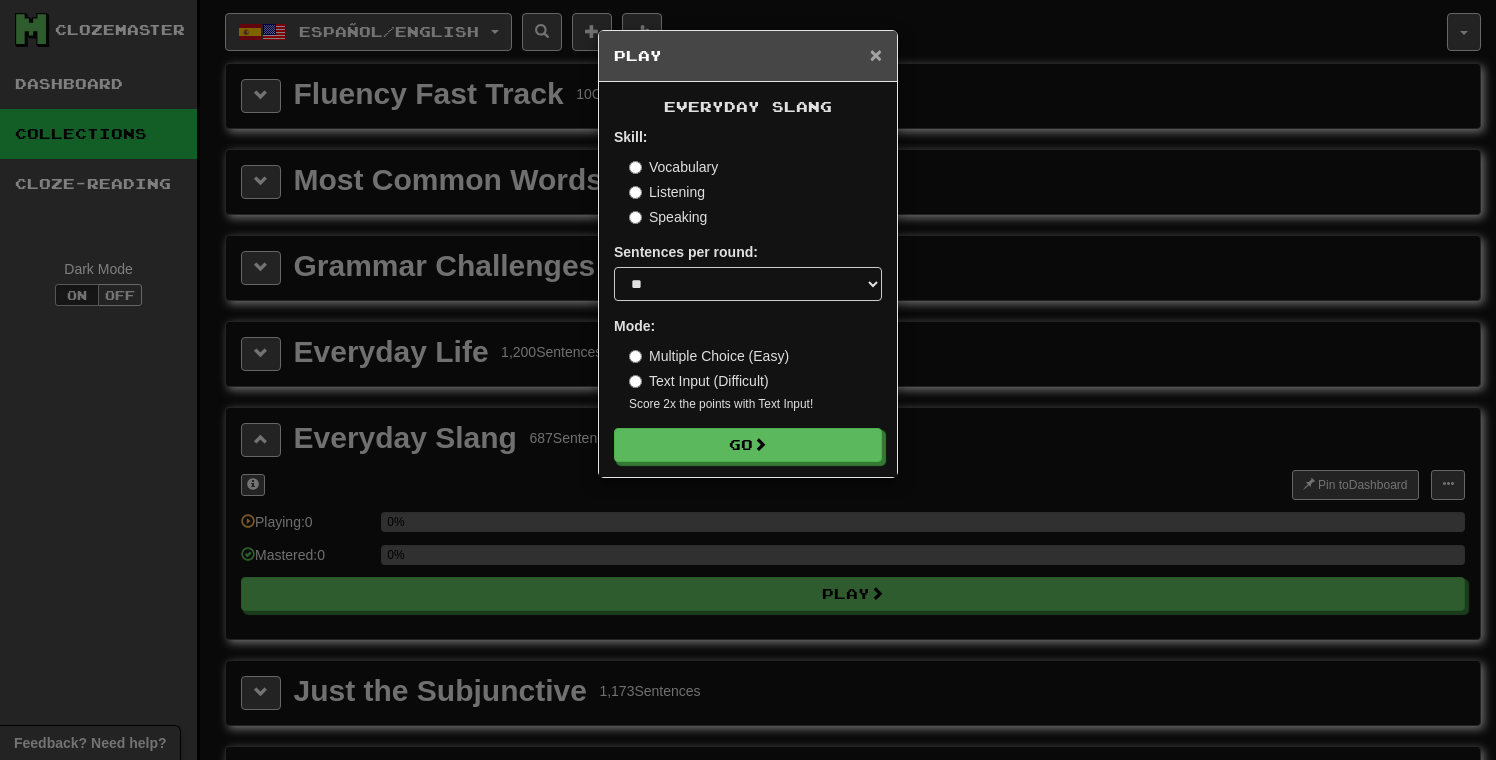 click on "×" at bounding box center [876, 54] 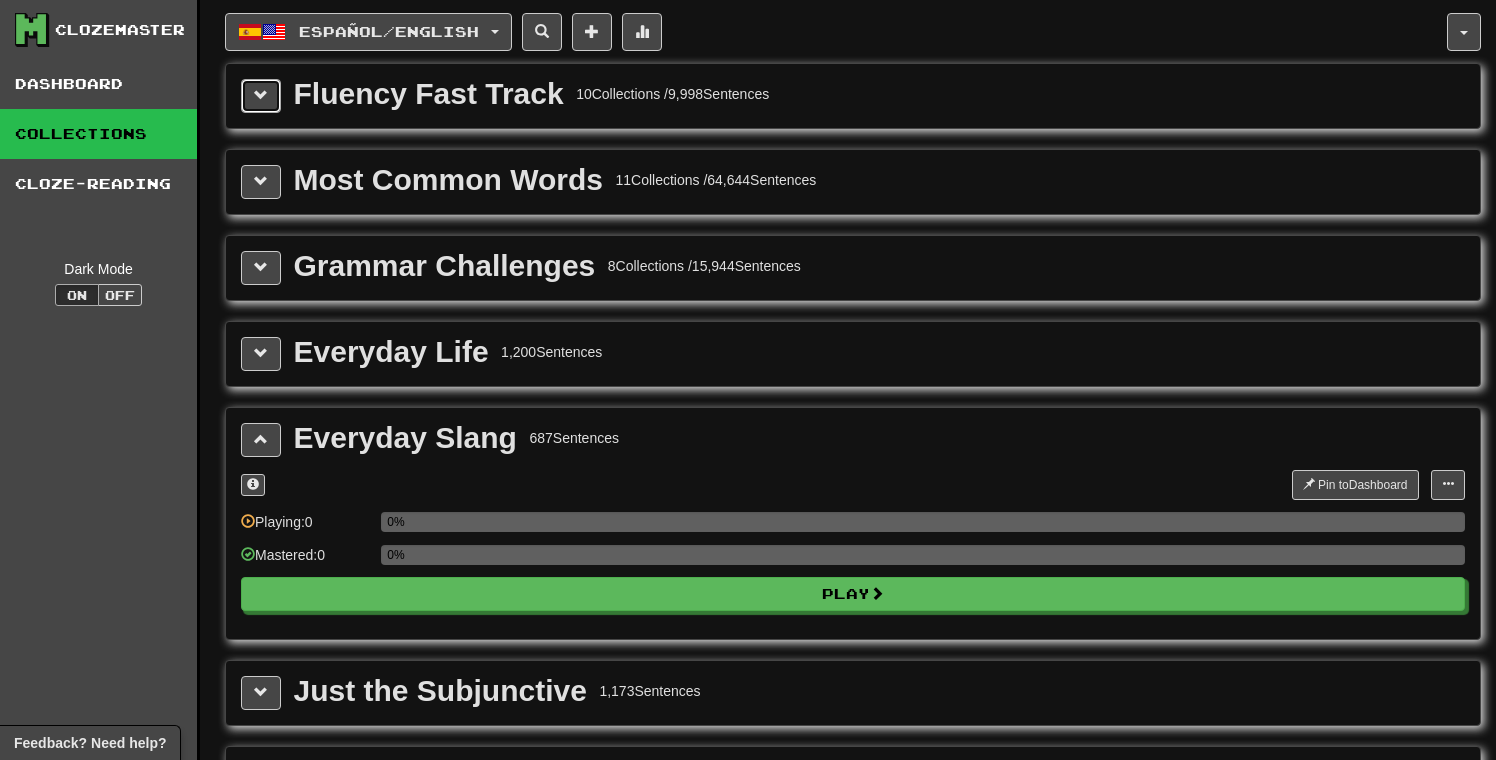 click at bounding box center [261, 95] 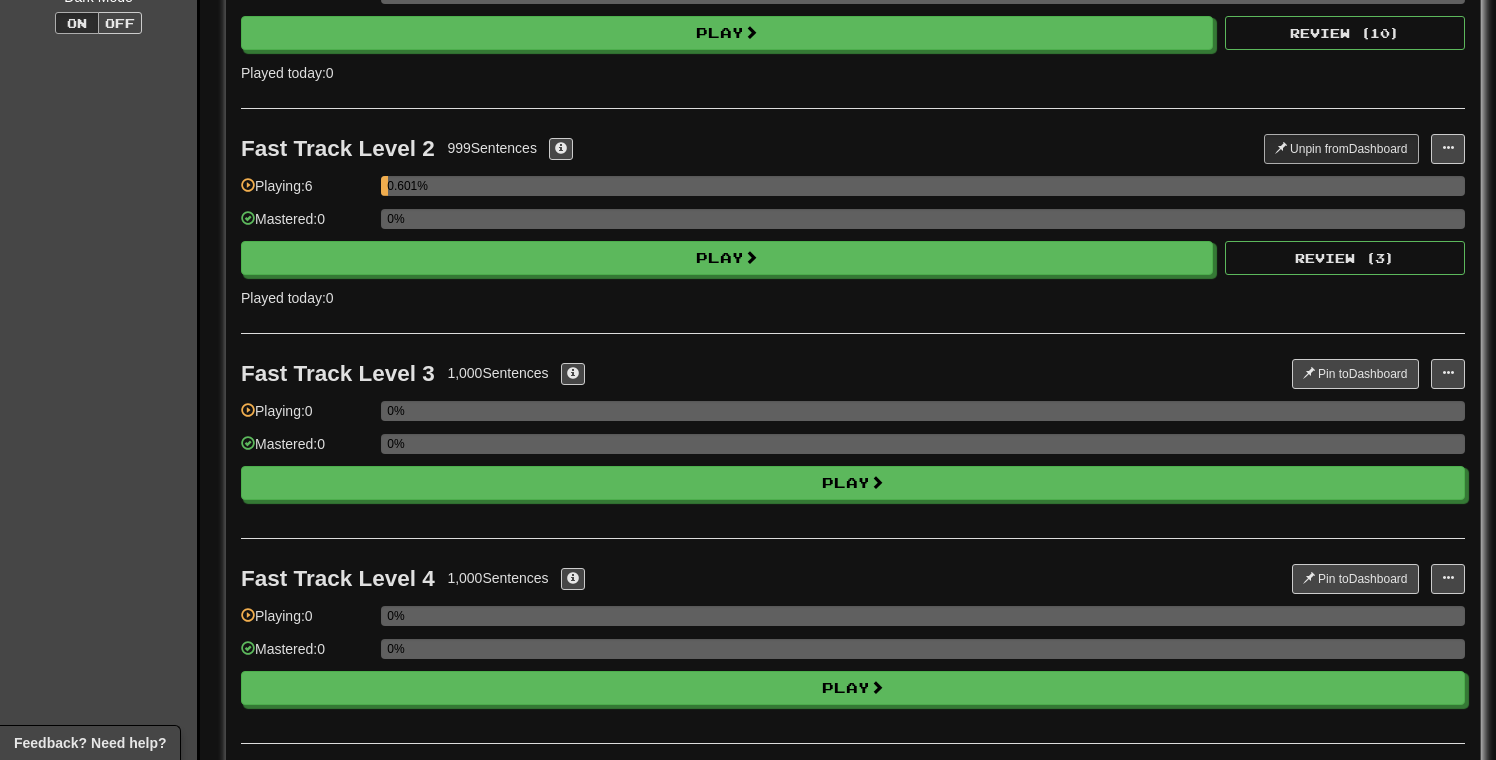 scroll, scrollTop: 0, scrollLeft: 0, axis: both 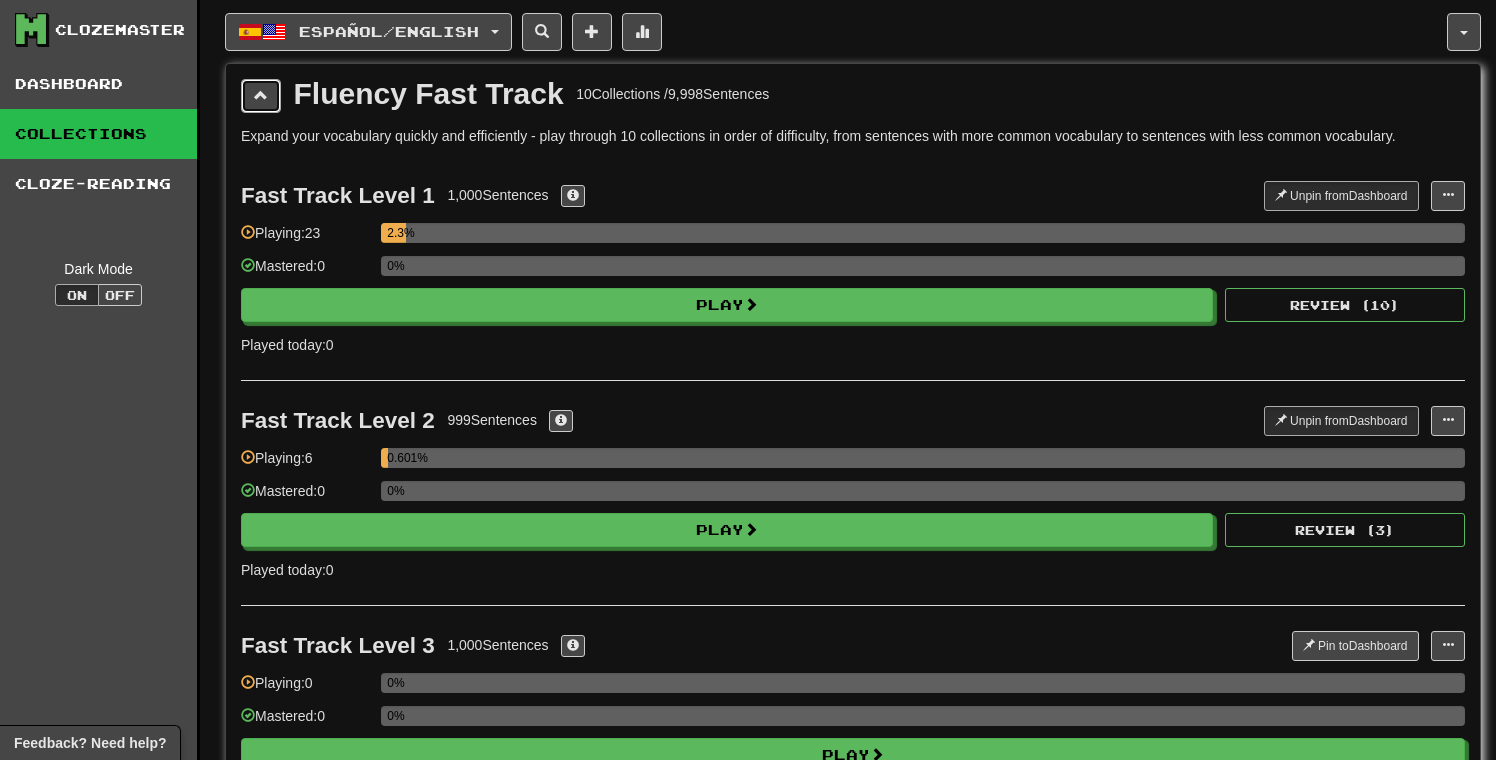 click at bounding box center [261, 95] 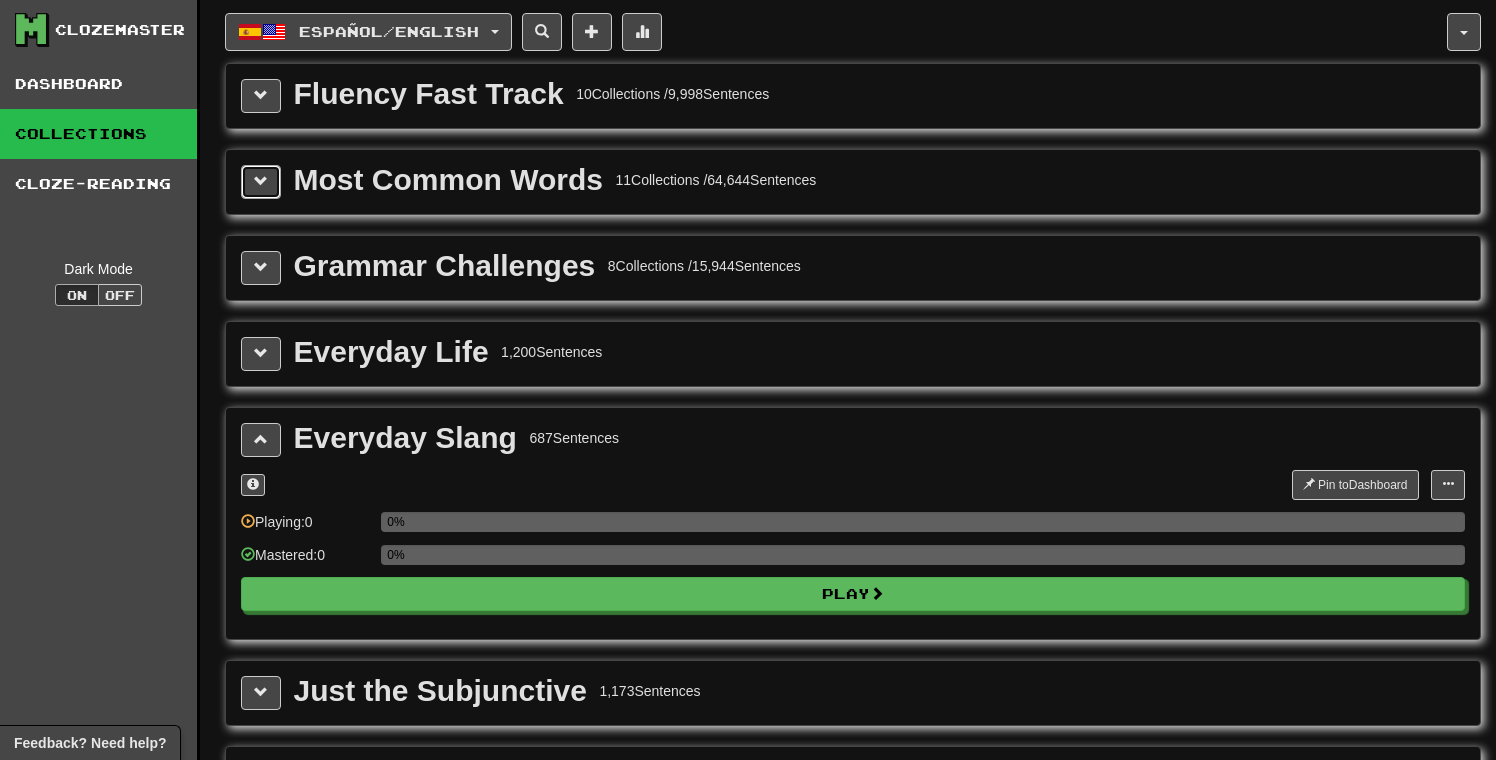 click at bounding box center [261, 182] 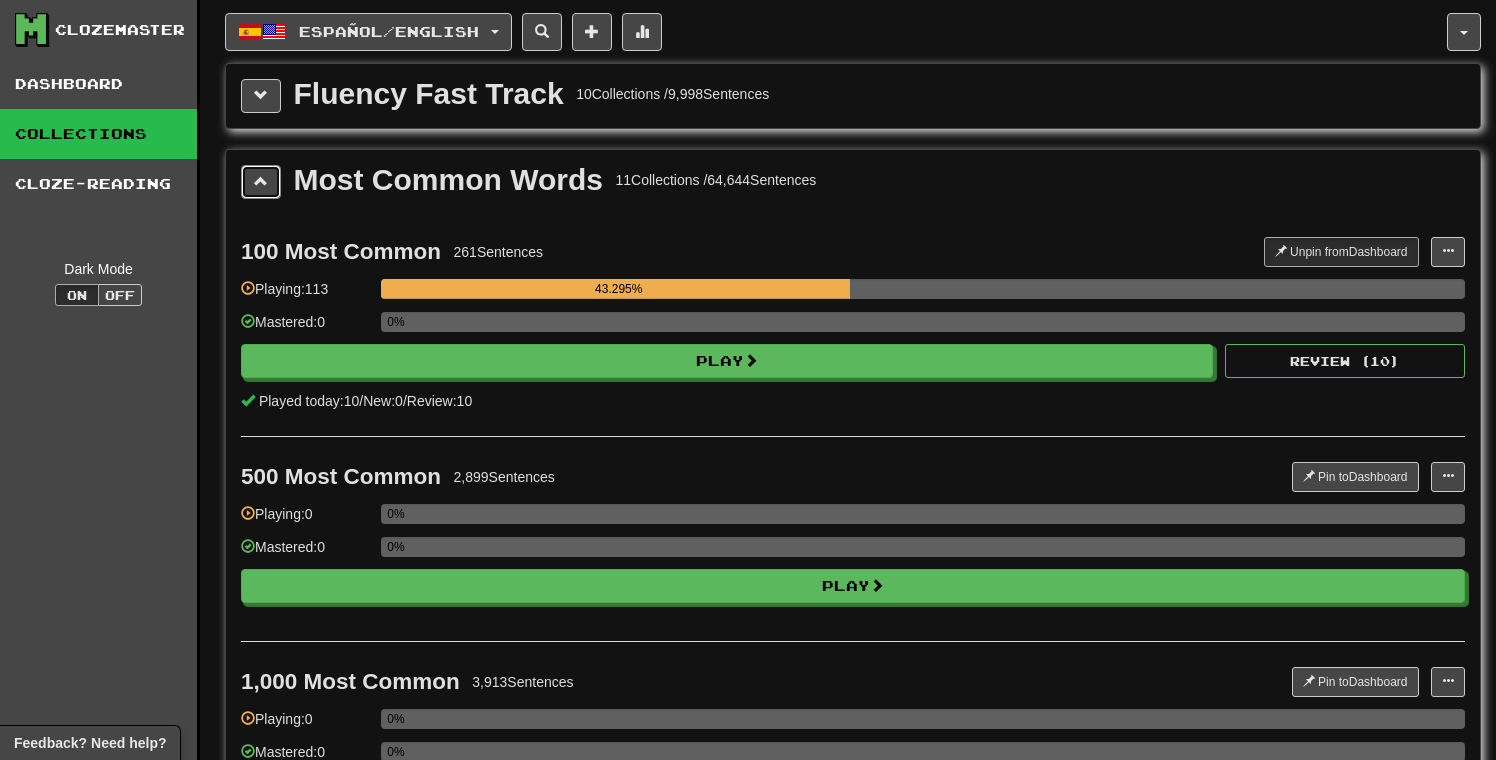scroll, scrollTop: 7, scrollLeft: 0, axis: vertical 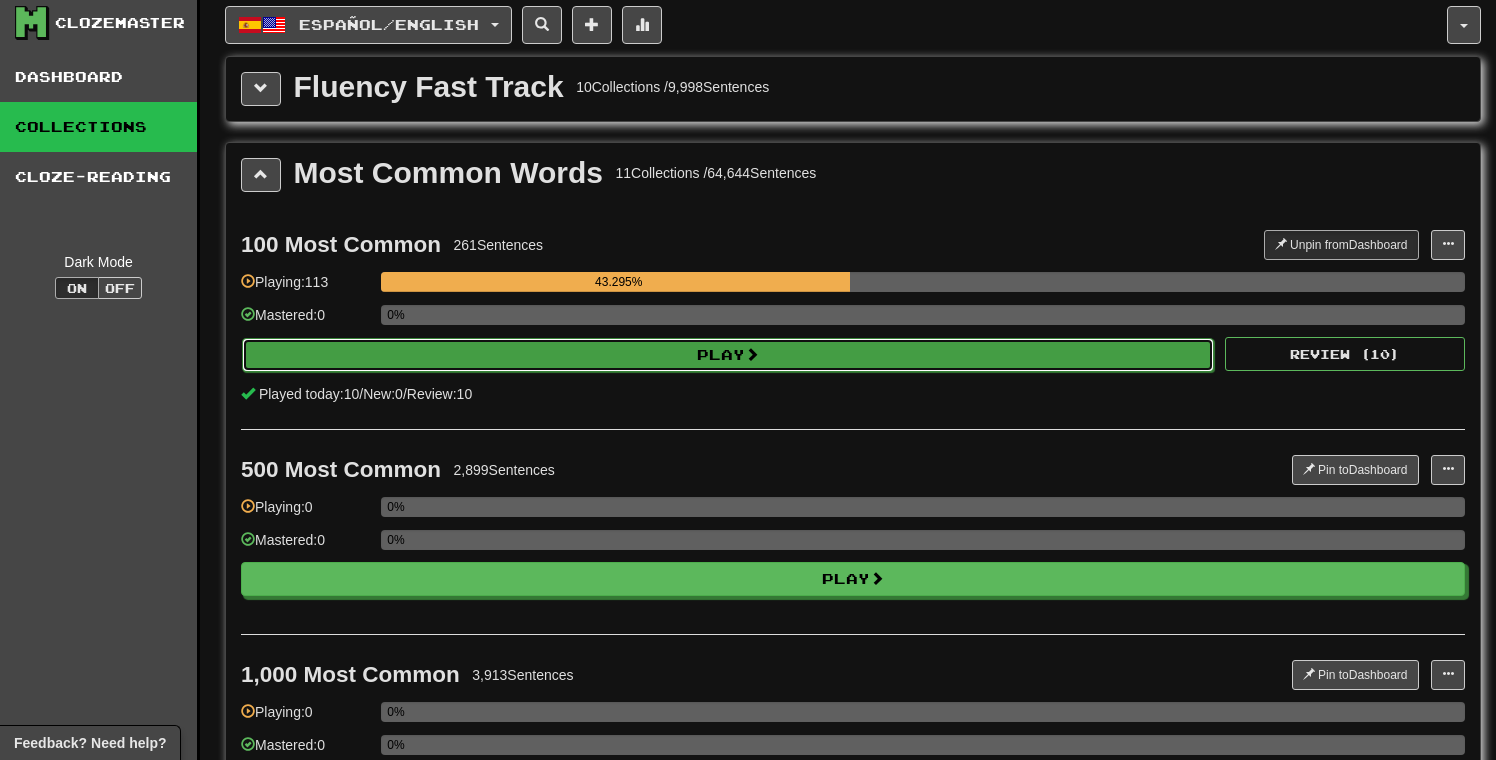 click on "Play" at bounding box center (728, 355) 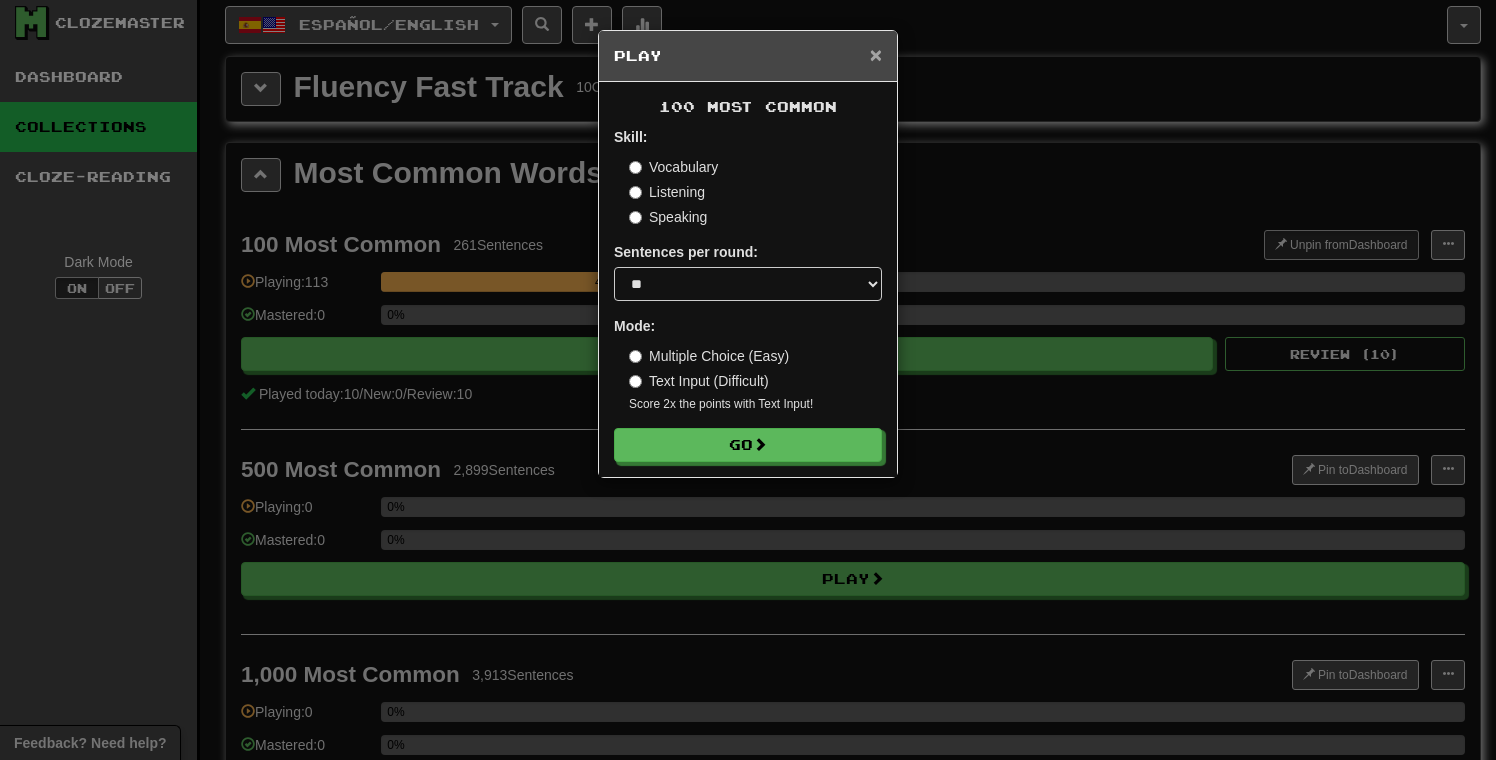 click on "×" at bounding box center (876, 54) 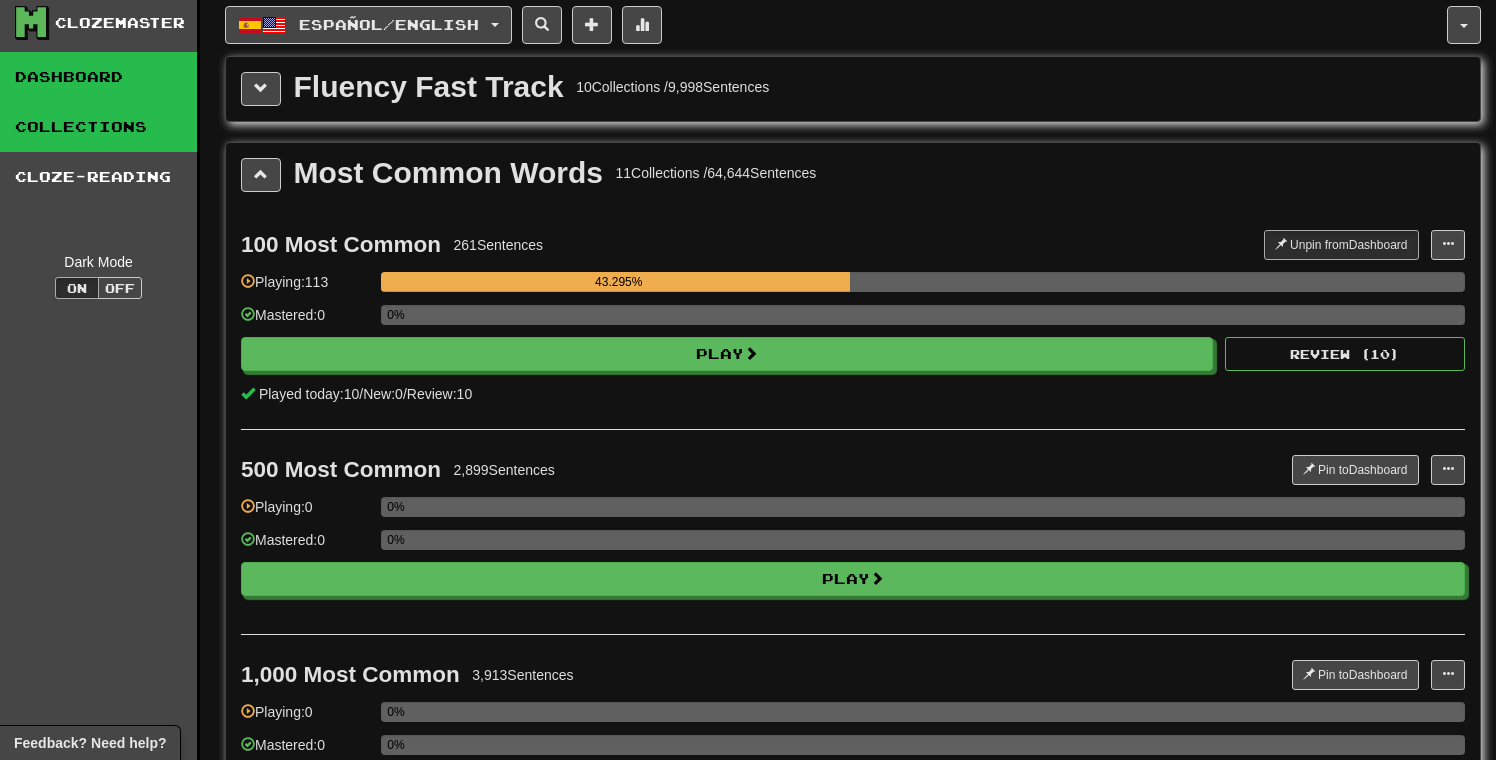 click on "Dashboard" at bounding box center [98, 77] 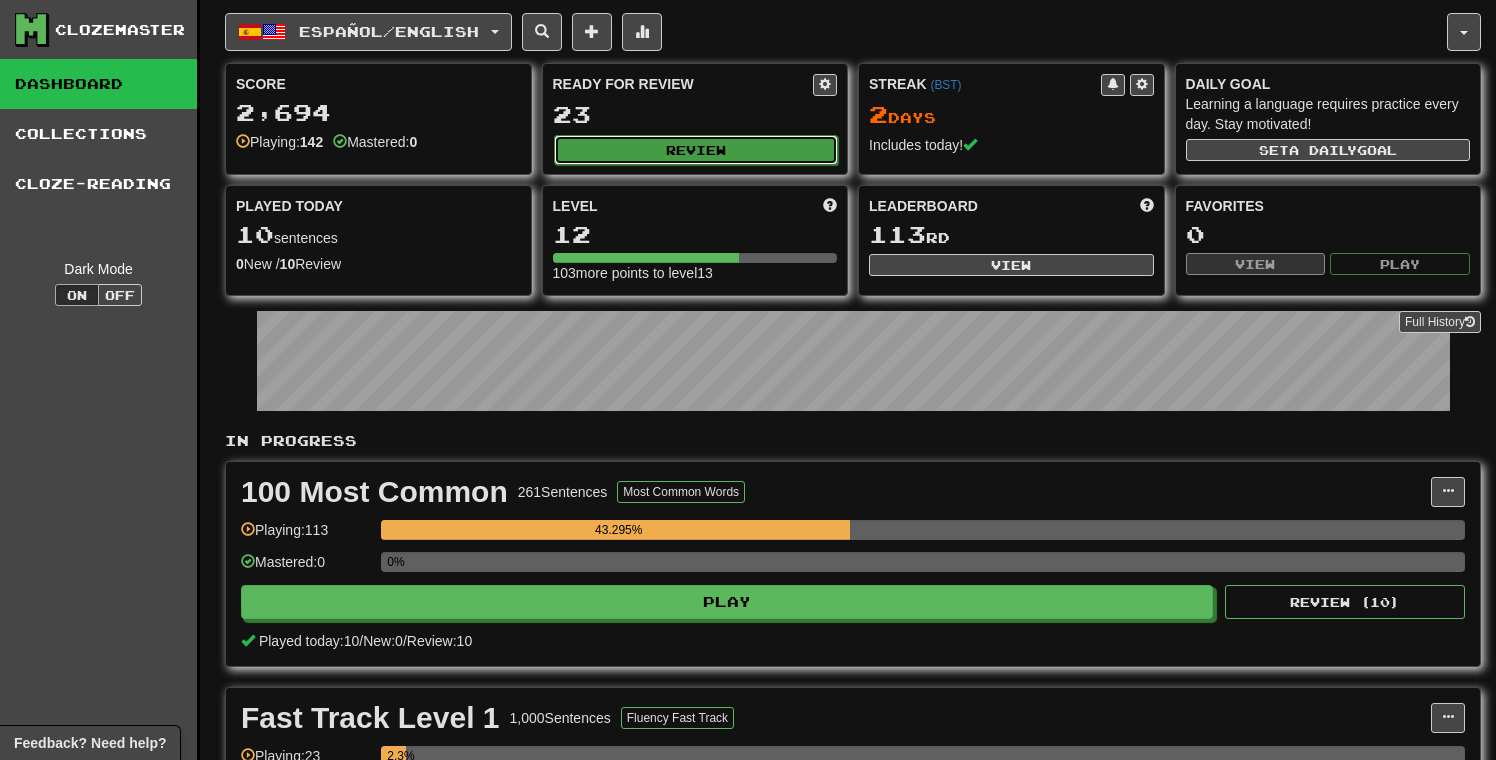 click on "Review" at bounding box center [696, 150] 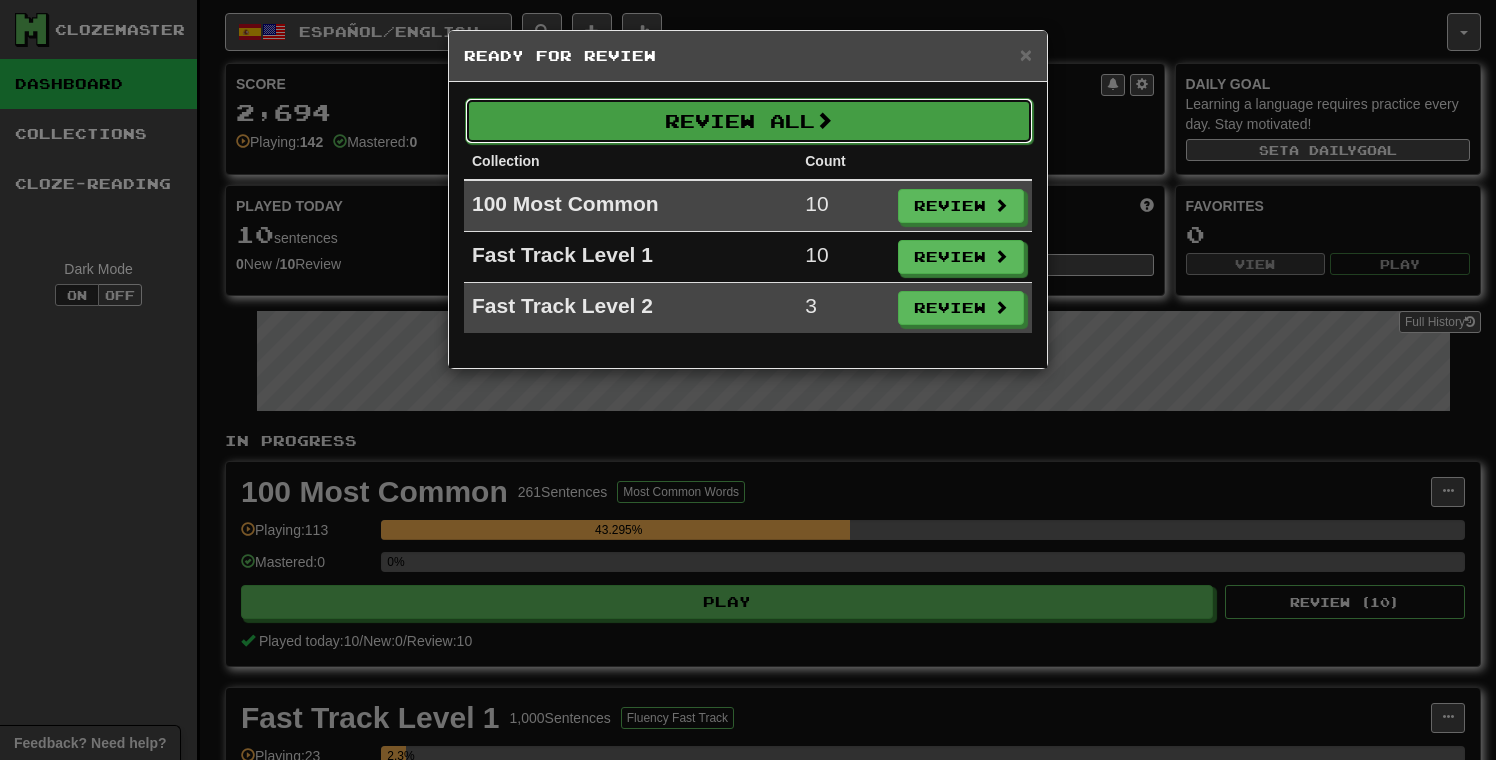 click on "Review All" at bounding box center (749, 121) 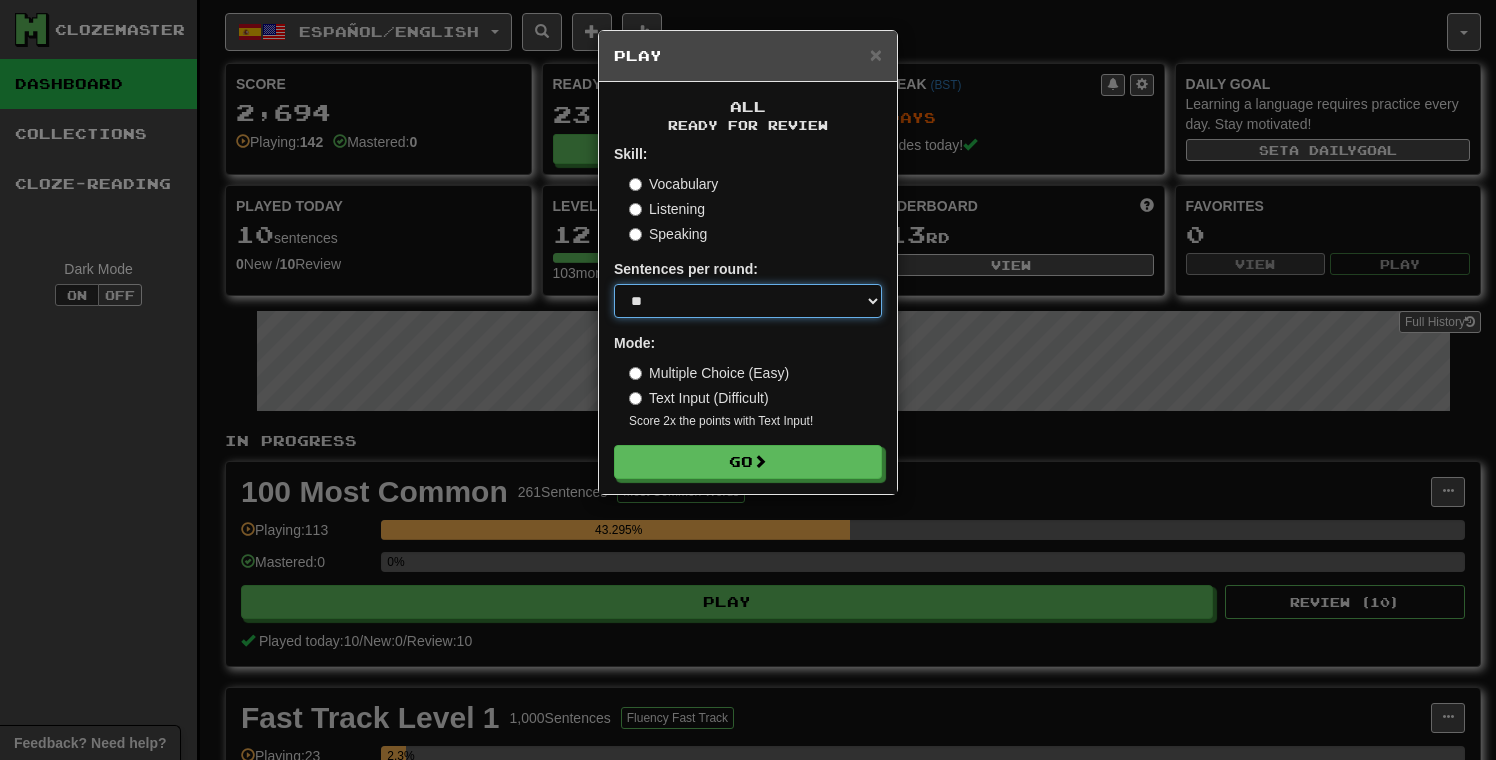 click on "* ** ** ** ** ** *** ********" at bounding box center [748, 301] 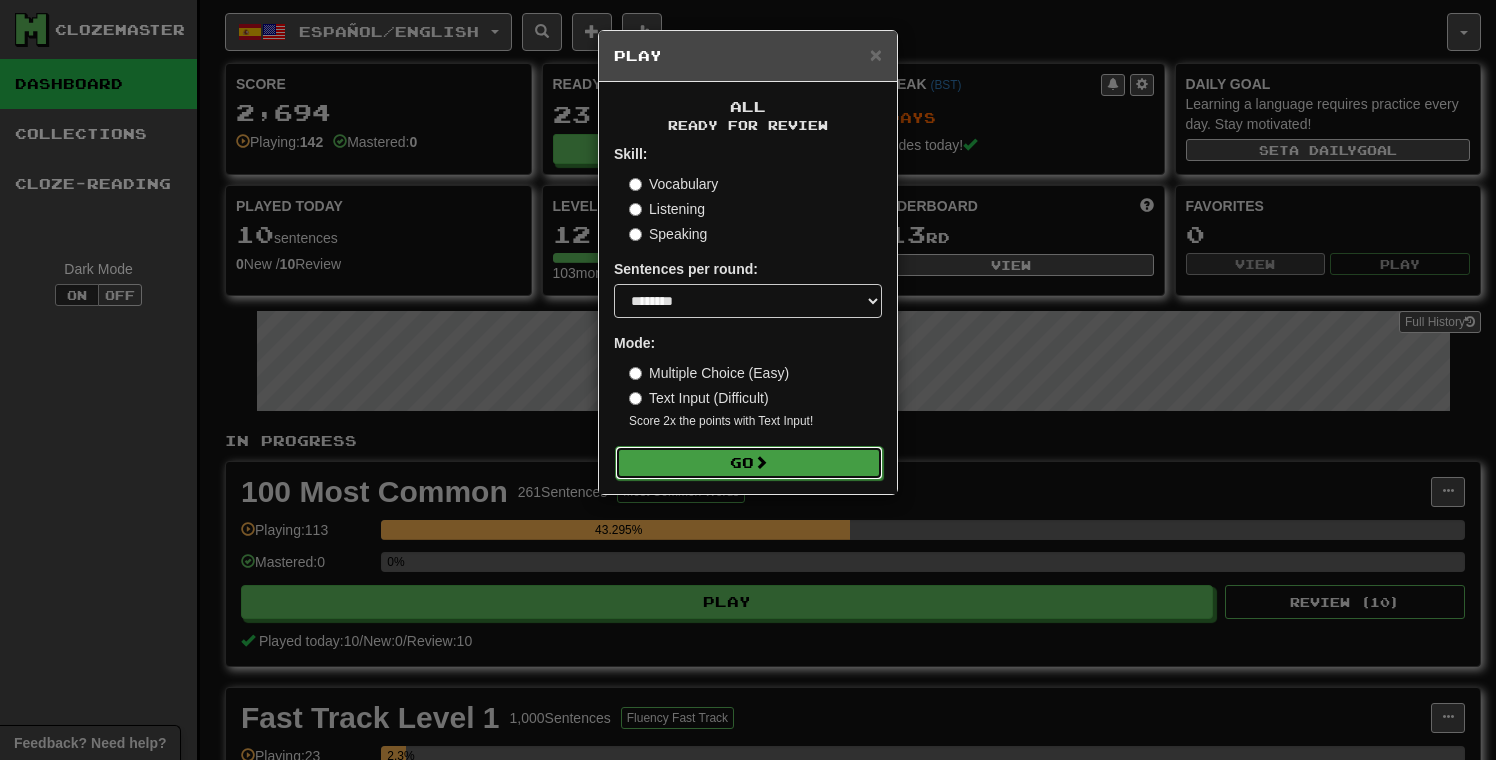click on "Go" at bounding box center [749, 463] 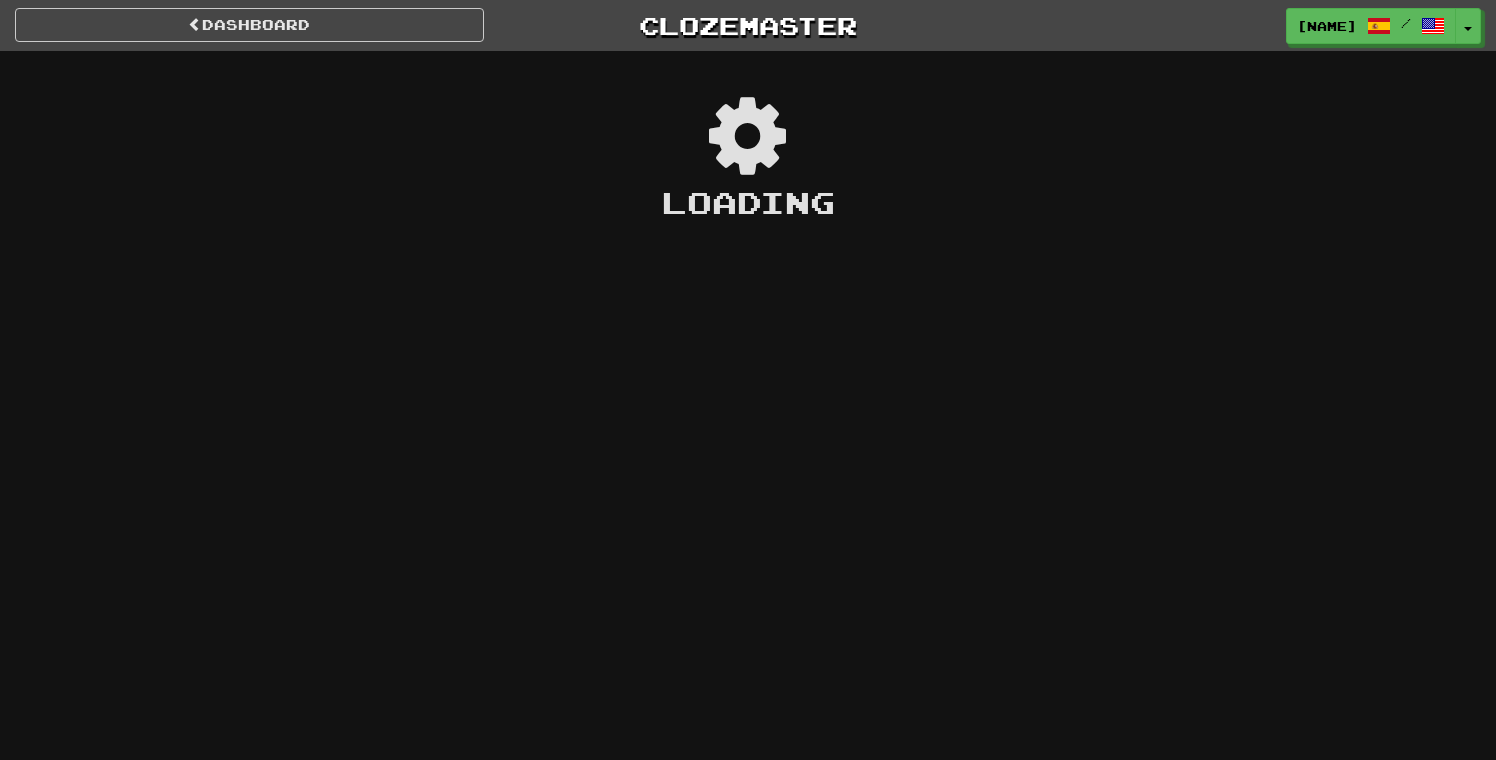 scroll, scrollTop: 0, scrollLeft: 0, axis: both 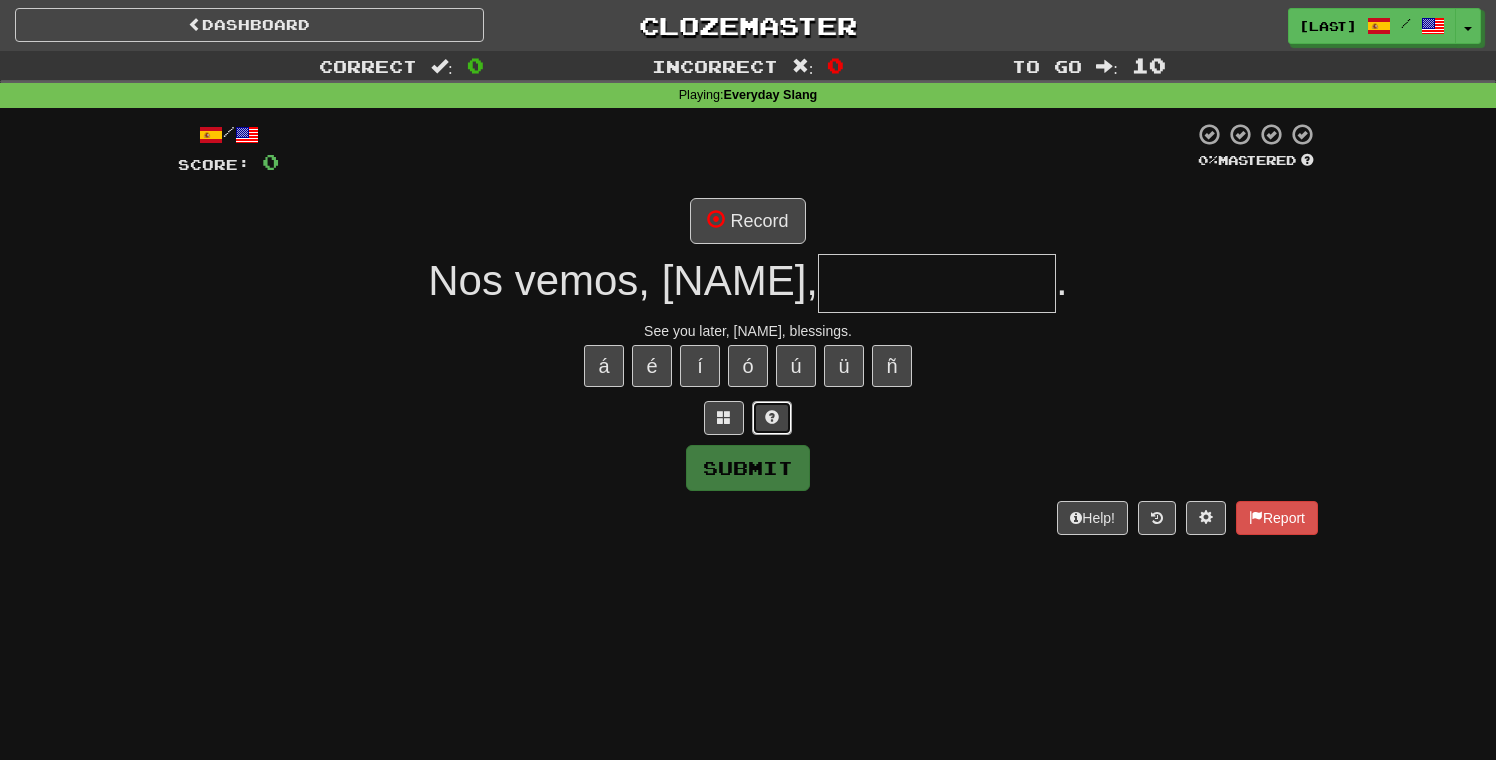 click at bounding box center [772, 418] 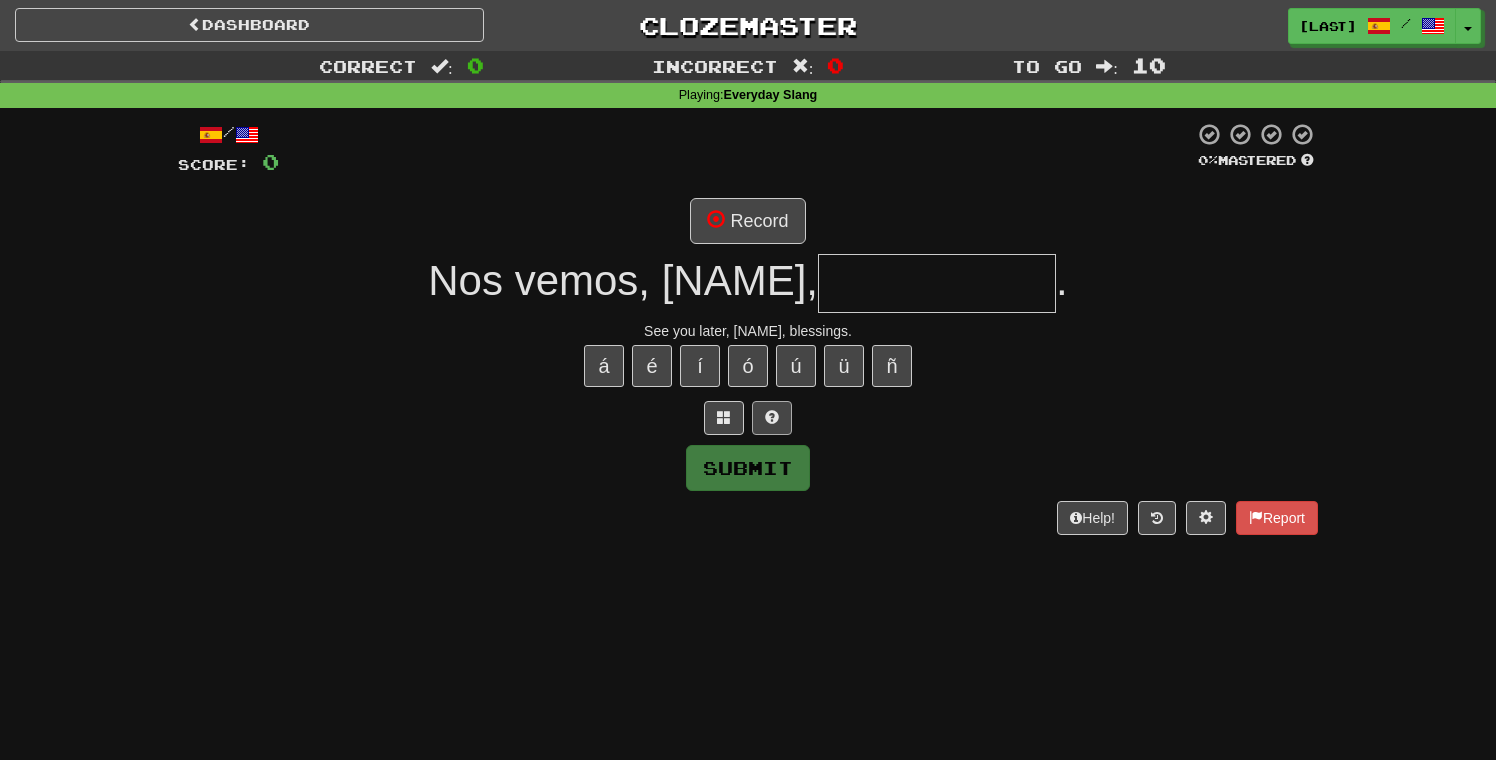 type on "*" 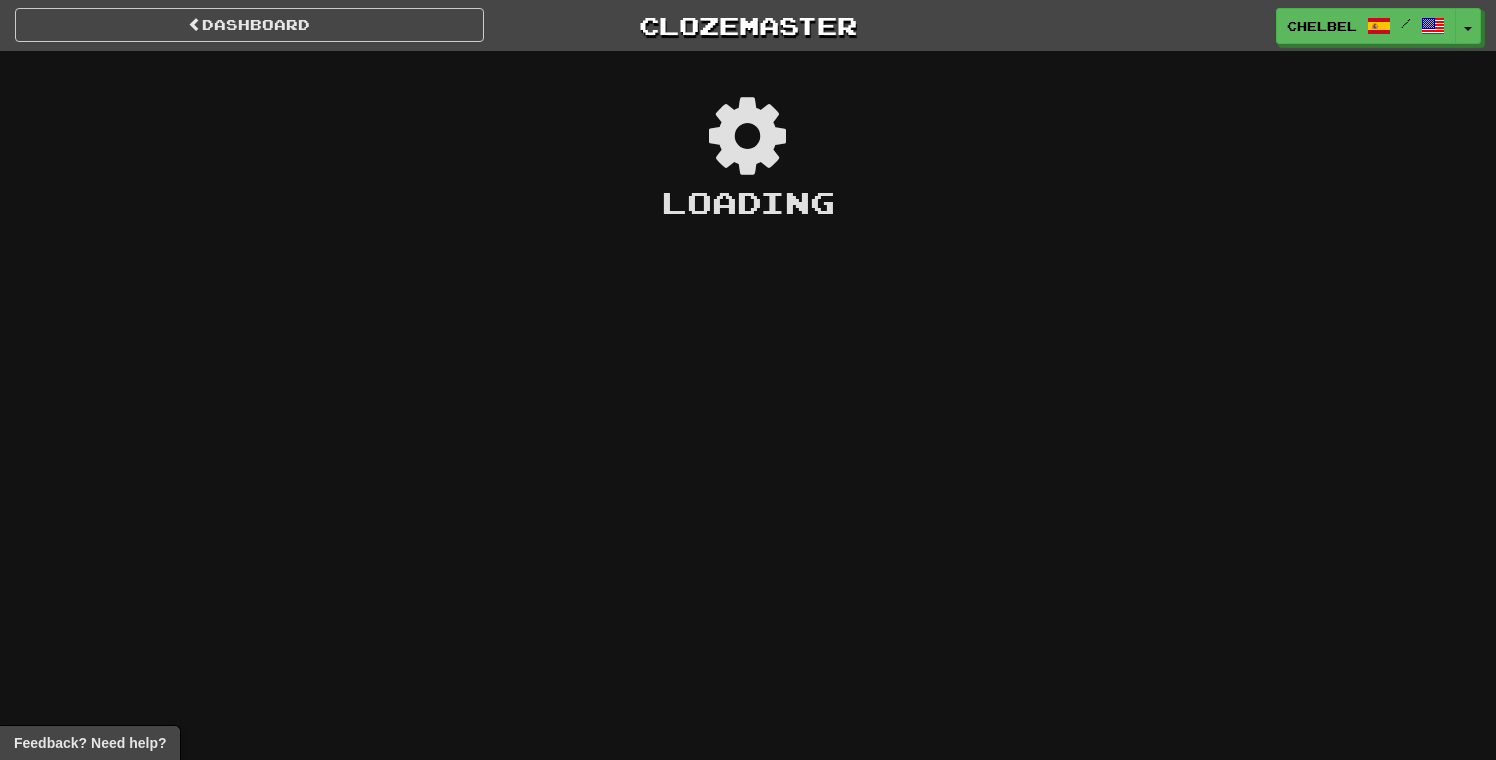 scroll, scrollTop: 0, scrollLeft: 0, axis: both 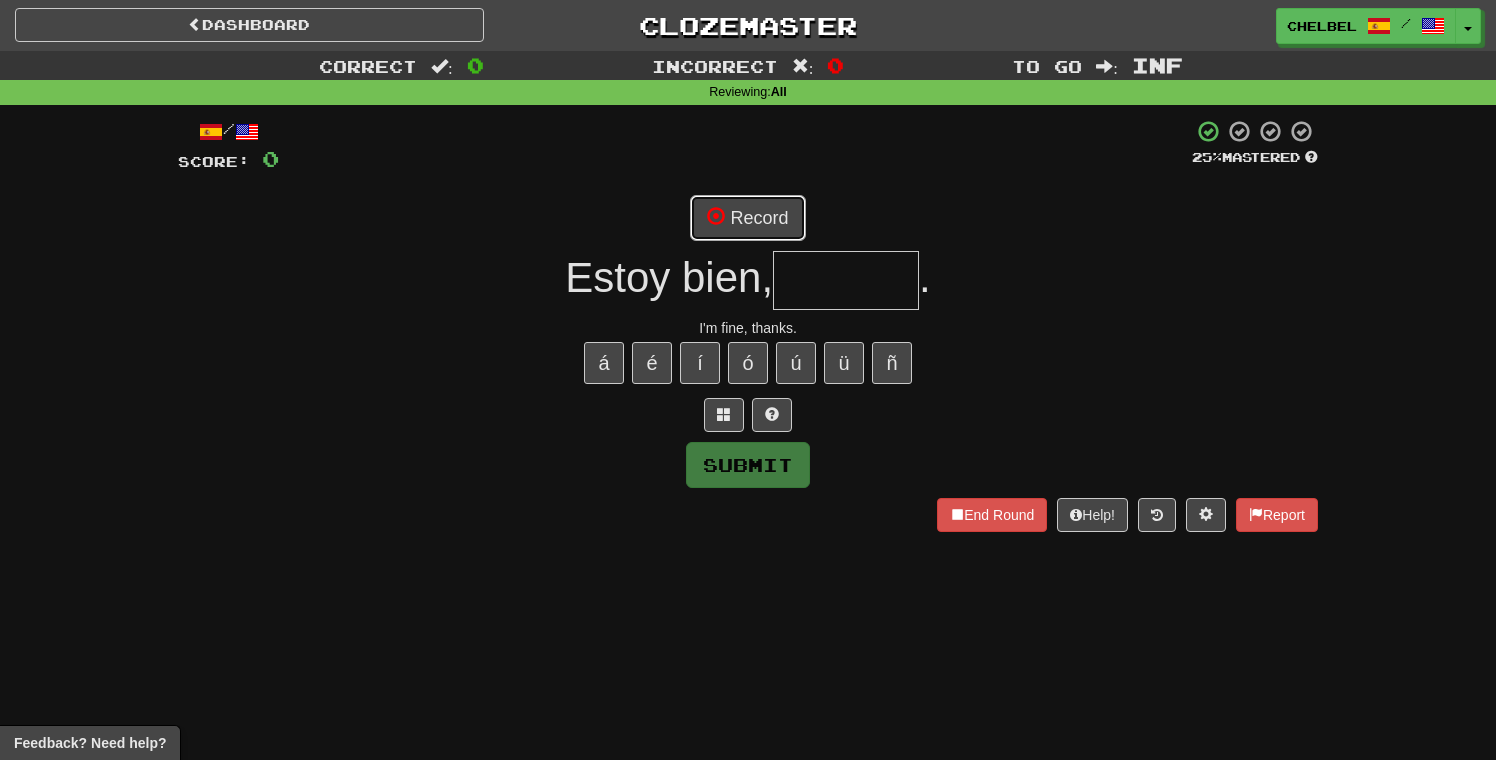 click at bounding box center (716, 216) 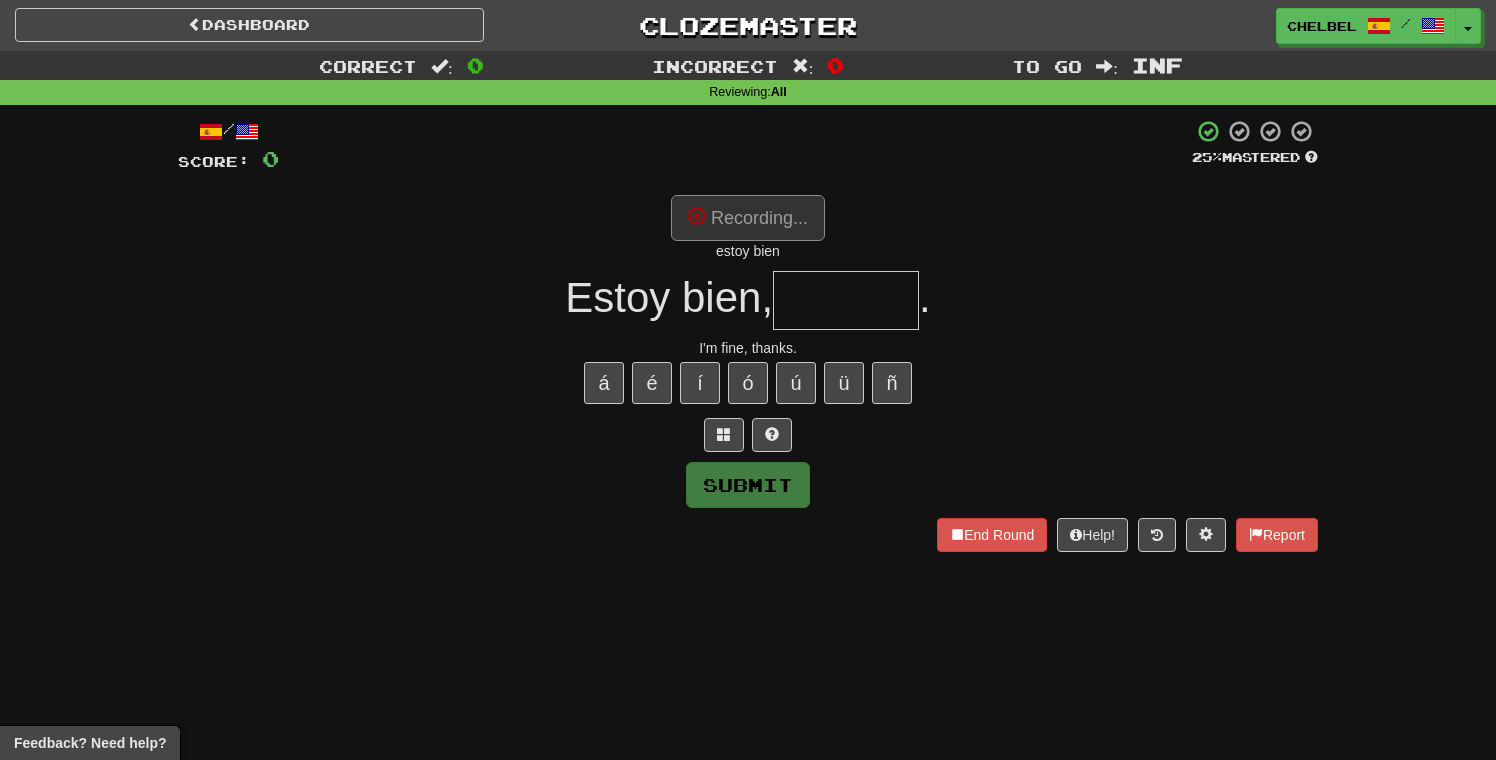 type on "*******" 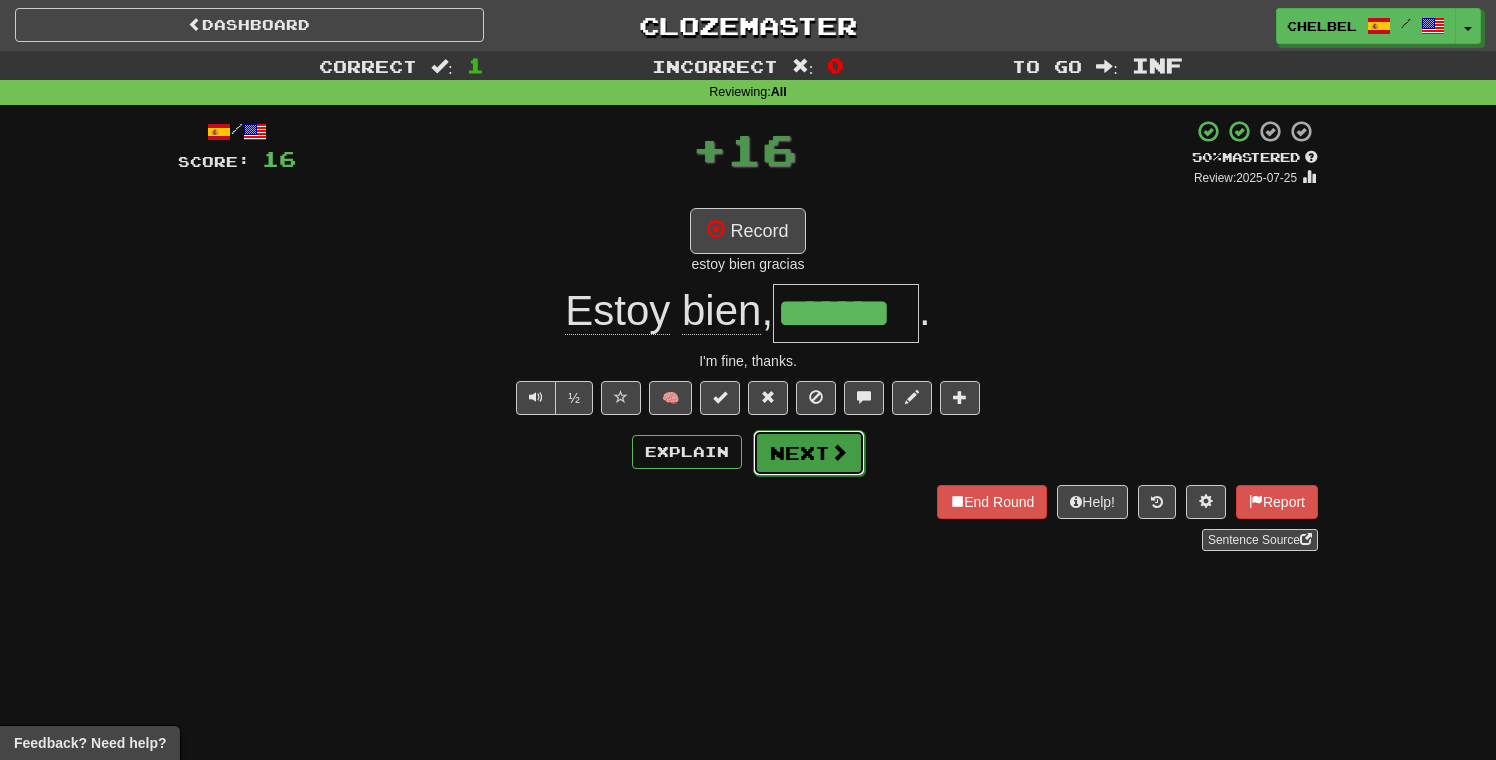 click on "Next" at bounding box center (809, 453) 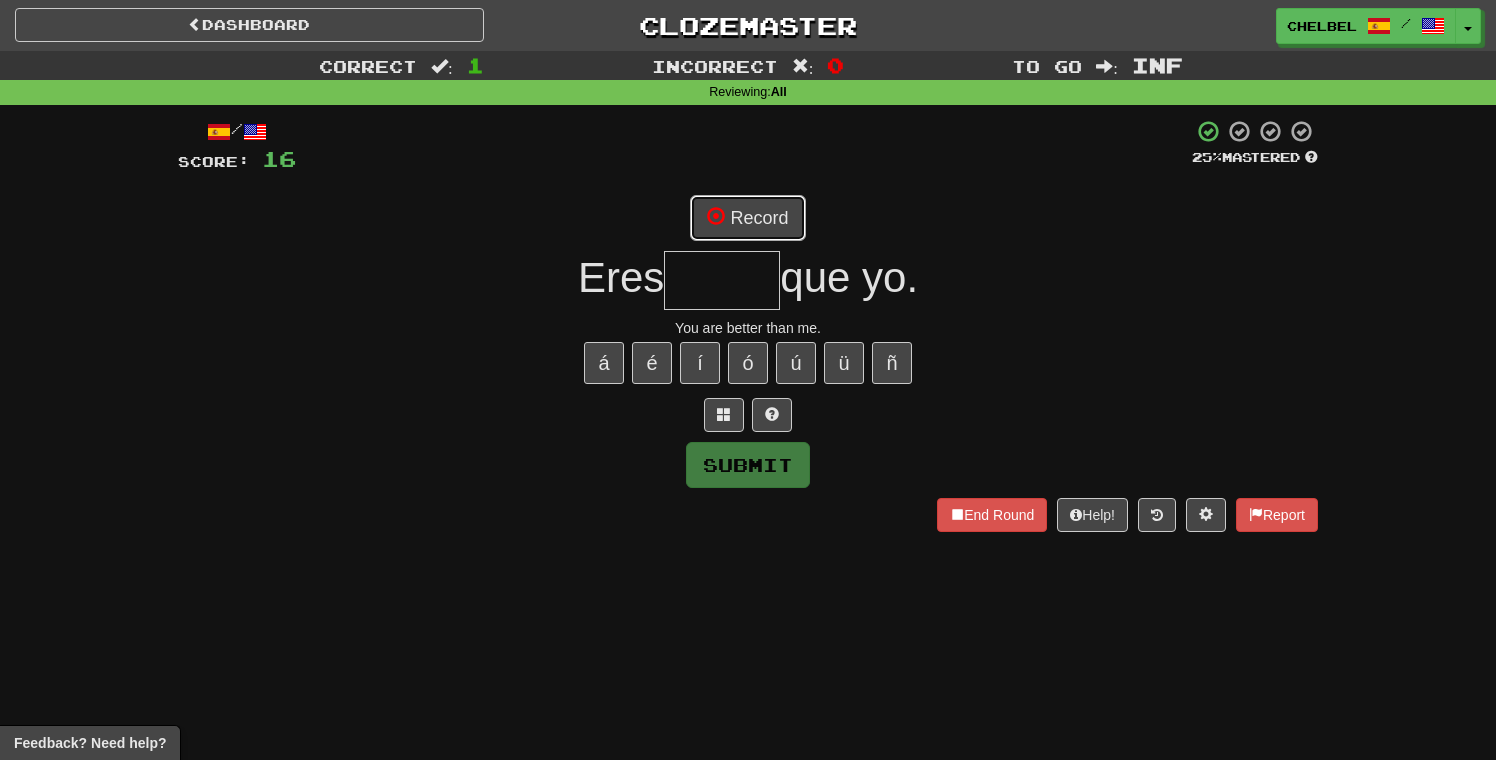 click on "Record" at bounding box center (747, 218) 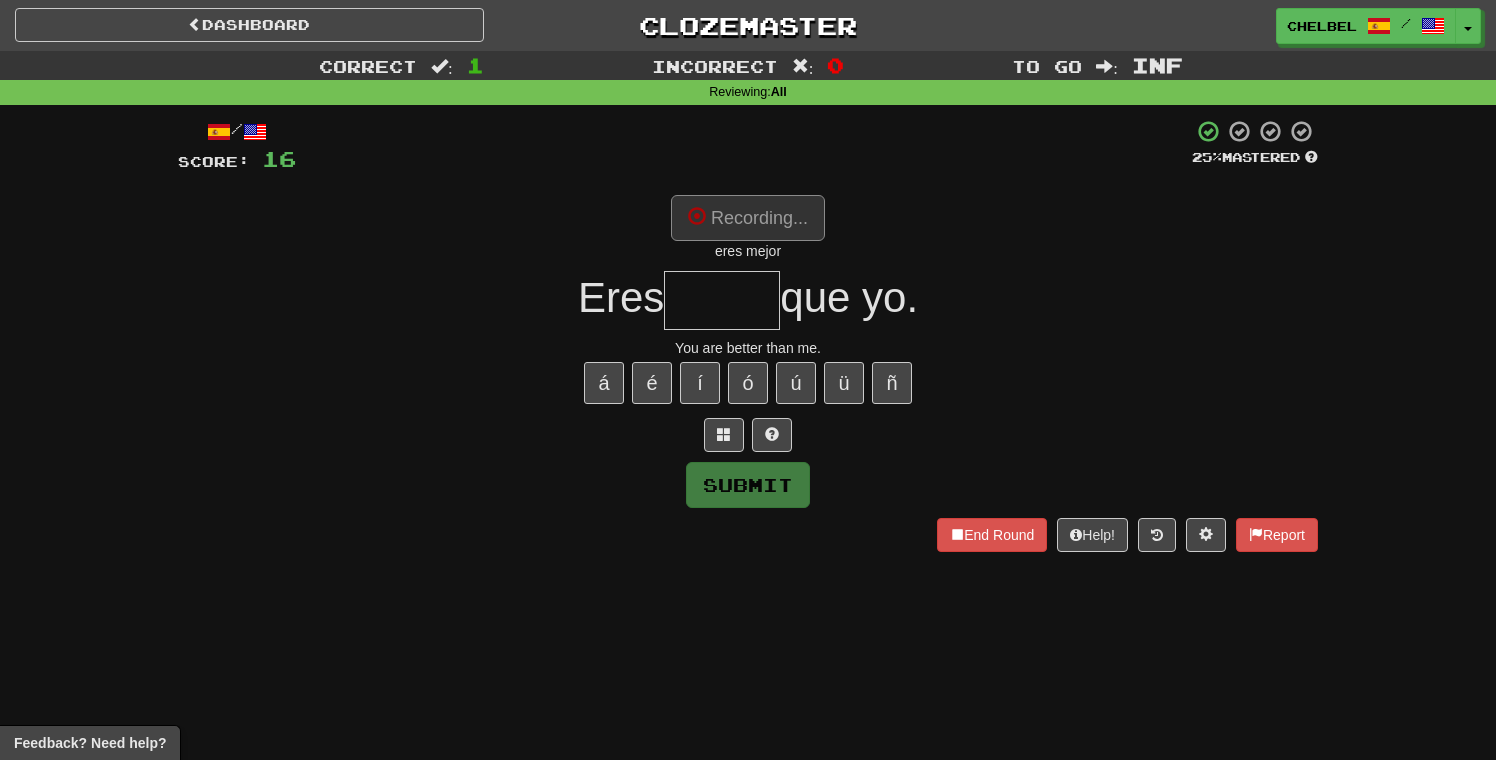 type on "*****" 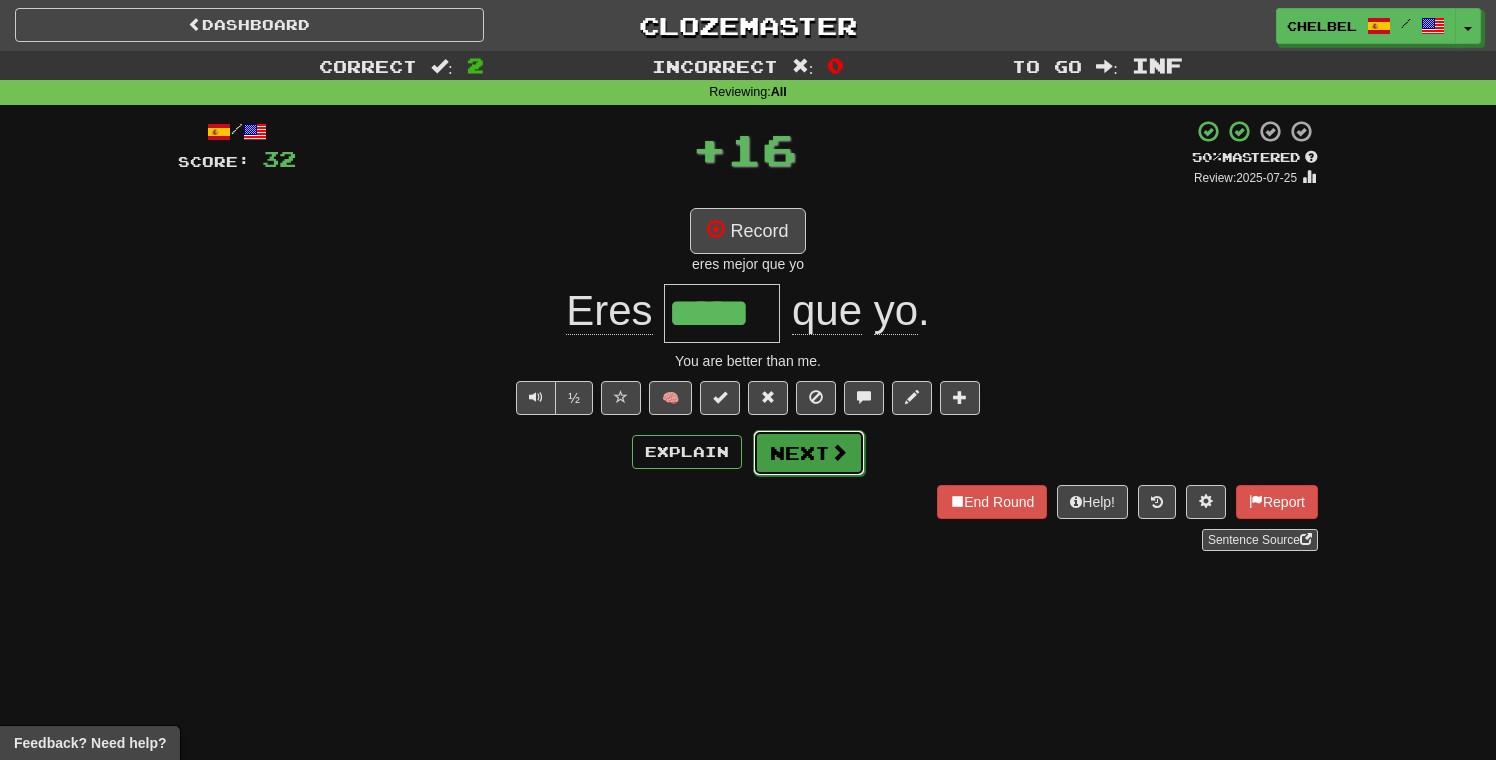 click on "Next" at bounding box center [809, 453] 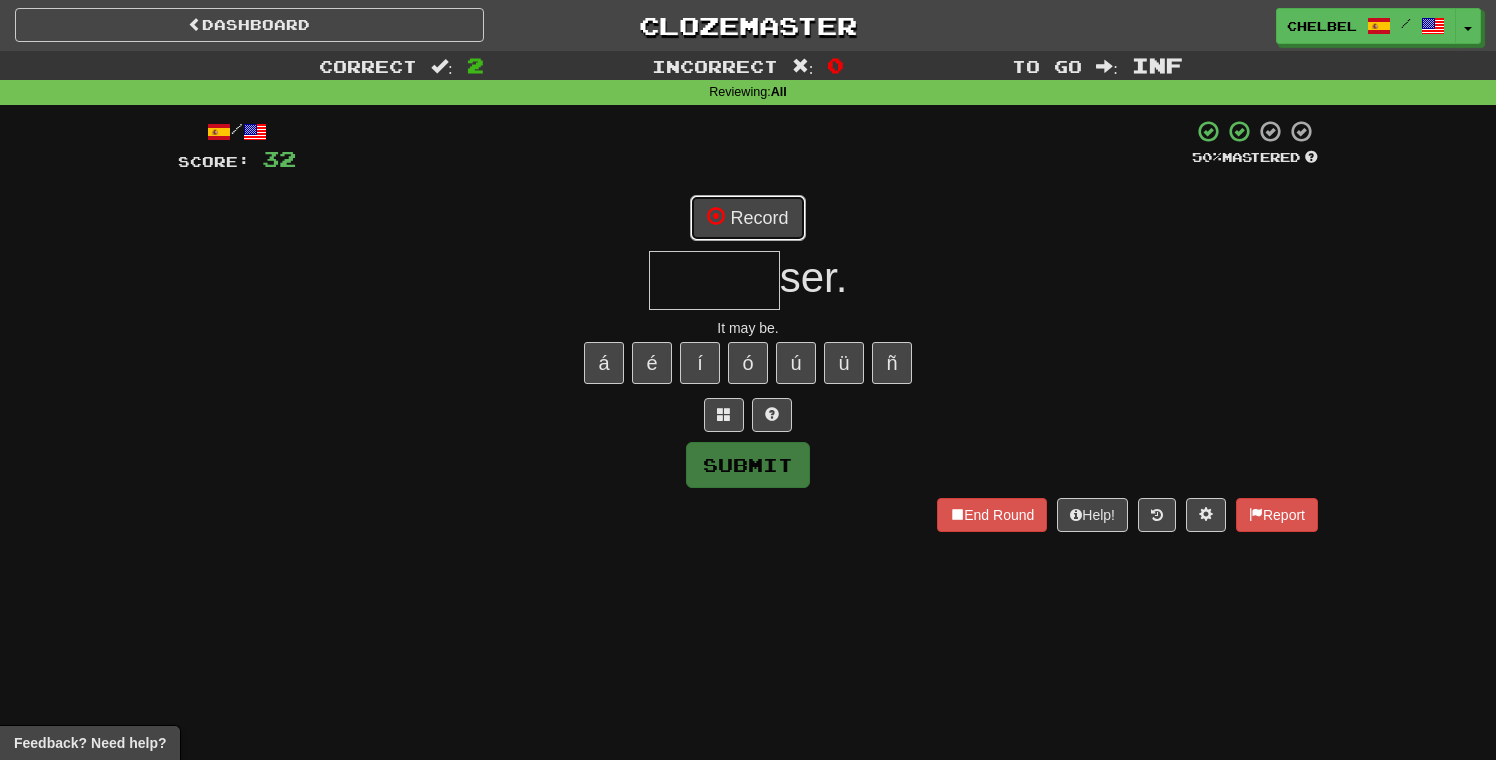 click on "Record" at bounding box center (747, 218) 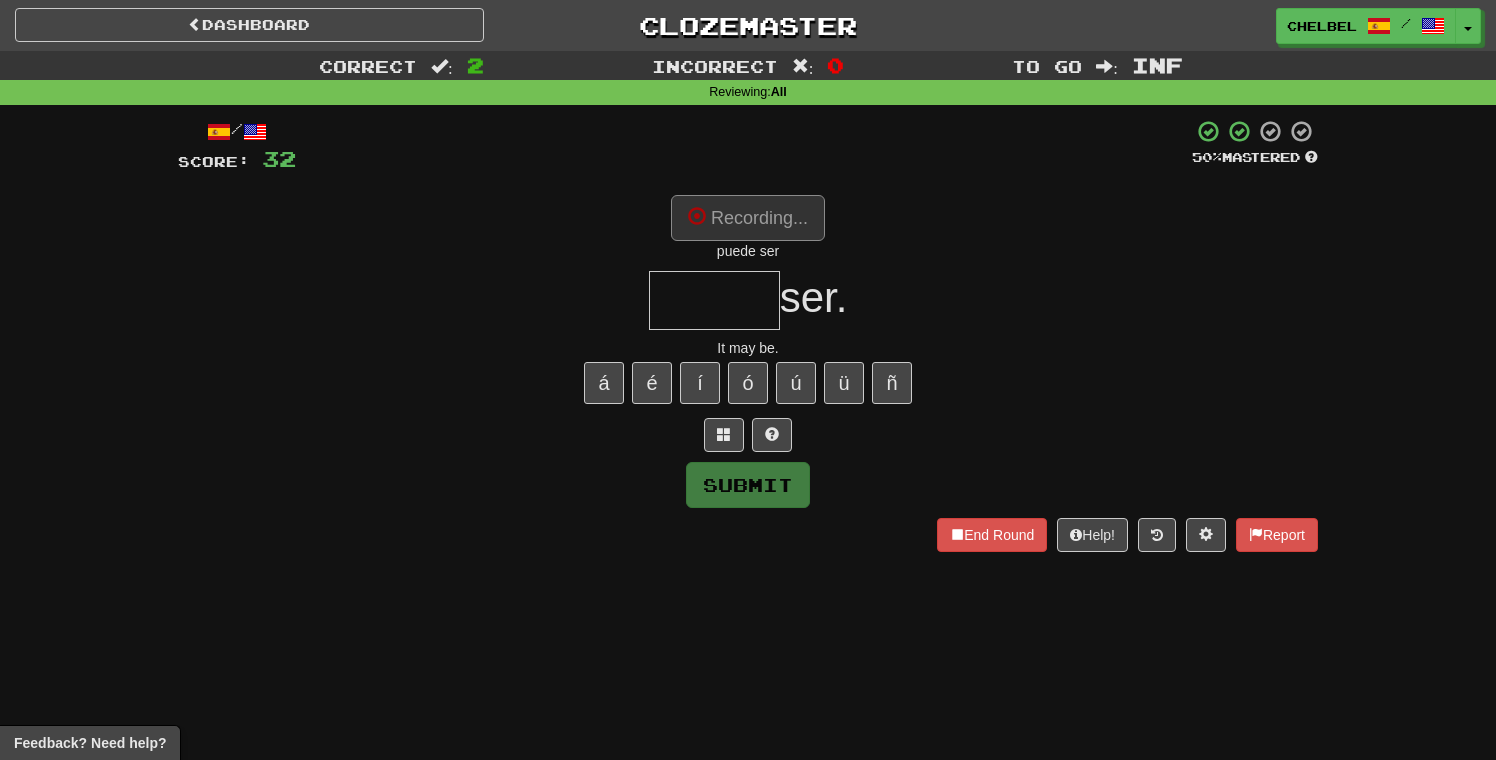 type on "*****" 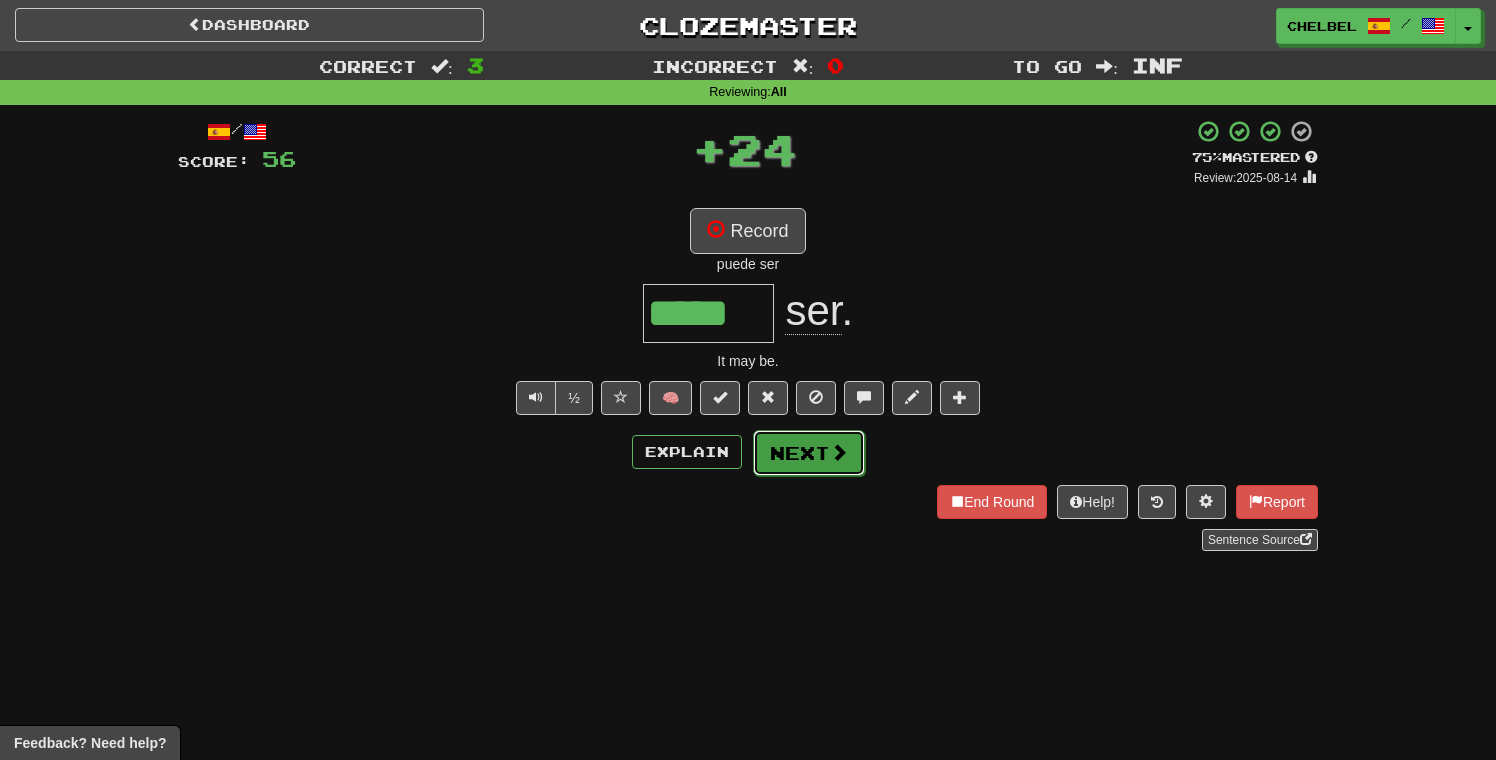 click on "Next" at bounding box center (809, 453) 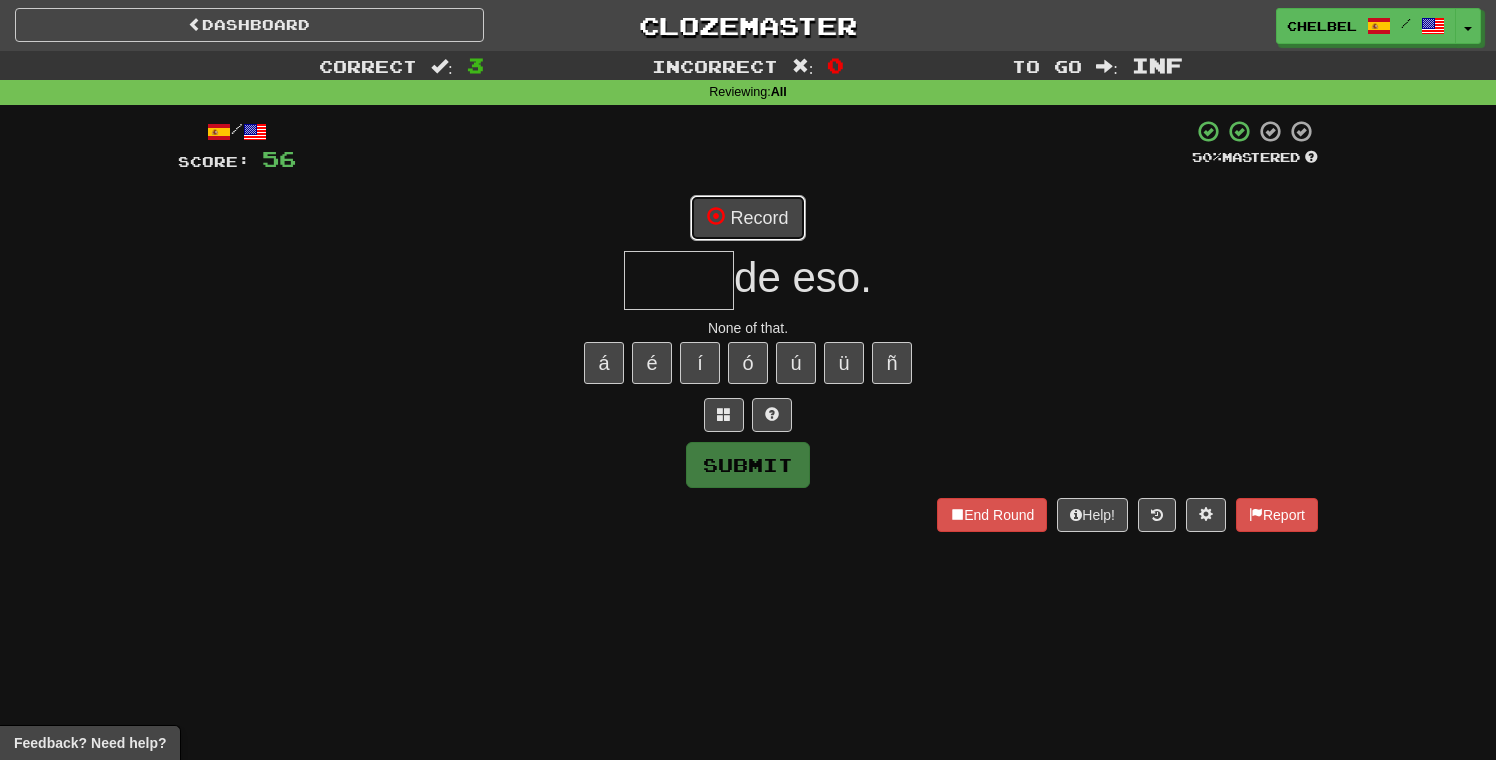 click on "Record" at bounding box center (747, 218) 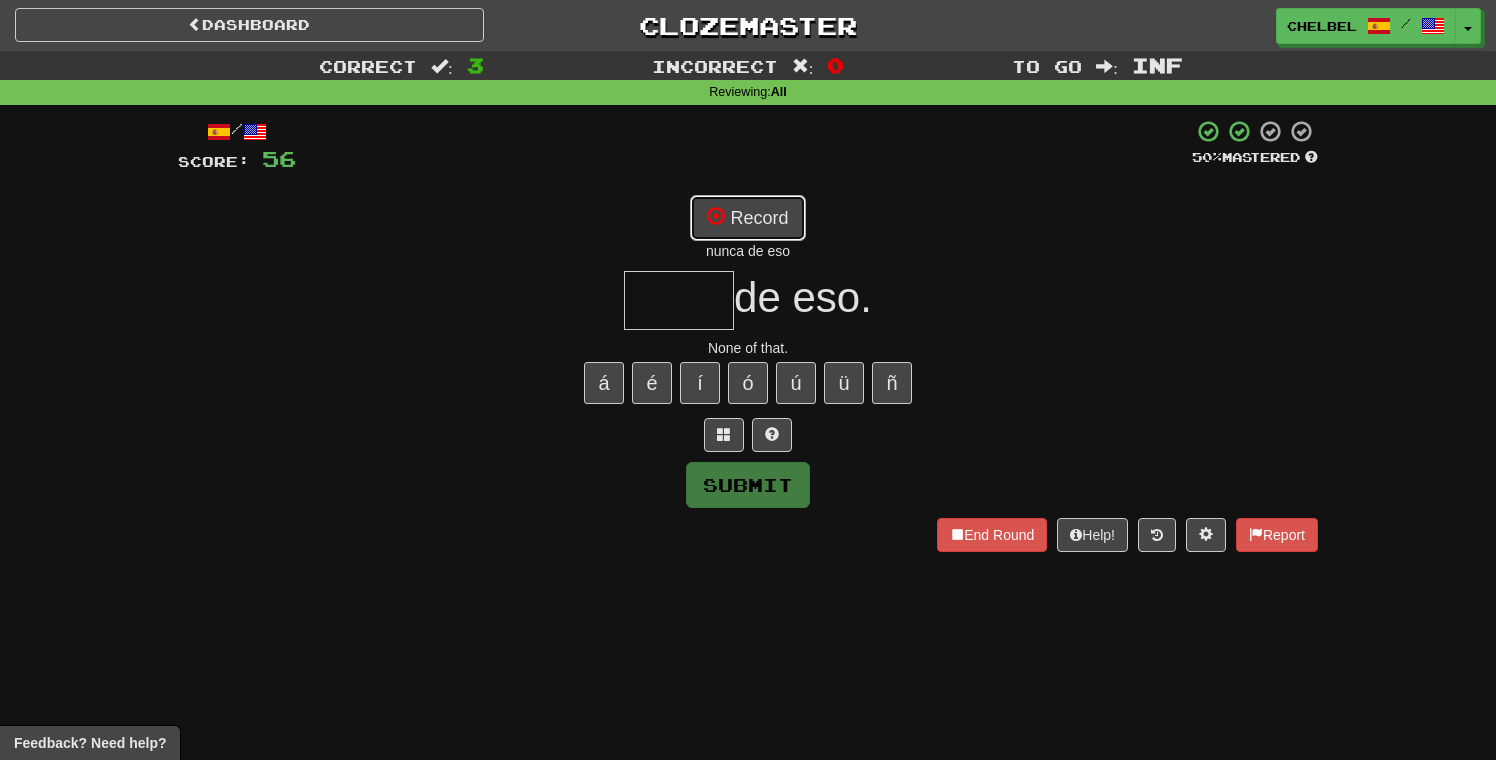 click at bounding box center (716, 216) 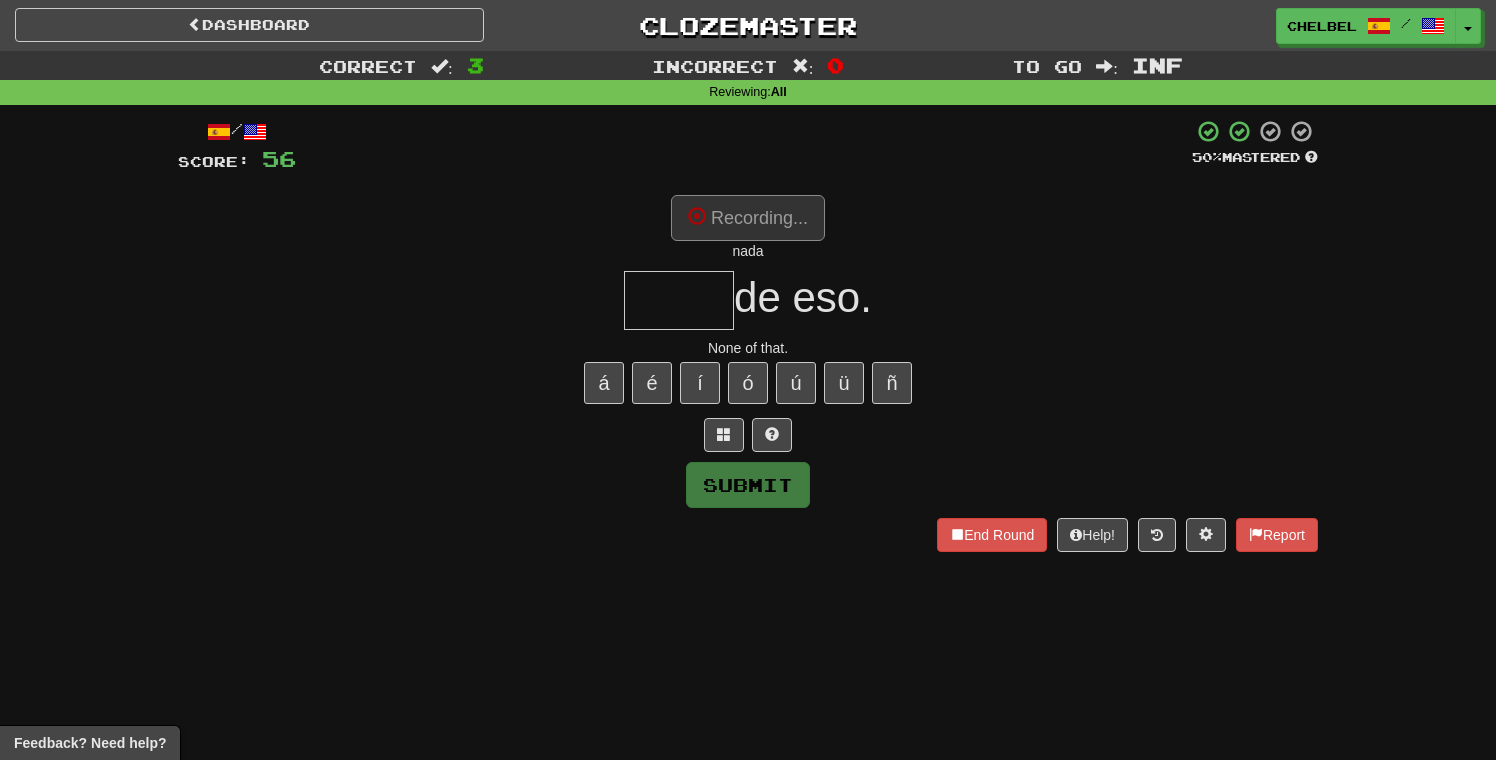 type on "****" 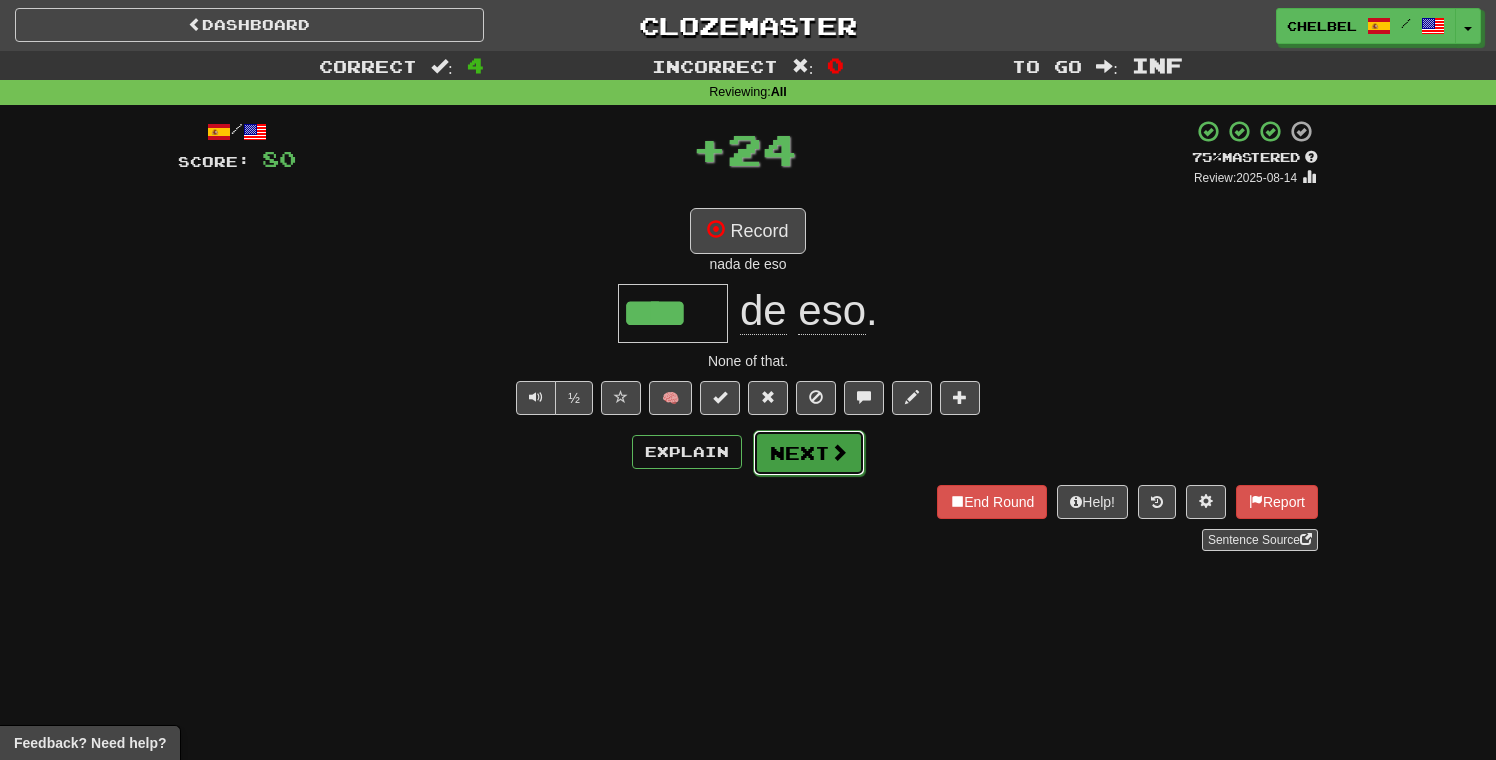 click on "Next" at bounding box center [809, 453] 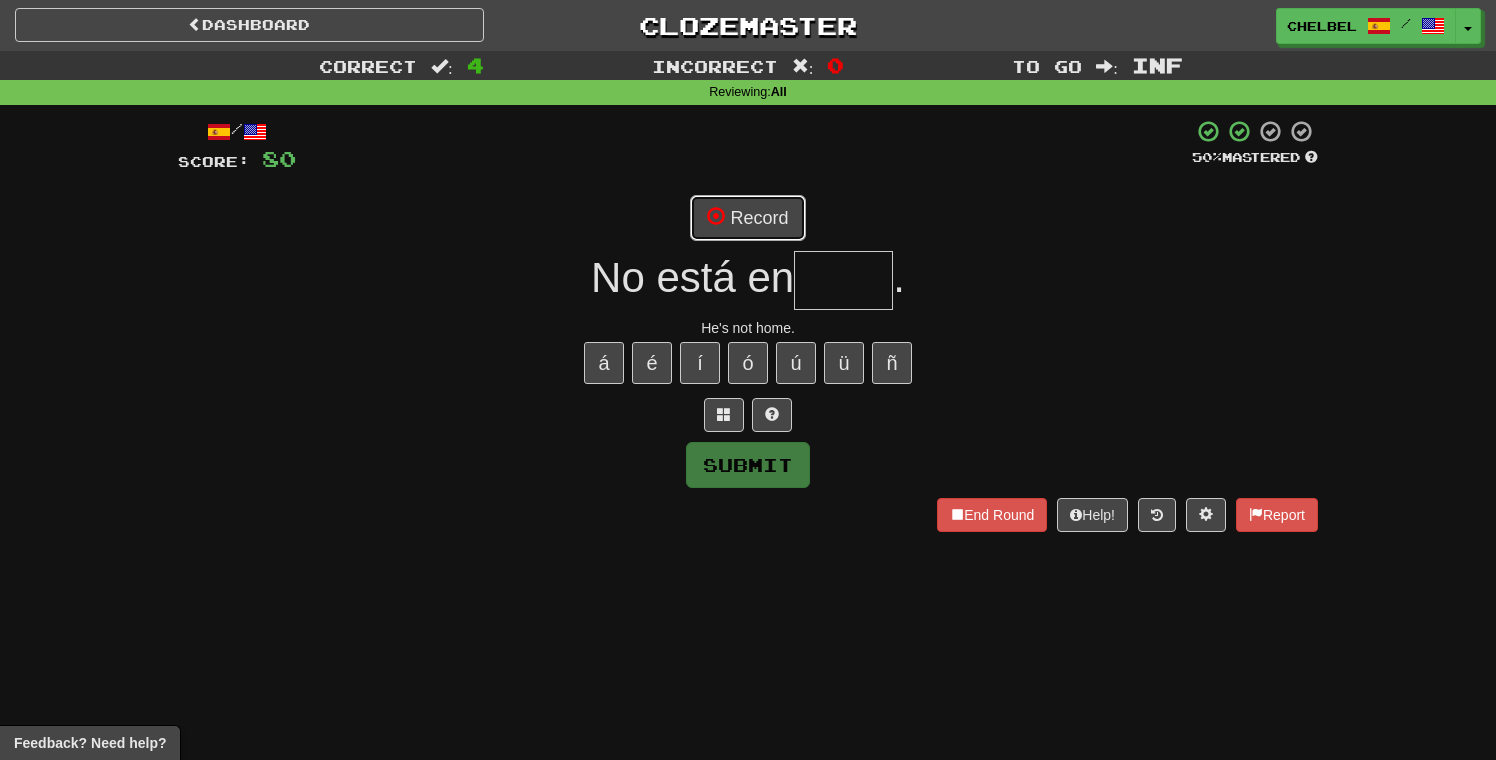 click on "Record" at bounding box center [747, 218] 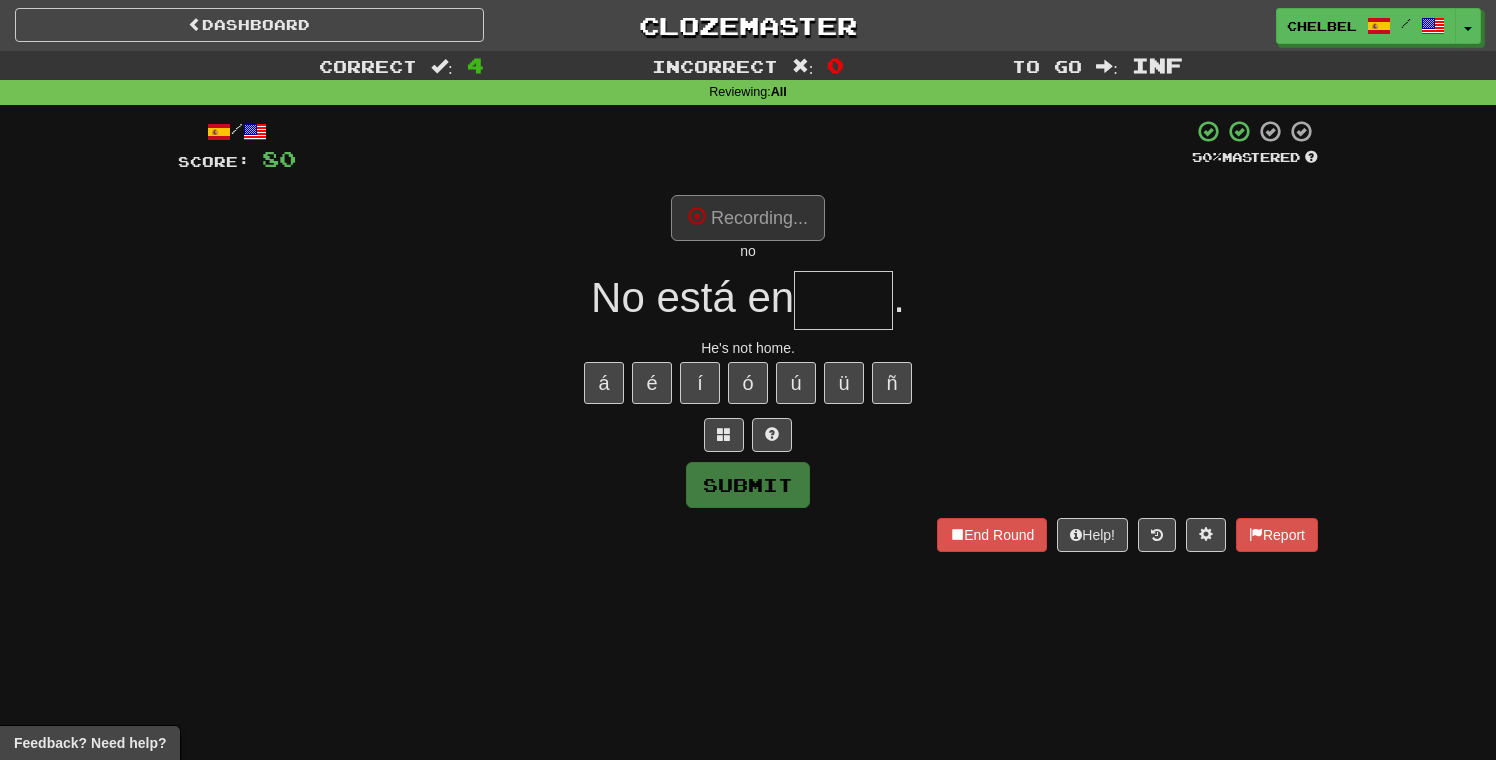 type on "****" 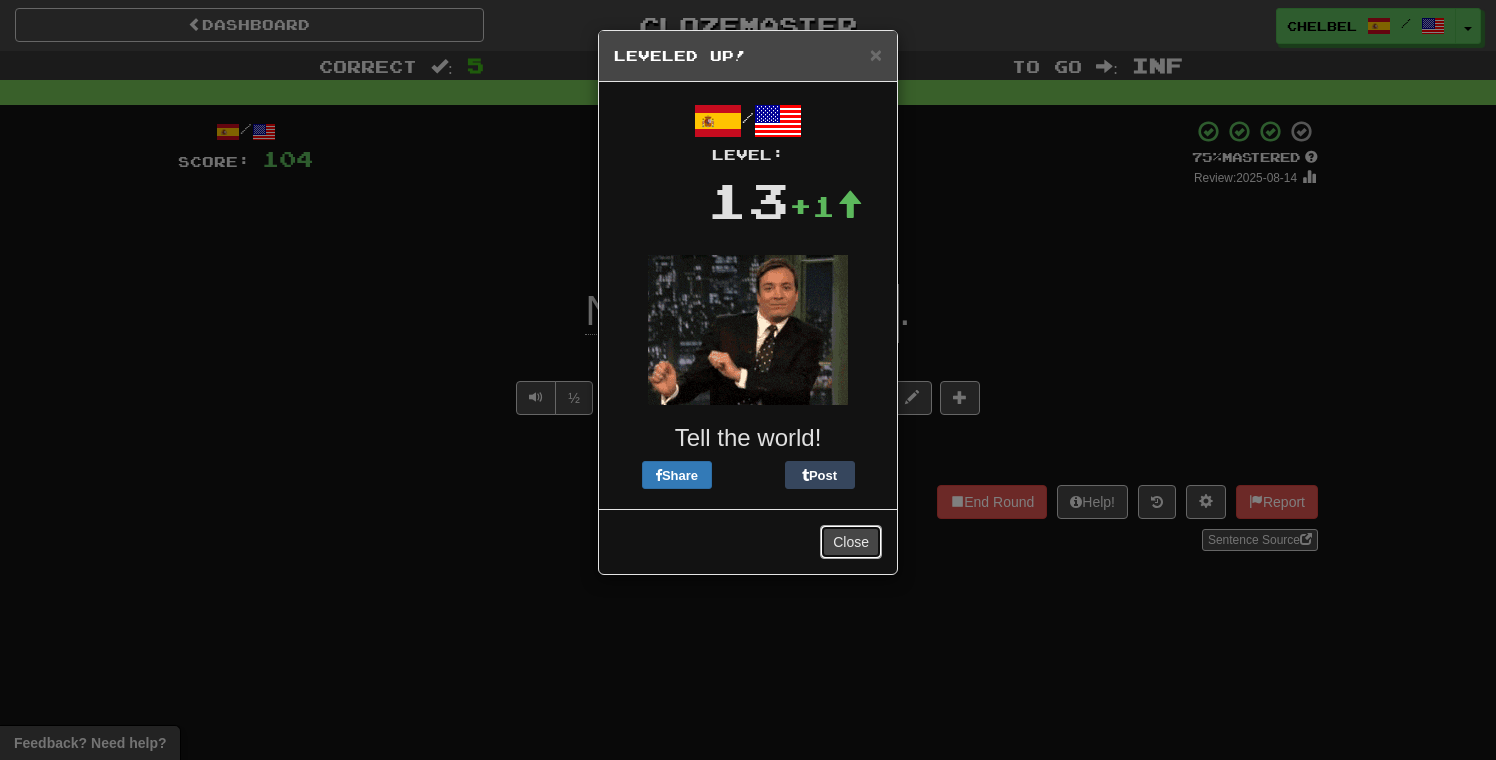 click on "Close" at bounding box center (851, 542) 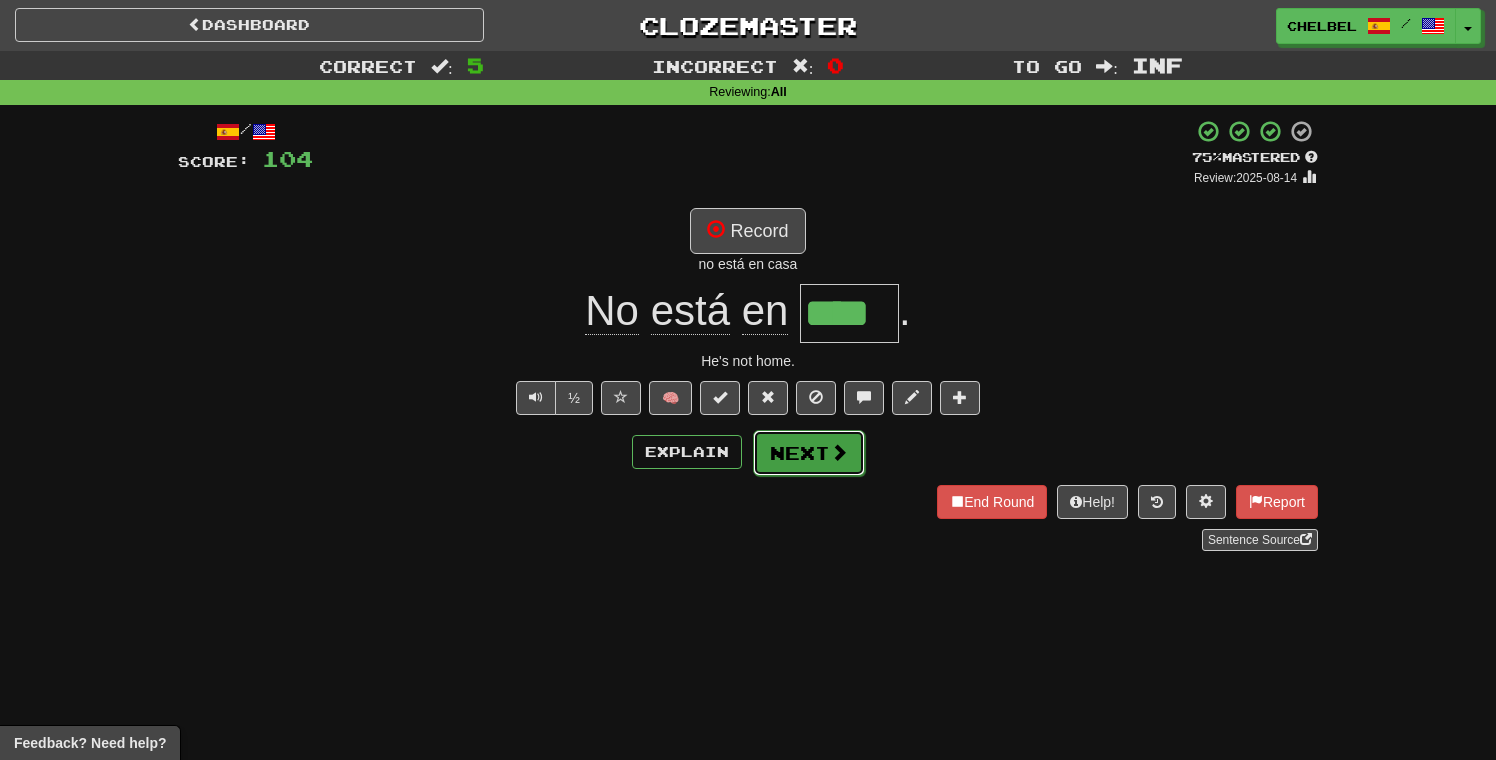 click on "Next" at bounding box center (809, 453) 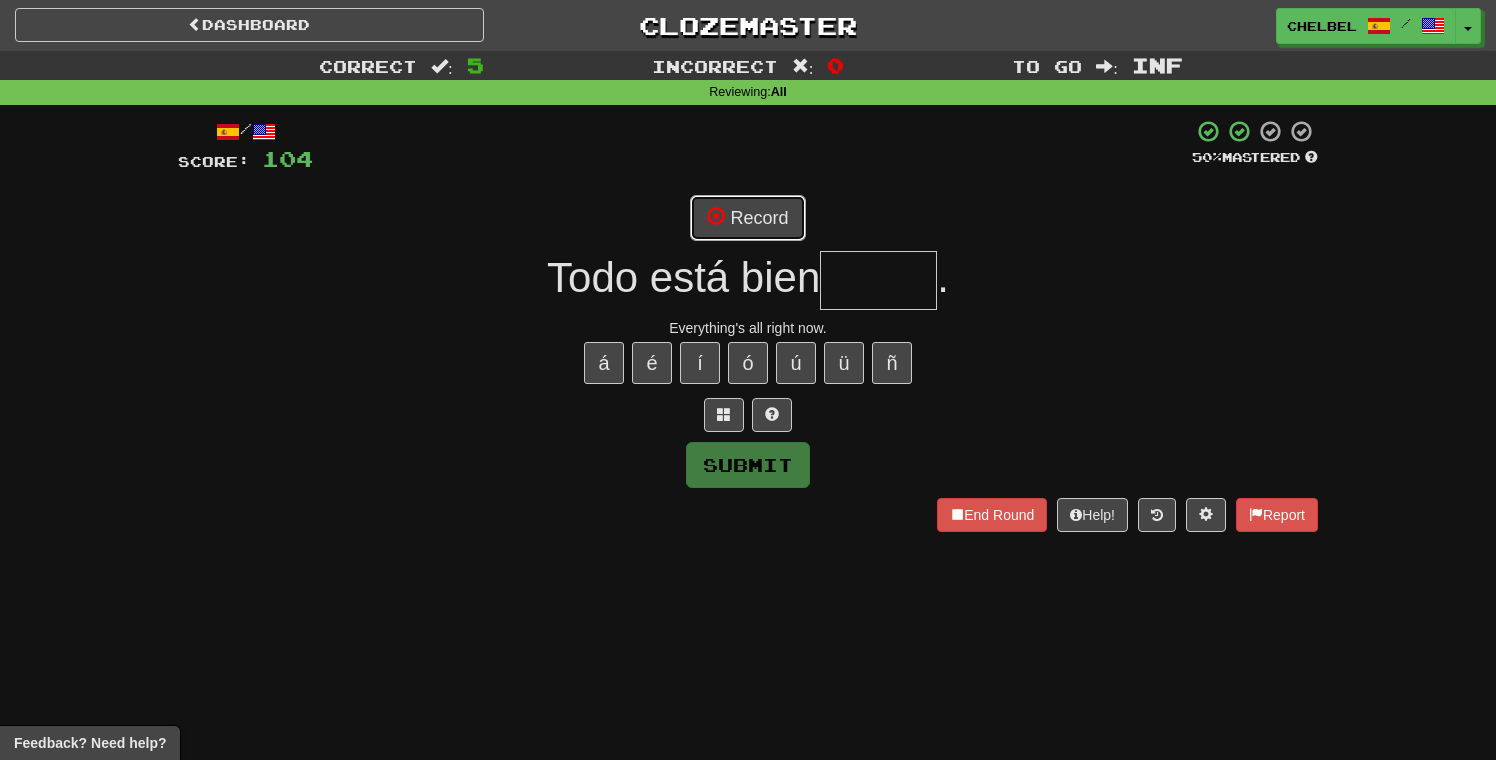 click on "Record" at bounding box center [747, 218] 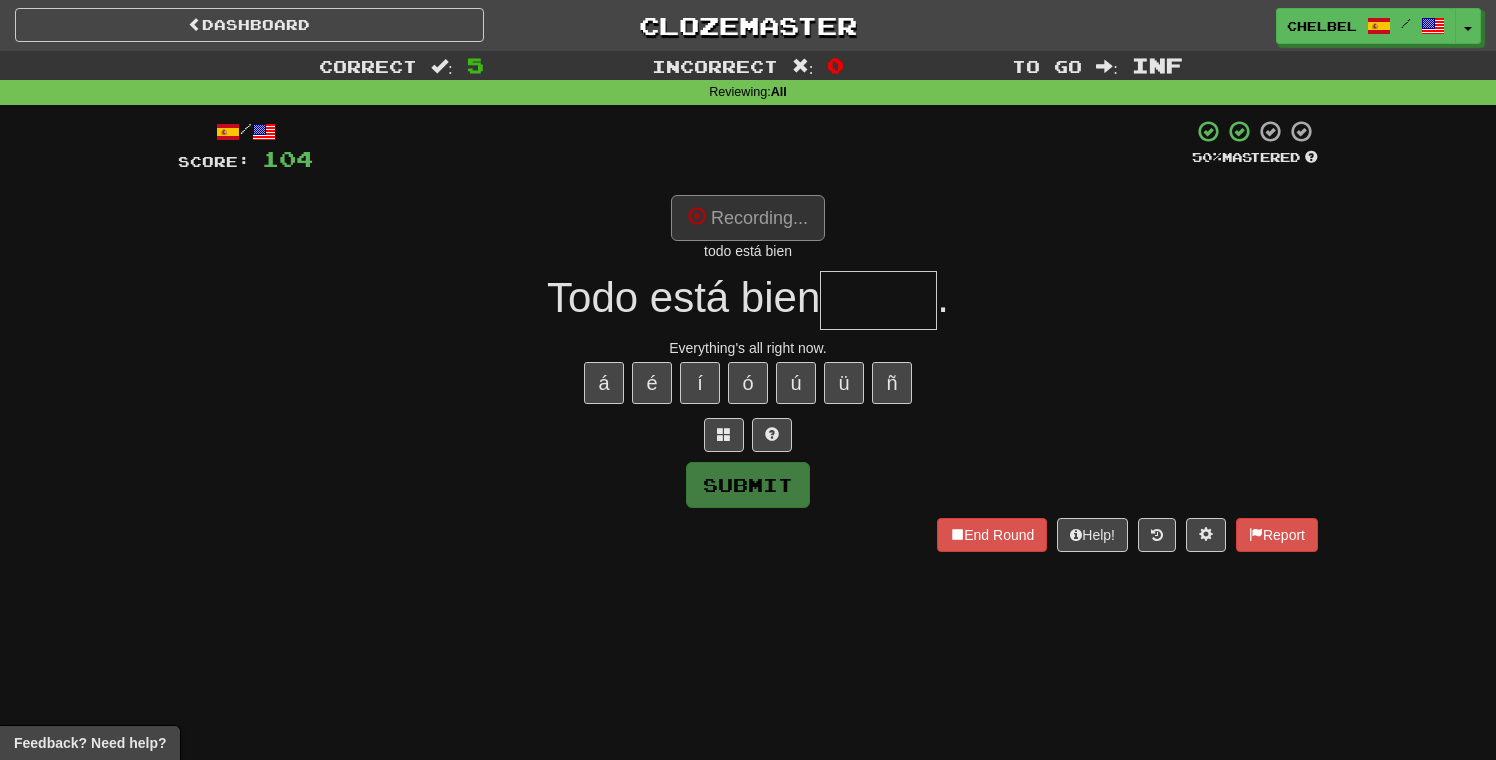 type on "*****" 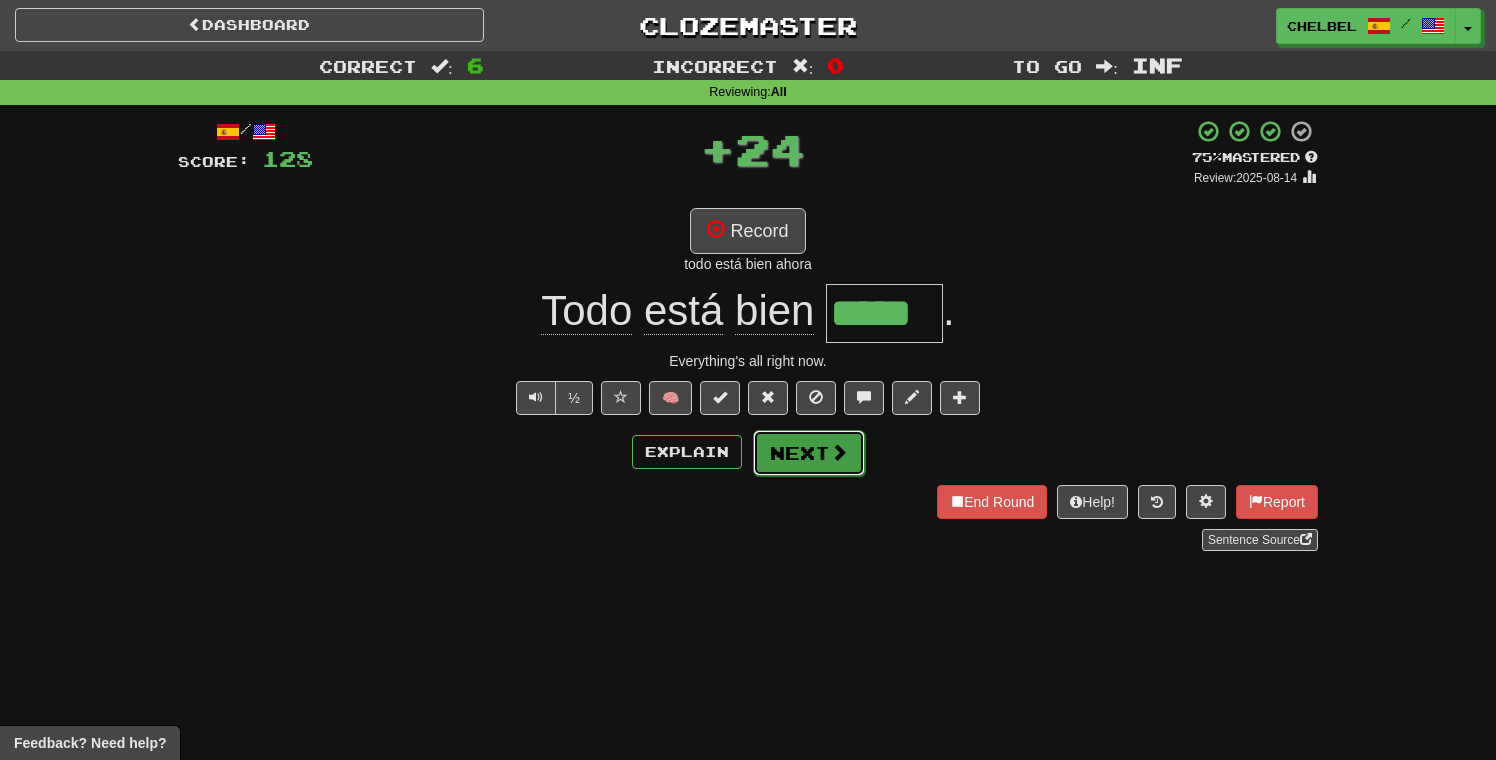 click on "Next" at bounding box center (809, 453) 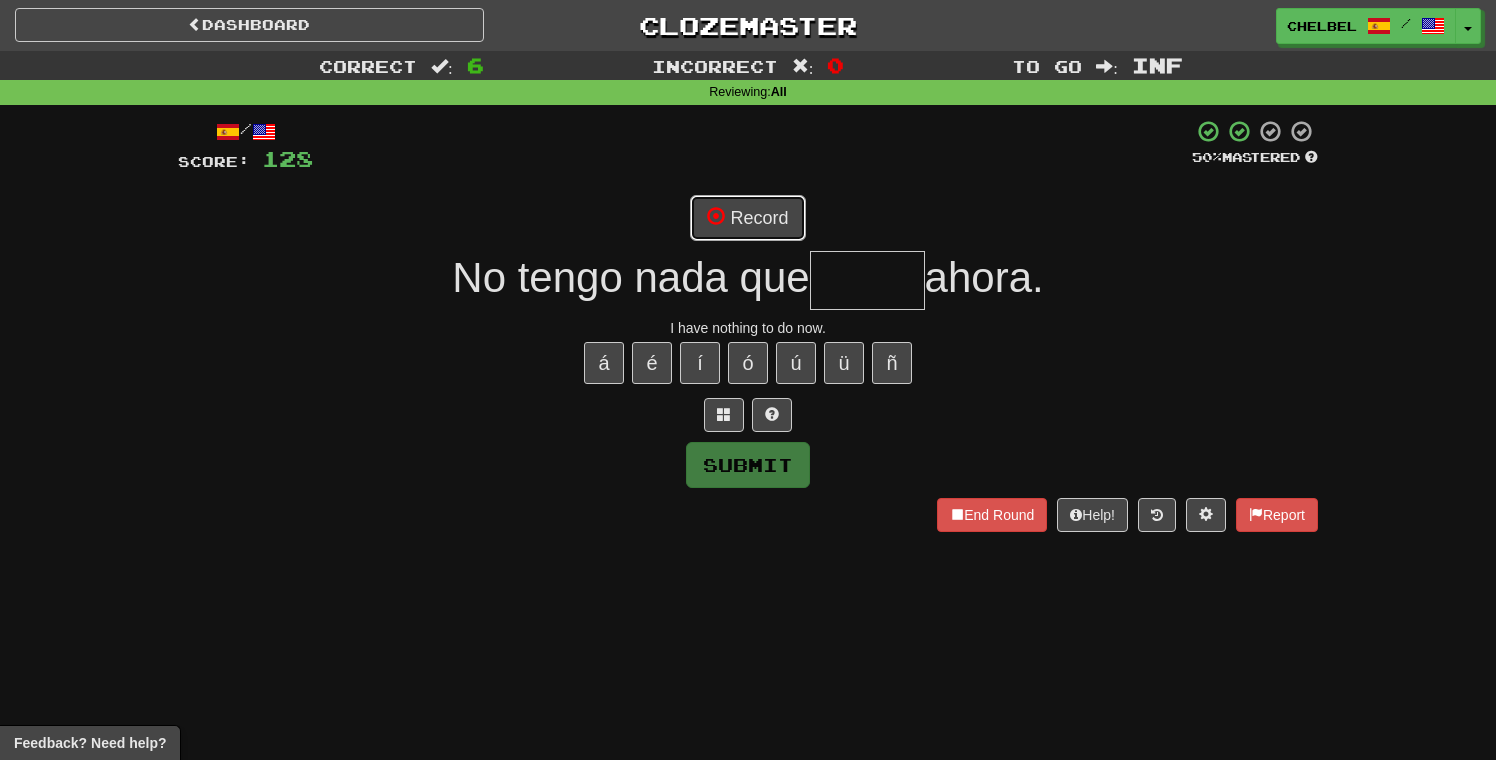 click on "Record" at bounding box center [747, 218] 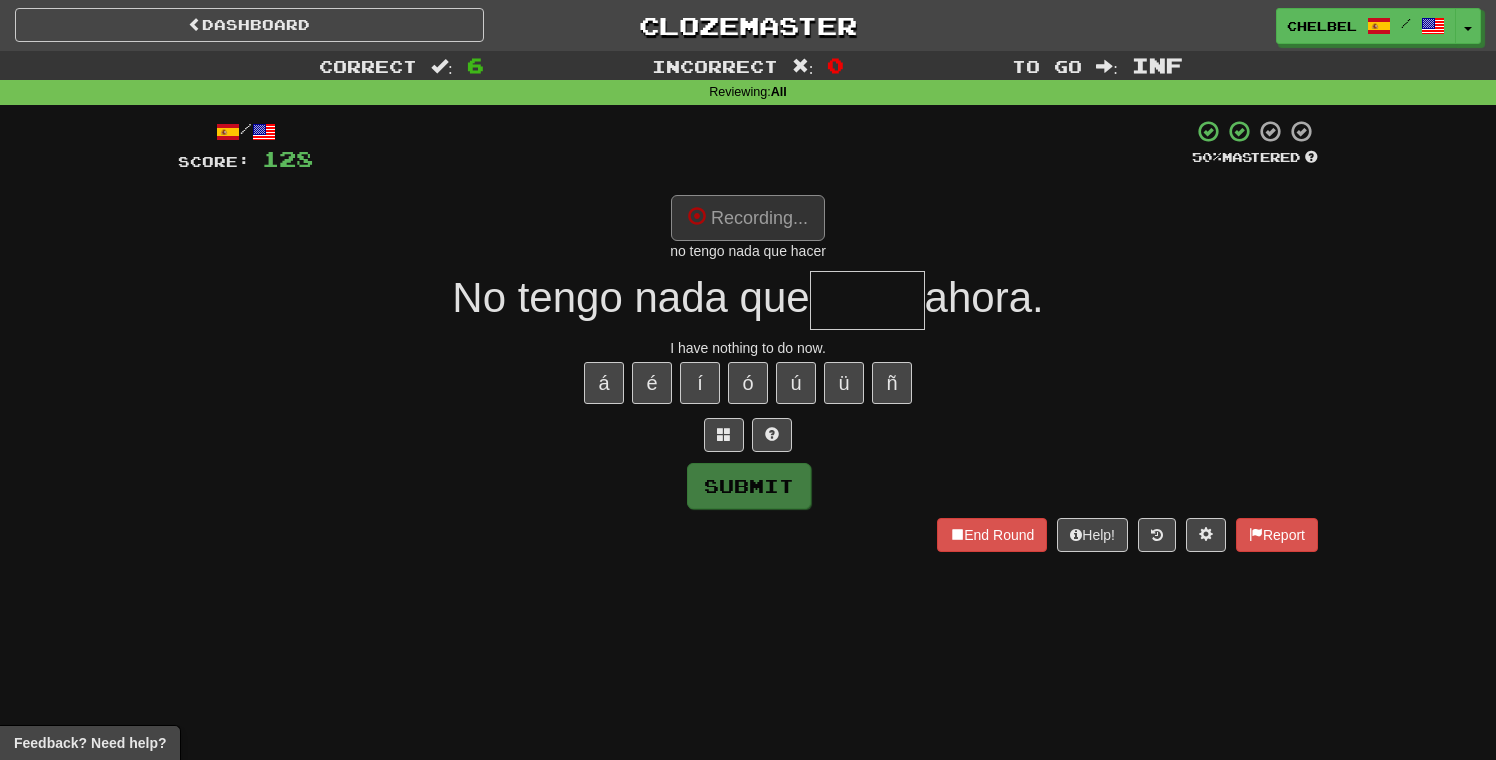 type on "*****" 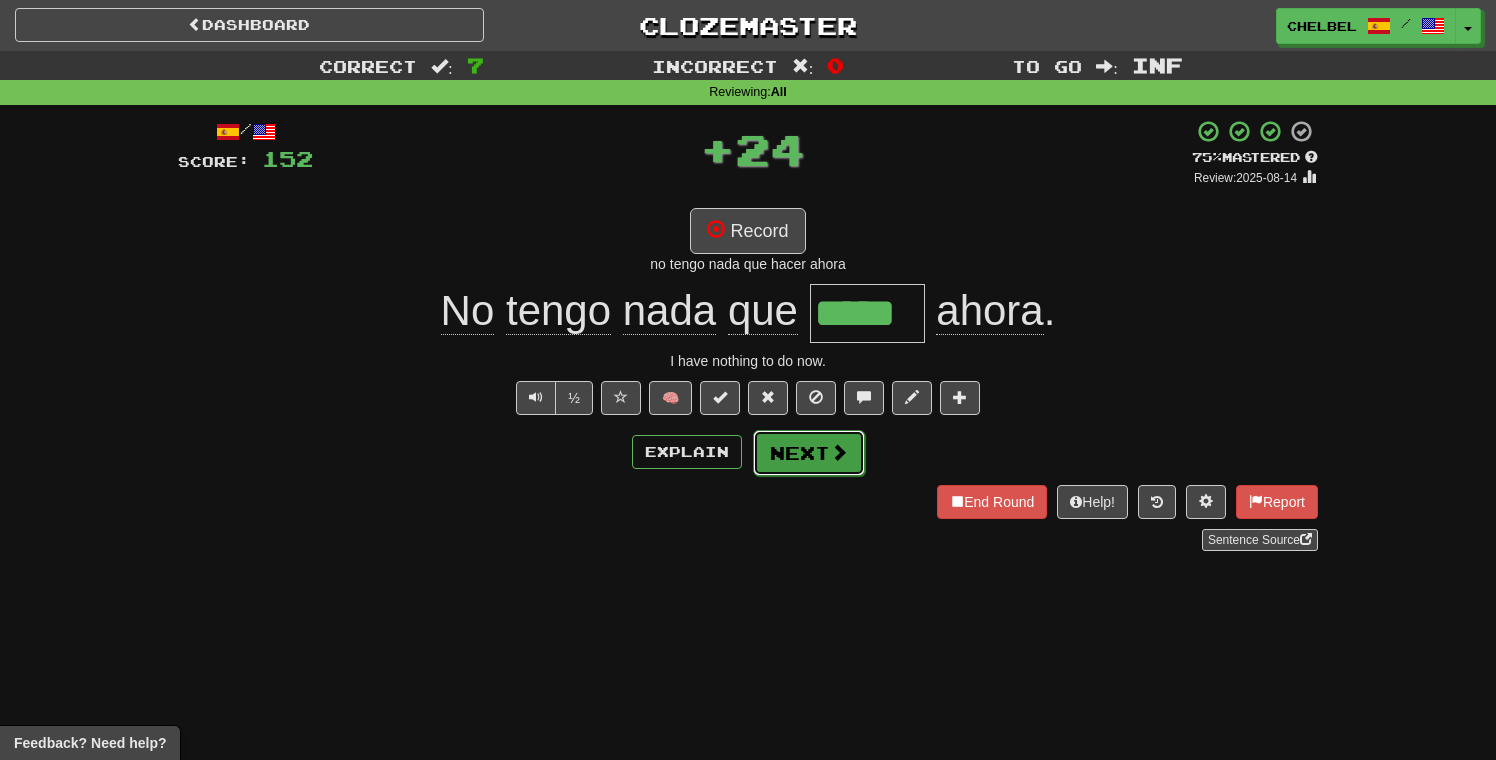 click on "Next" at bounding box center (809, 453) 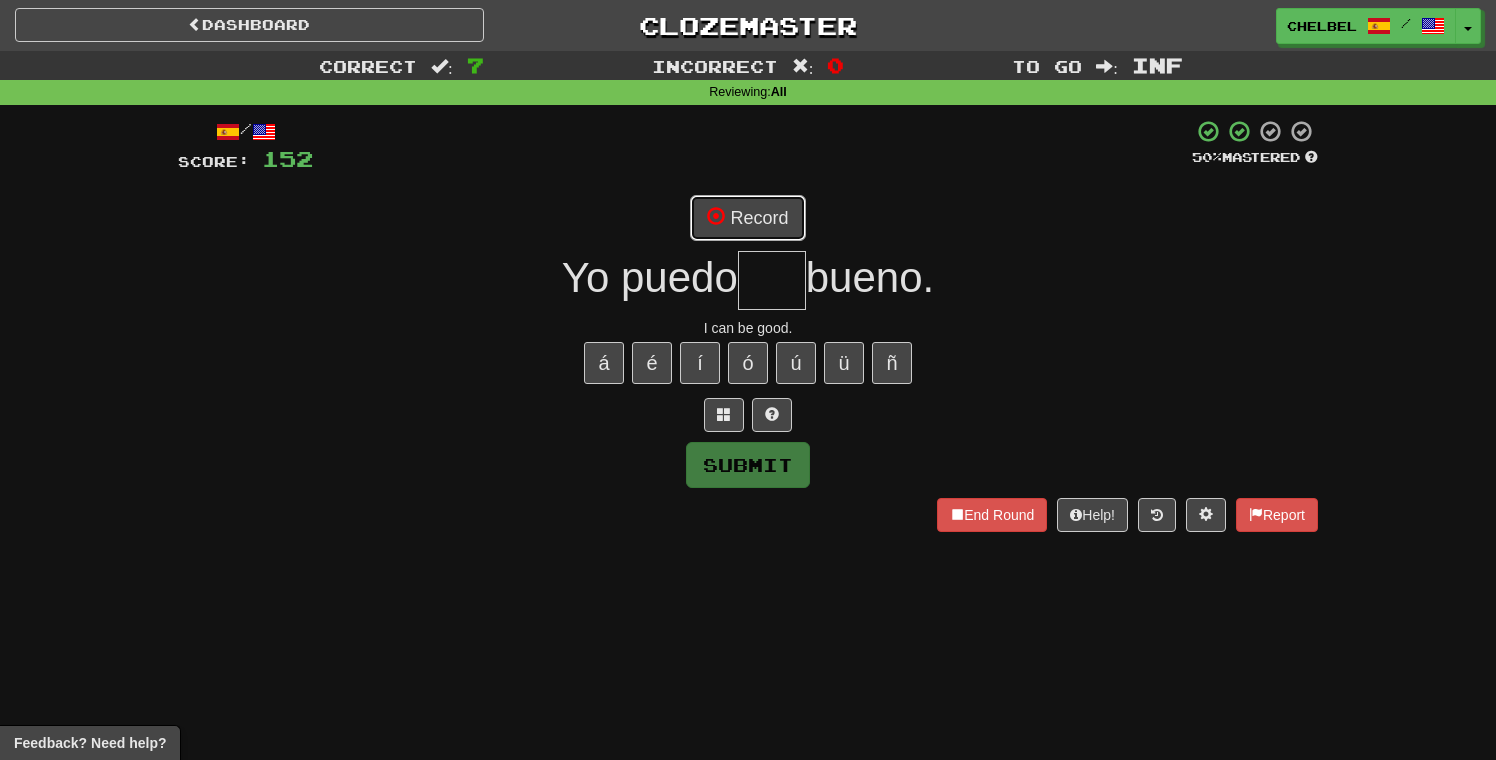 click on "Record" at bounding box center [747, 218] 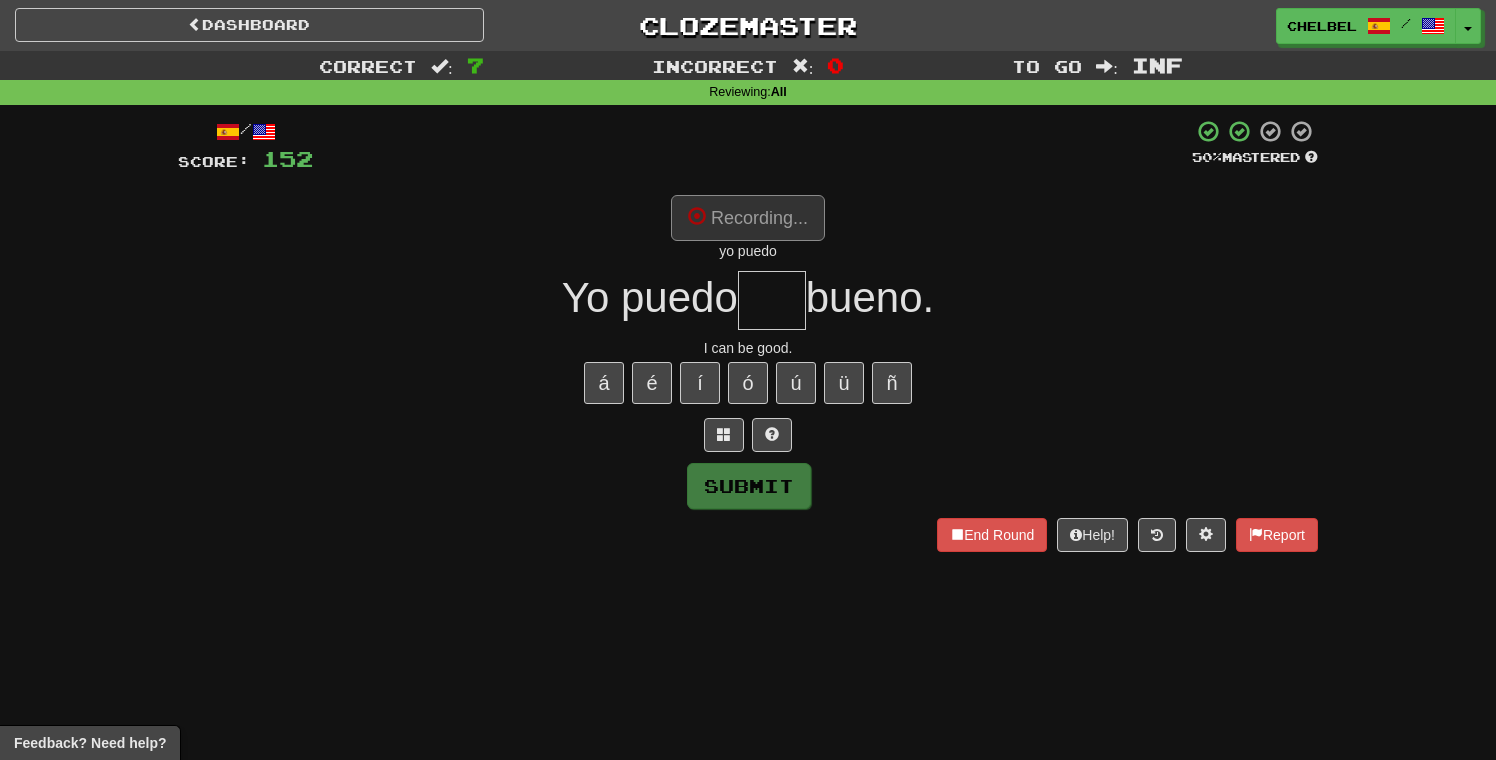 type on "***" 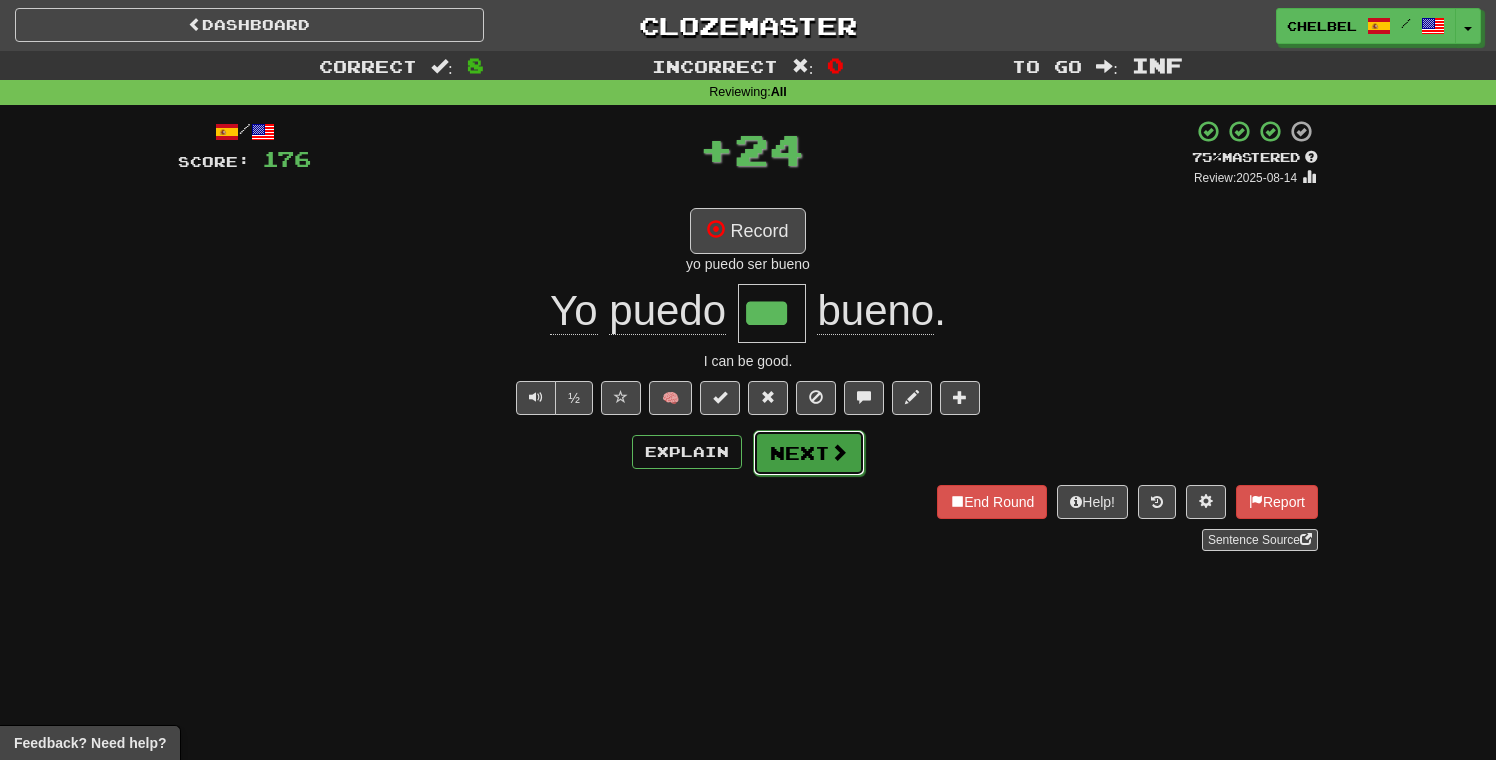 click on "Next" at bounding box center (809, 453) 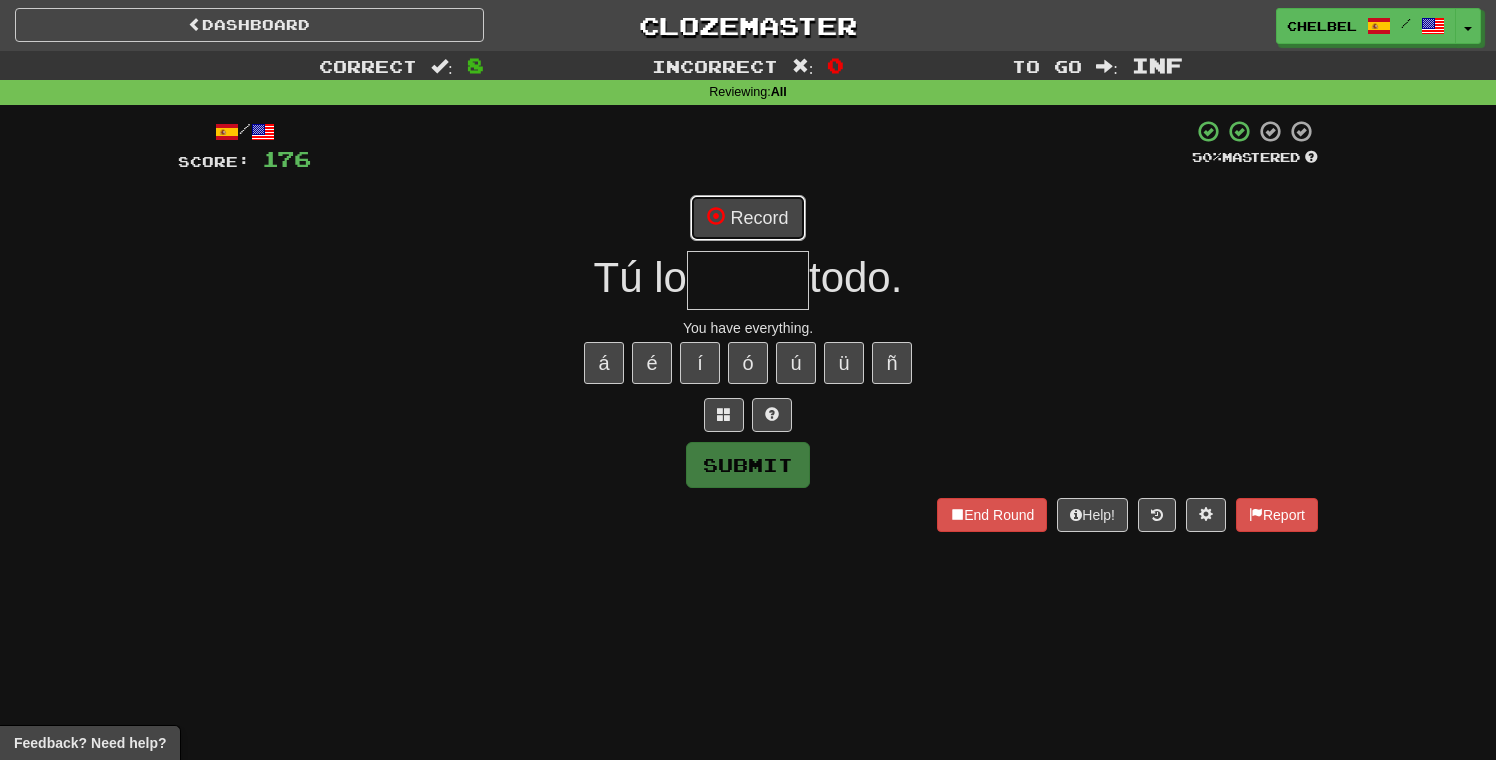 click on "Record" at bounding box center (747, 218) 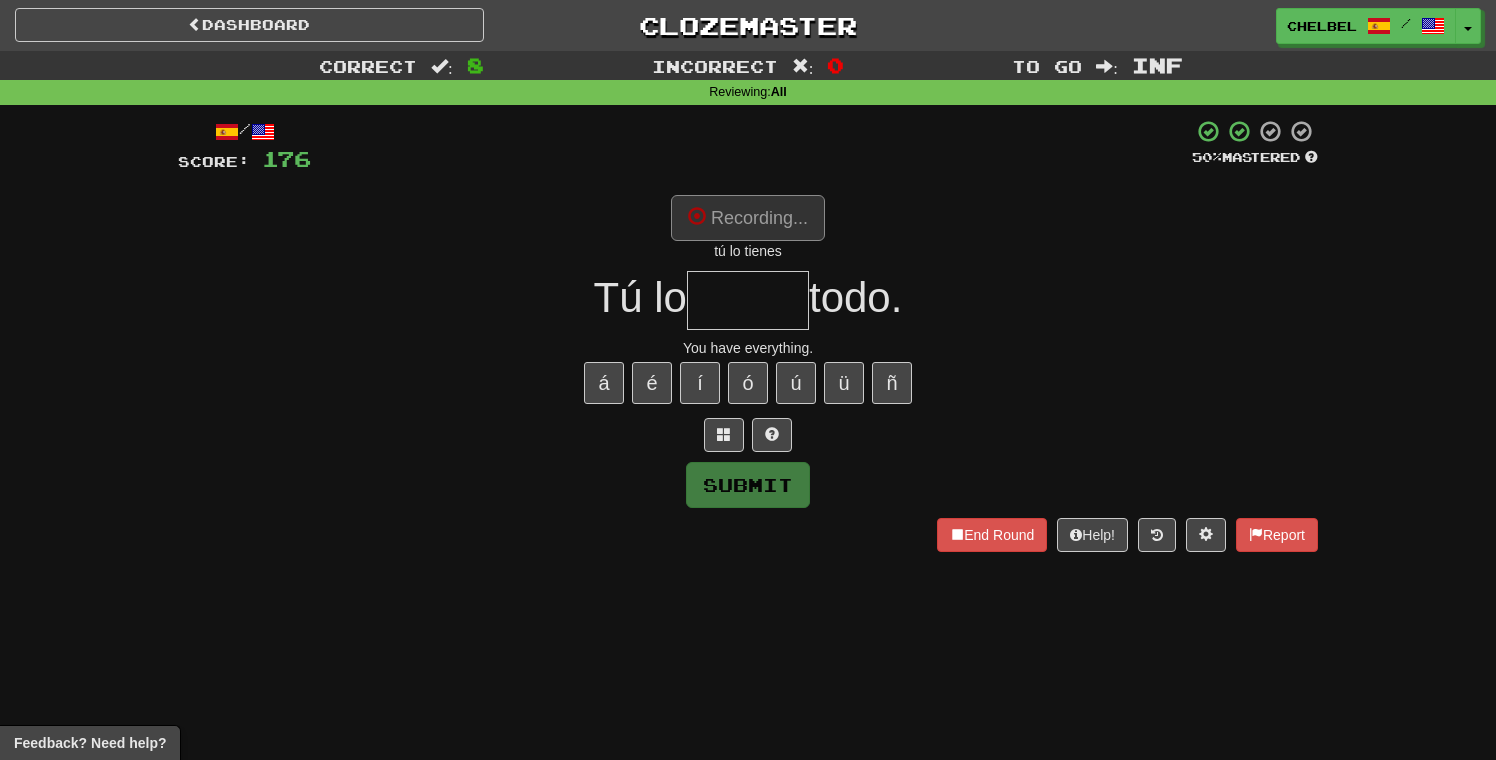 type on "******" 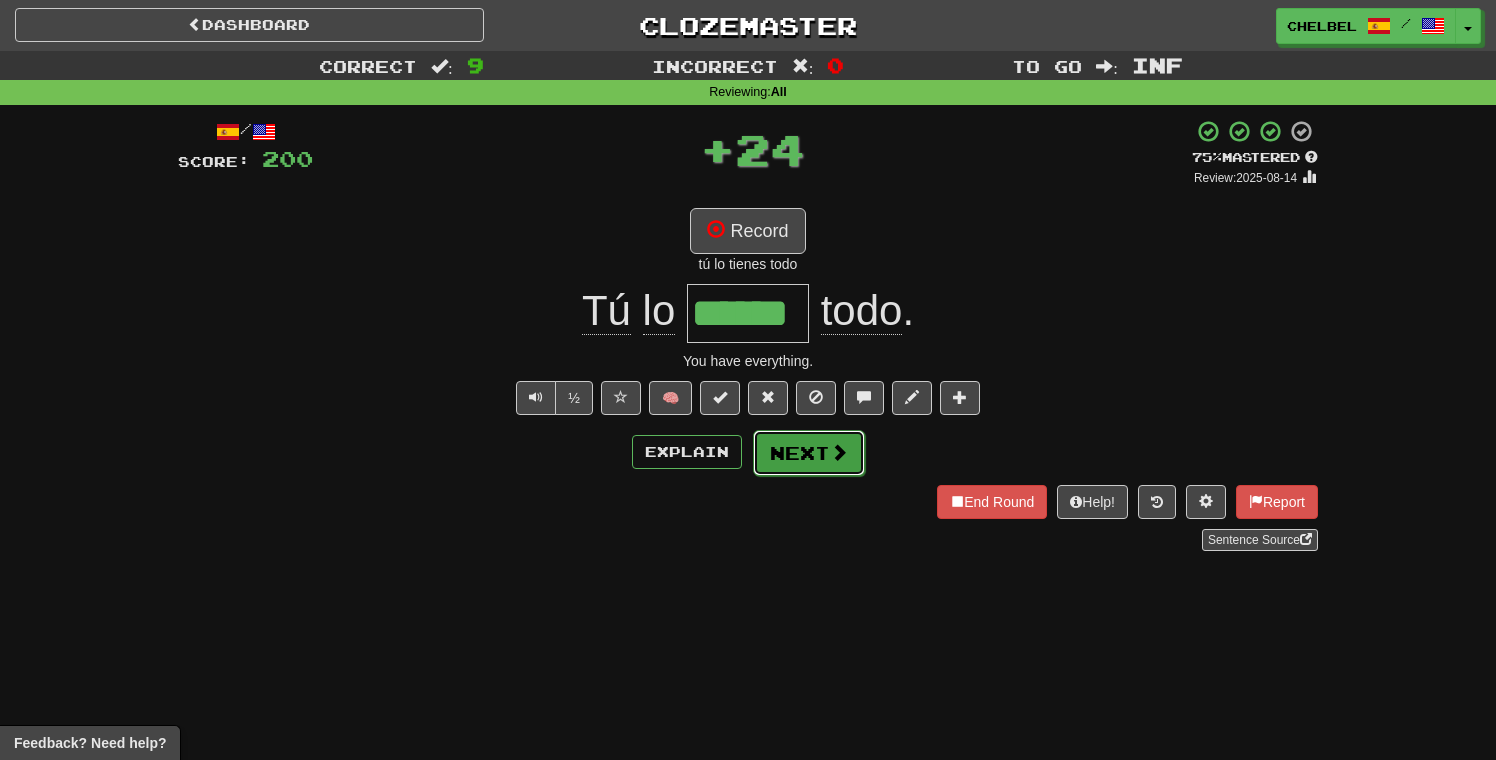click on "Next" at bounding box center [809, 453] 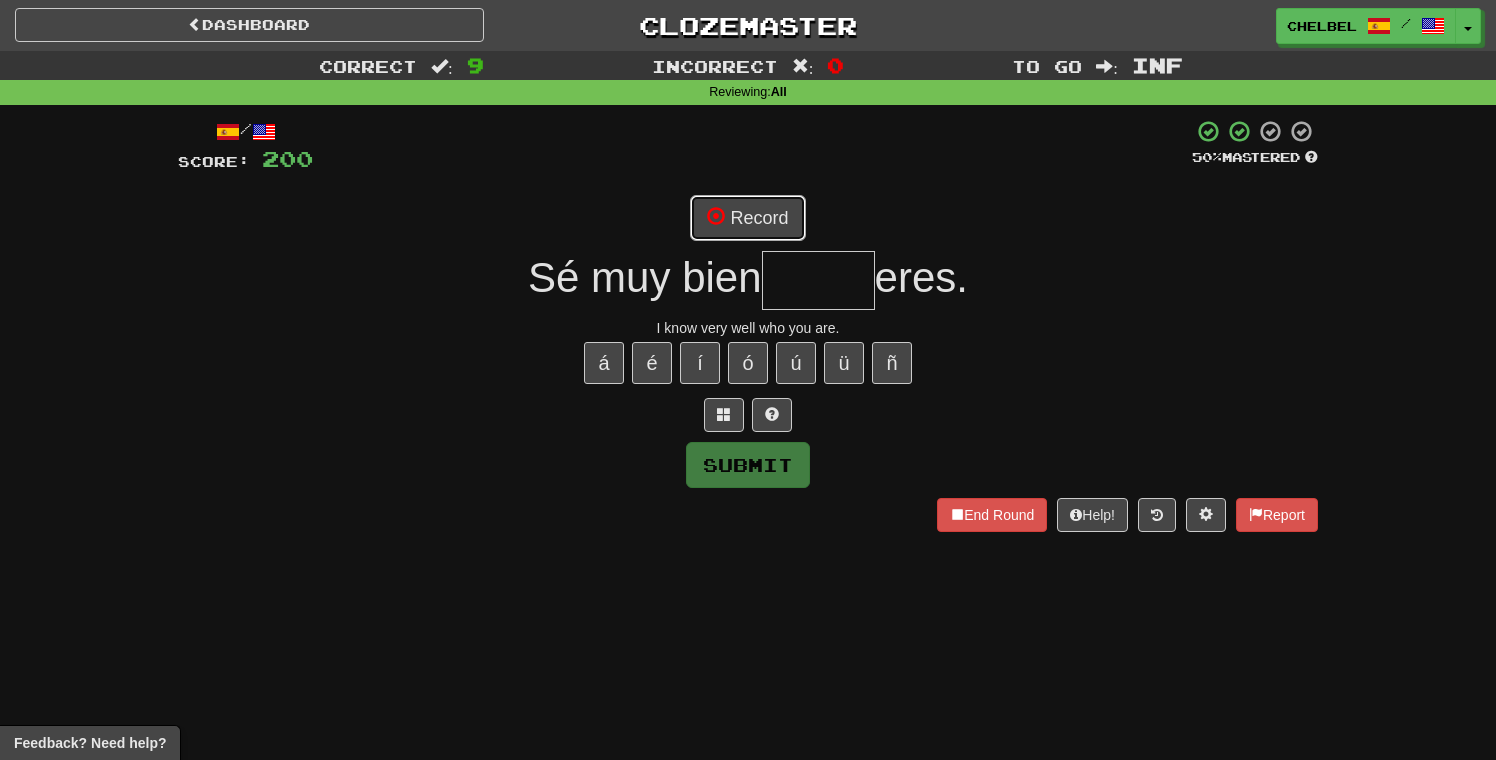click on "Record" at bounding box center [747, 218] 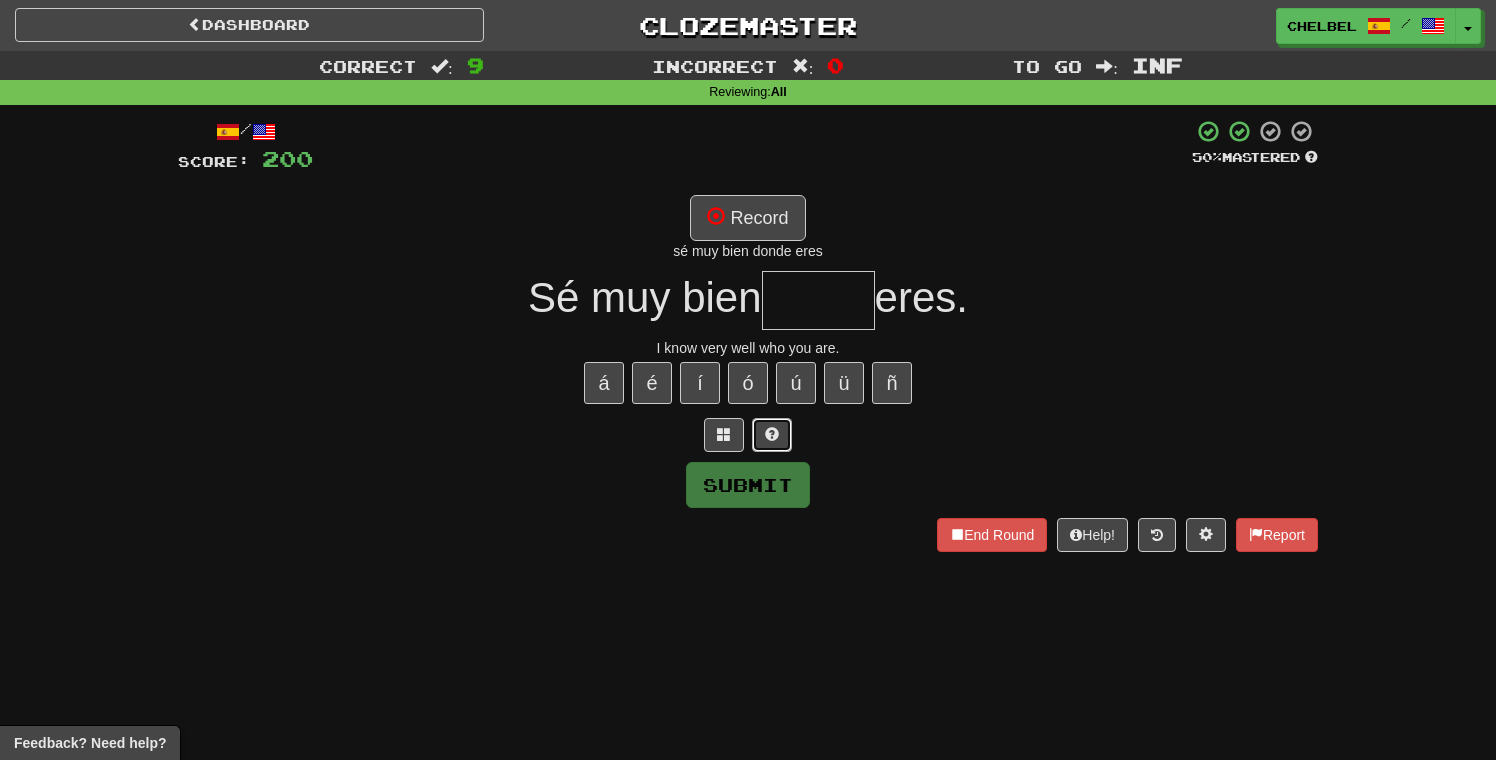 click at bounding box center [772, 435] 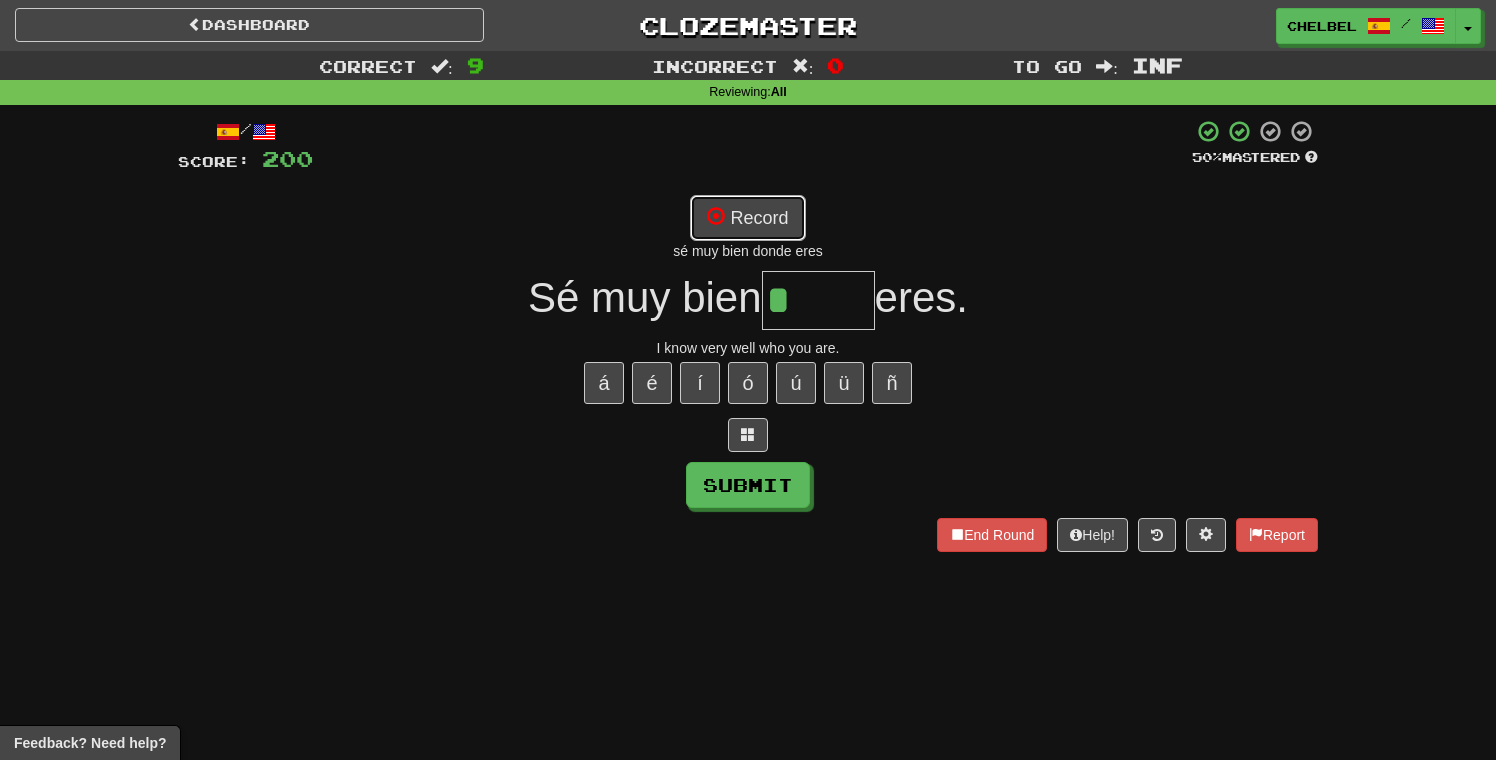 click at bounding box center (716, 216) 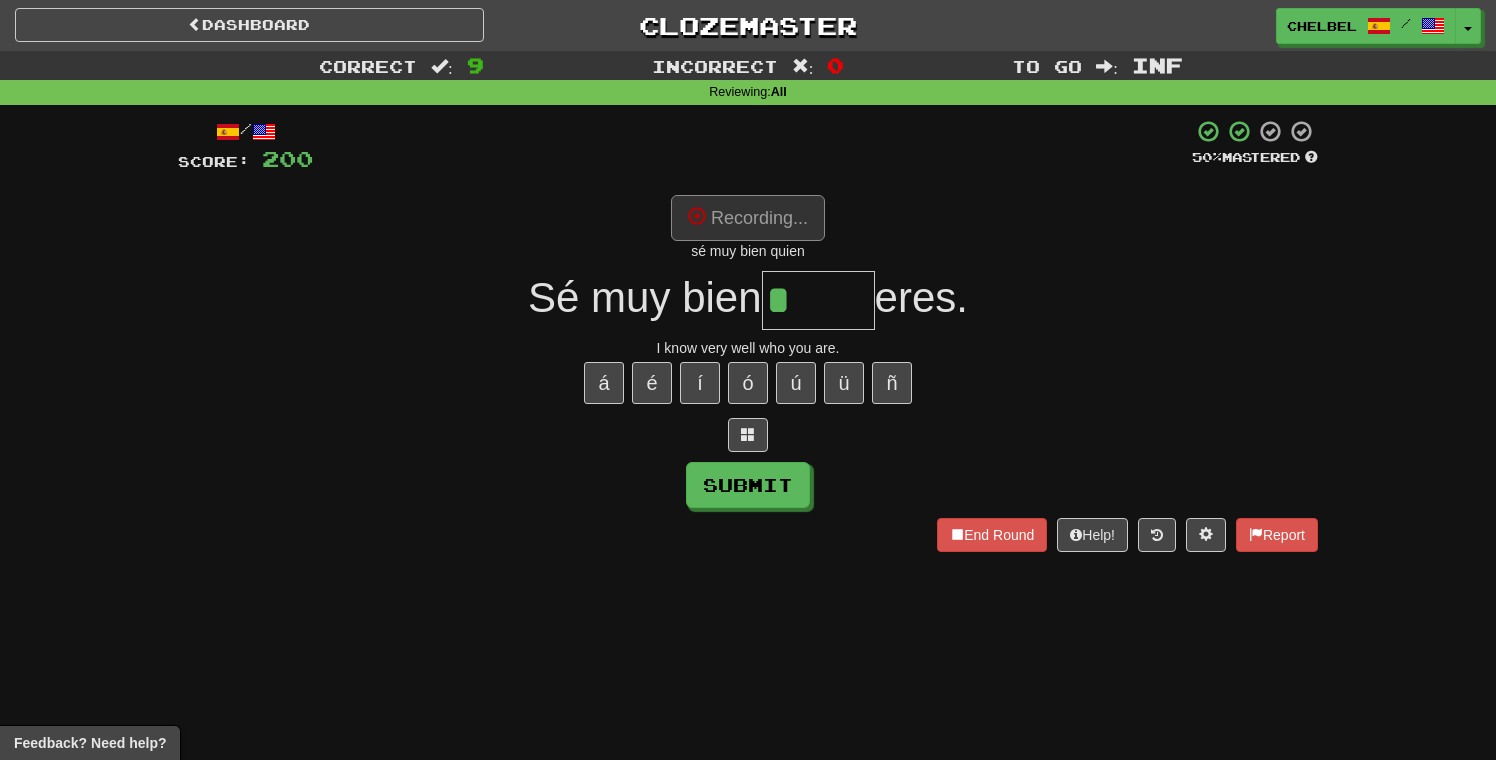 type on "*****" 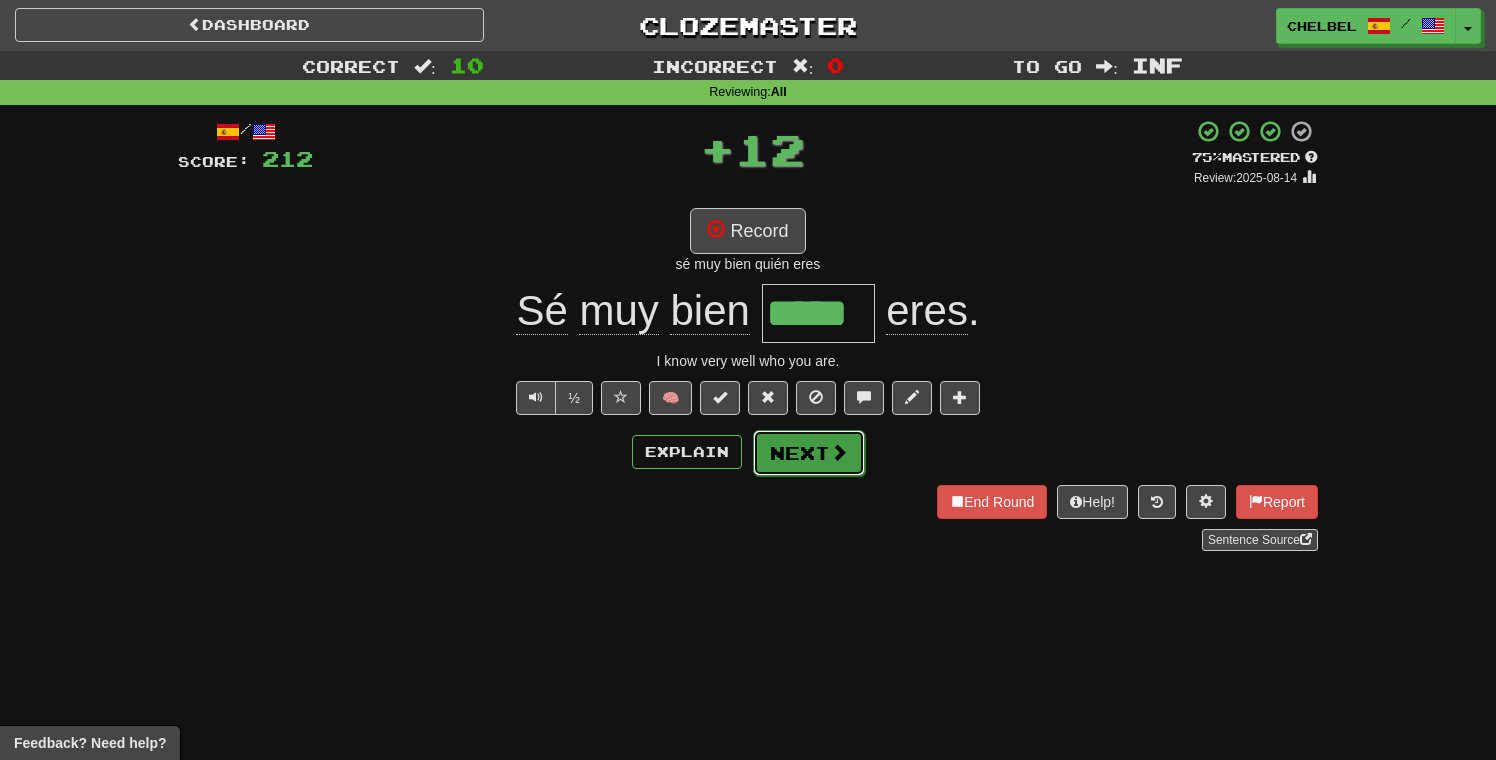 click on "Next" at bounding box center (809, 453) 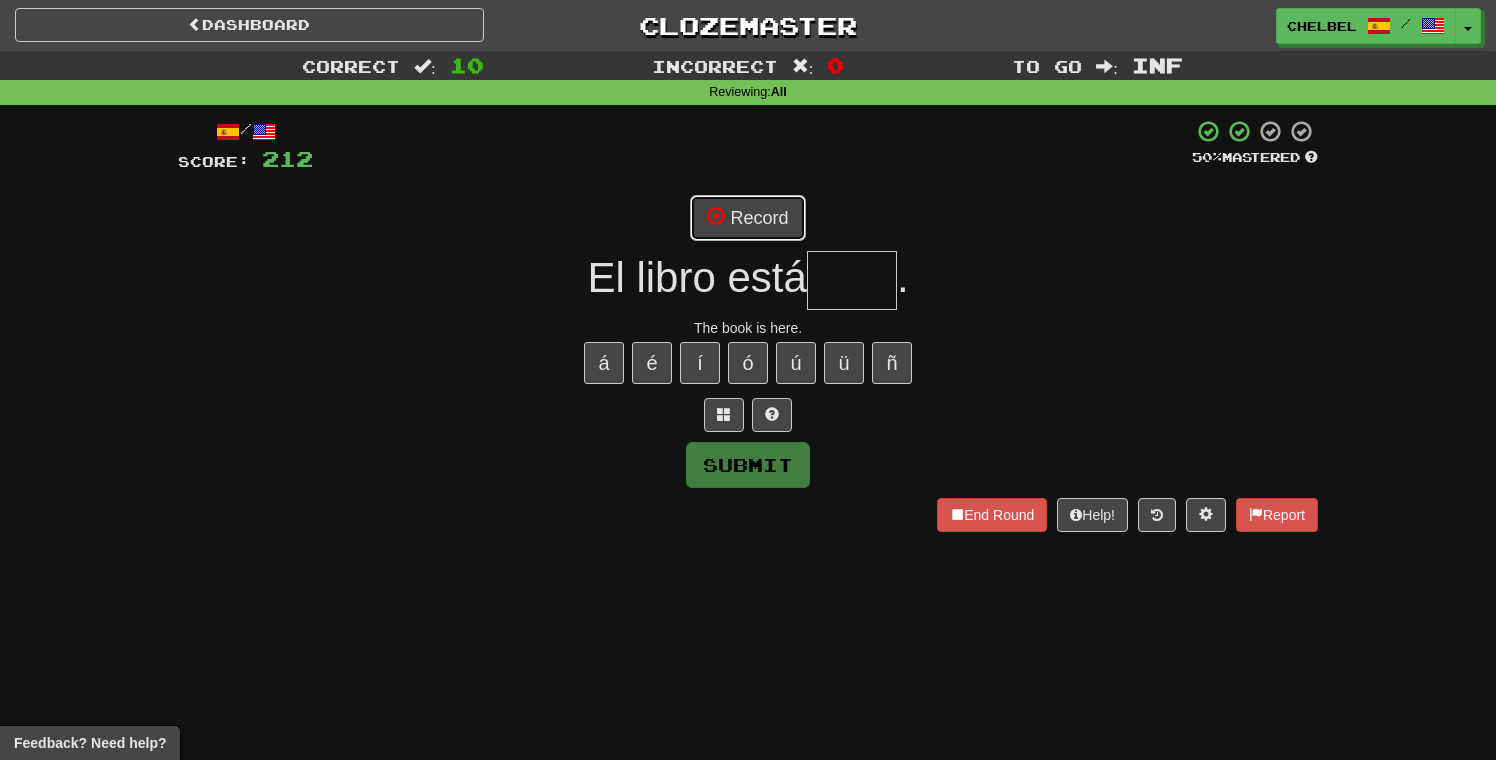 click on "Record" at bounding box center [747, 218] 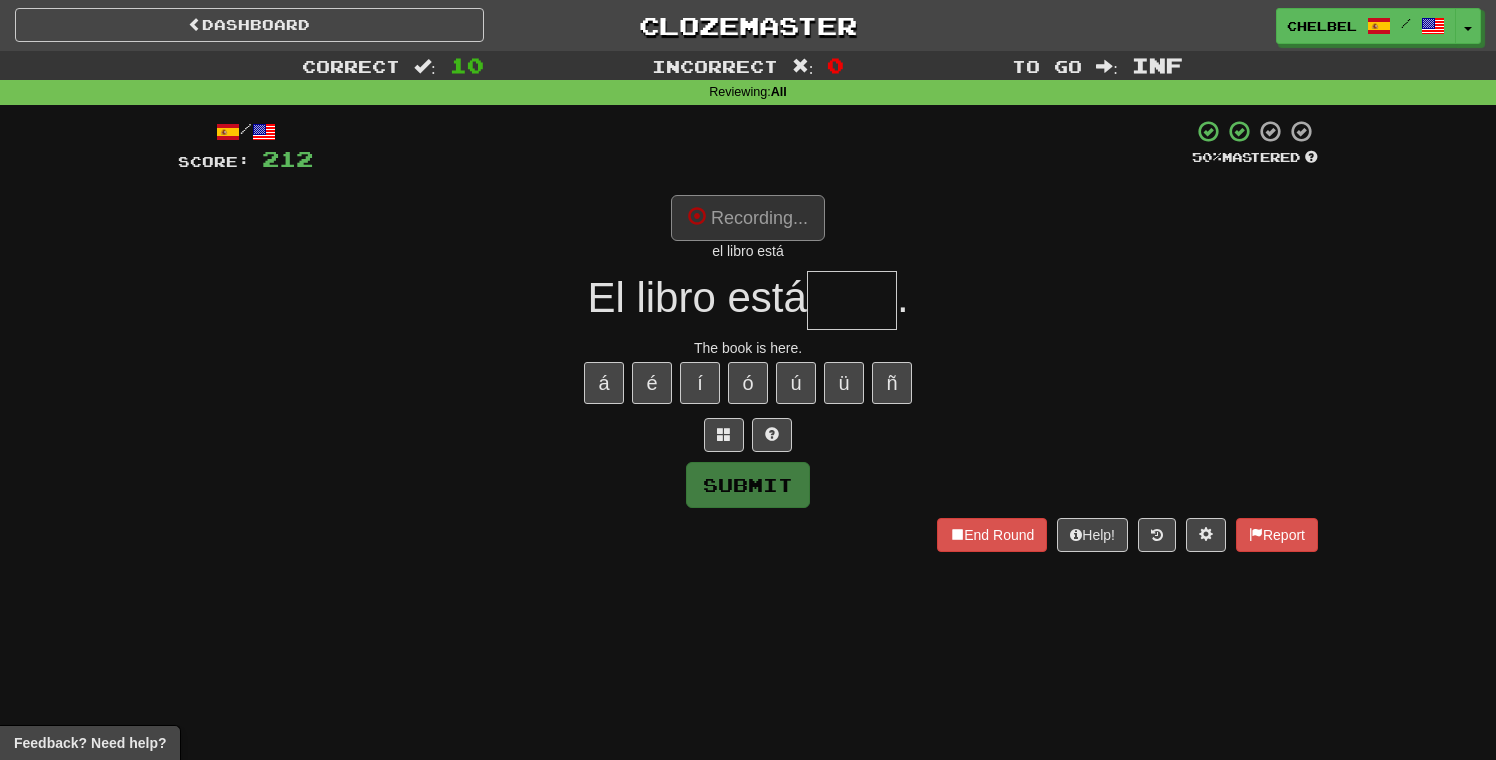 type on "****" 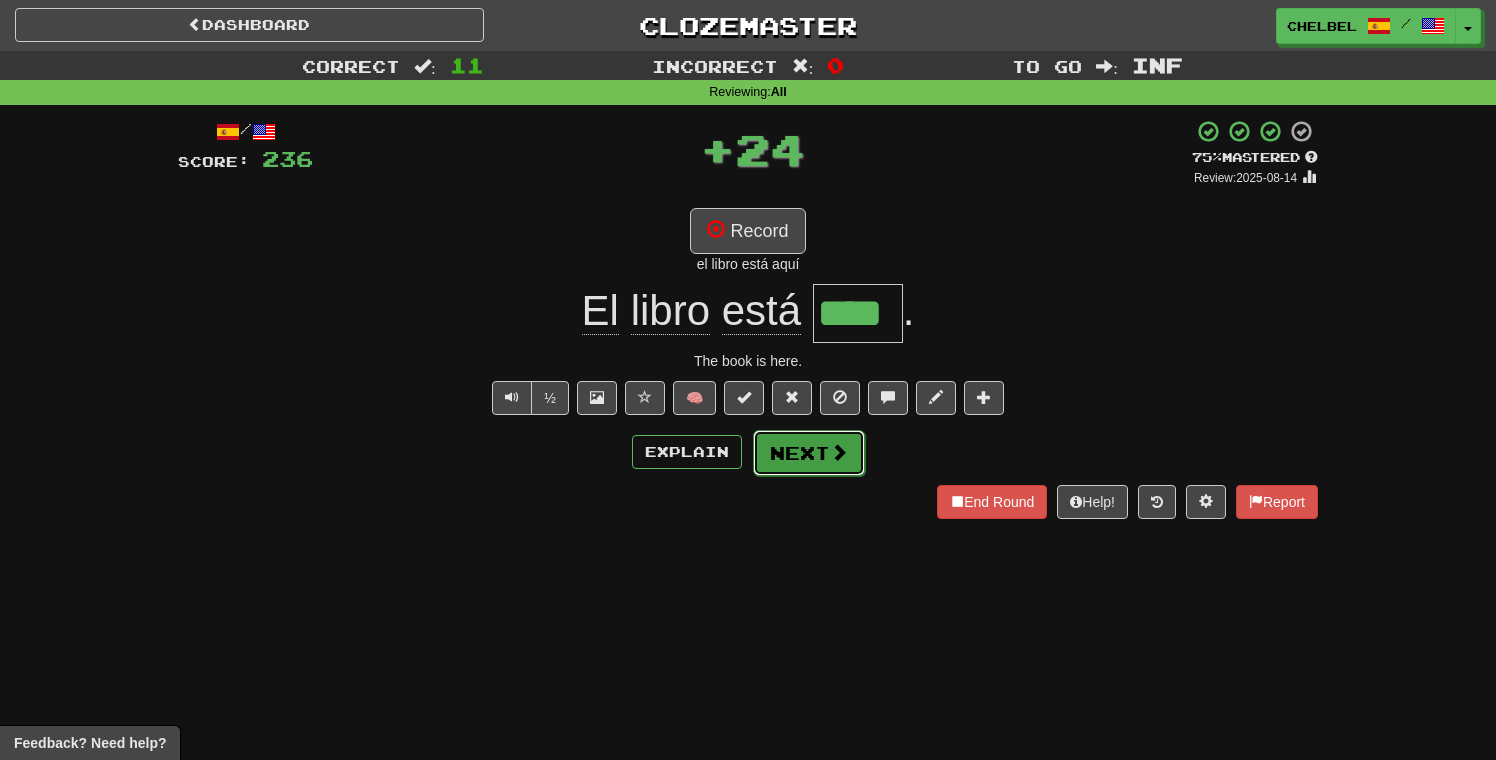 click at bounding box center [839, 452] 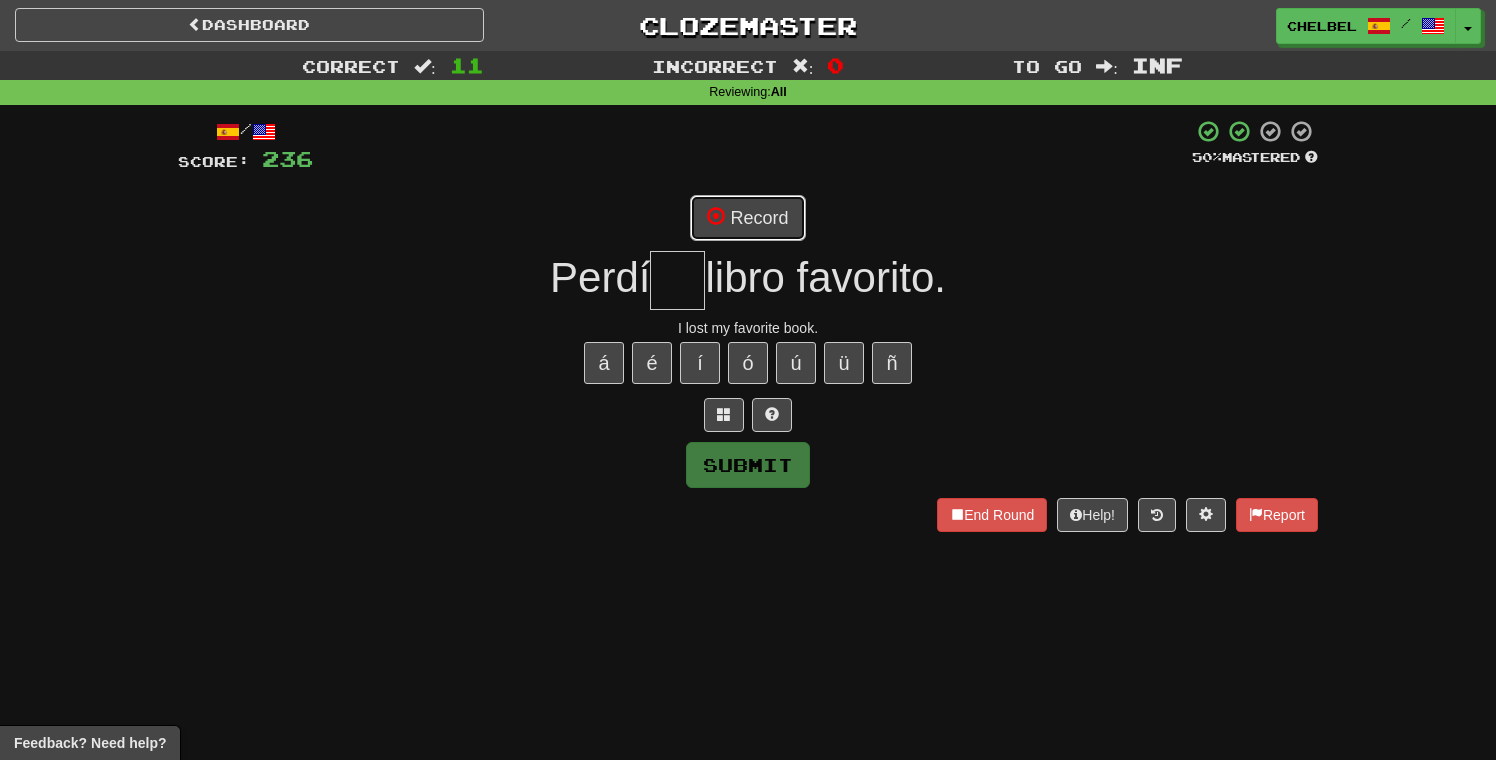 click on "Record" at bounding box center (747, 218) 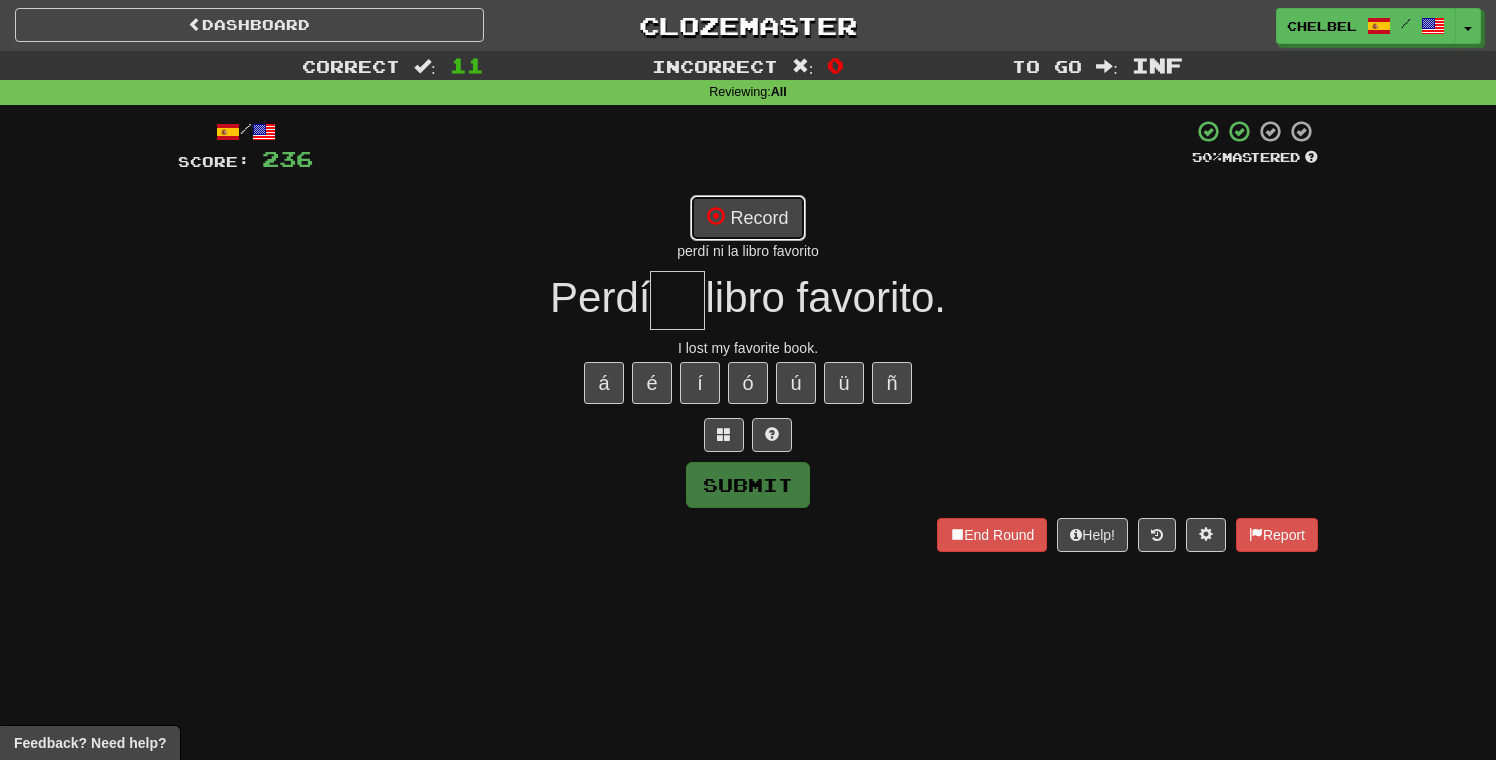 click on "Record" at bounding box center (747, 218) 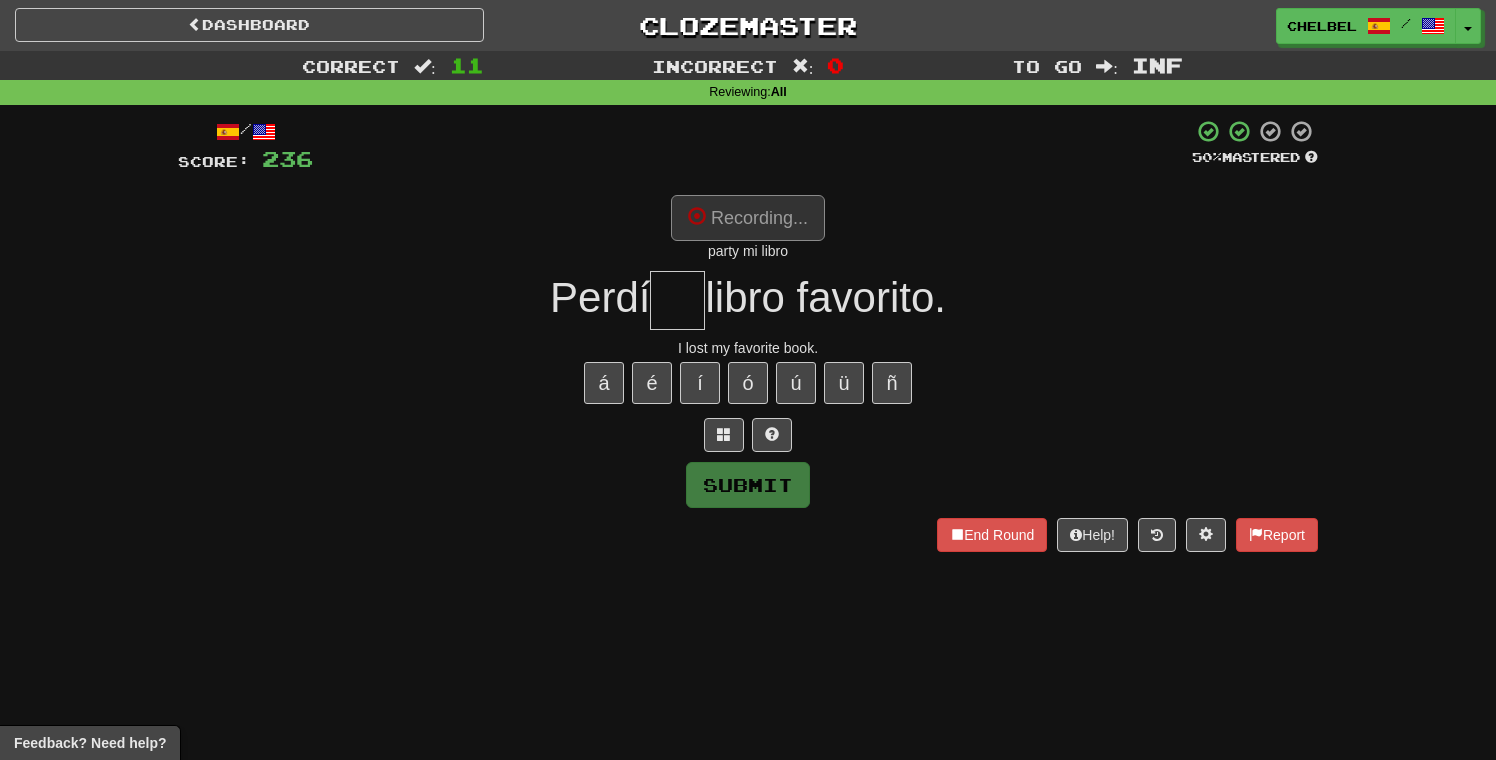 type on "**" 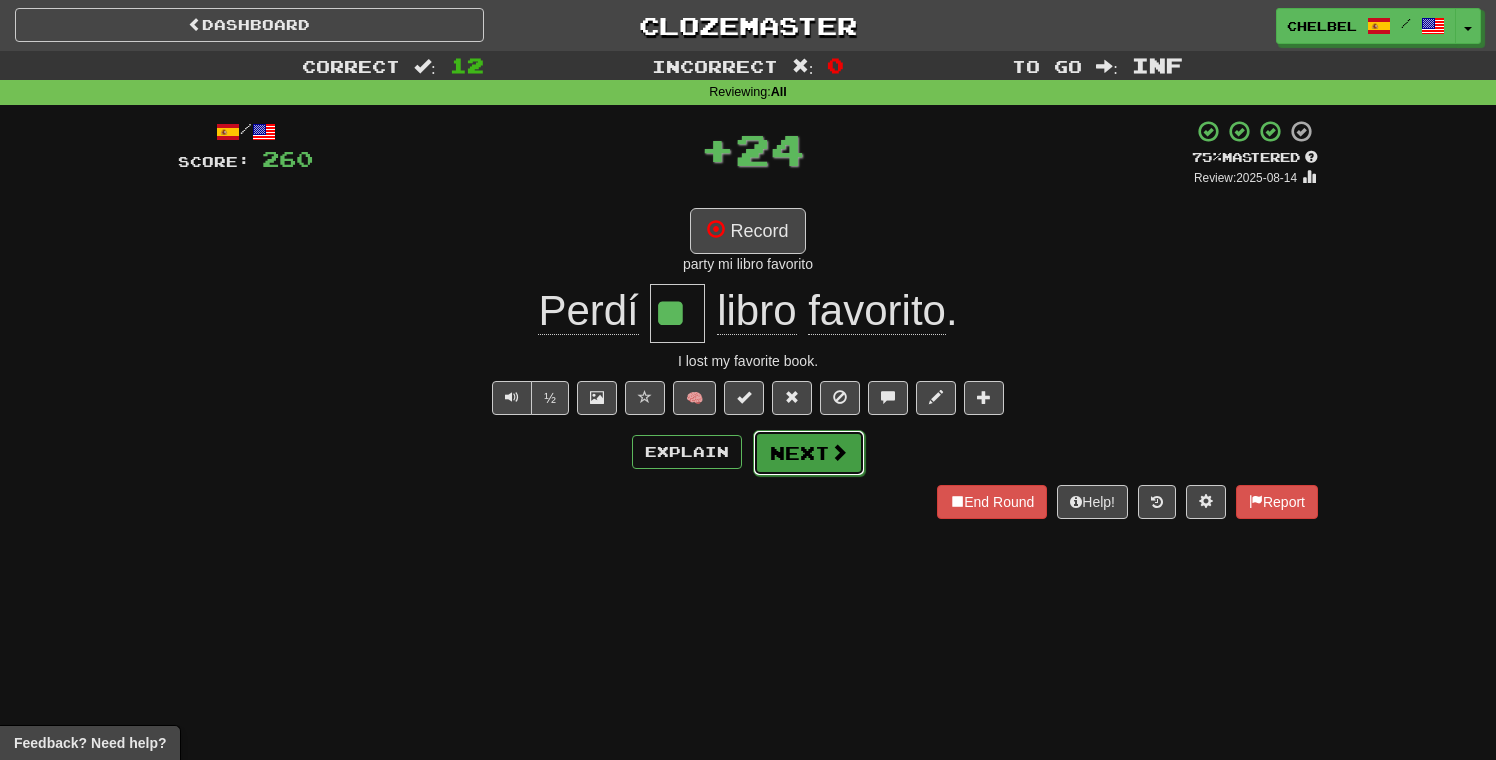 click on "Next" at bounding box center (809, 453) 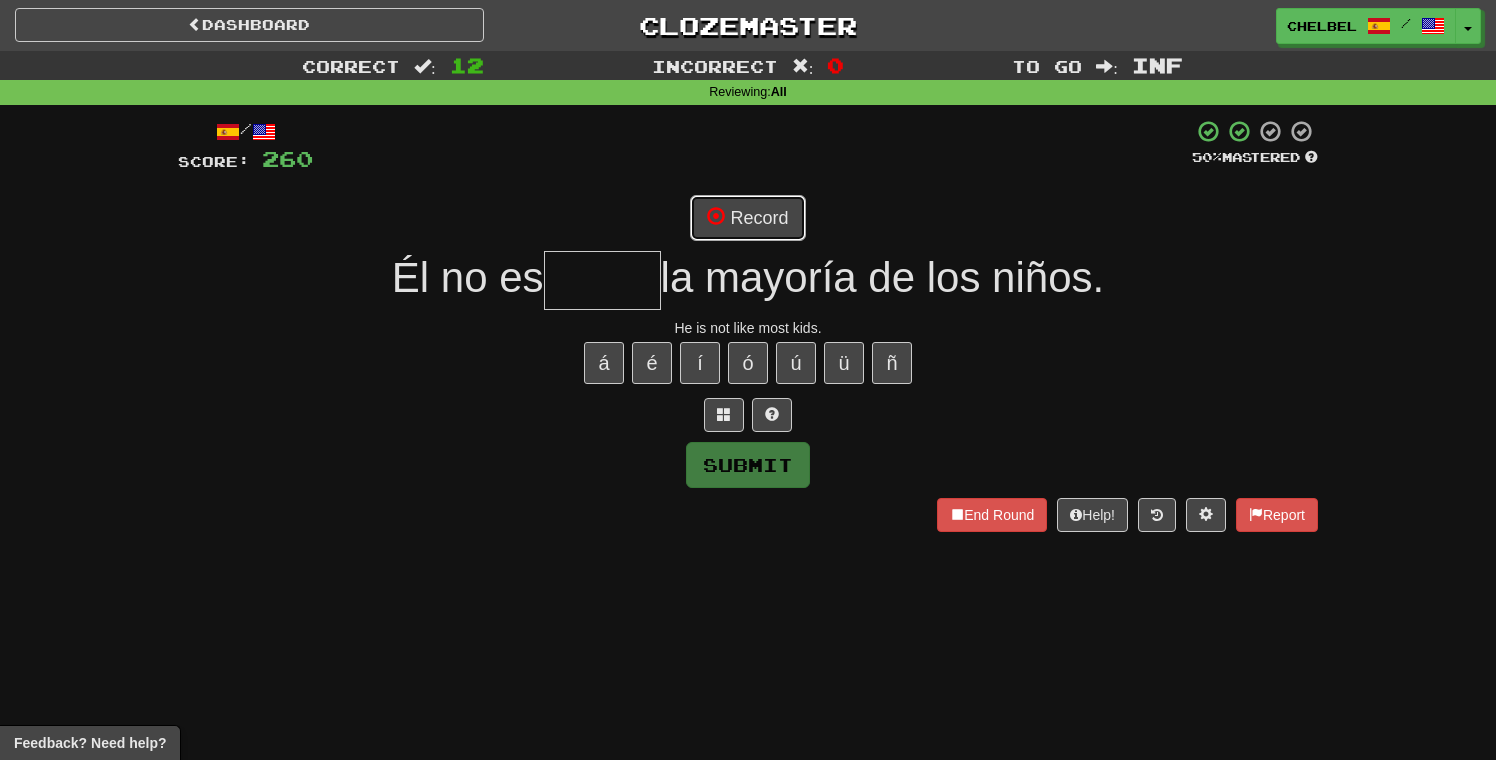 click at bounding box center (716, 216) 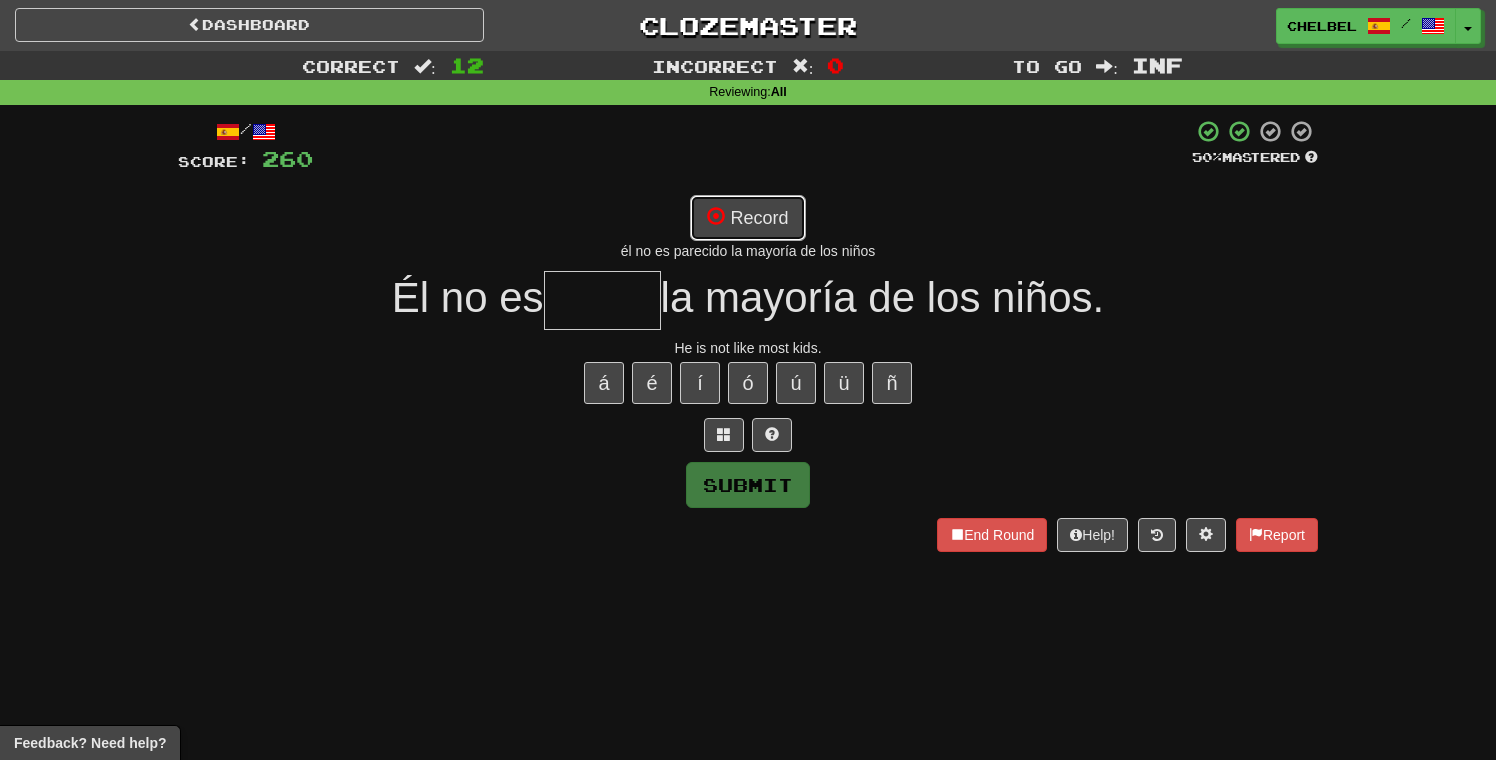 click on "Record" at bounding box center (747, 218) 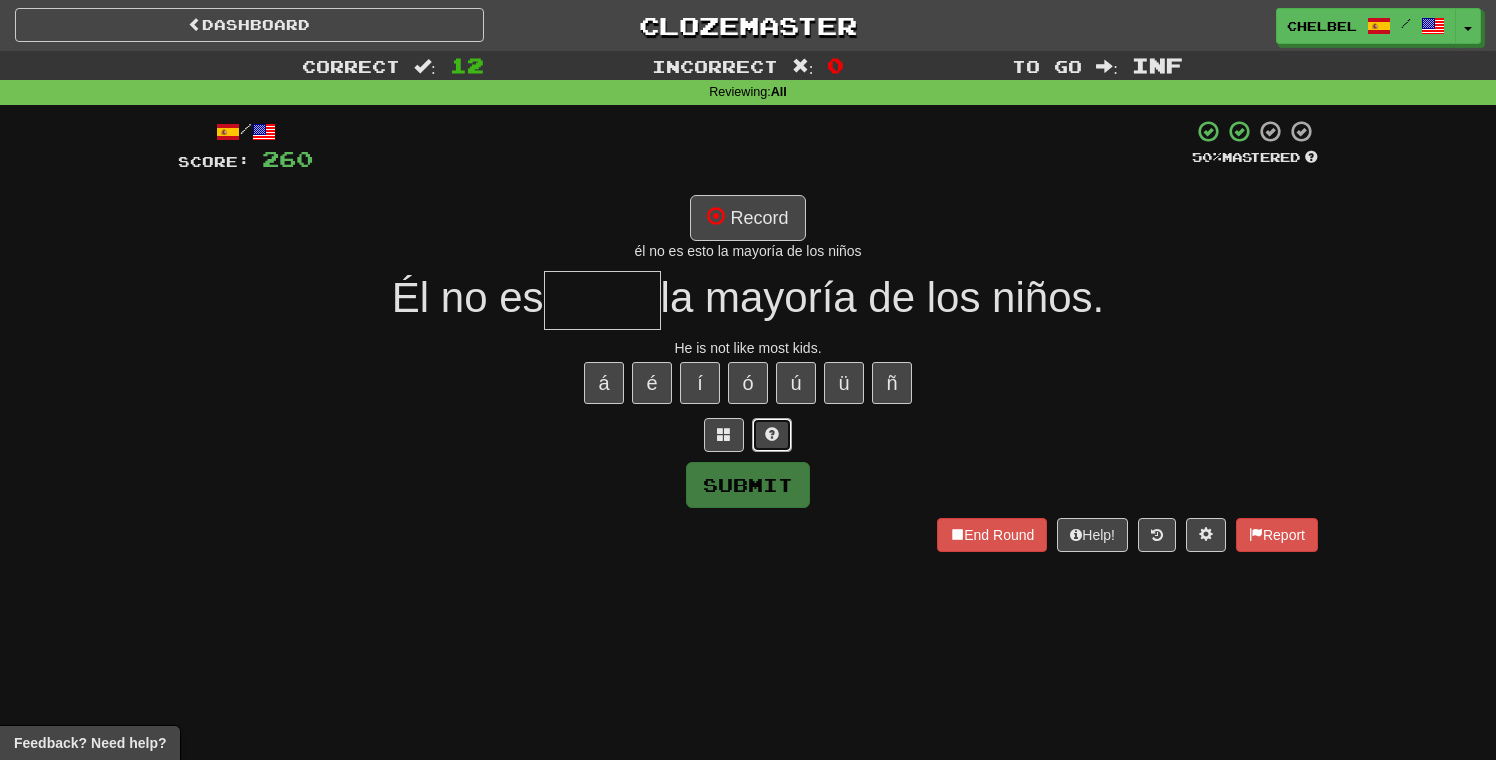 click at bounding box center [772, 434] 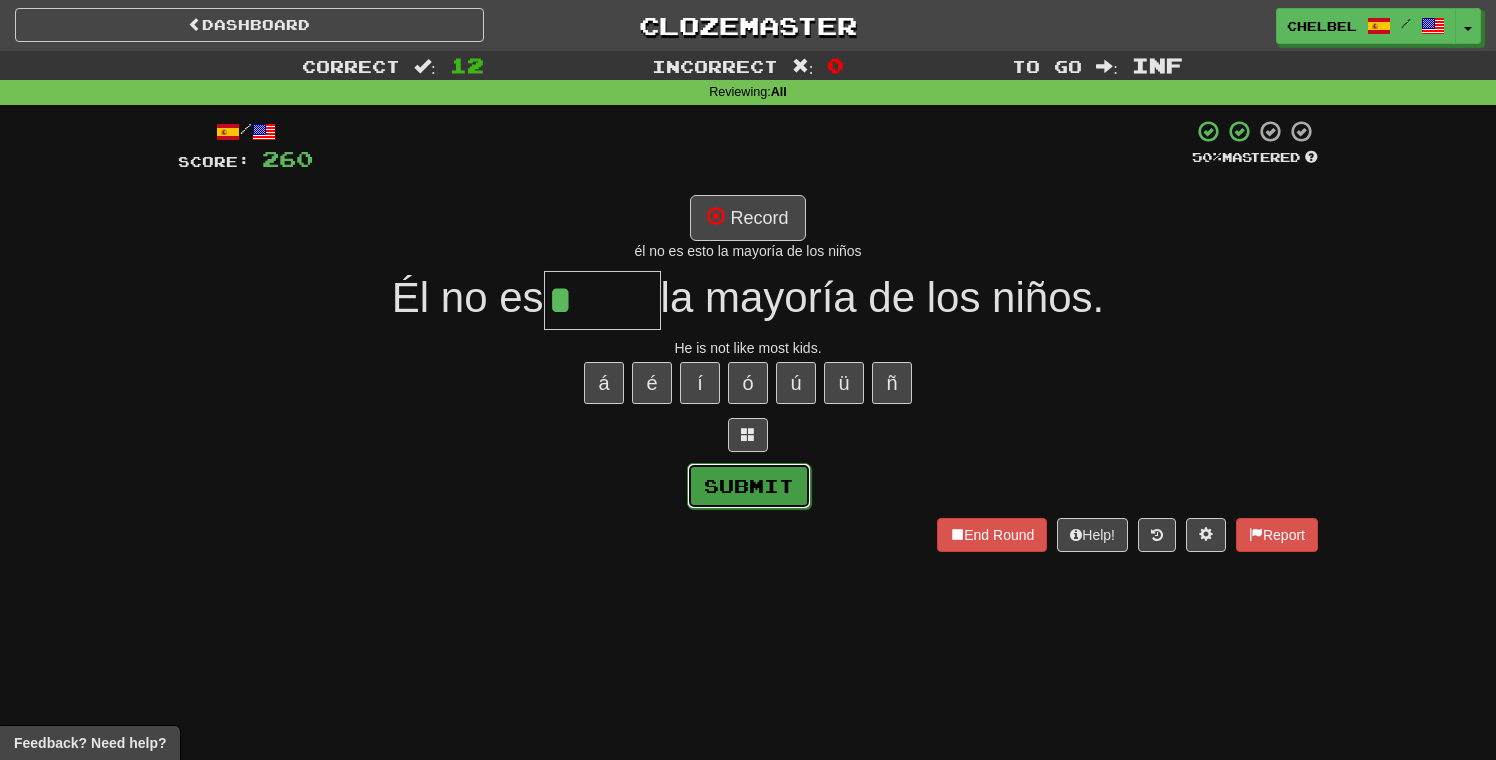 click on "Submit" at bounding box center [749, 486] 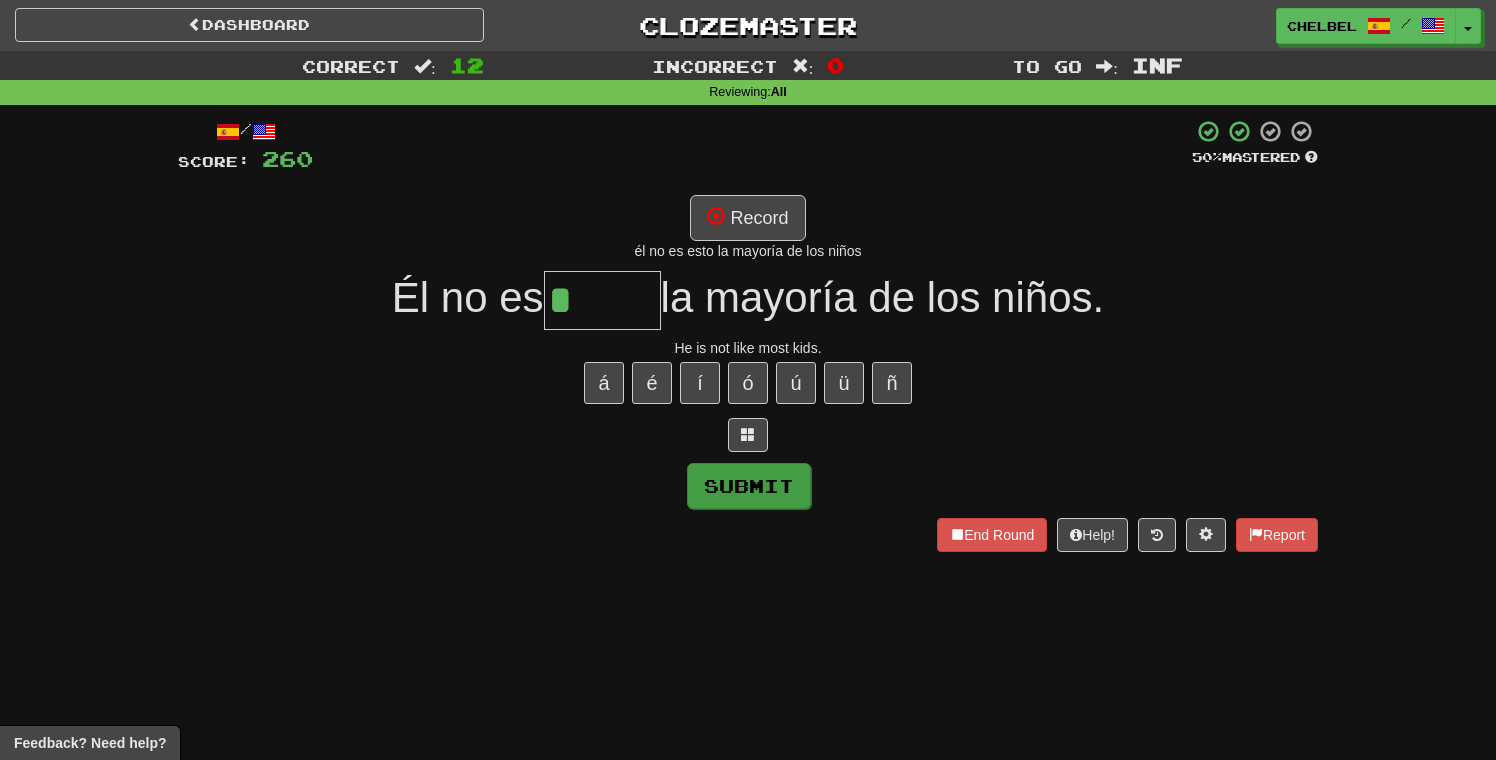 type on "****" 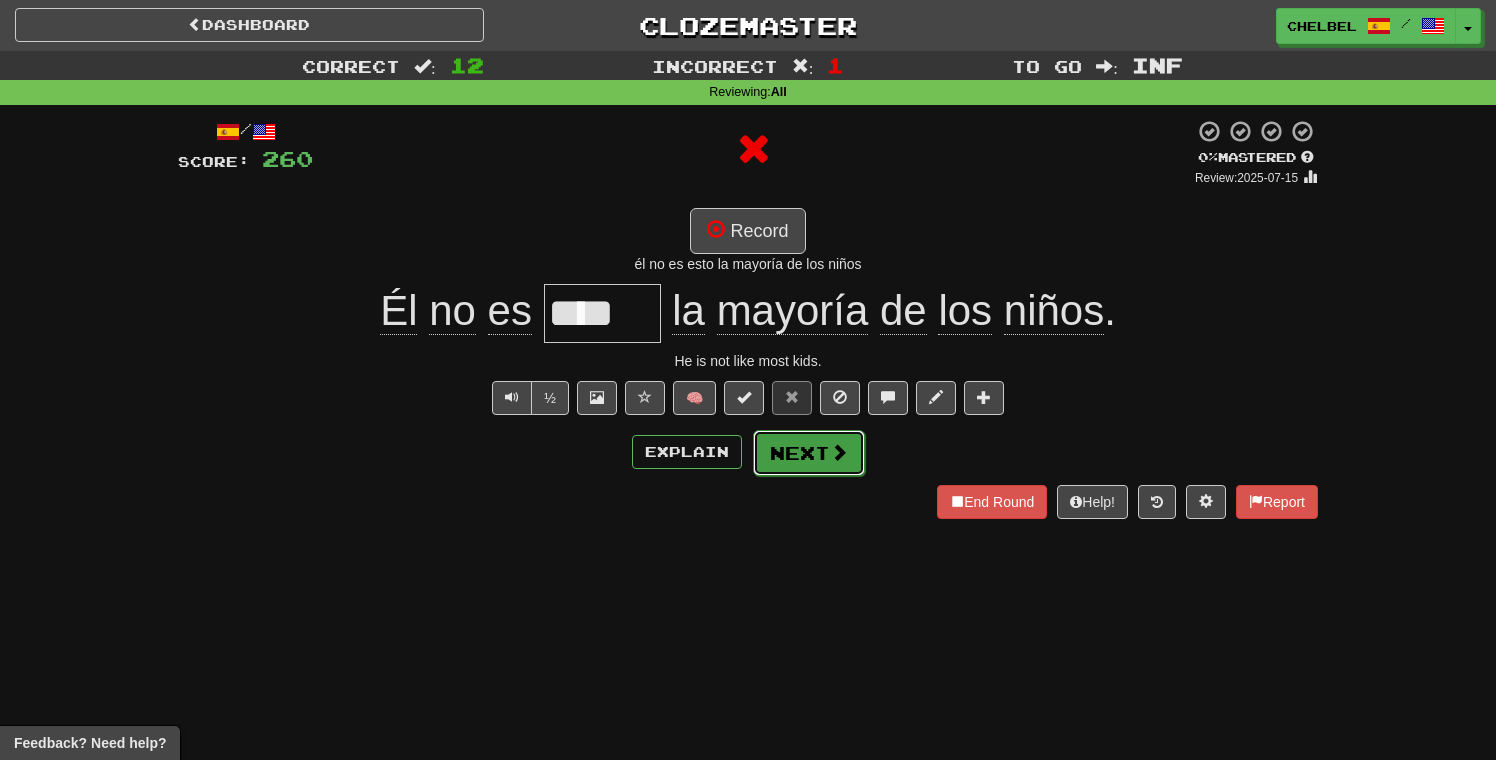 click on "Next" at bounding box center [809, 453] 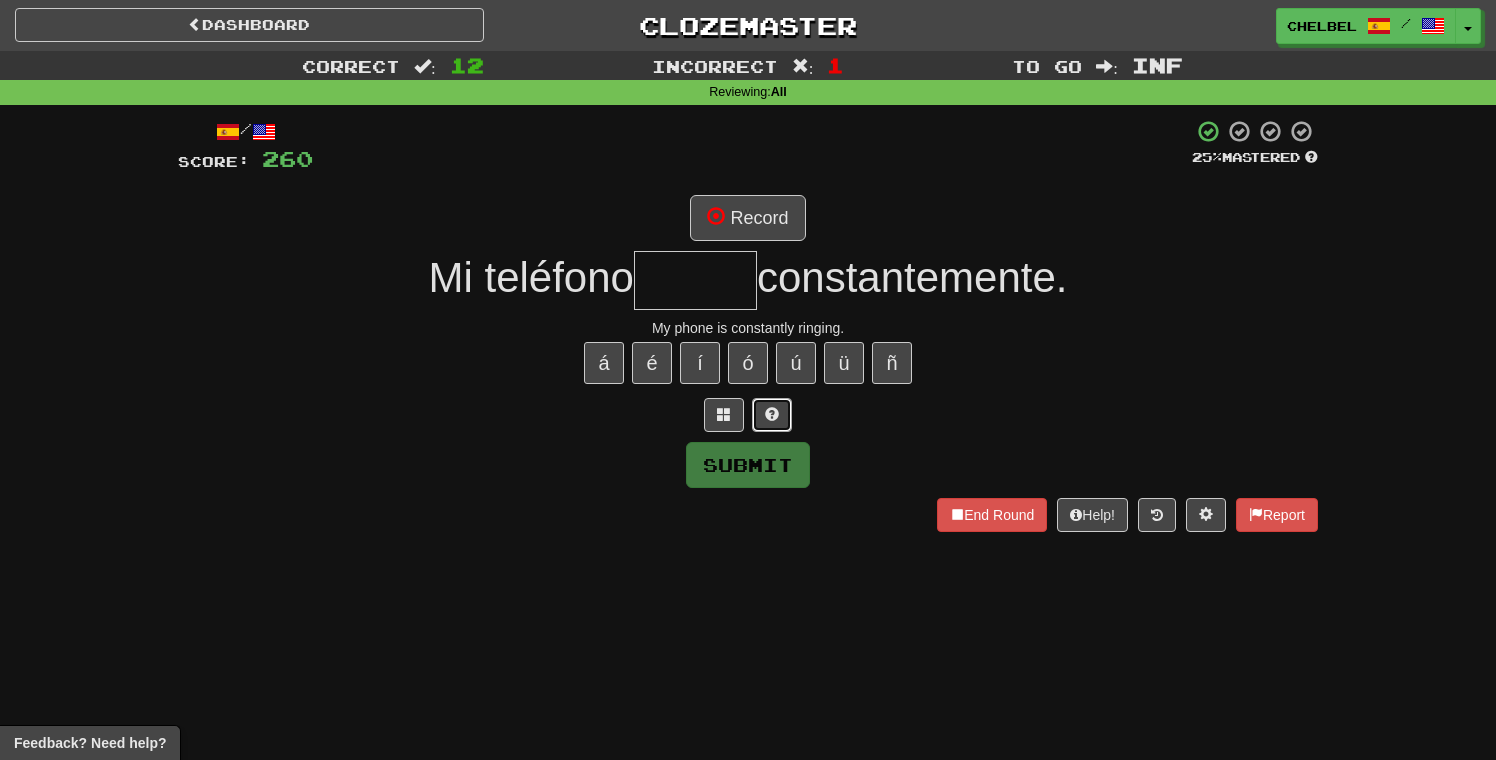 click at bounding box center [772, 415] 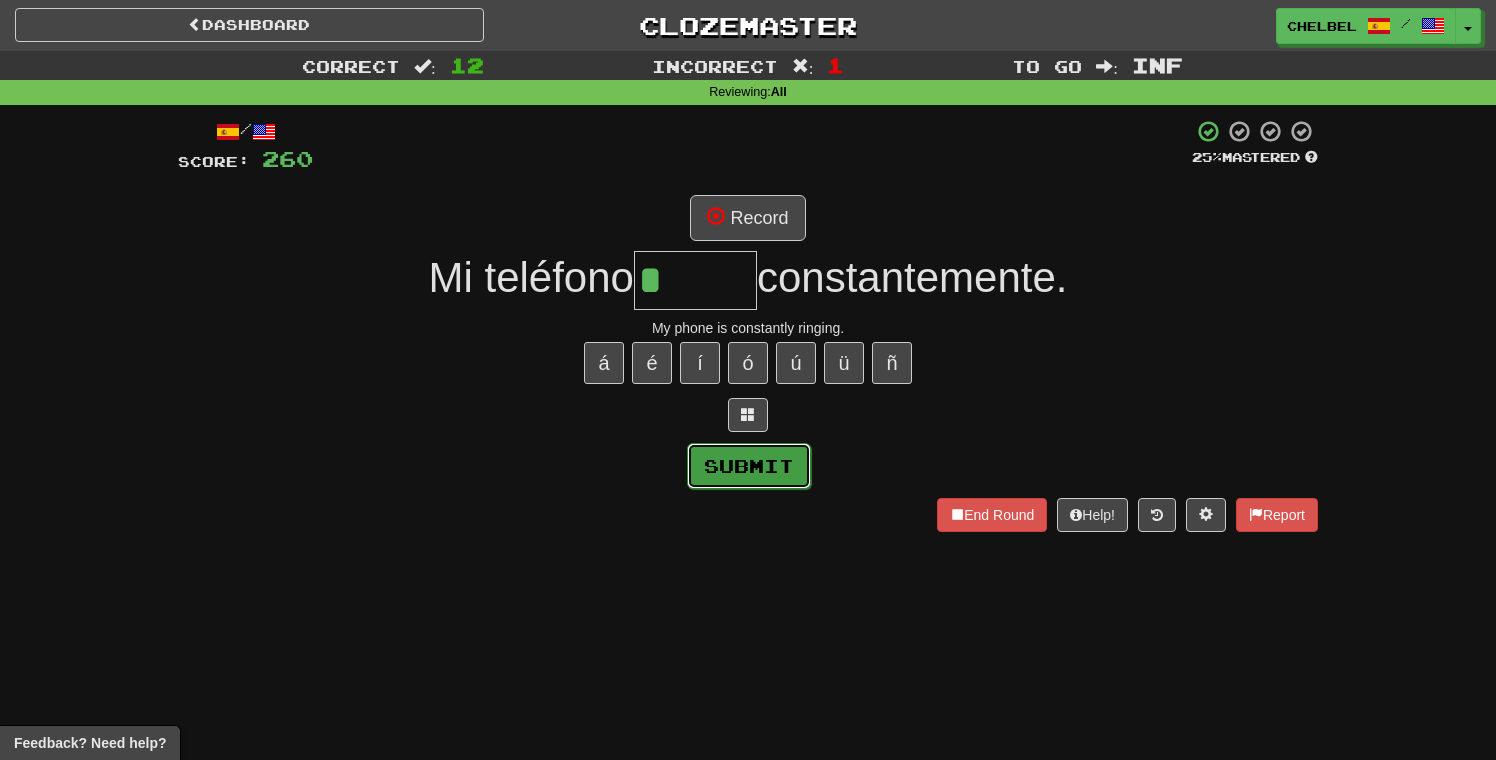 click on "Submit" at bounding box center [749, 466] 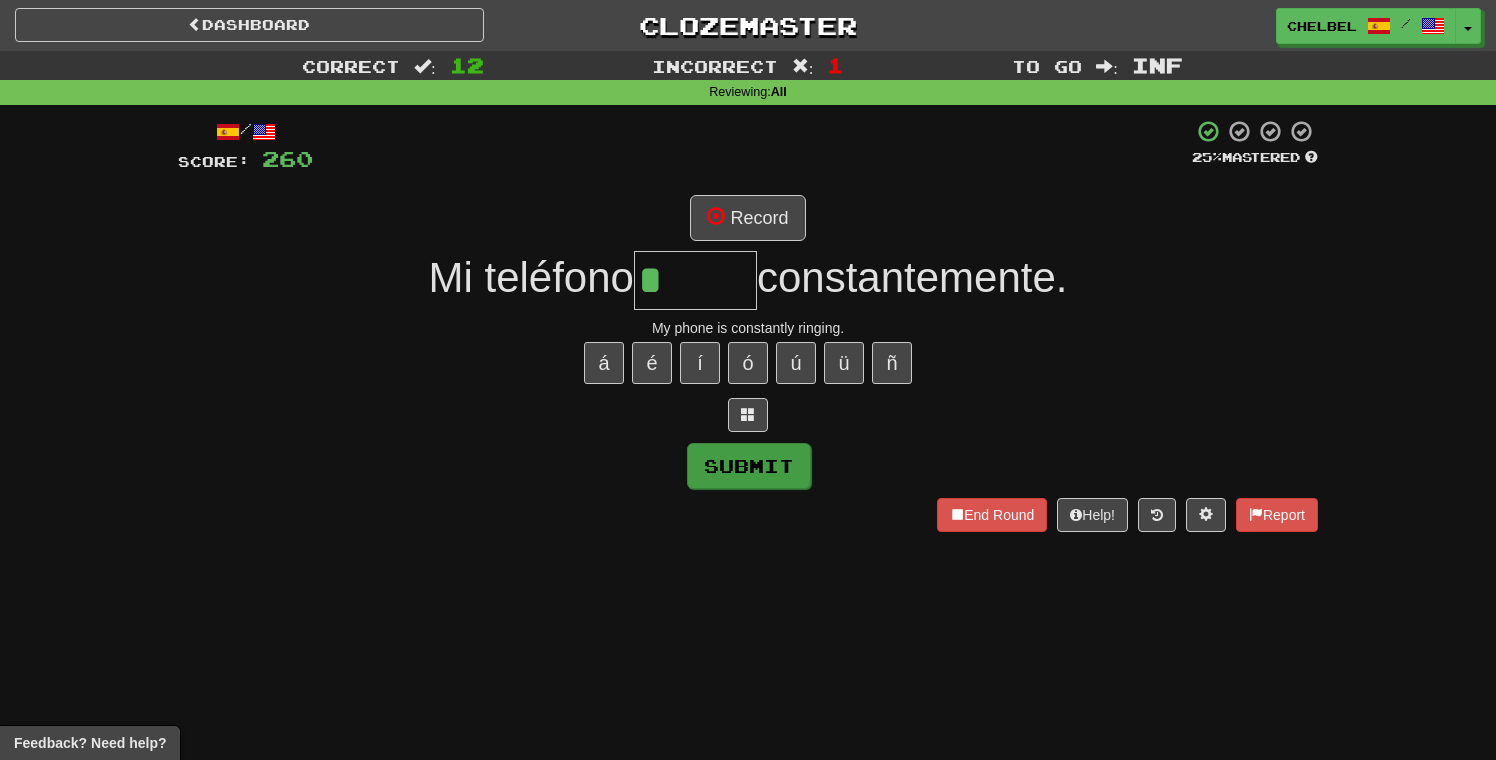 type on "*****" 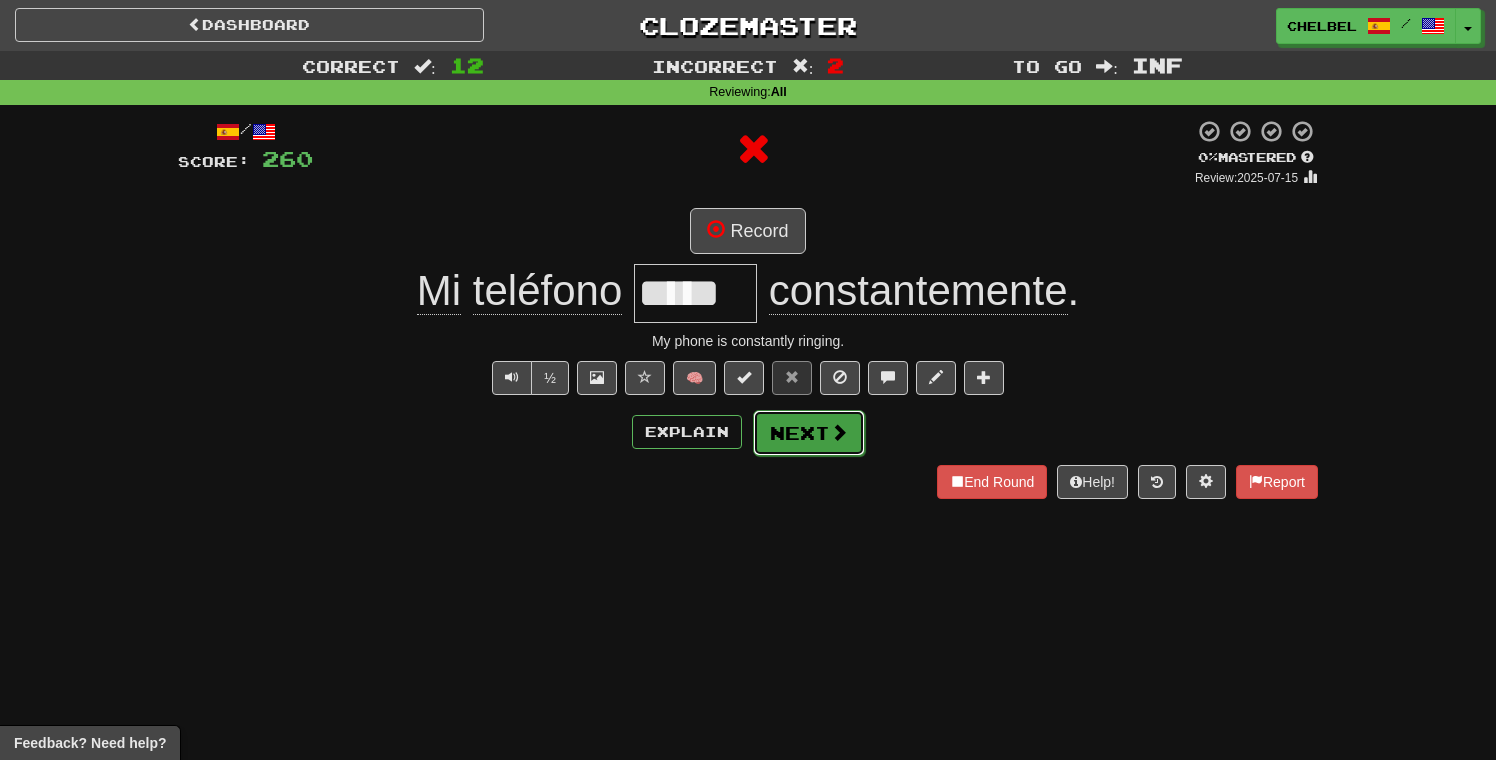 click on "Next" at bounding box center [809, 433] 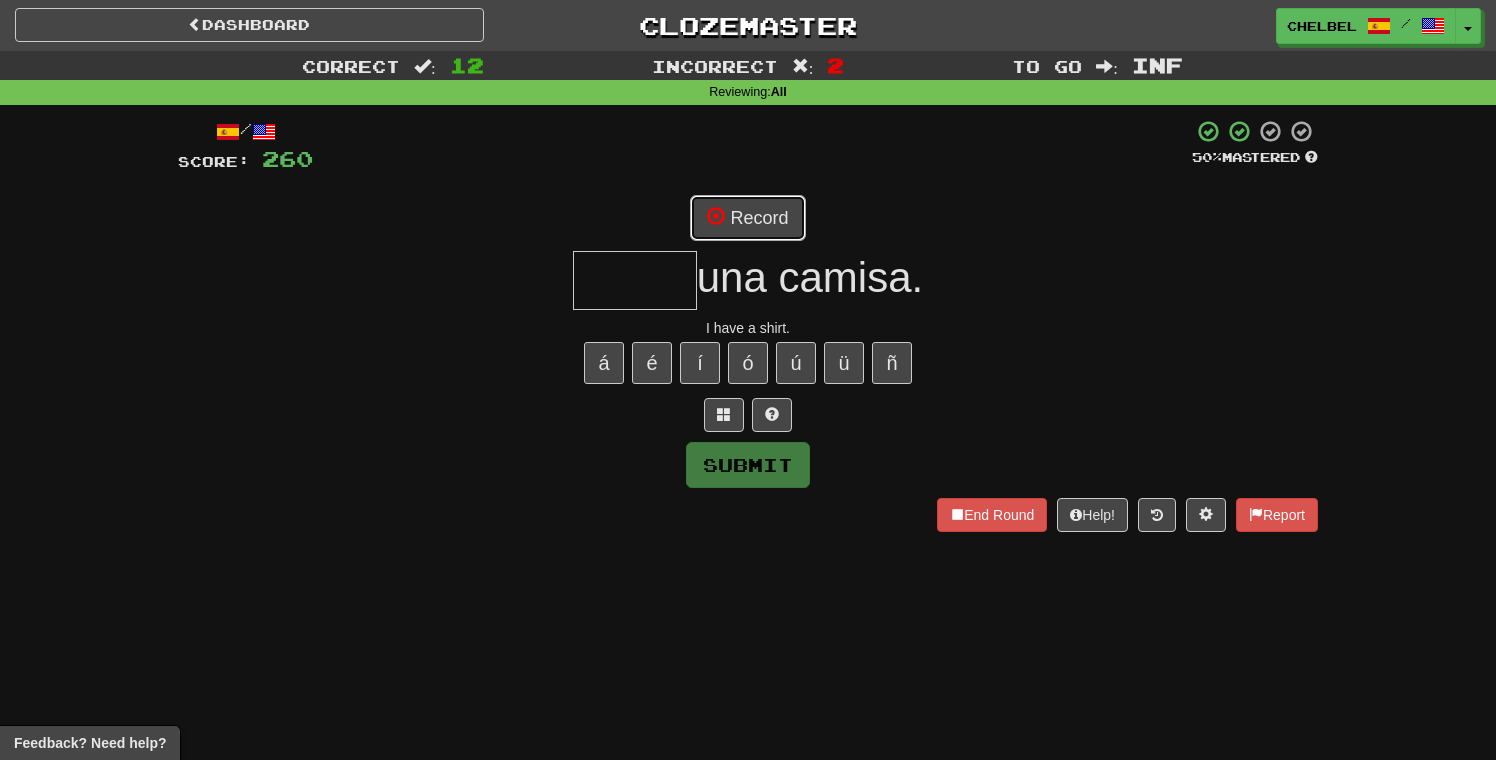 click at bounding box center (716, 216) 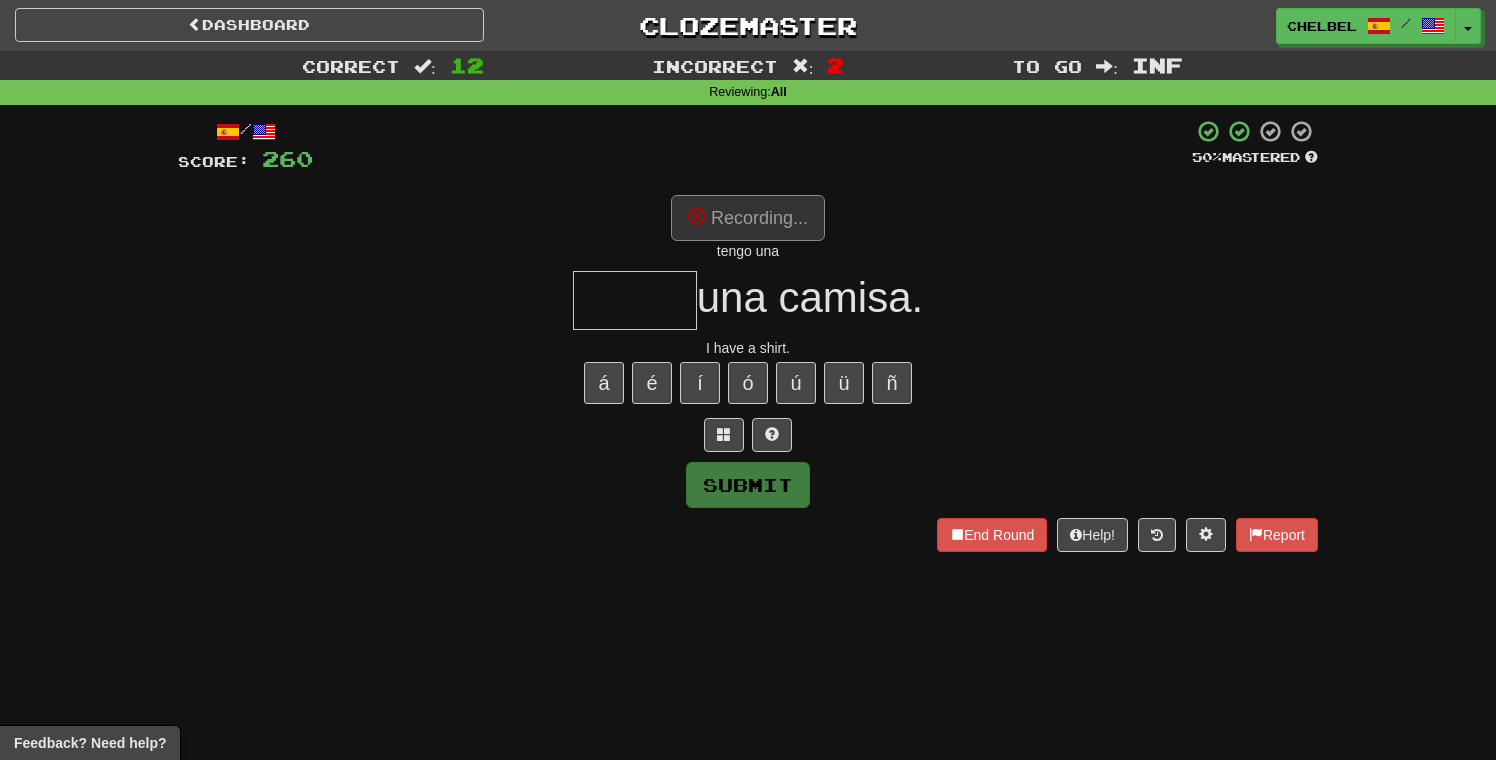 type on "*****" 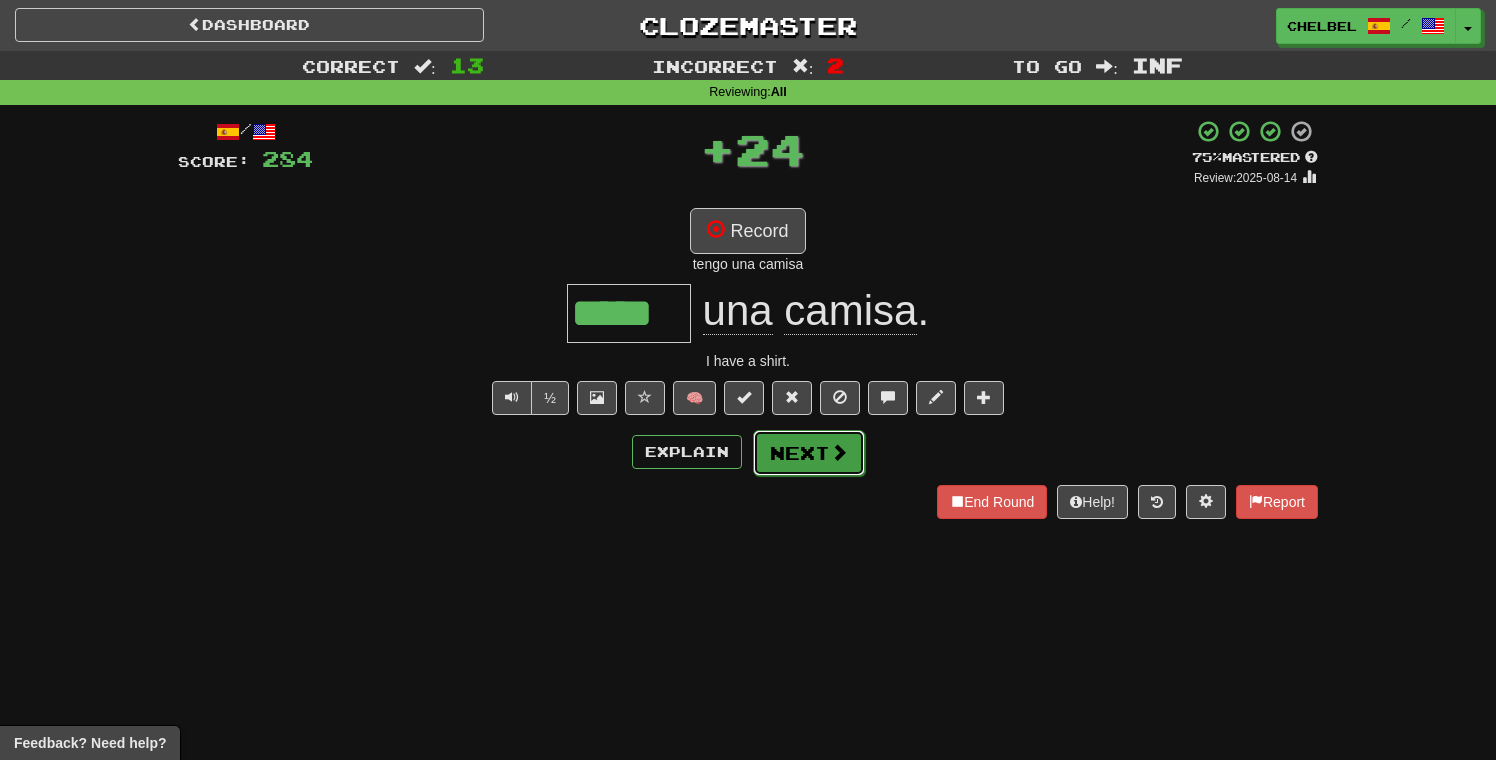 click on "Next" at bounding box center [809, 453] 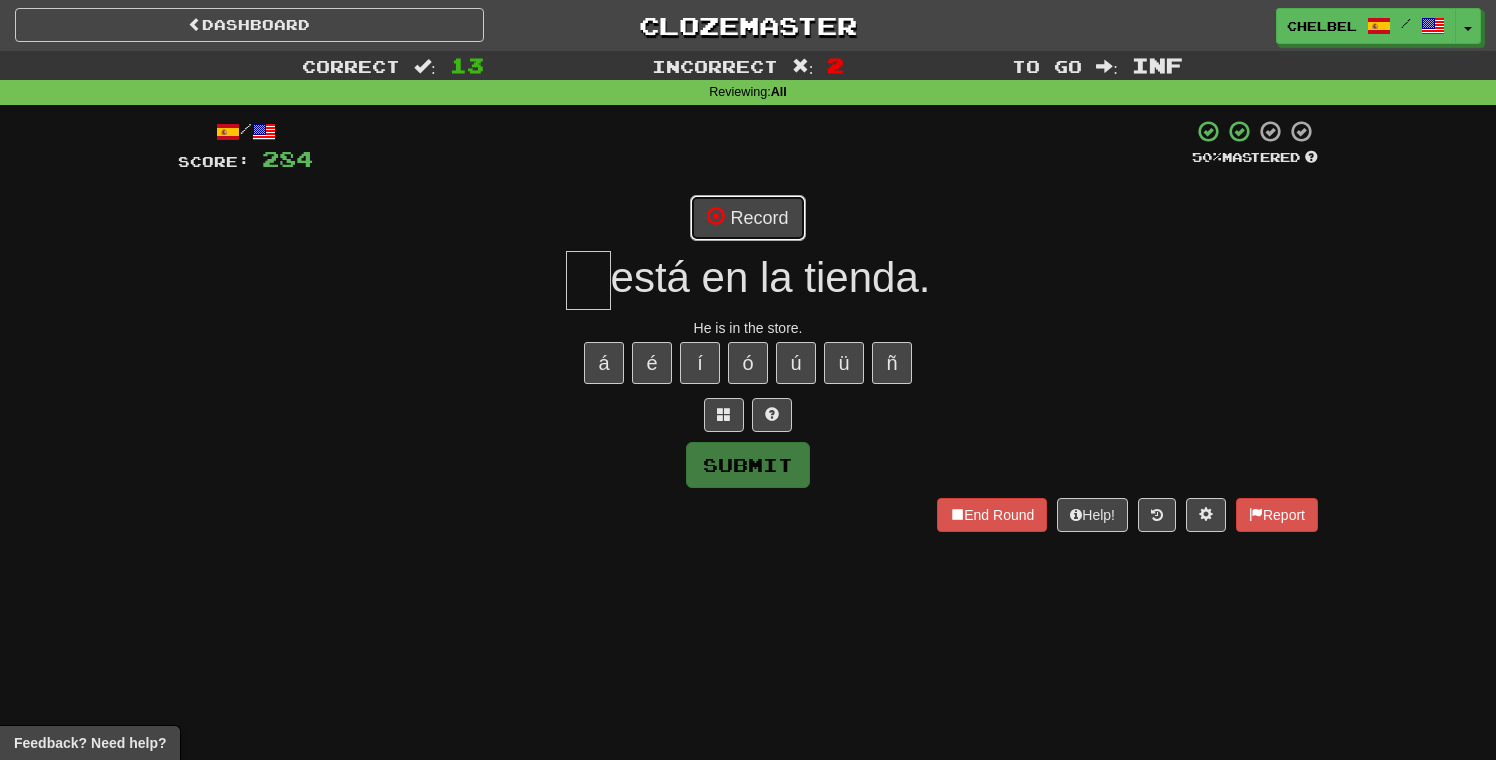 click on "Record" at bounding box center (747, 218) 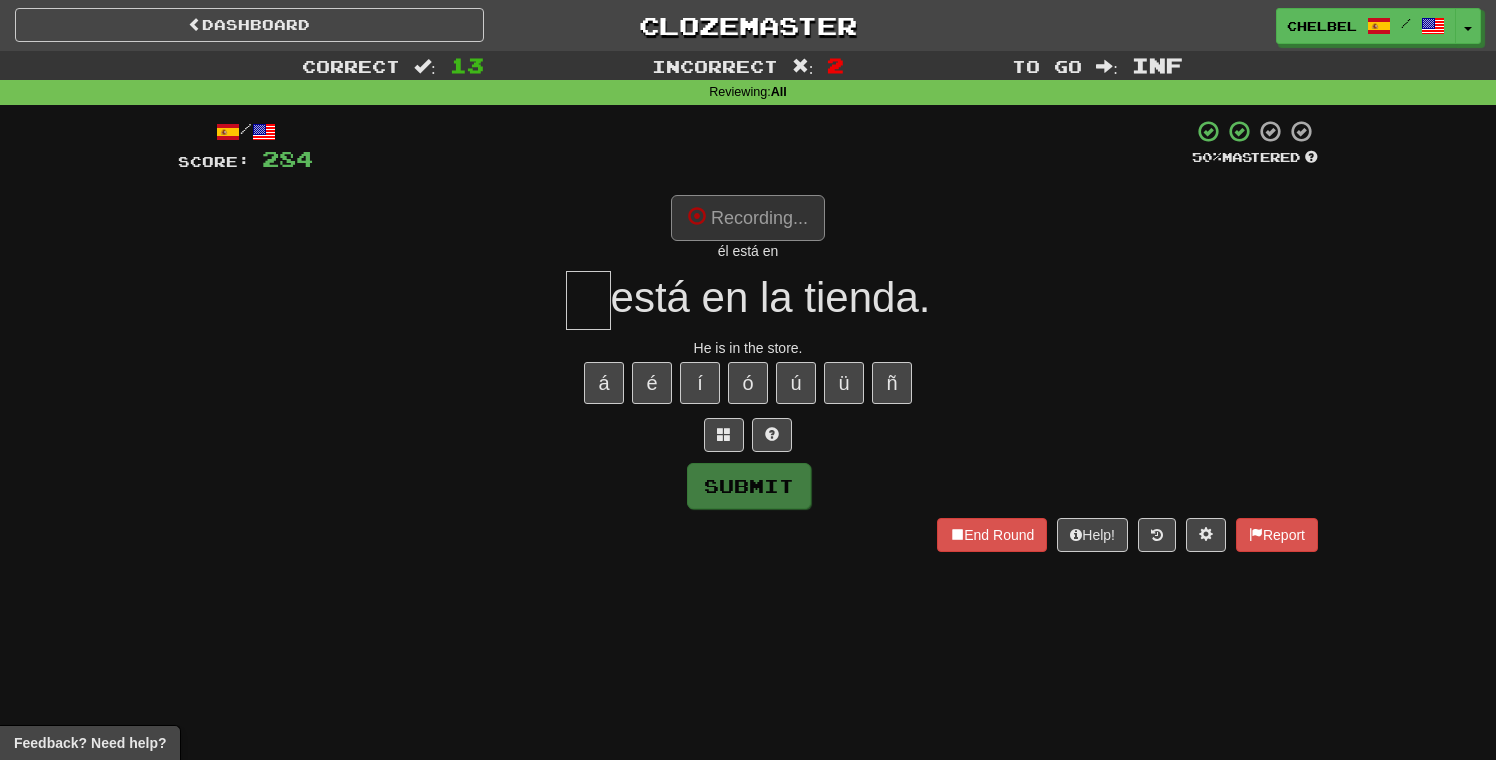 type on "**" 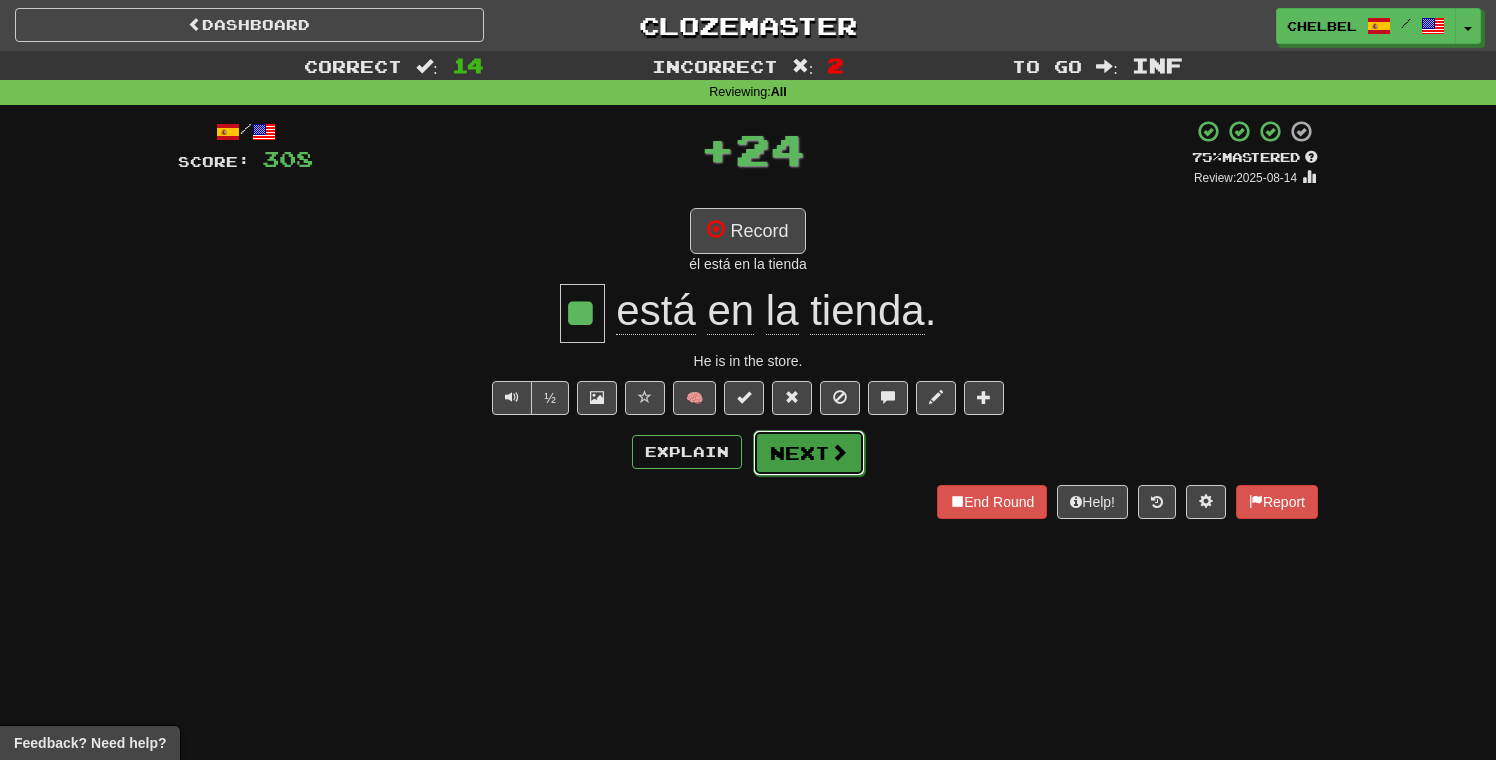 click on "Next" at bounding box center [809, 453] 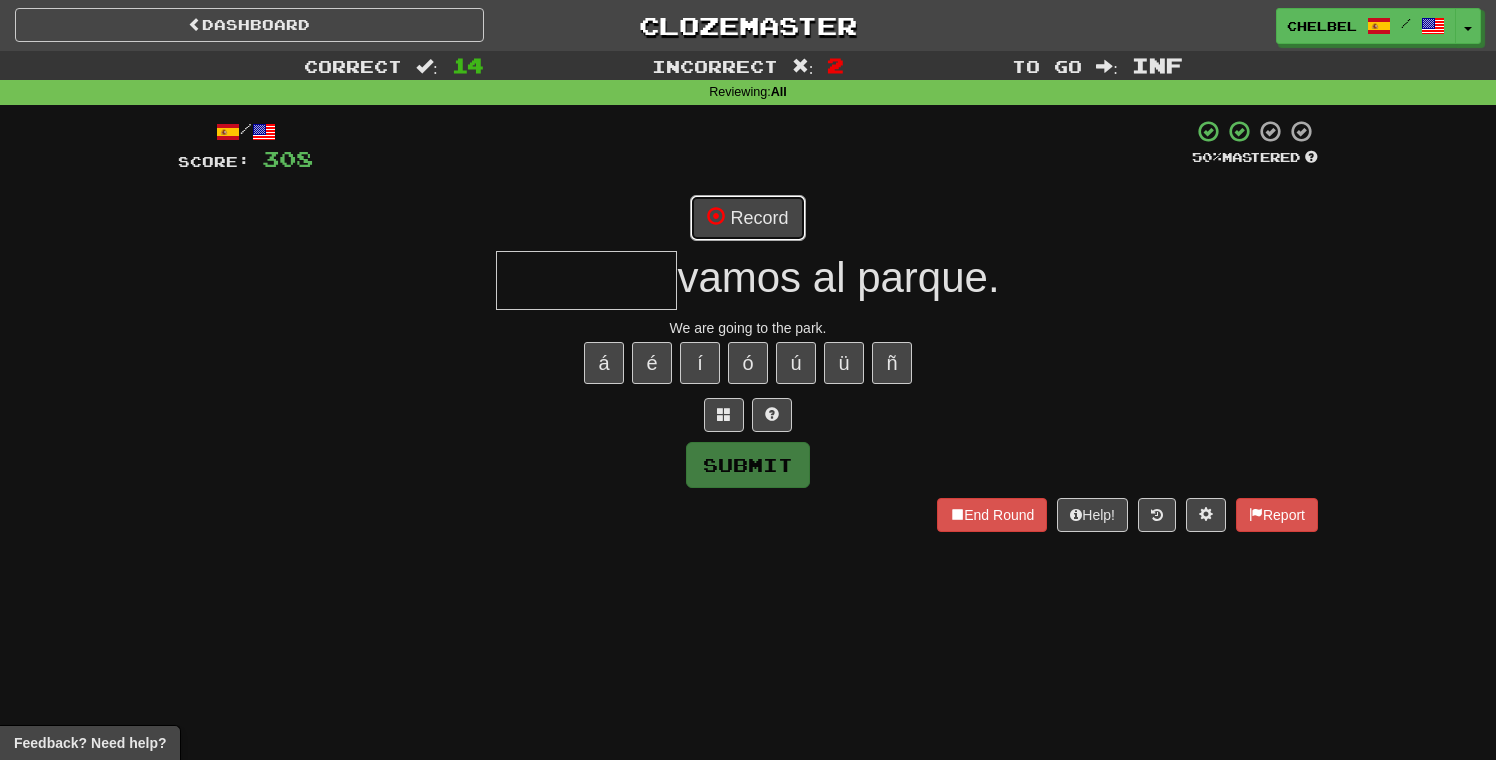 click on "Record" at bounding box center (747, 218) 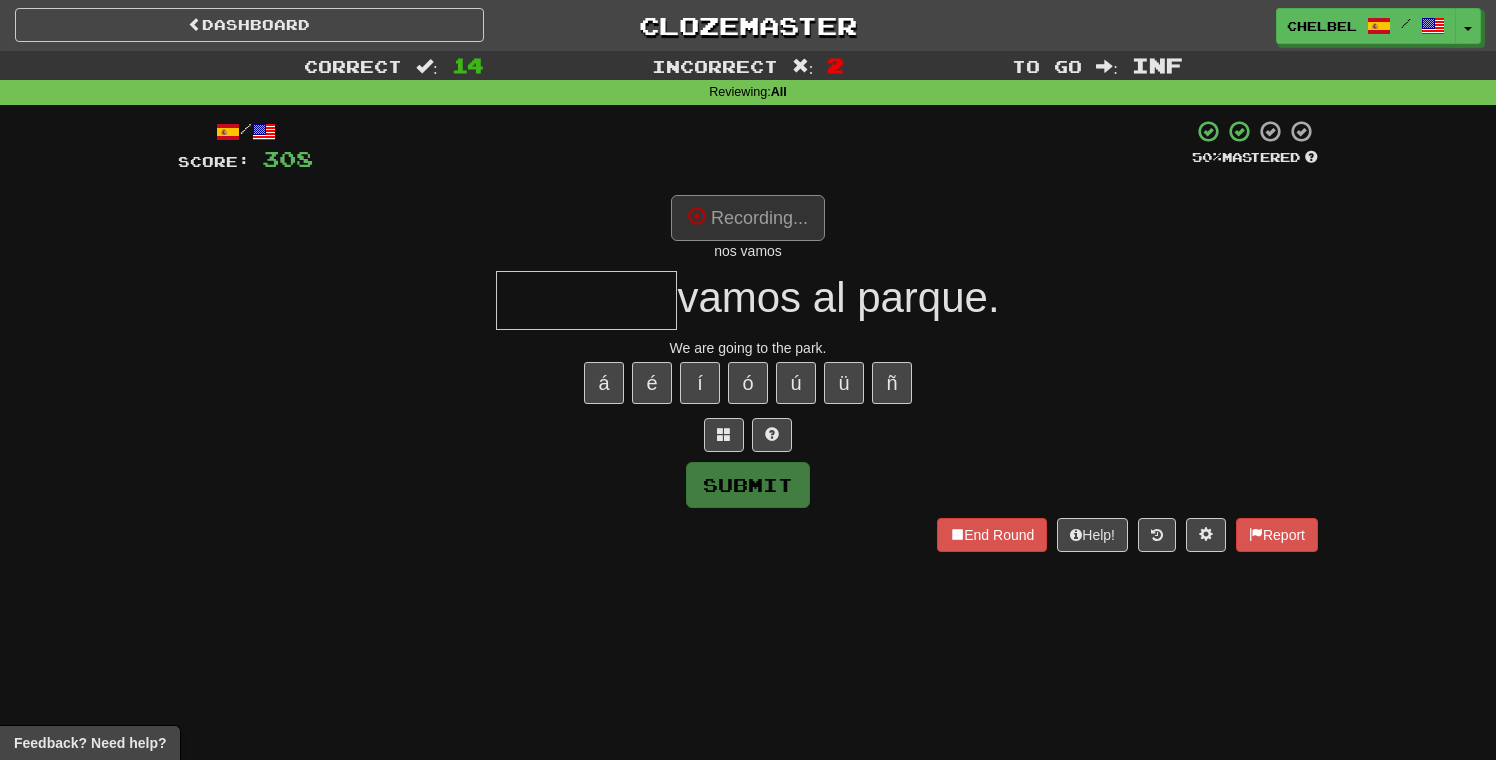 type on "********" 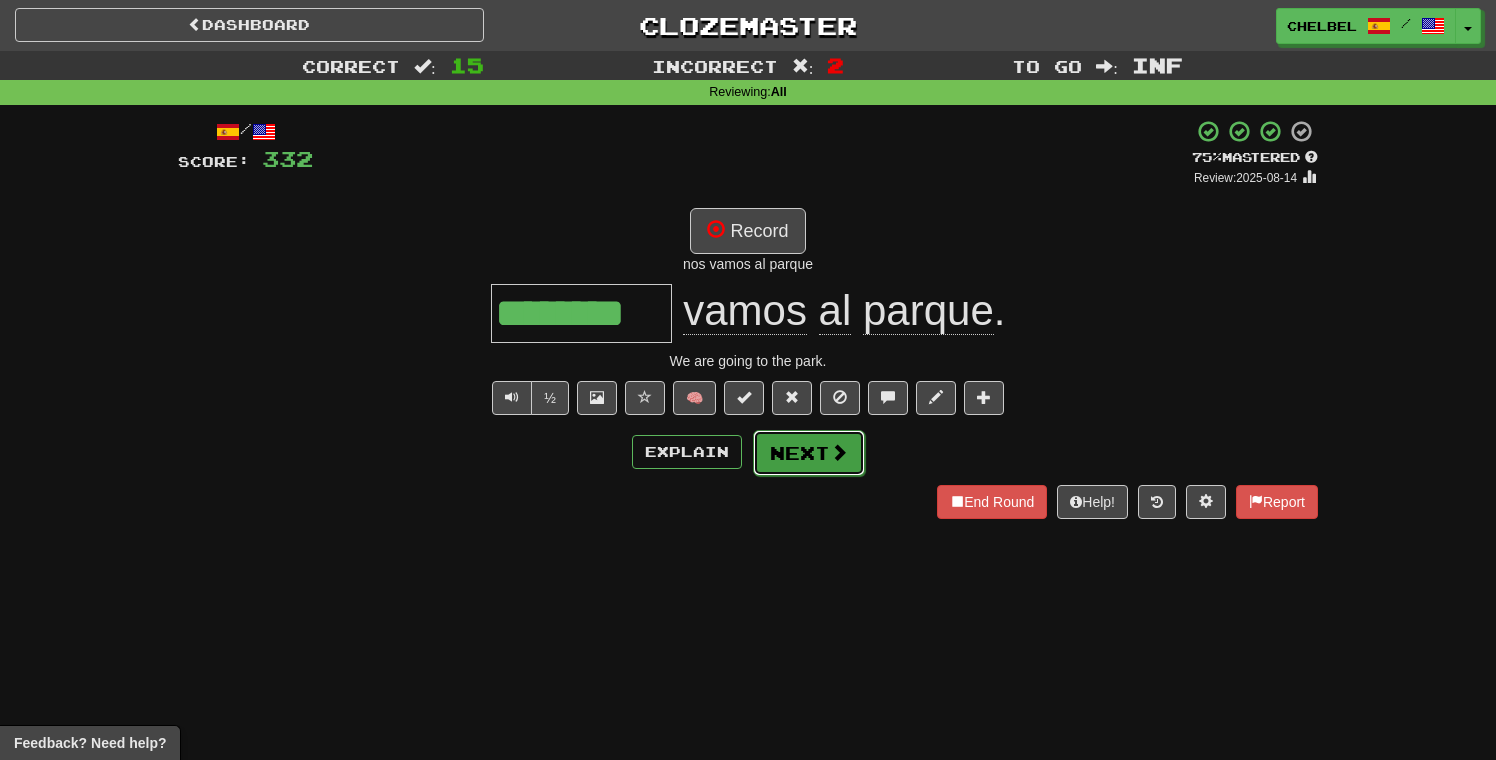 click on "Next" at bounding box center [809, 453] 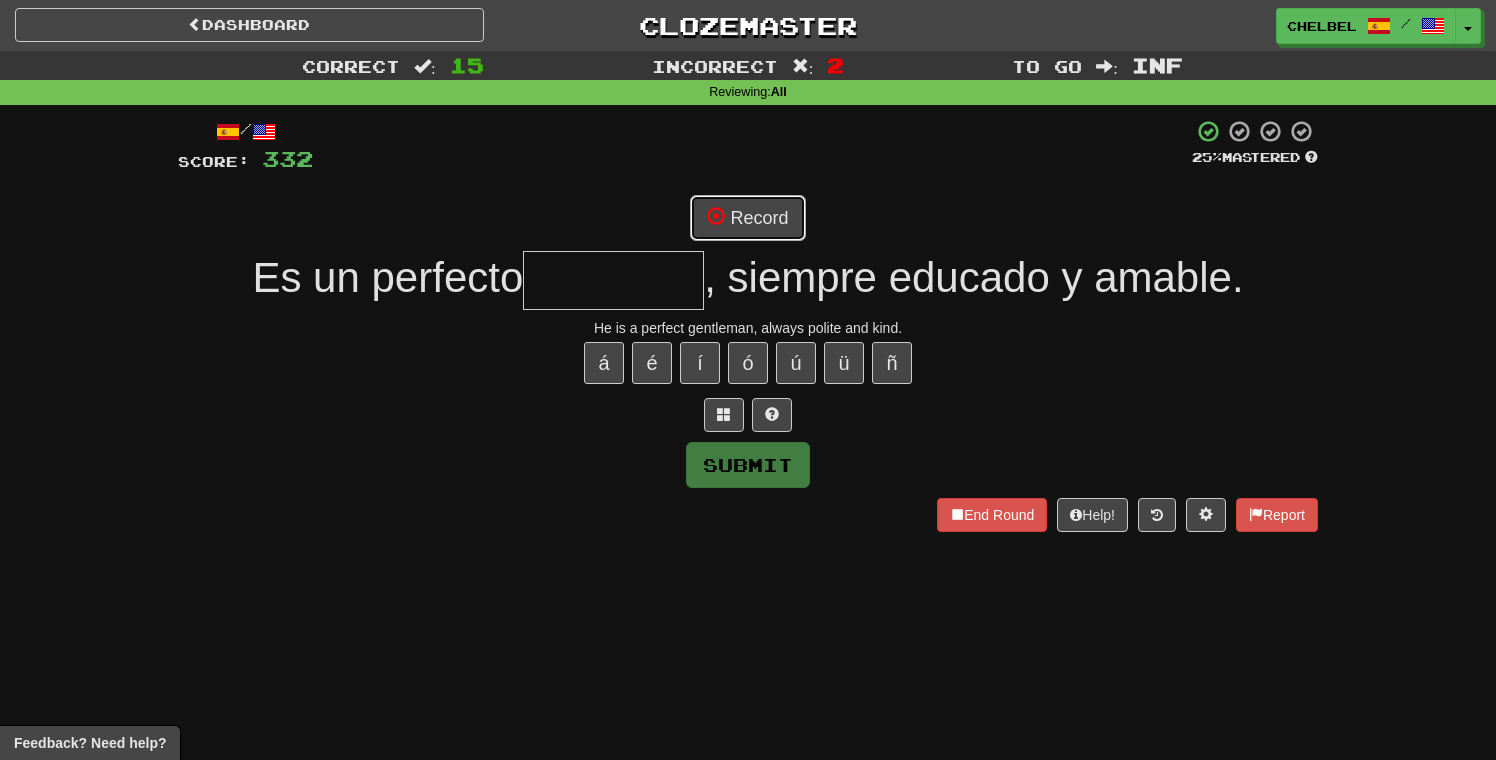 click on "Record" at bounding box center (747, 218) 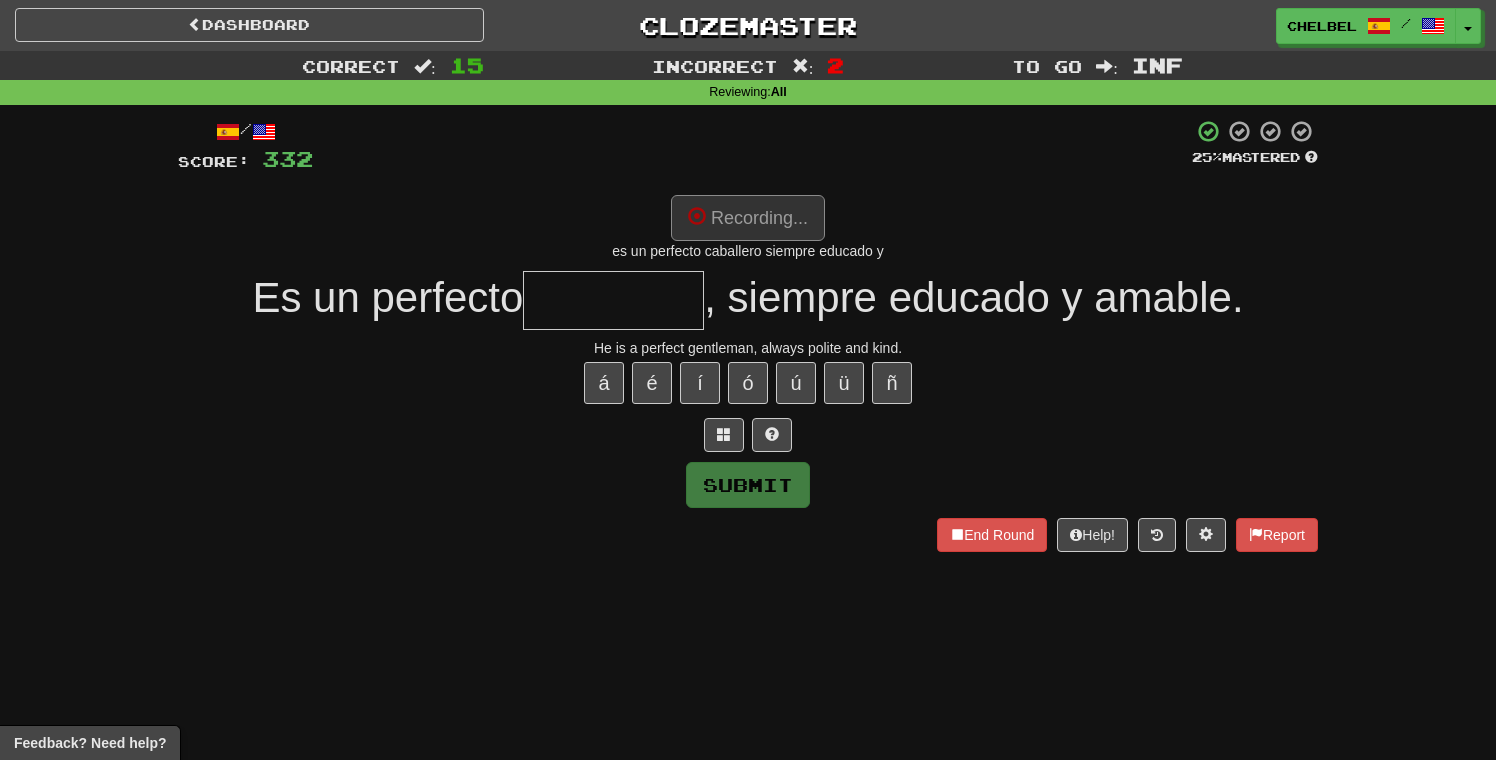 type on "*********" 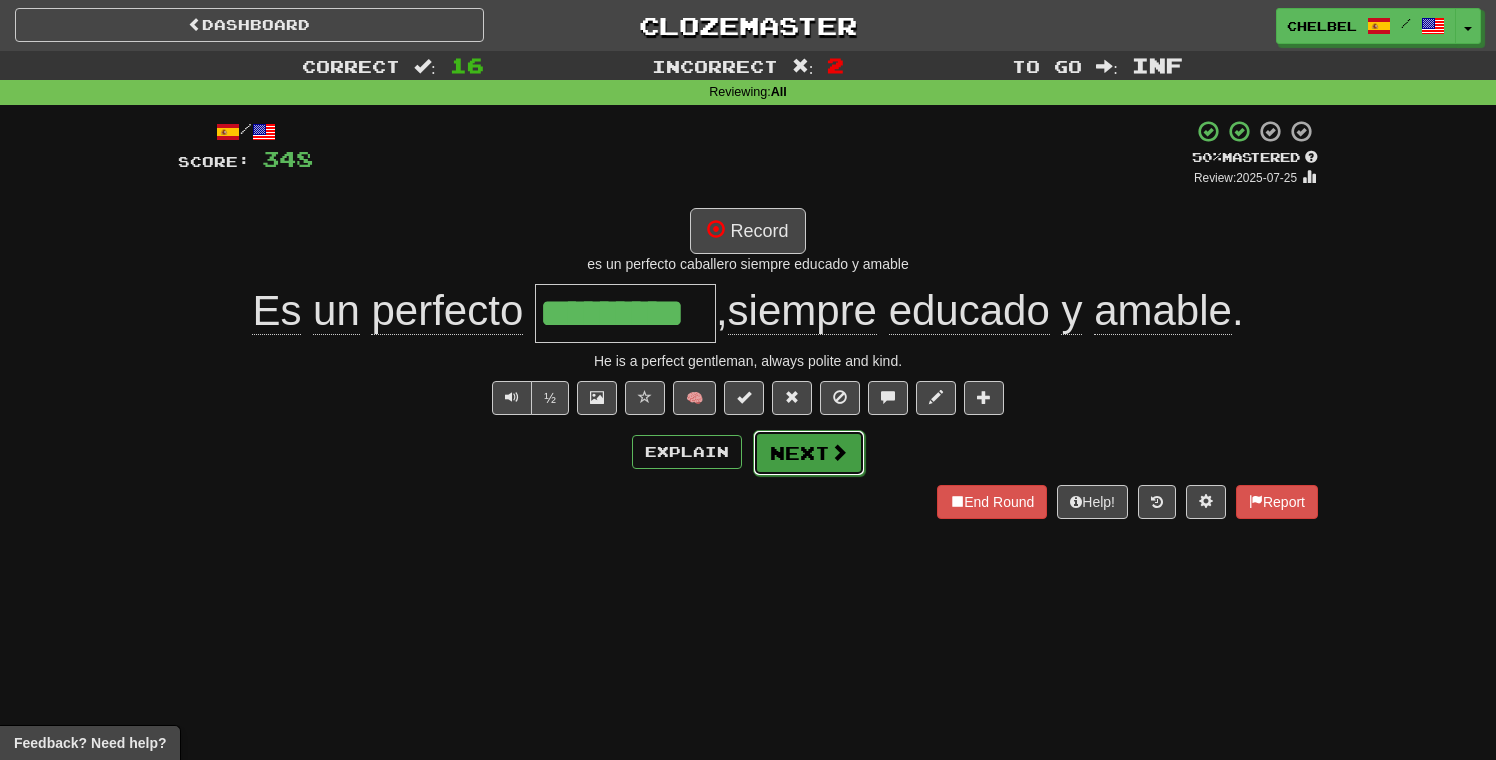 click on "Next" at bounding box center (809, 453) 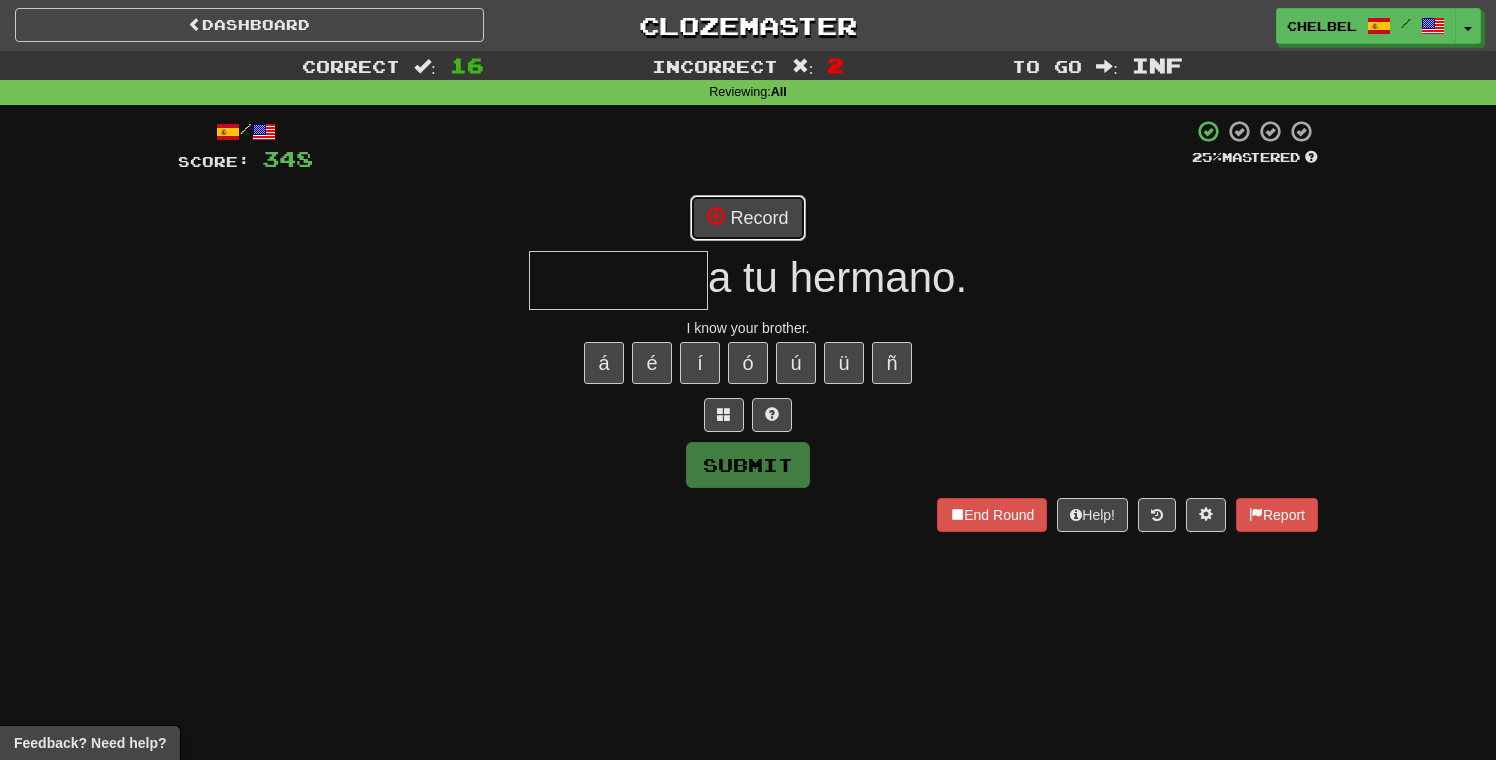 click on "Record" at bounding box center [747, 218] 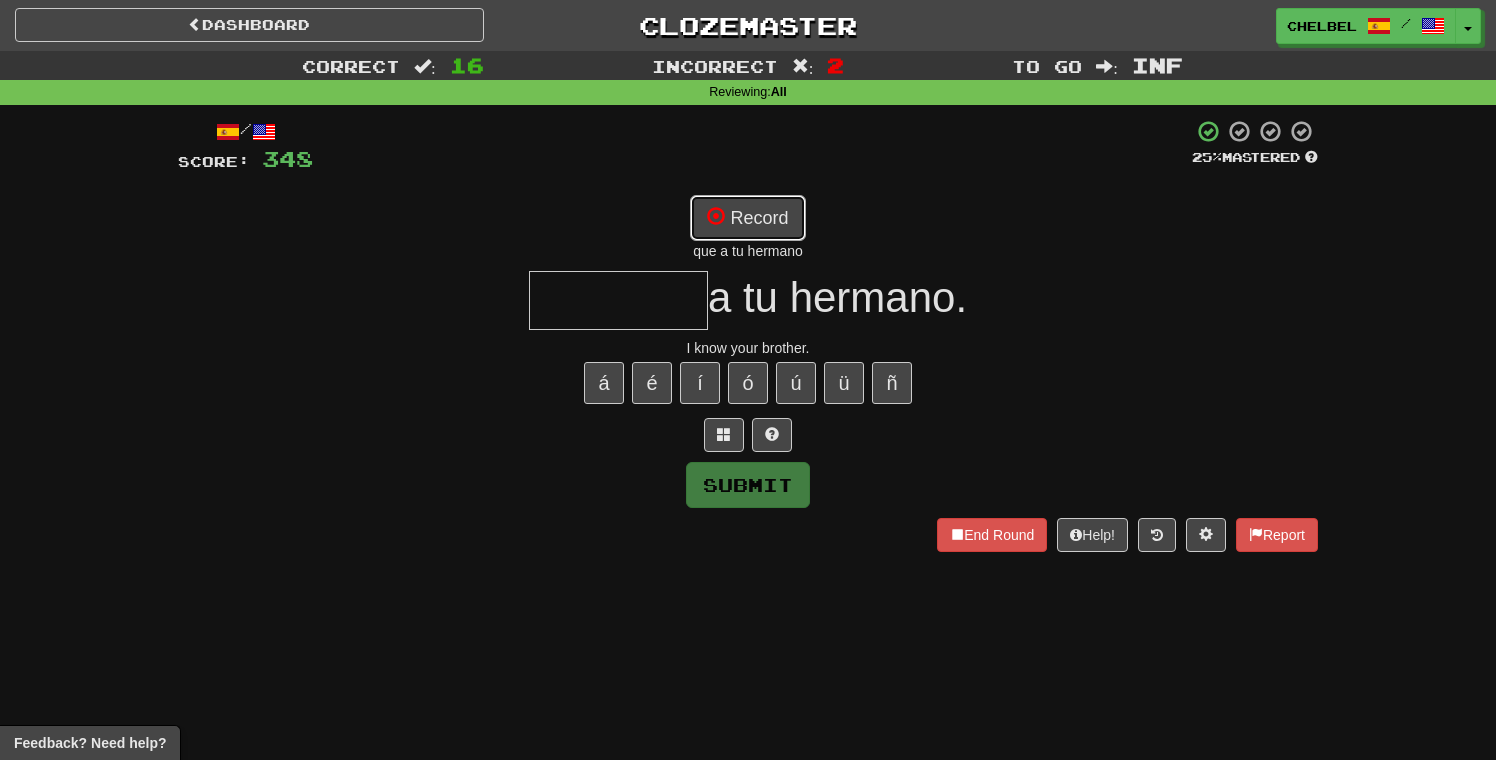 click on "Record" at bounding box center [747, 218] 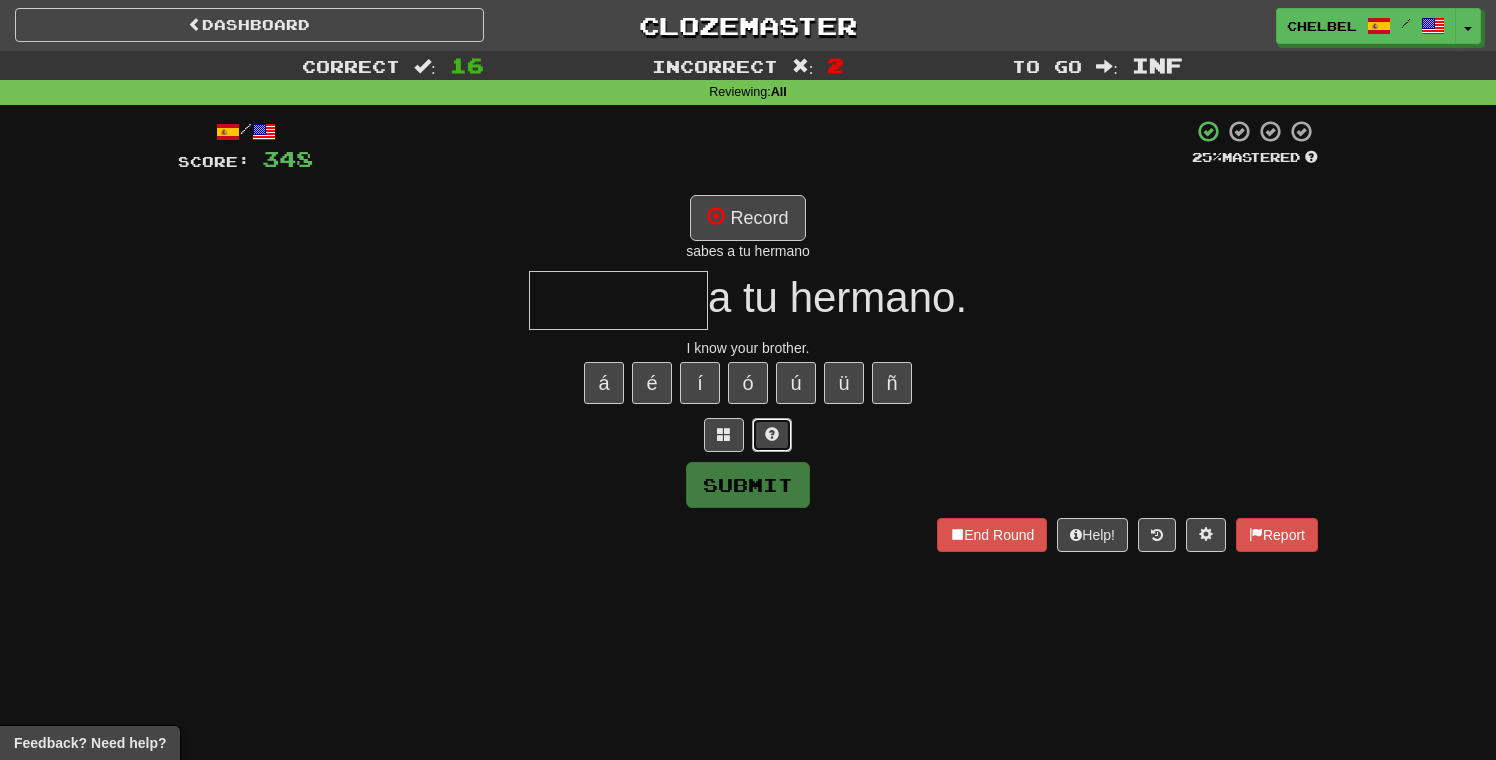 click at bounding box center [772, 435] 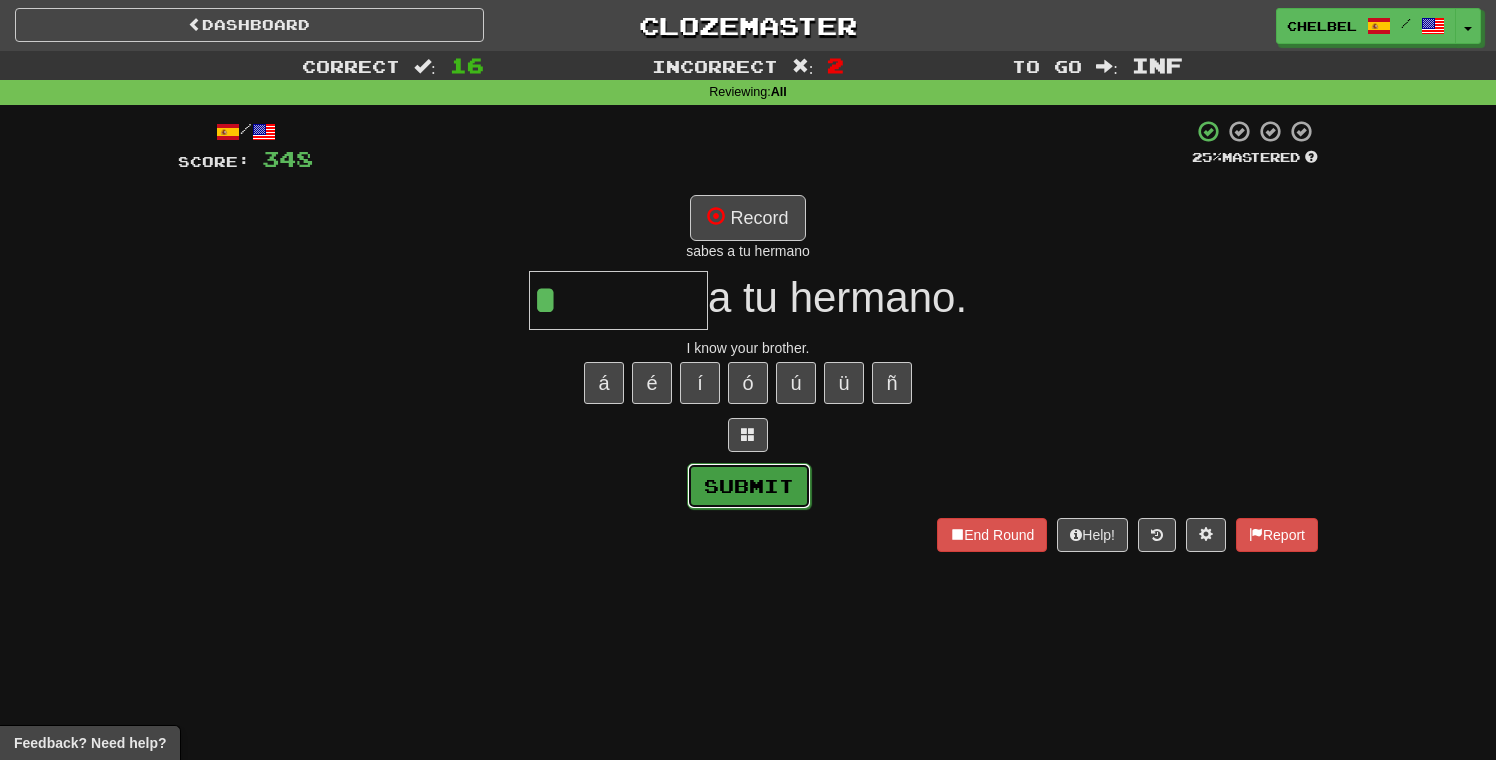 click on "Submit" at bounding box center [749, 486] 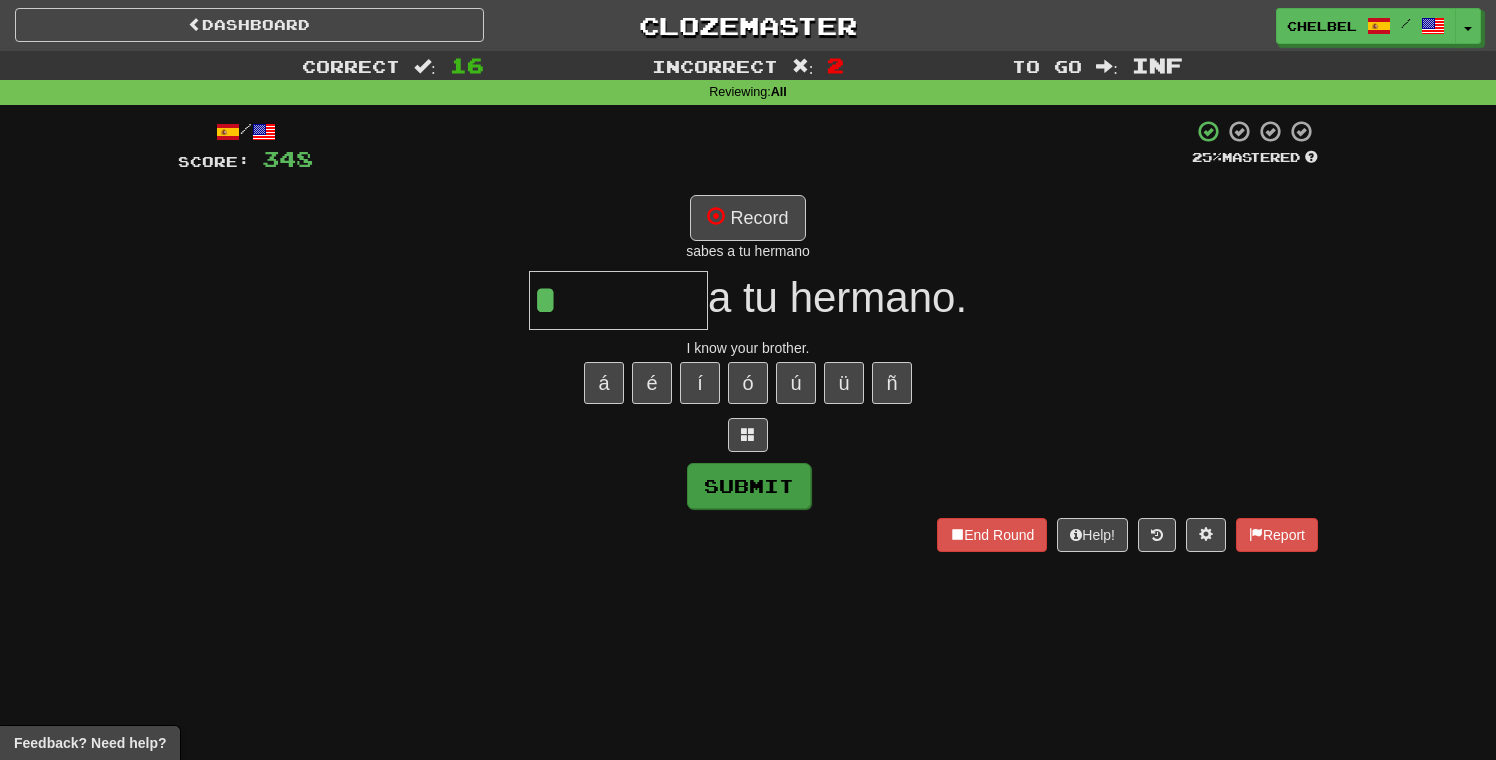 type on "*******" 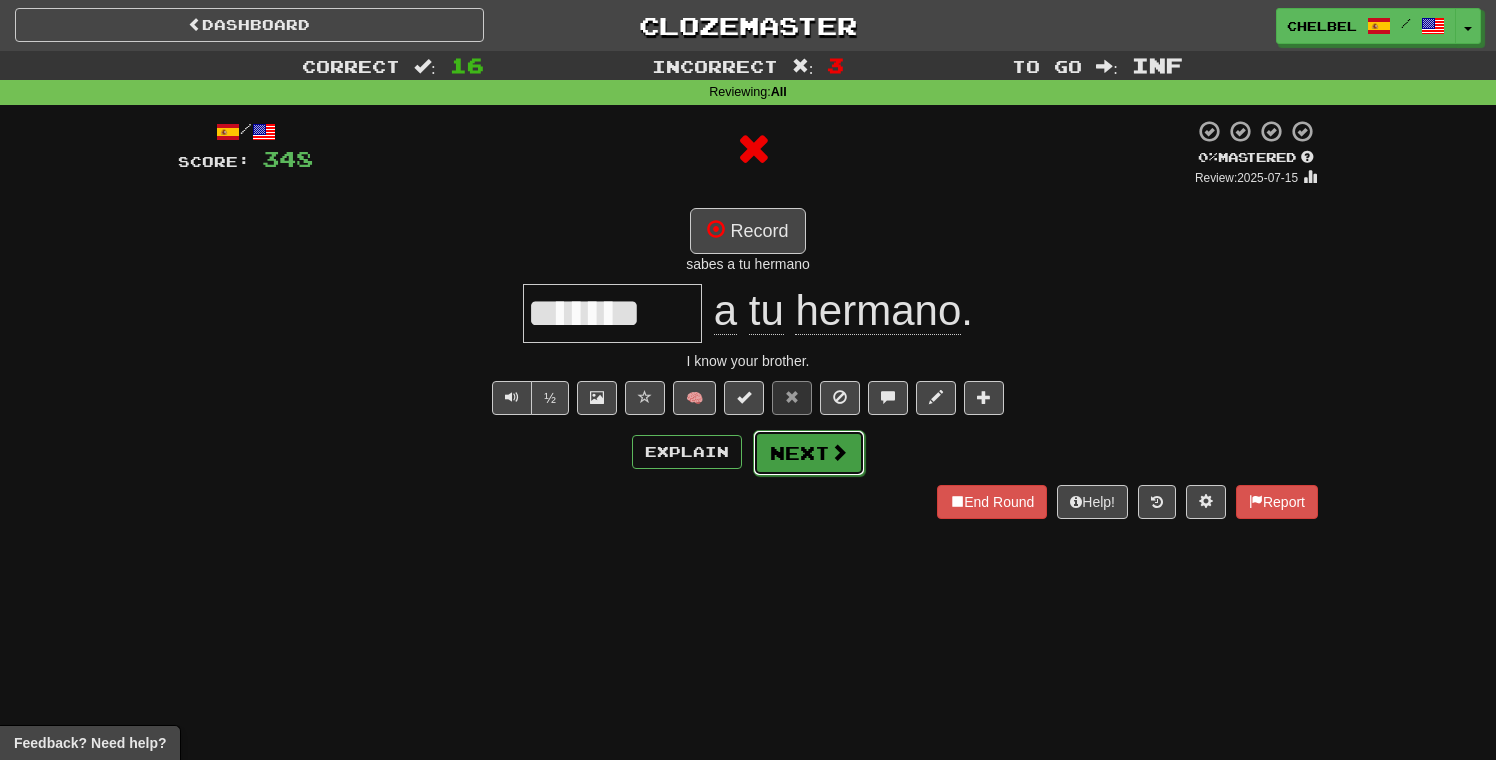 click on "Next" at bounding box center [809, 453] 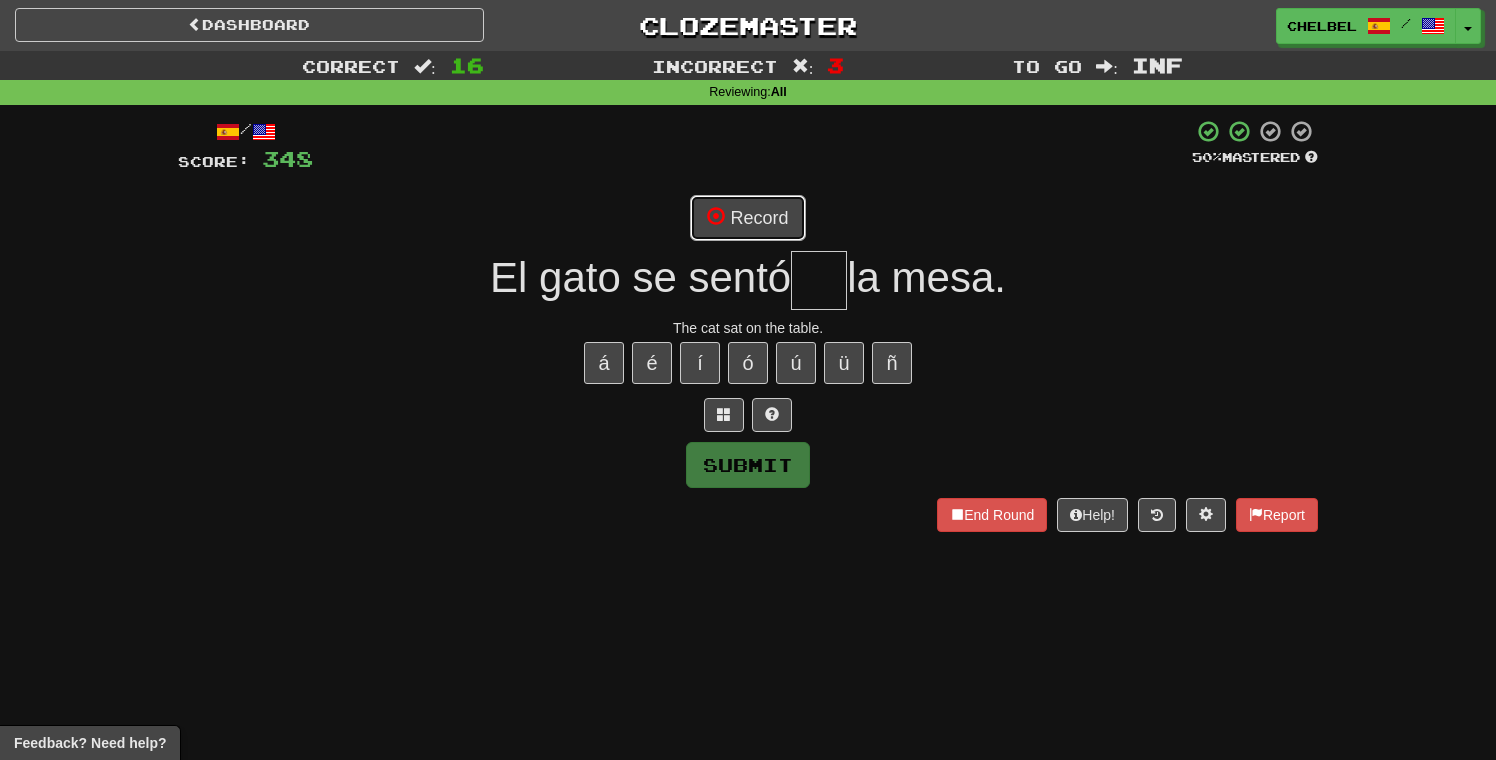 click on "Record" at bounding box center (747, 218) 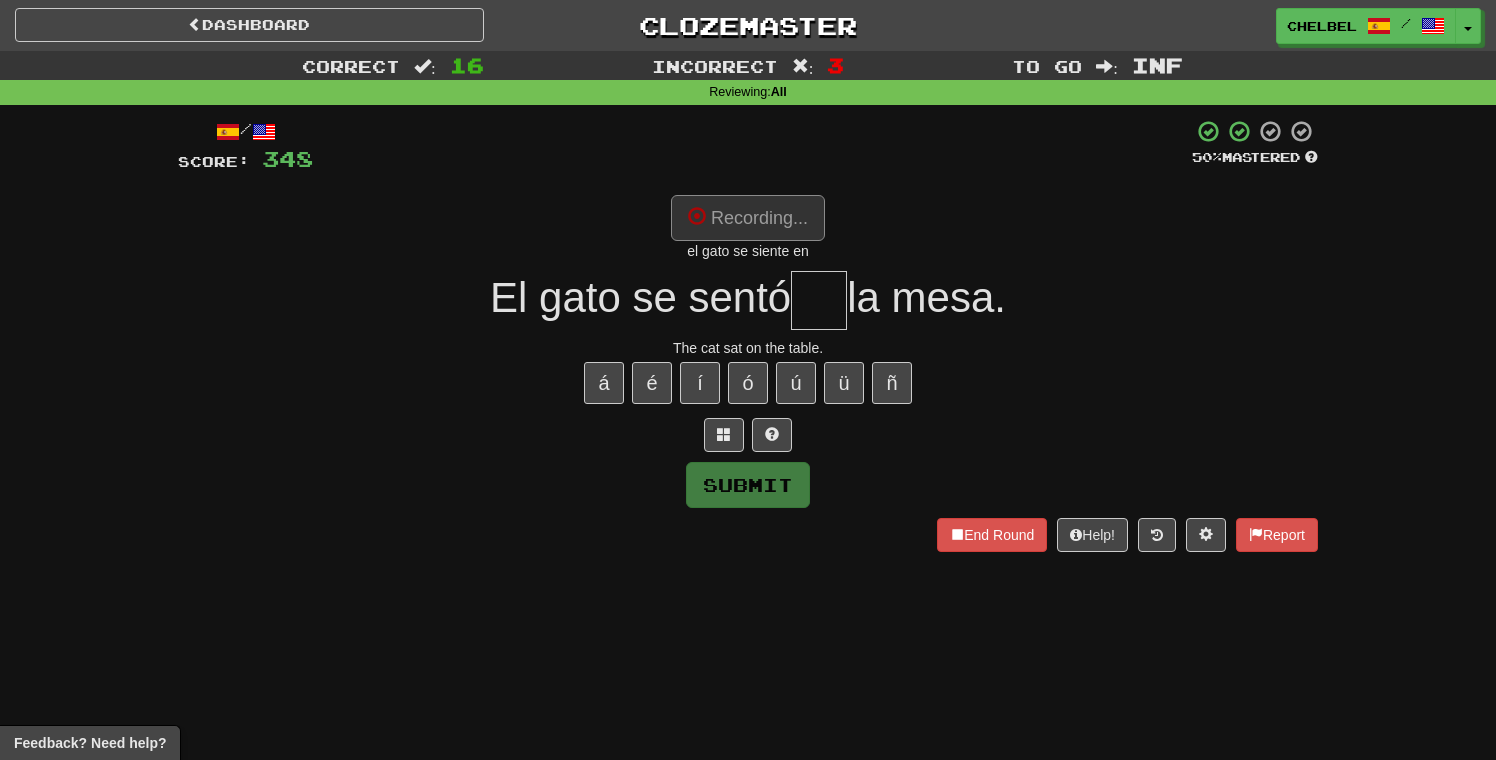 type on "**" 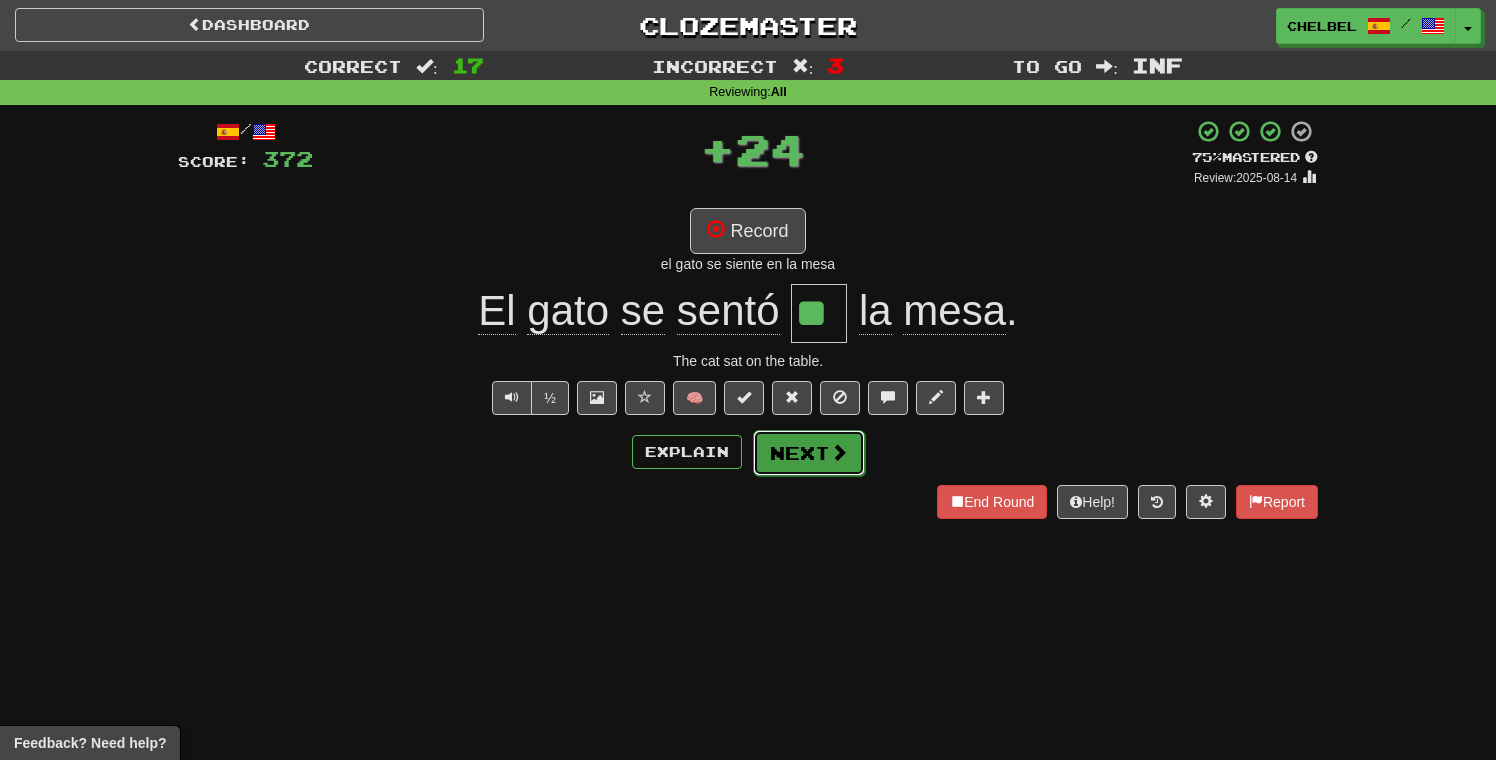 click on "Next" at bounding box center (809, 453) 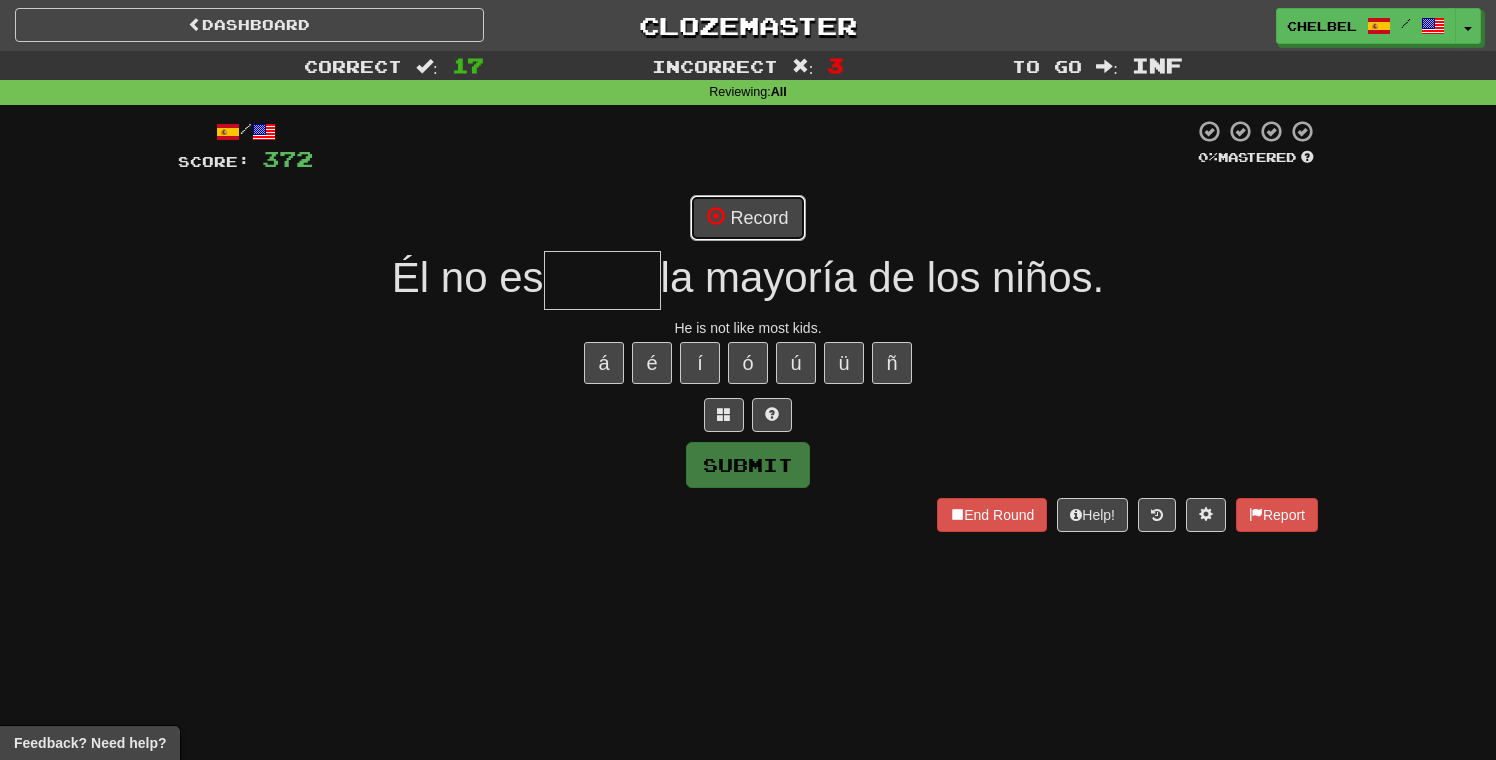 click on "Record" at bounding box center [747, 218] 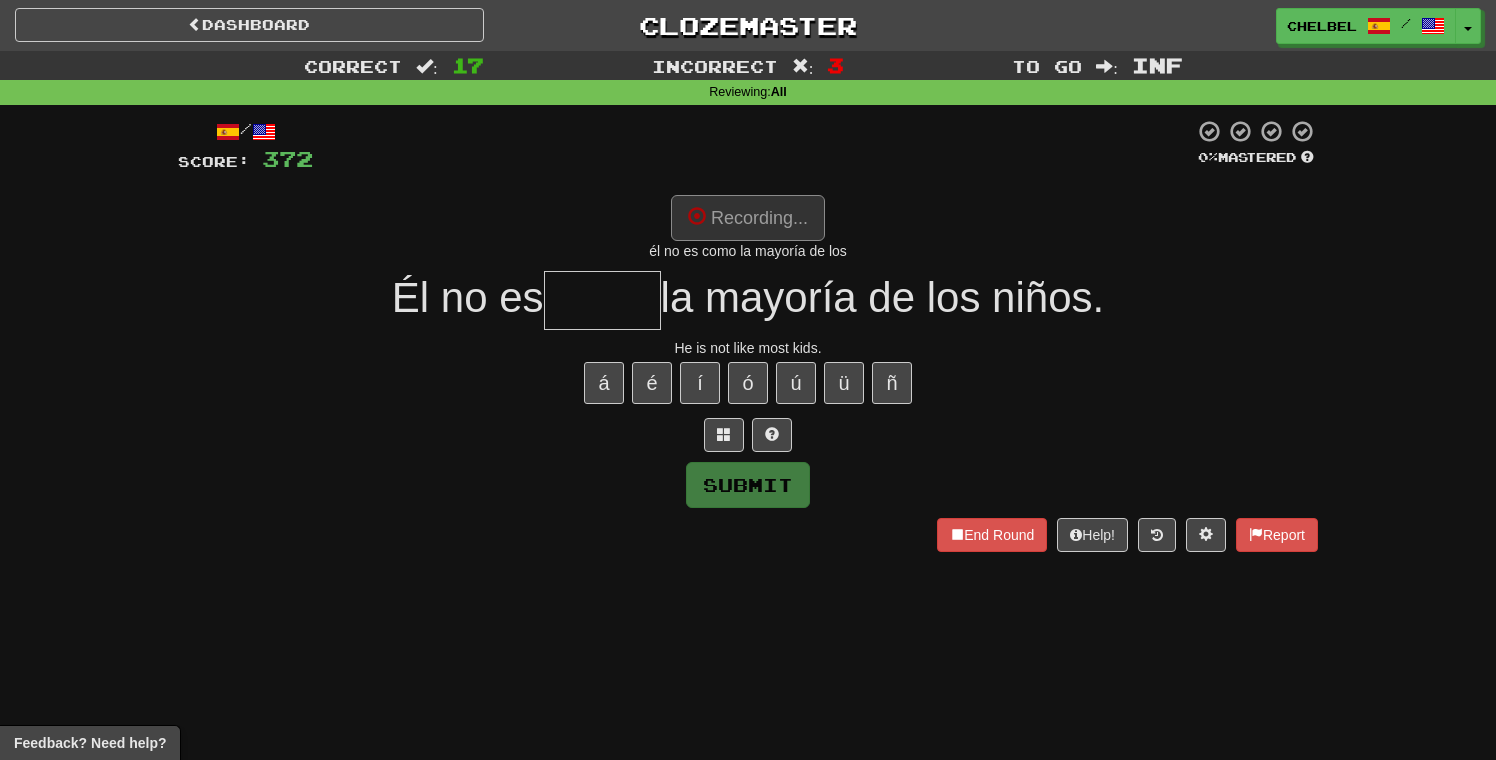 type on "****" 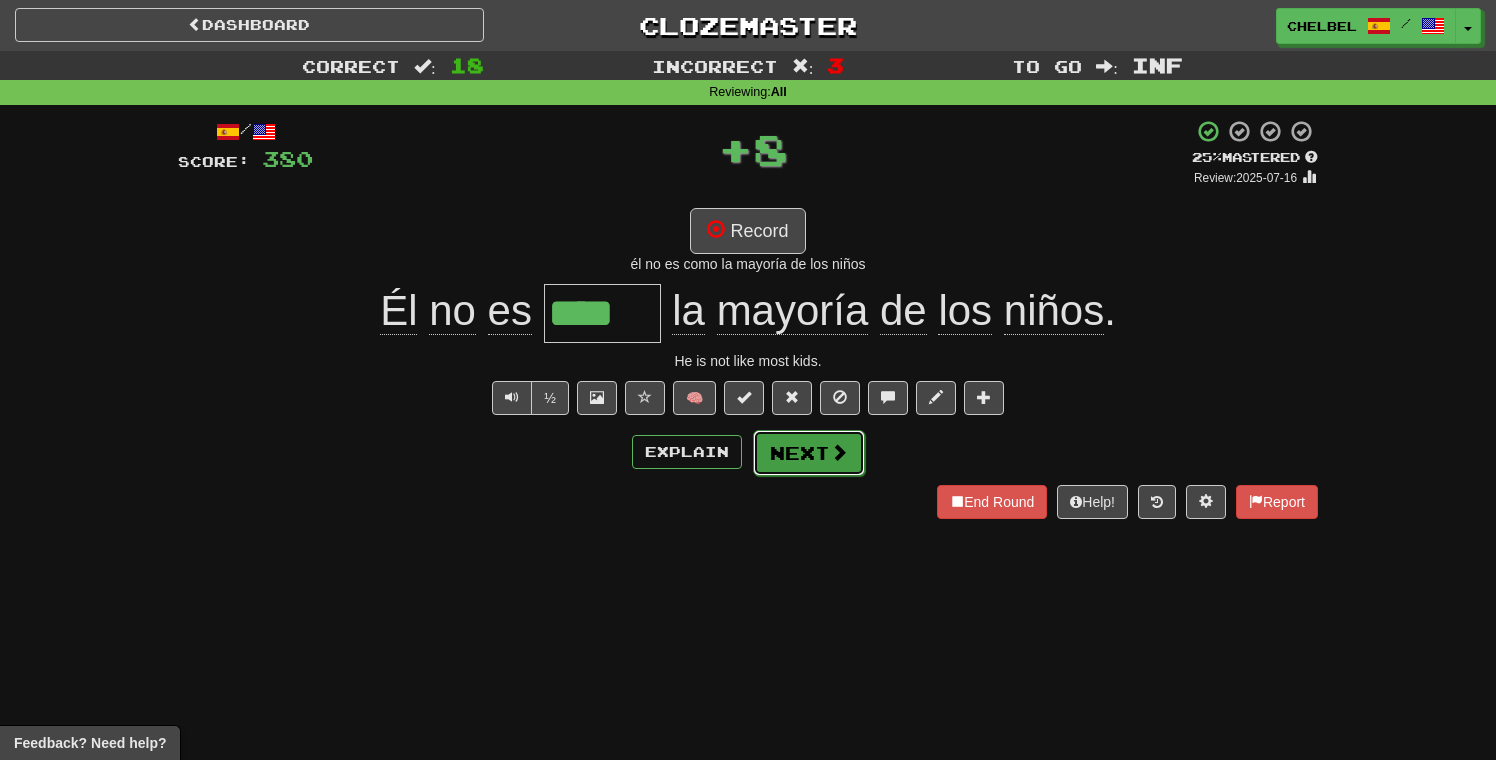 click on "Next" at bounding box center [809, 453] 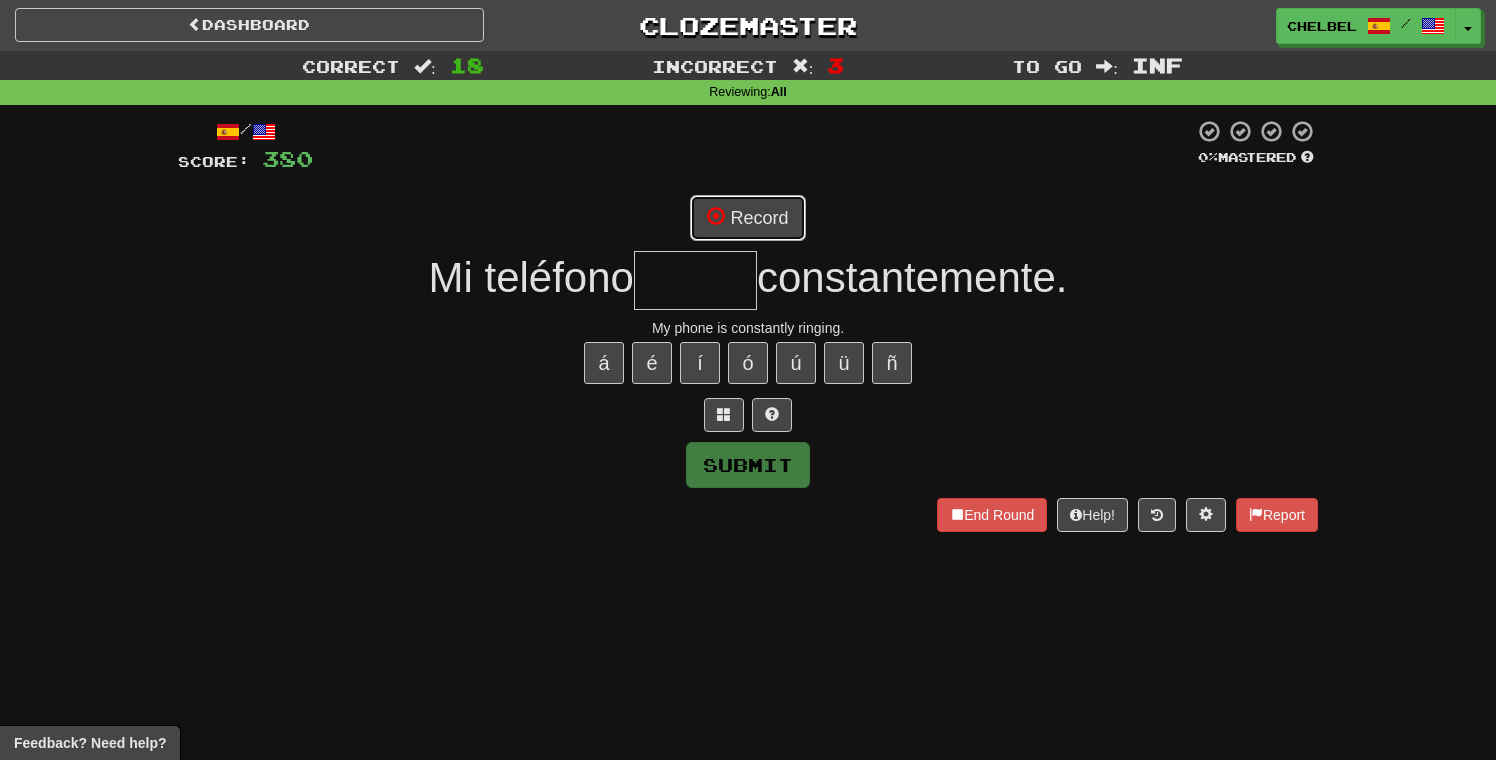 click on "Record" at bounding box center (747, 218) 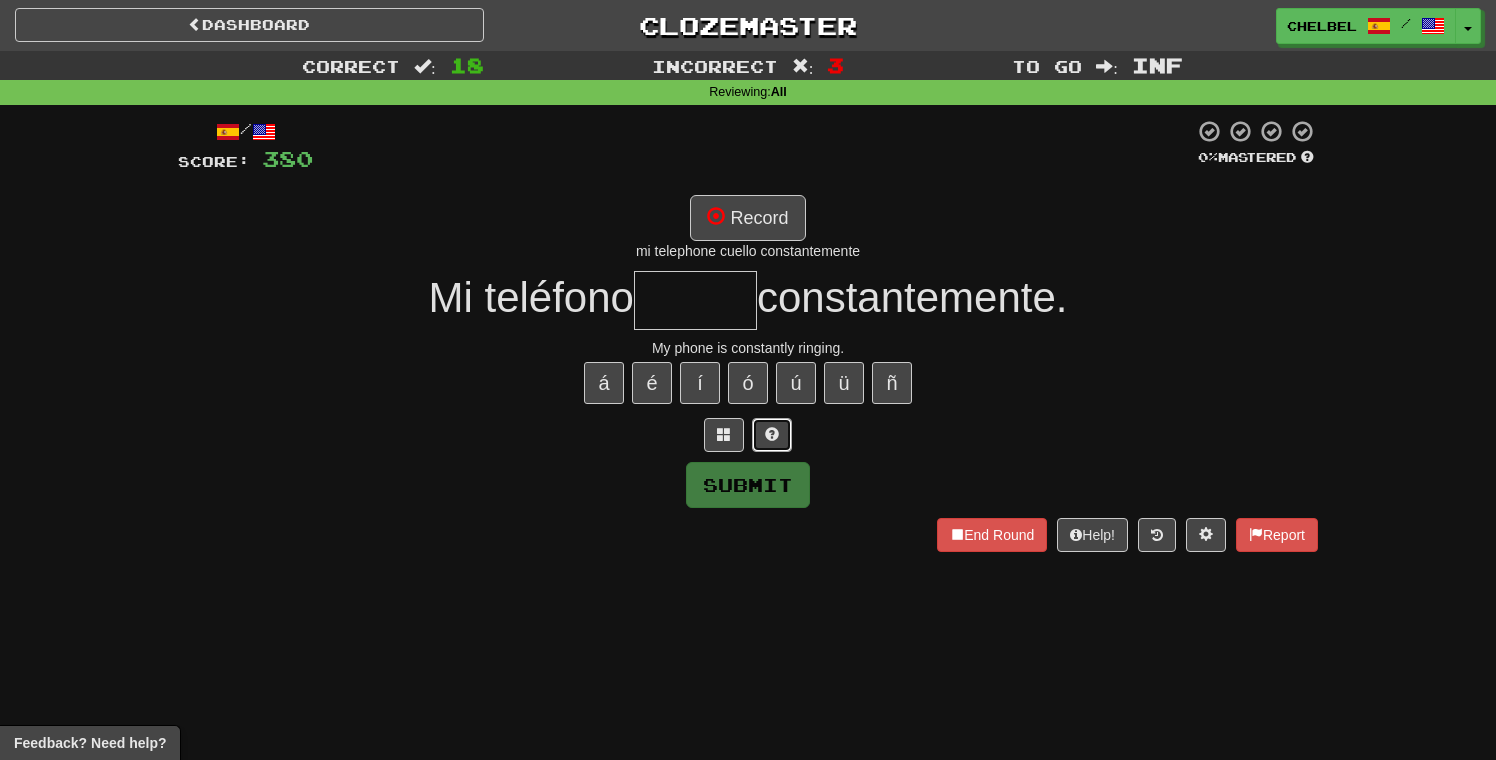 click at bounding box center (772, 434) 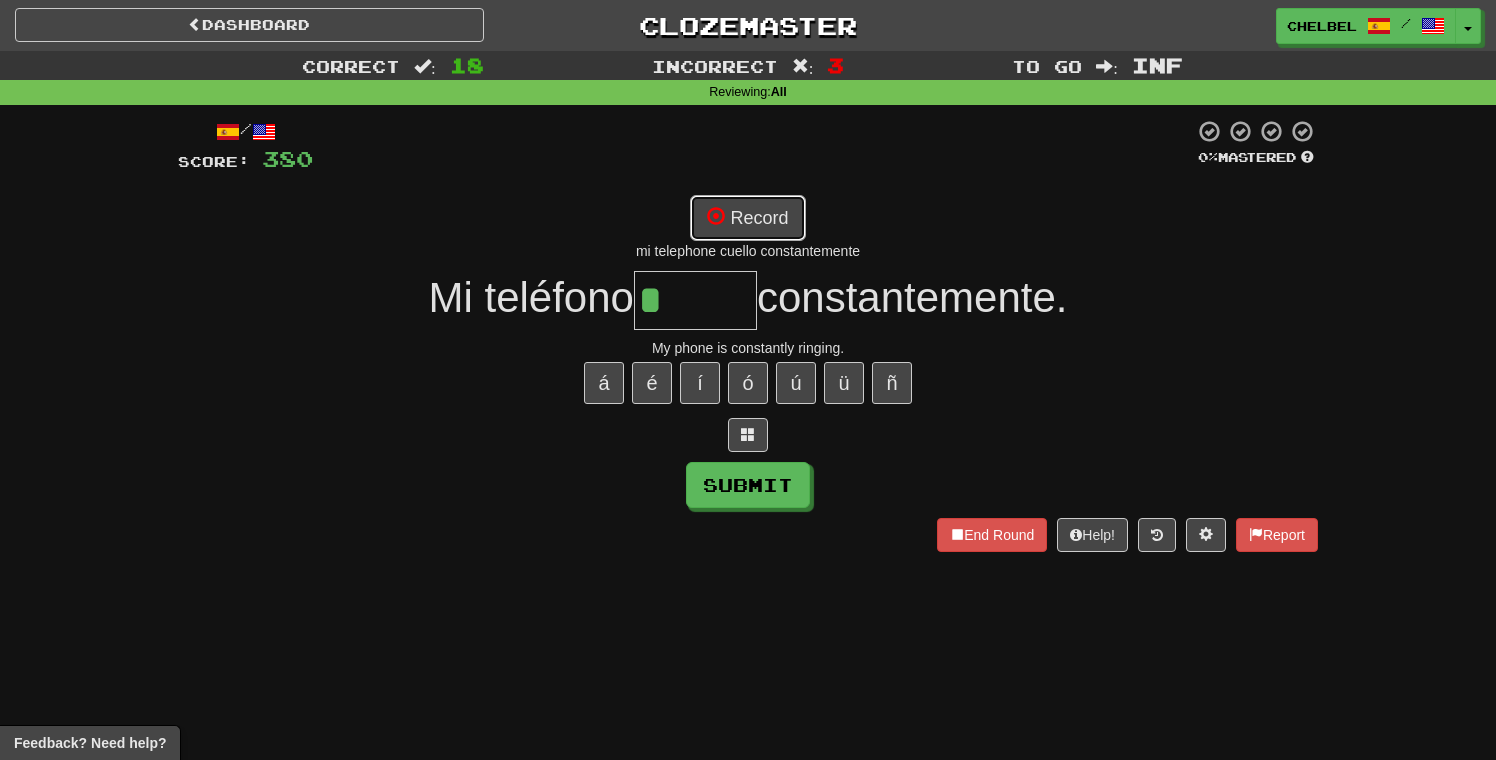 click on "Record" at bounding box center (747, 218) 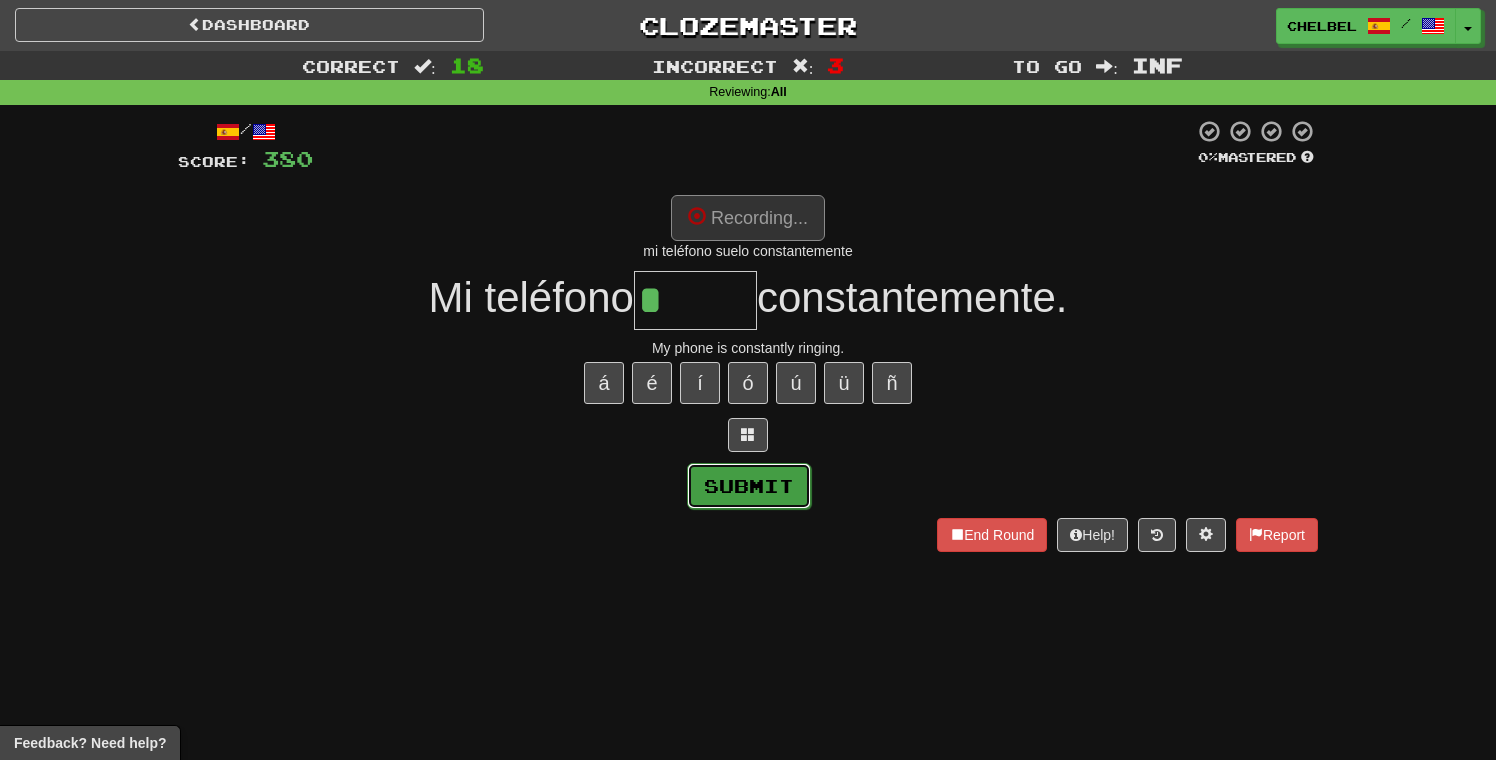 click on "Submit" at bounding box center [749, 486] 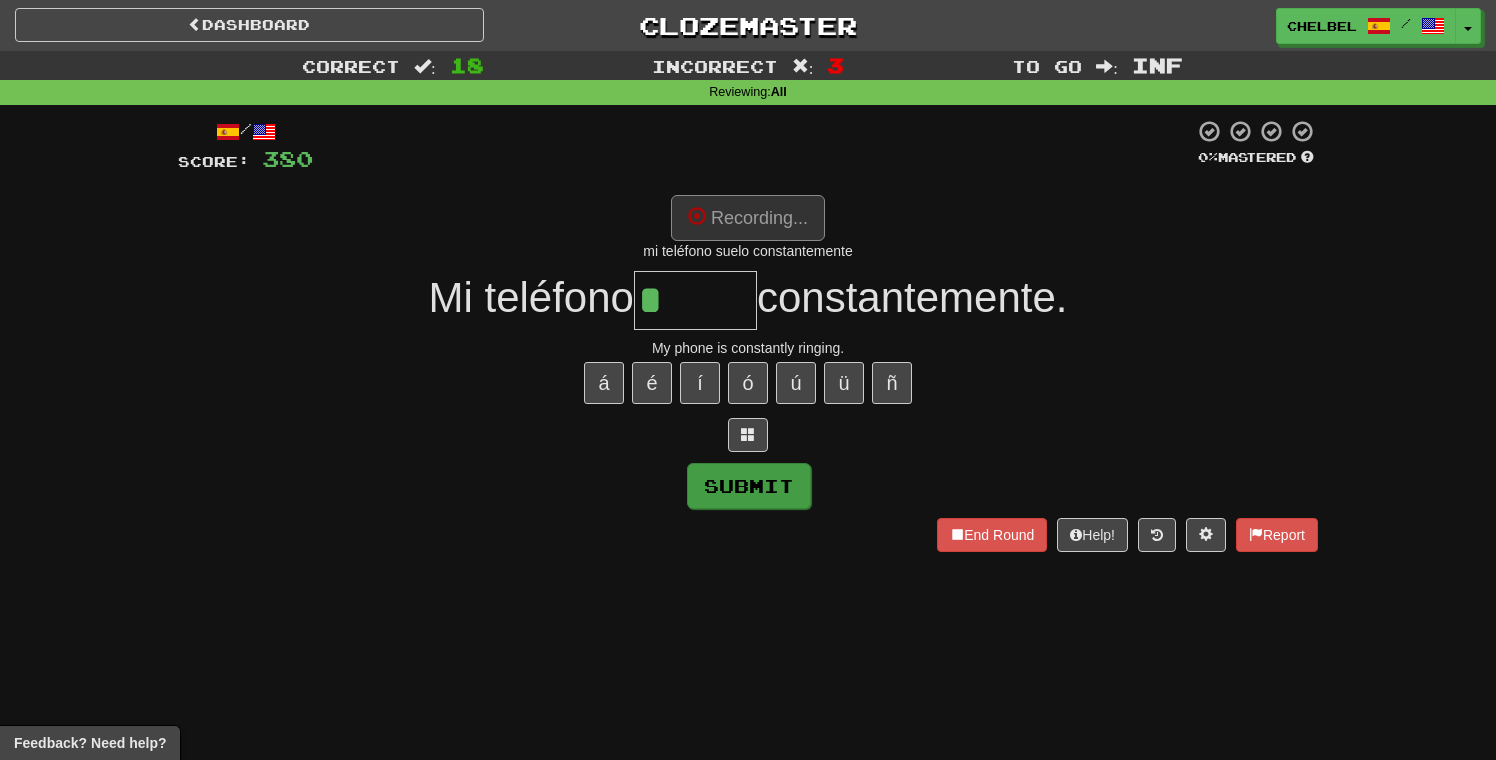type on "*****" 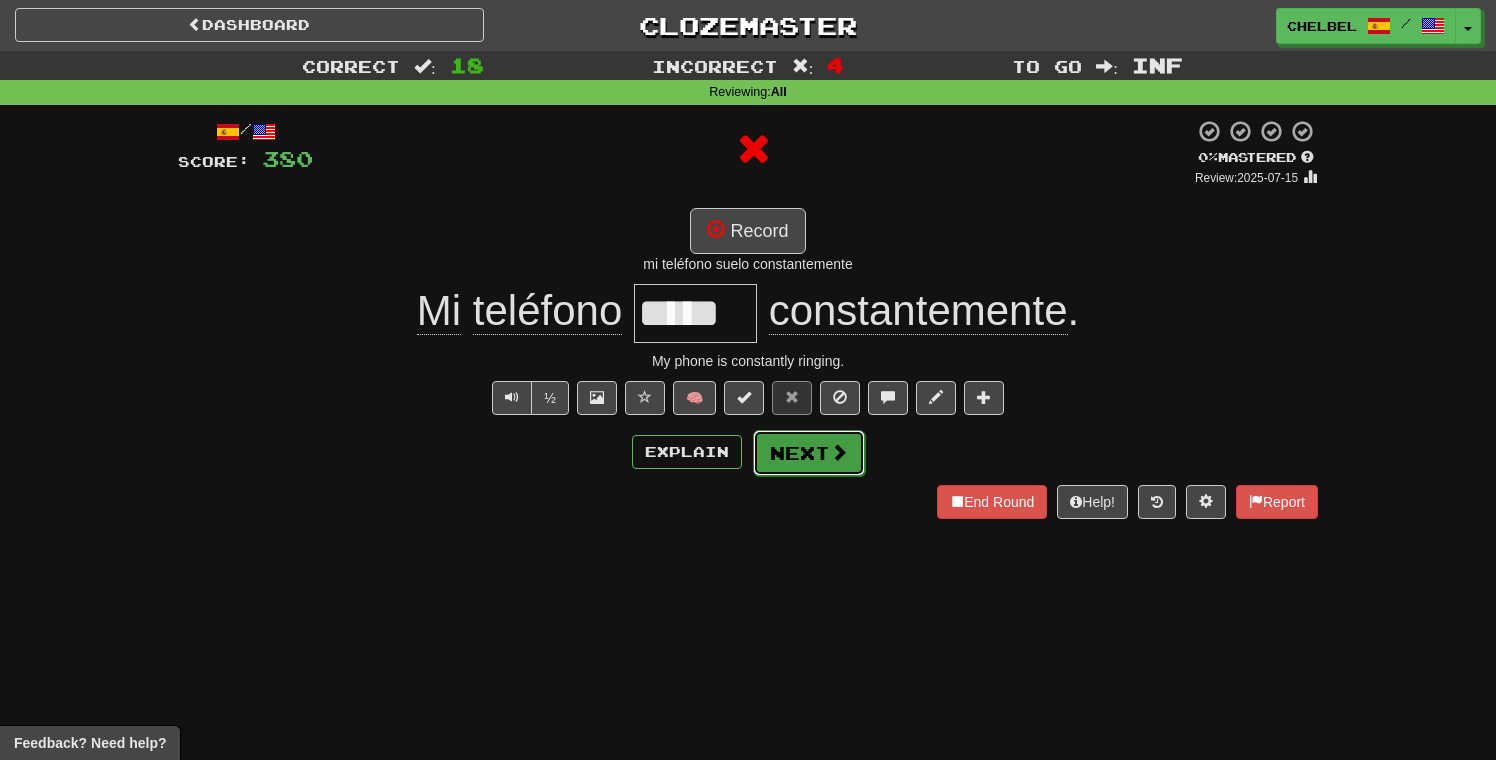 click on "Next" at bounding box center [809, 453] 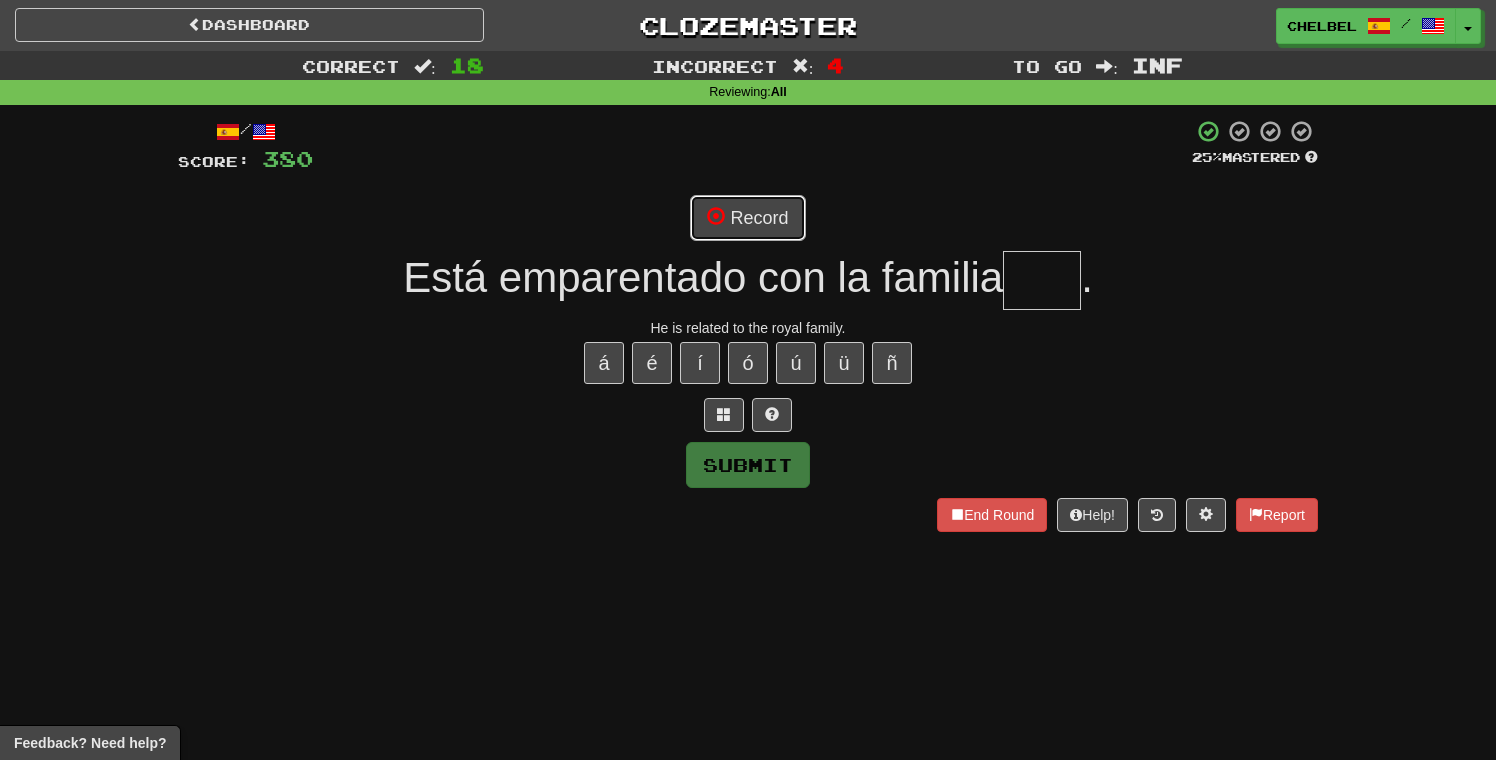 click on "Record" at bounding box center [747, 218] 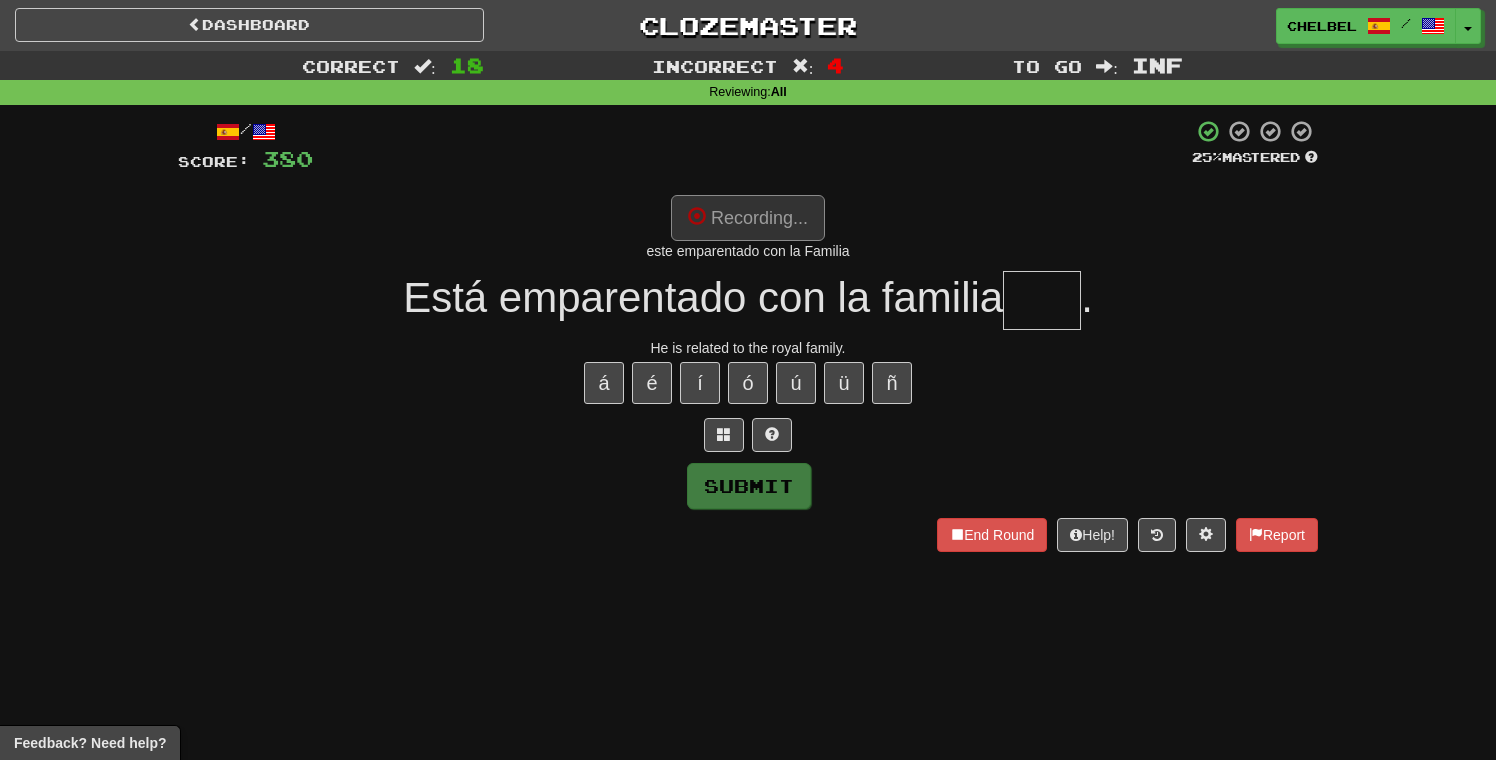 type on "****" 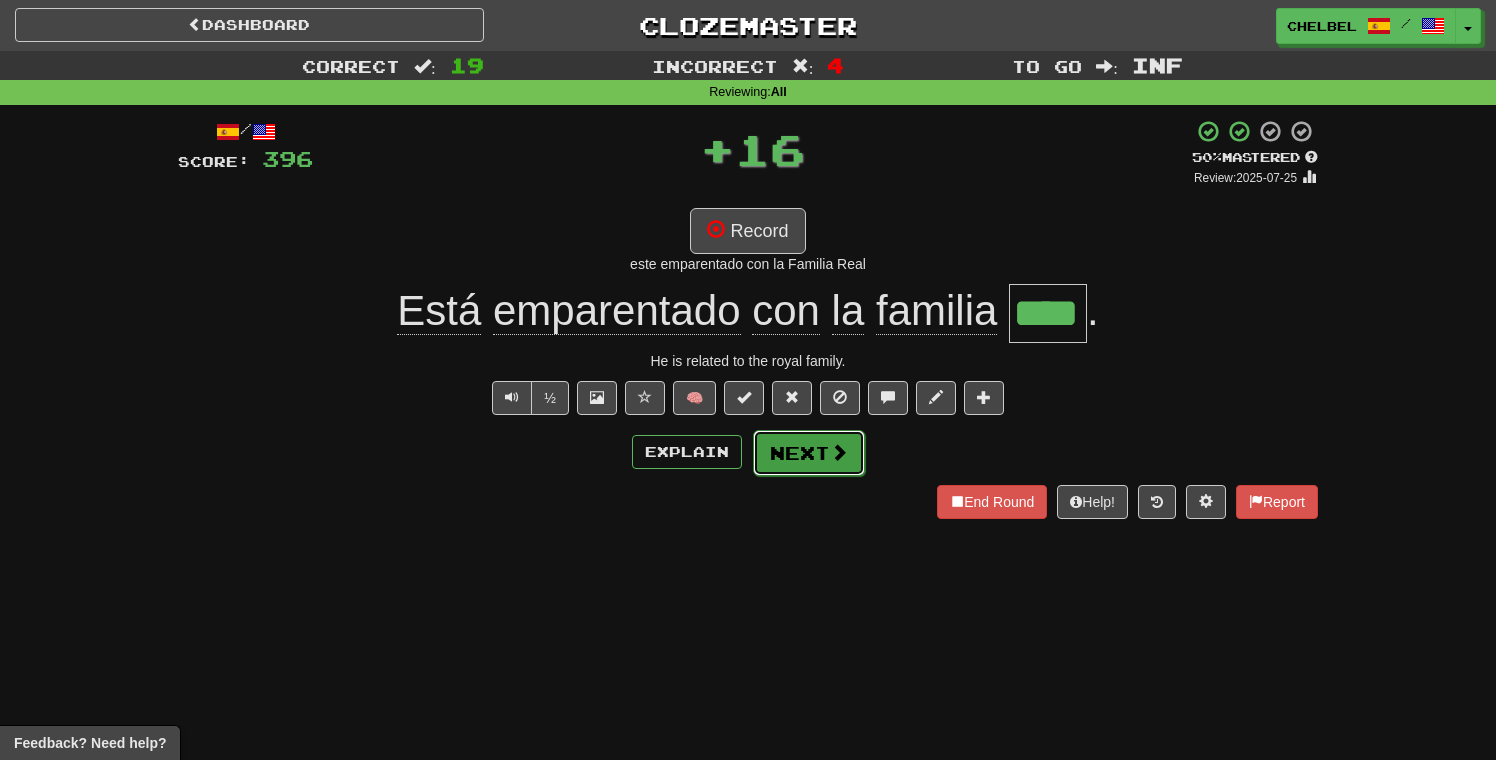 click on "Next" at bounding box center (809, 453) 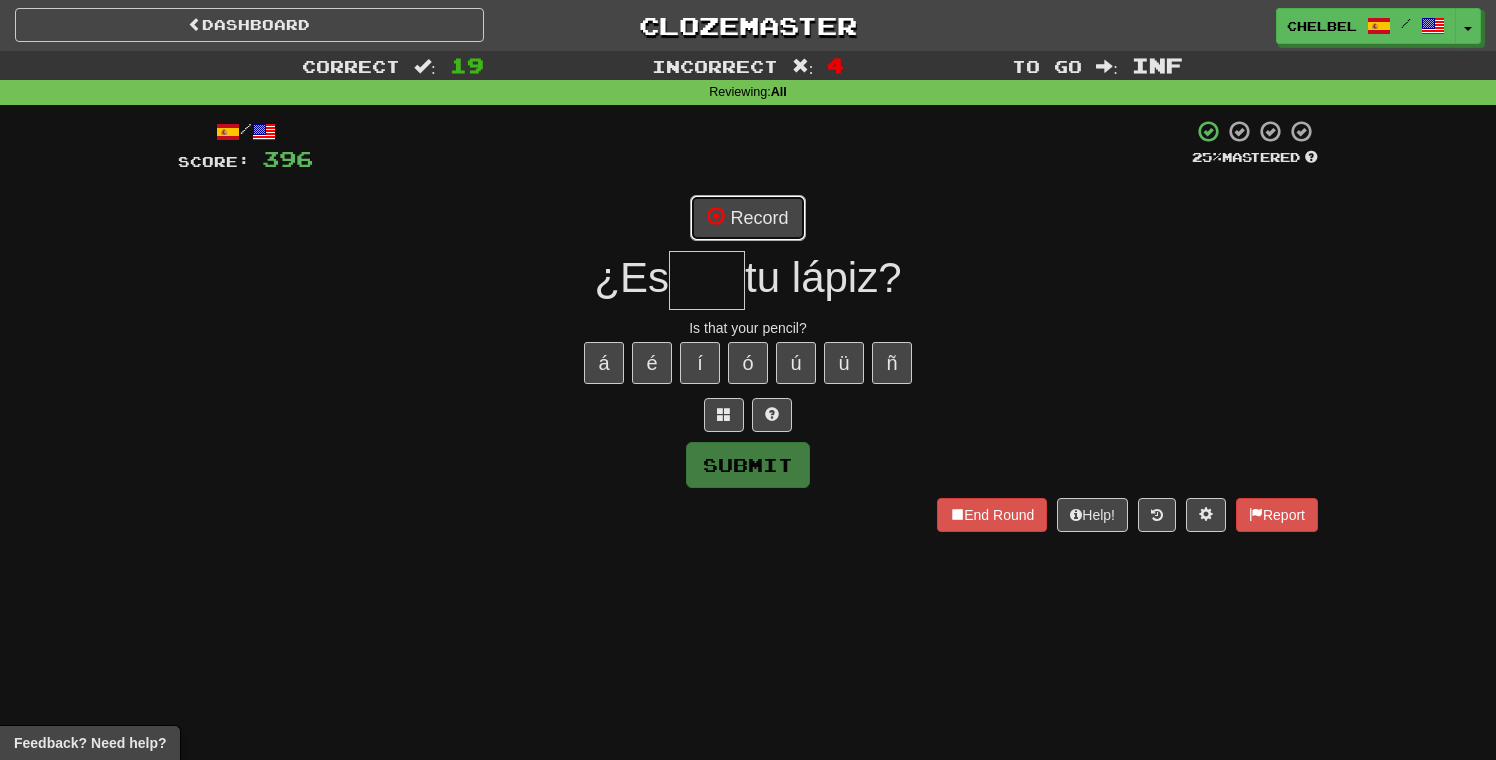 click on "Record" at bounding box center [747, 218] 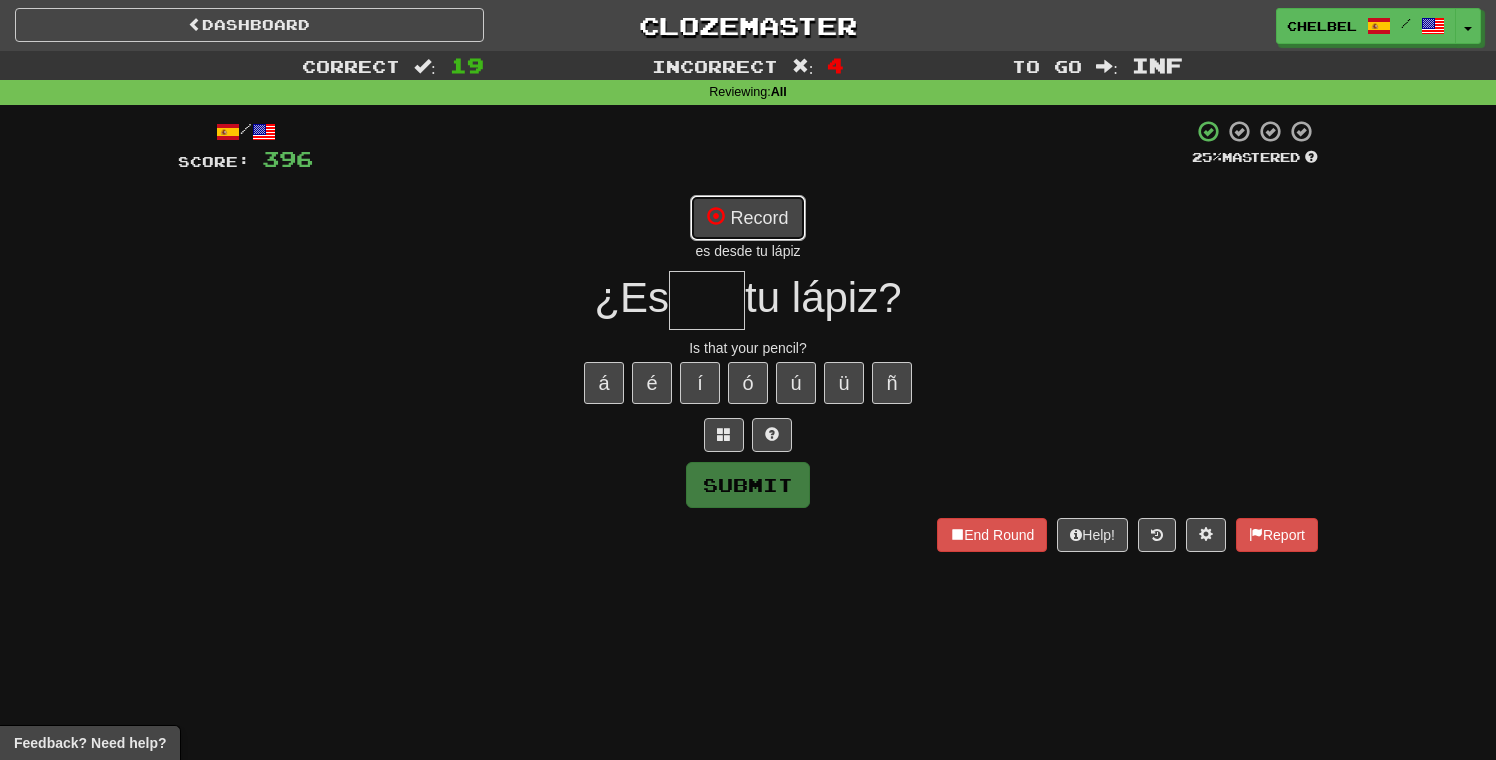 click on "Record" at bounding box center [747, 218] 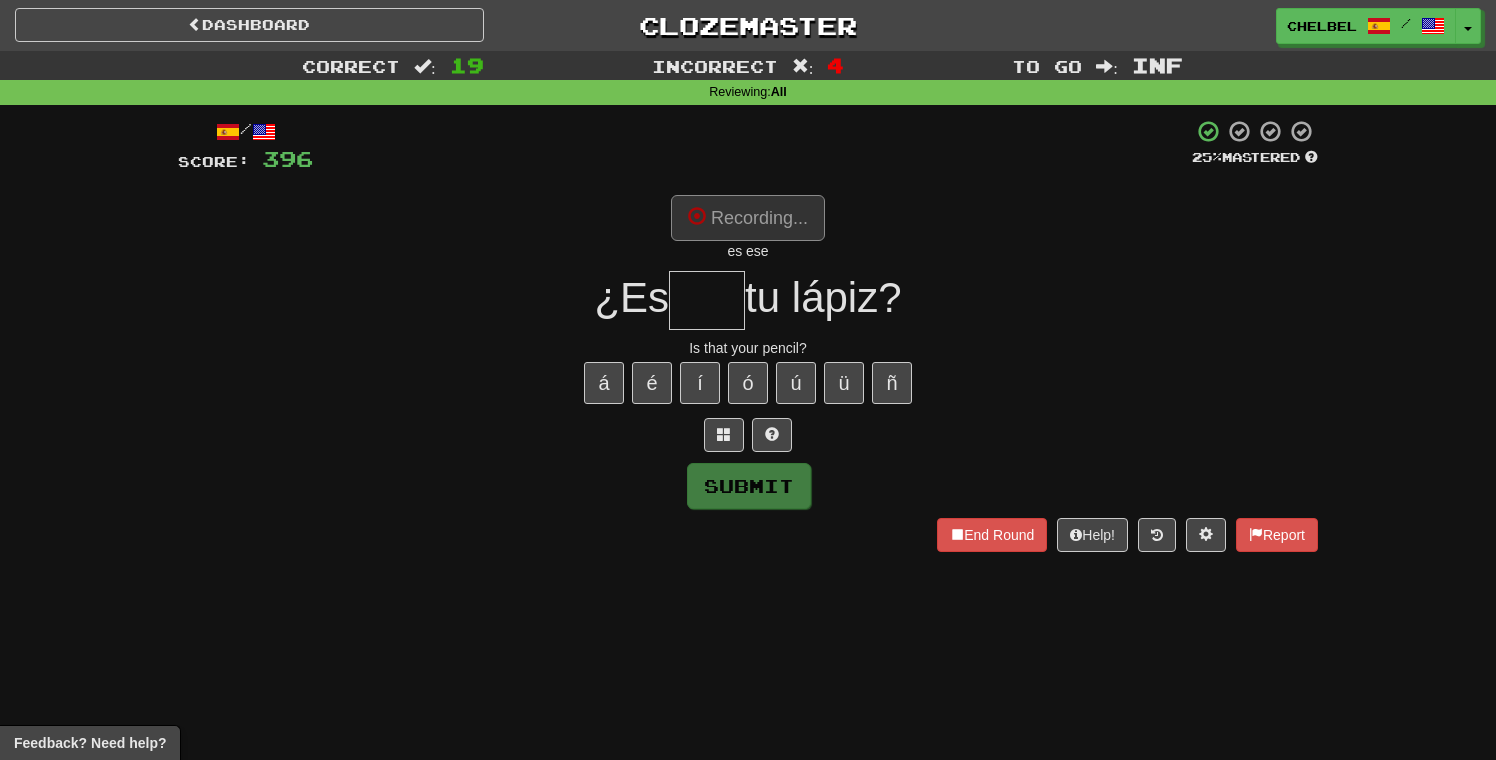 type on "***" 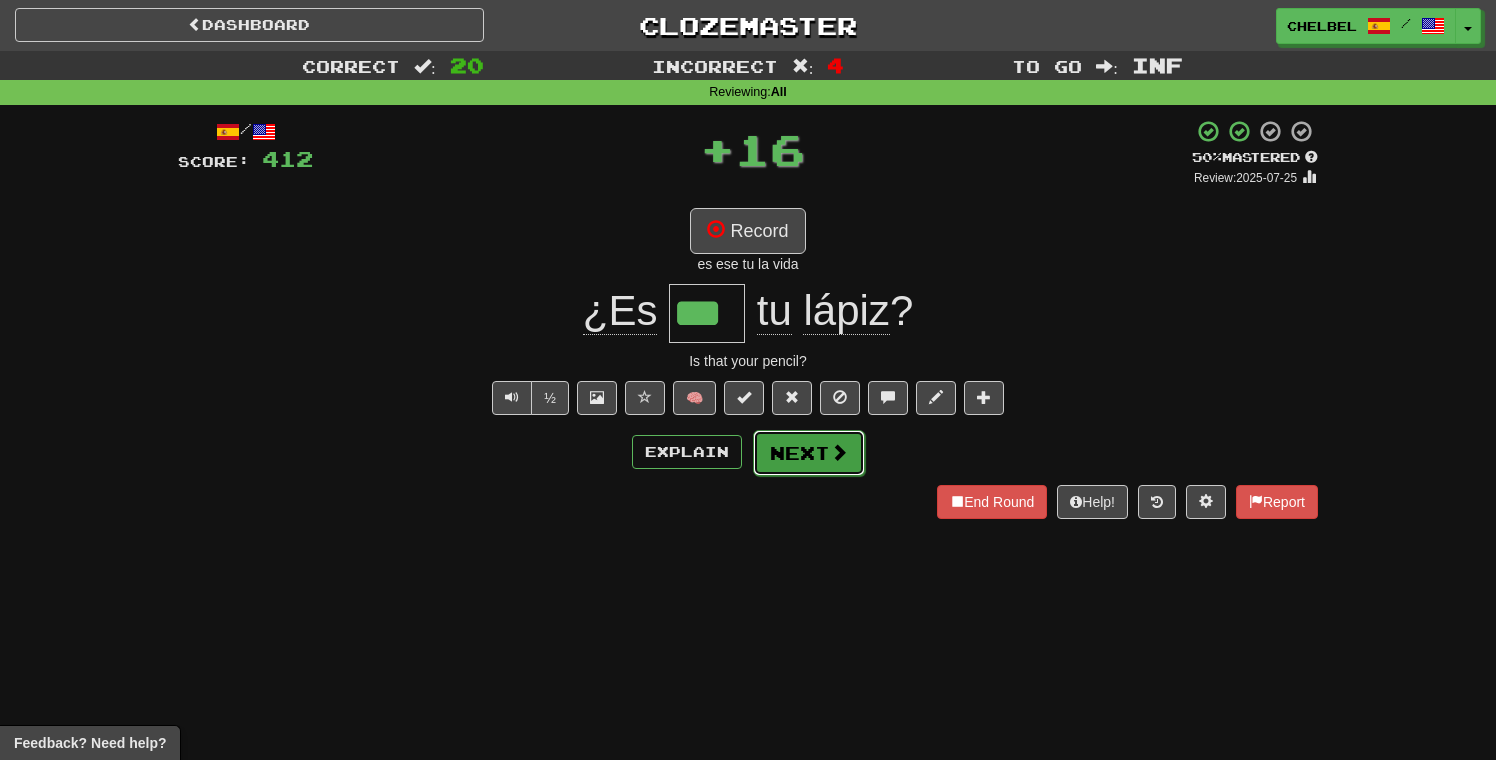 click on "Next" at bounding box center [809, 453] 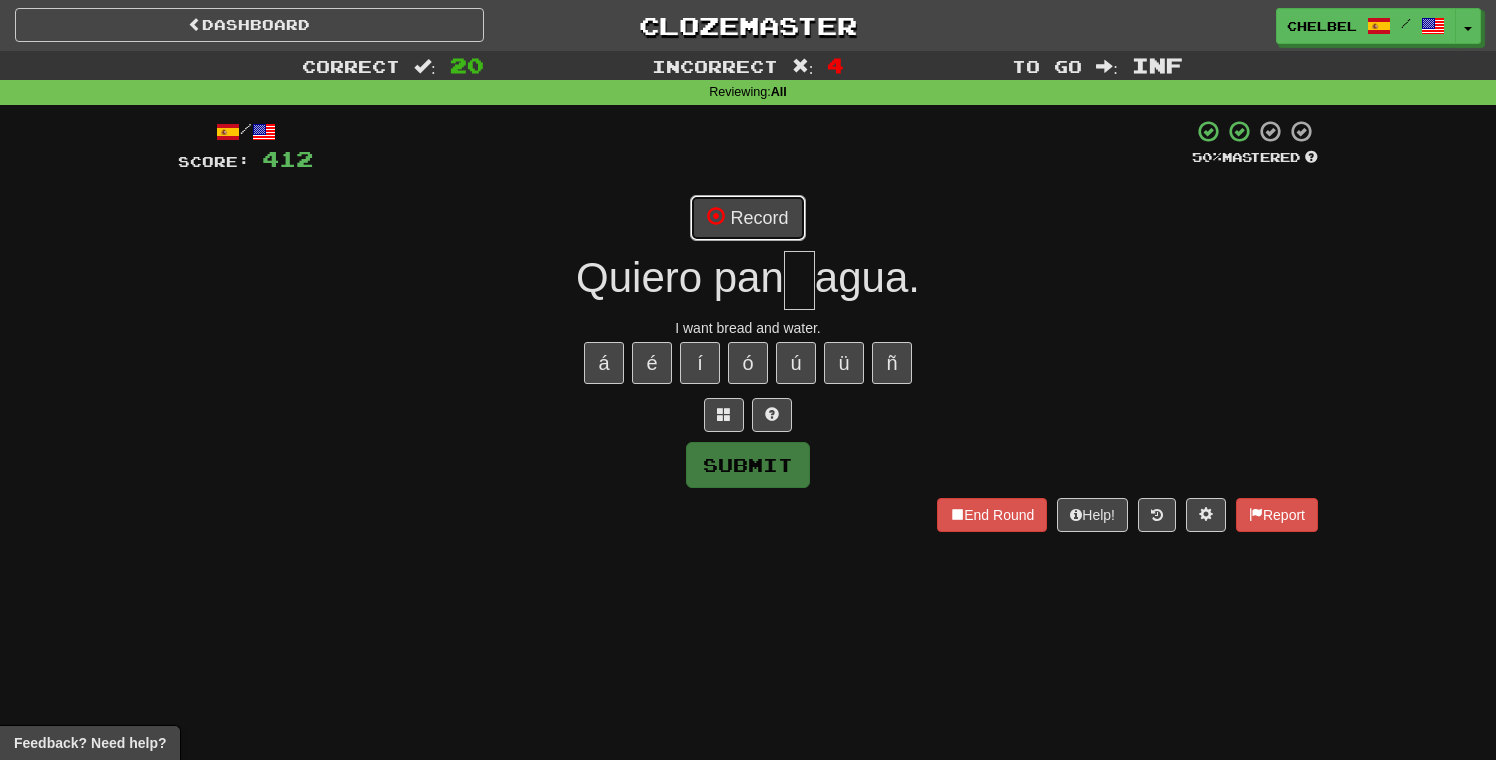 click on "Record" at bounding box center [747, 218] 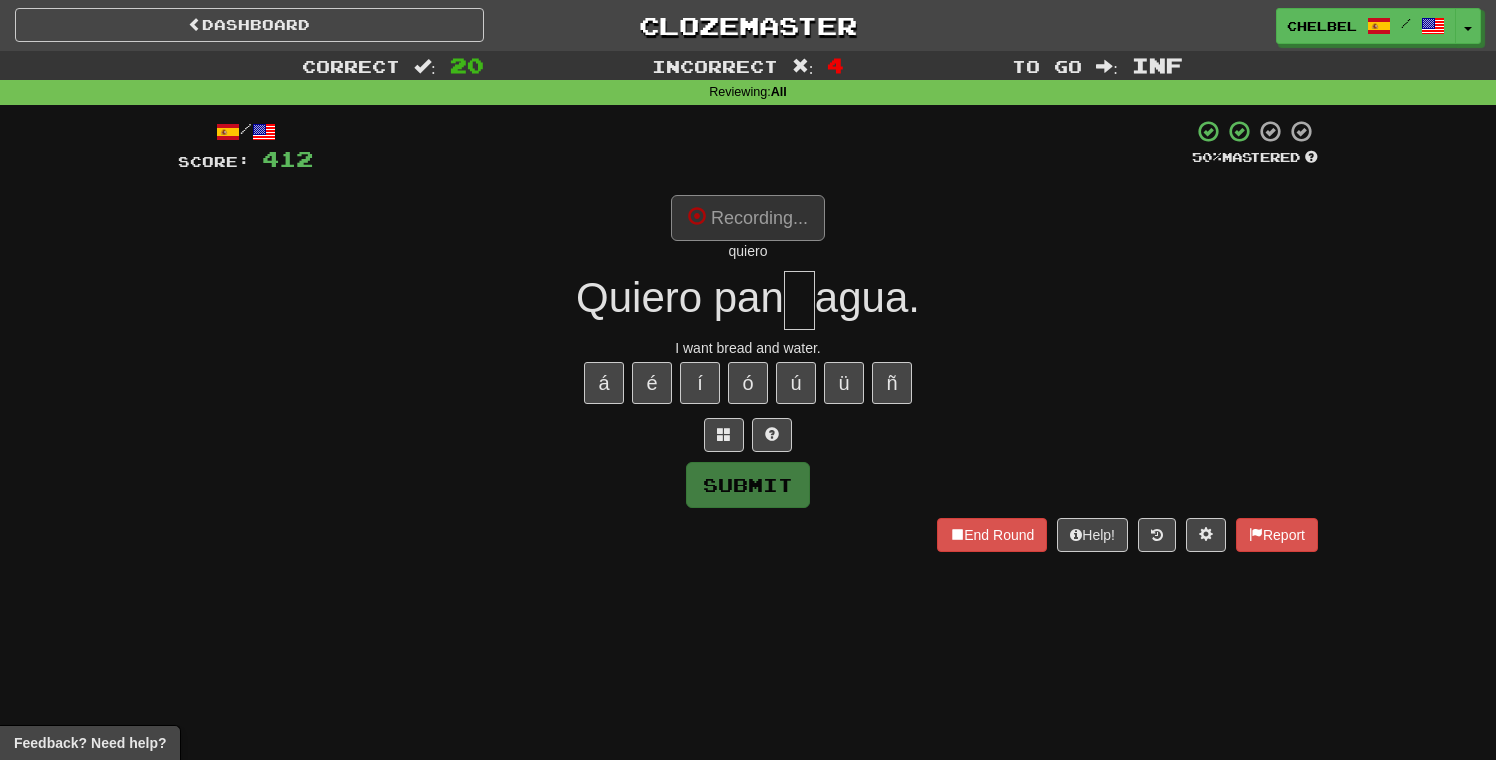 type on "*" 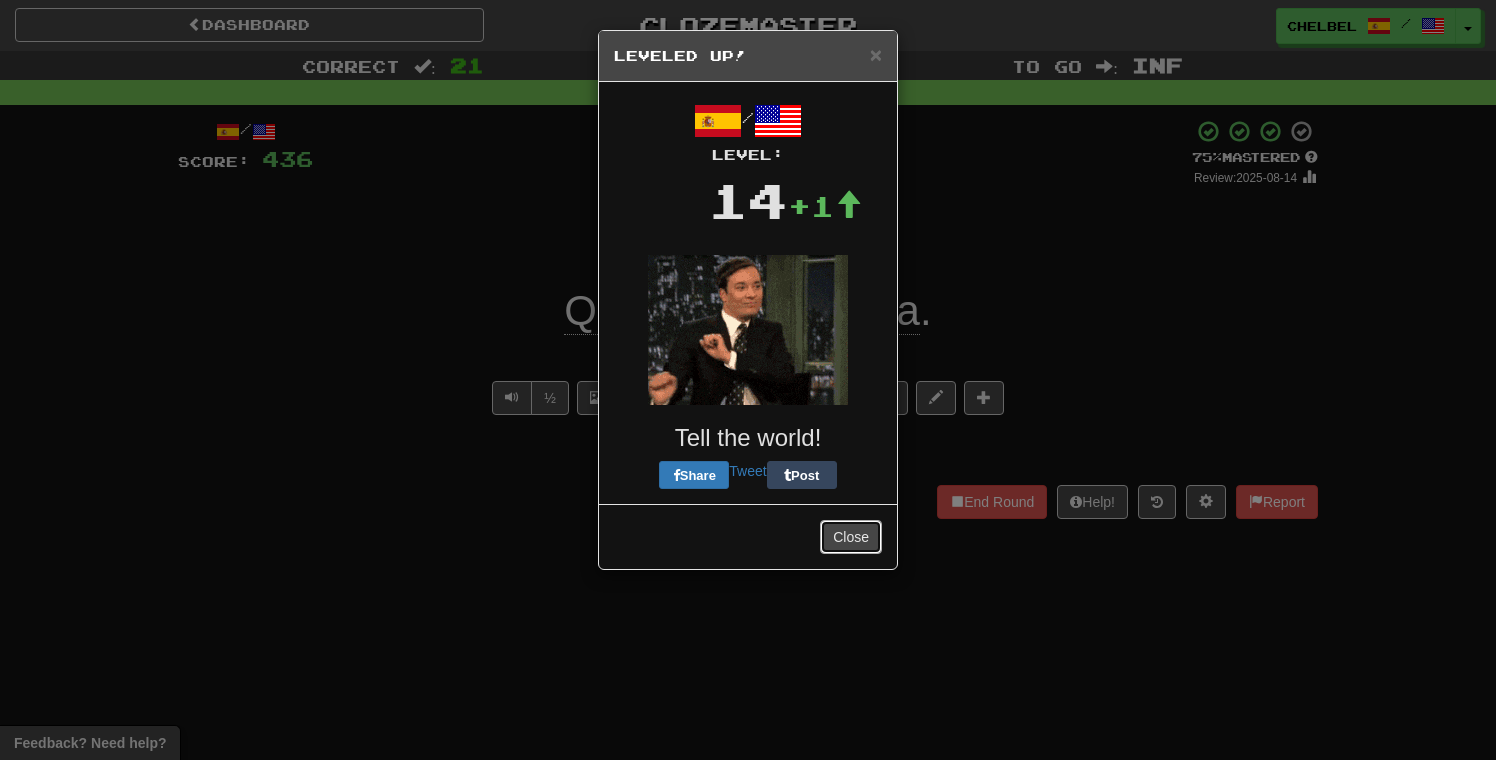 click on "Close" at bounding box center [851, 537] 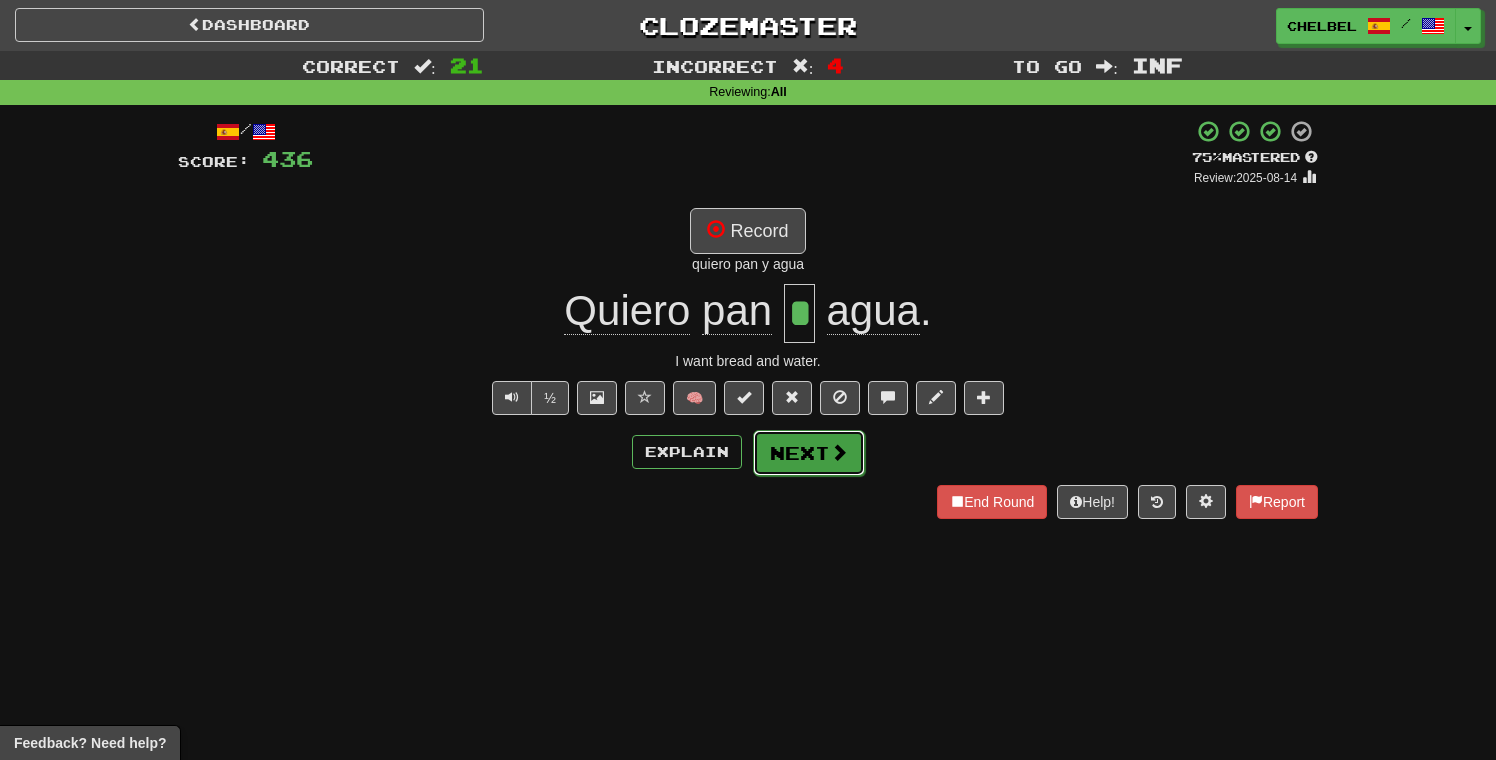 click on "Next" at bounding box center [809, 453] 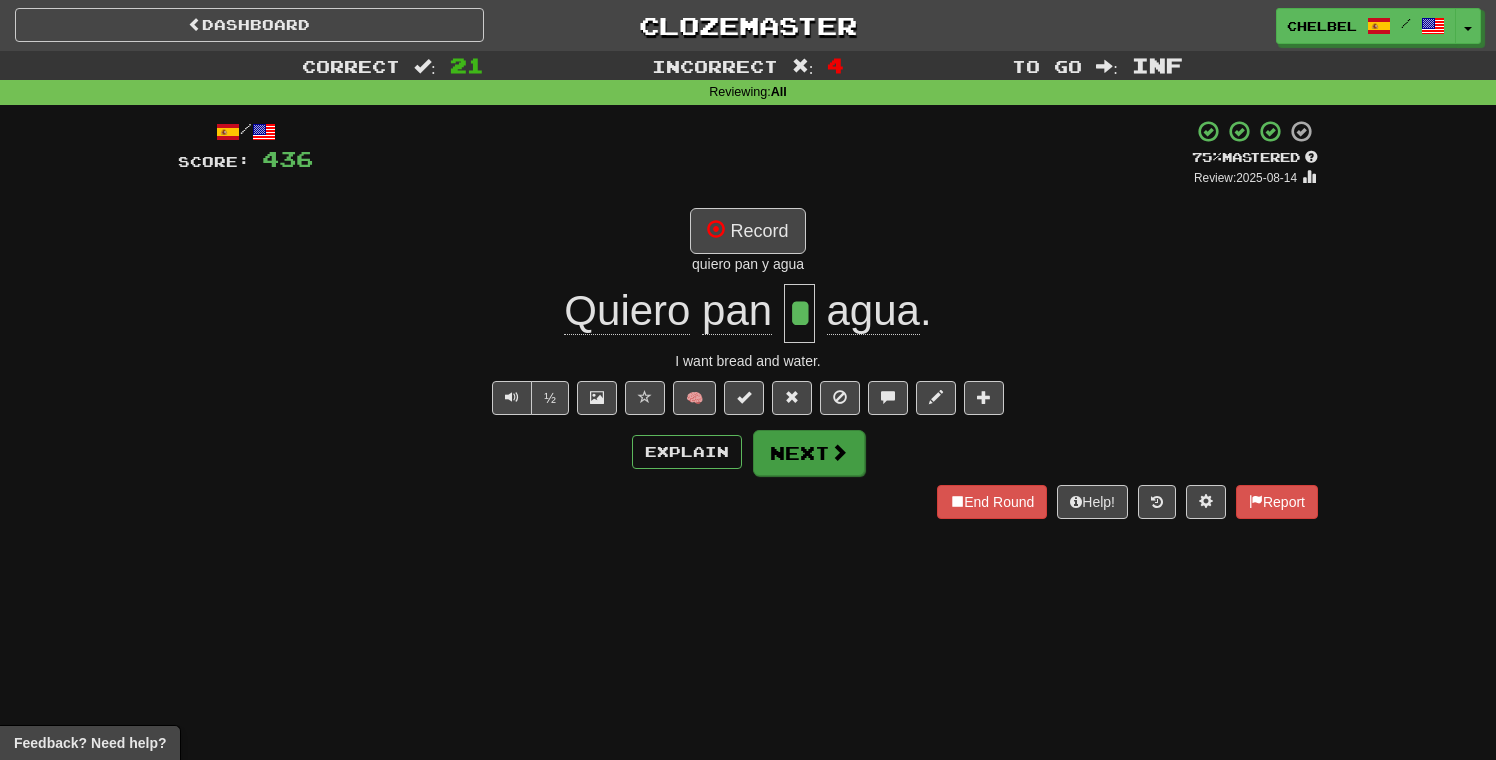 type 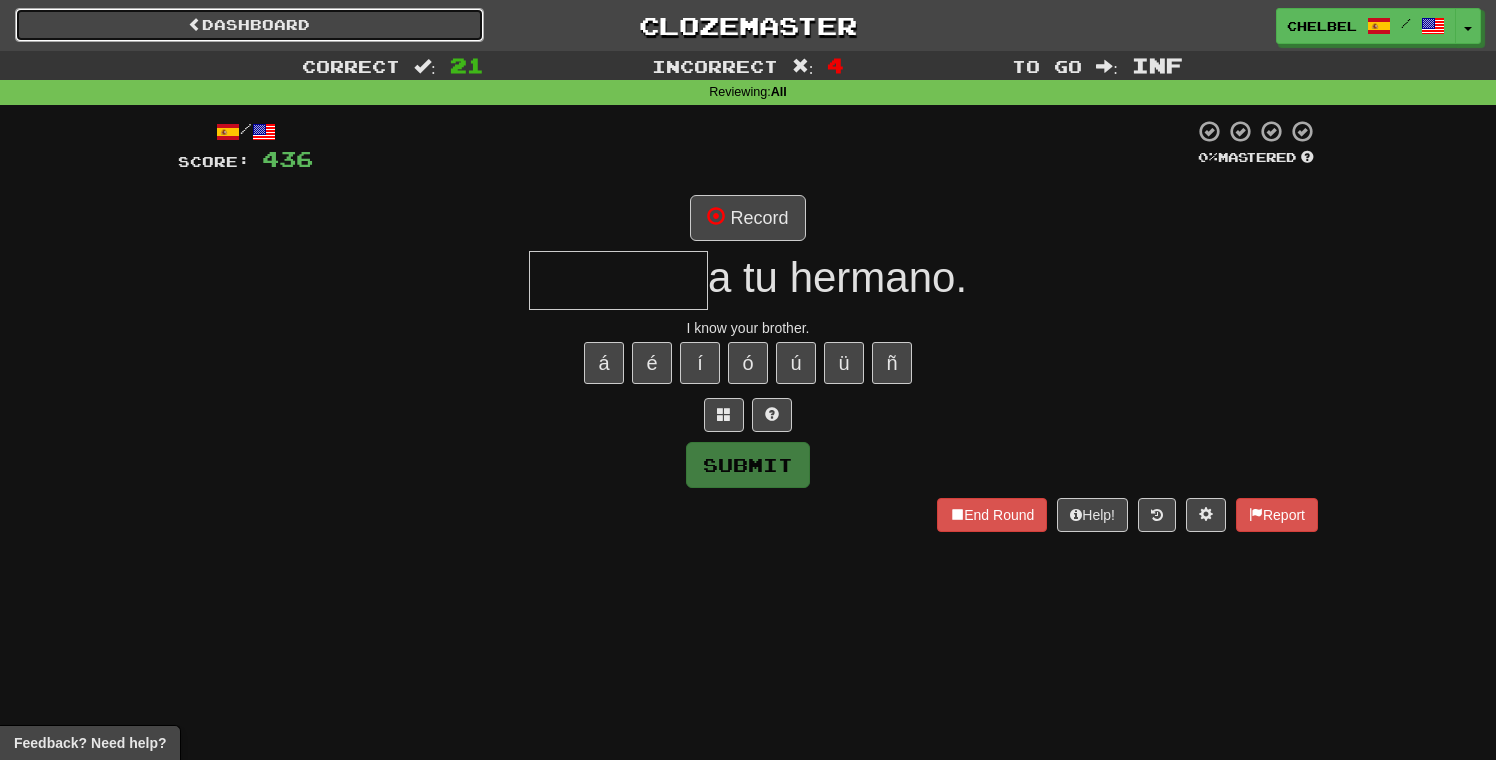click on "Dashboard" at bounding box center [249, 25] 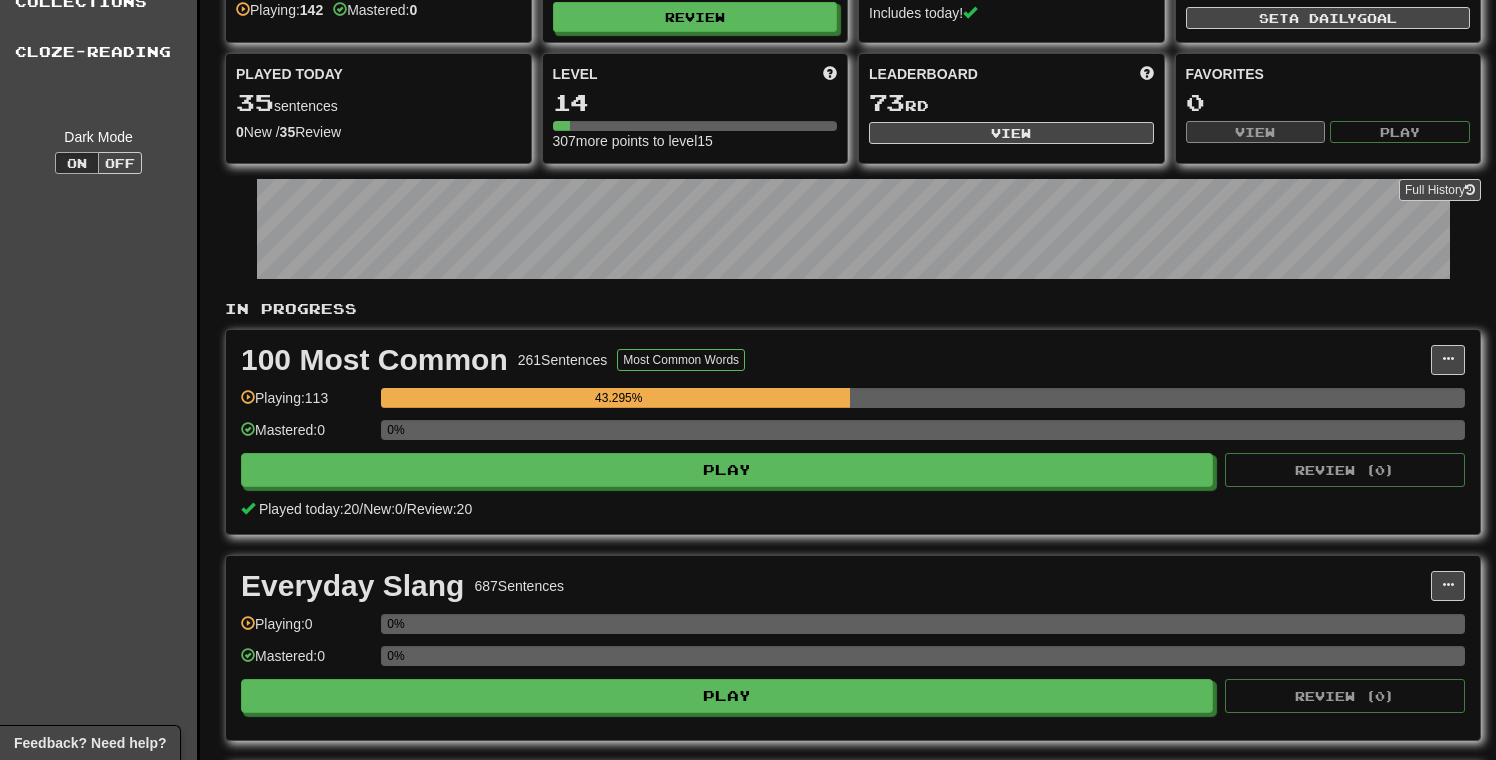 scroll, scrollTop: 0, scrollLeft: 0, axis: both 